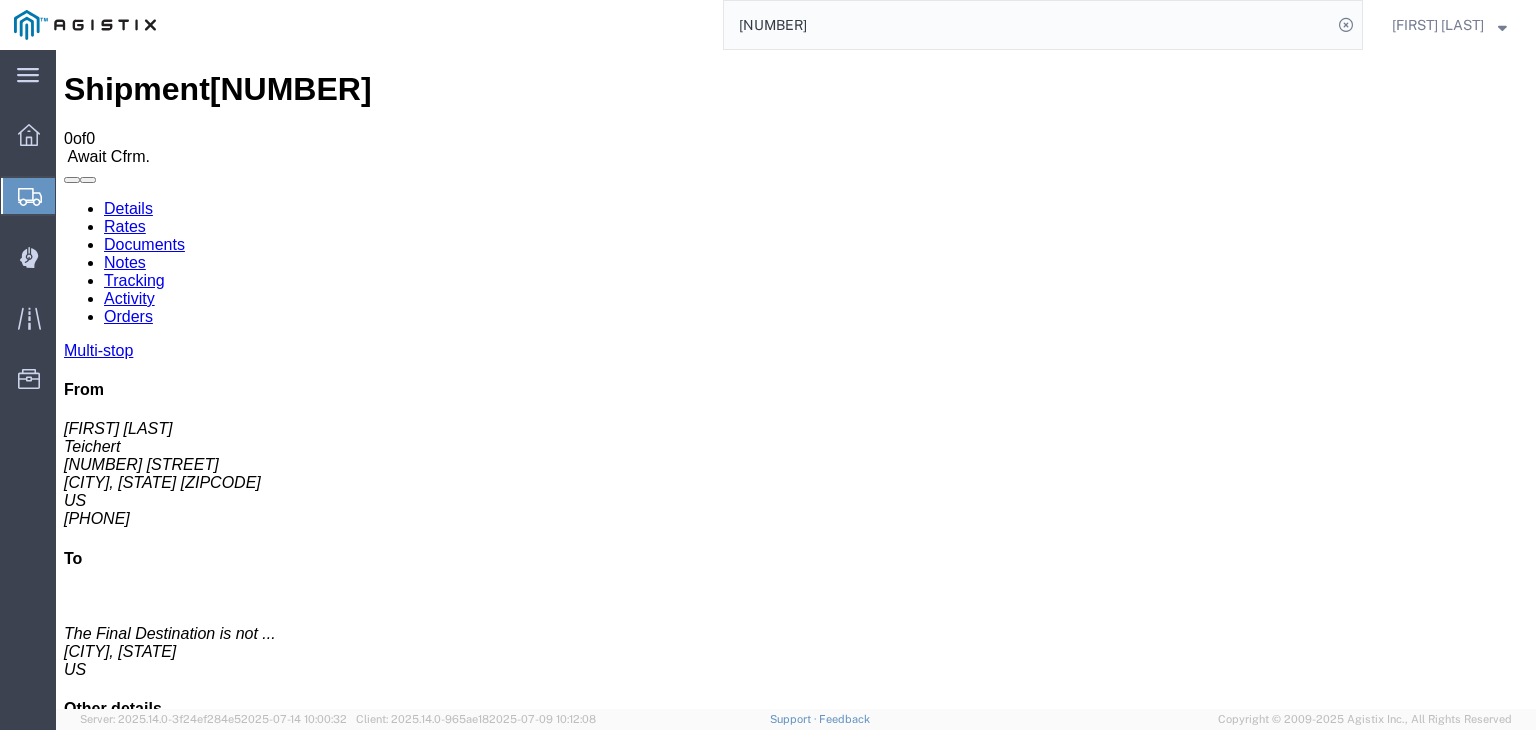 scroll, scrollTop: 0, scrollLeft: 0, axis: both 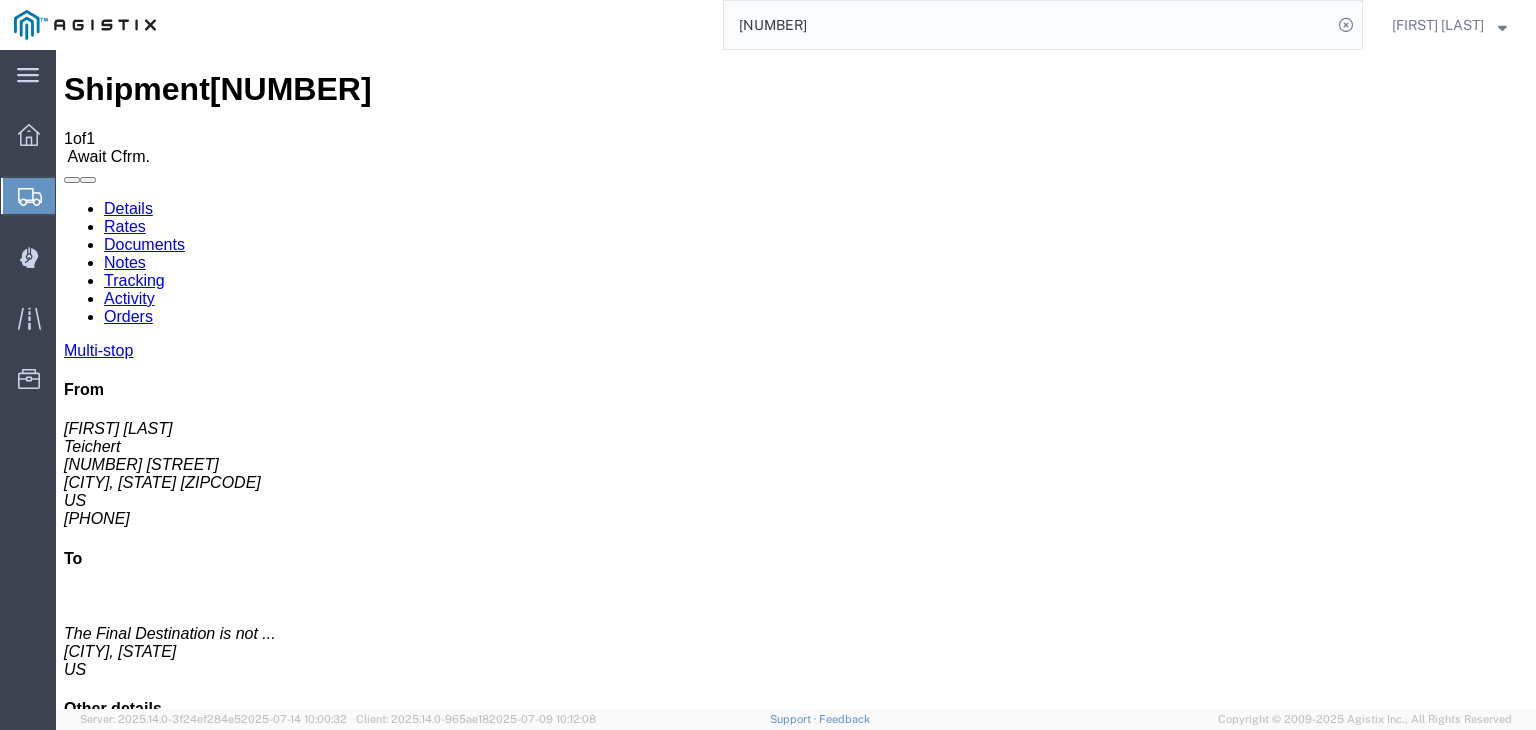 click on "Details" at bounding box center (128, 208) 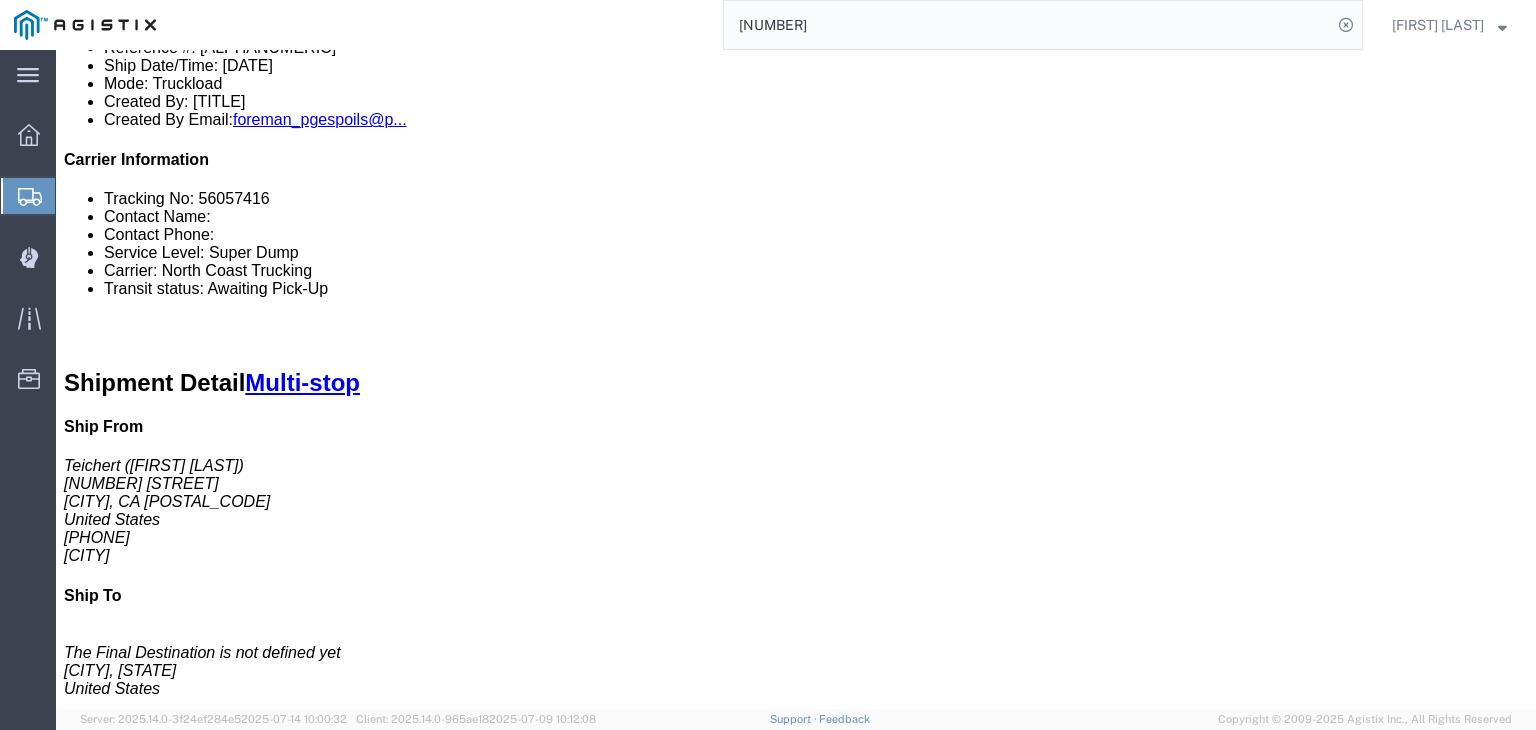 scroll, scrollTop: 0, scrollLeft: 0, axis: both 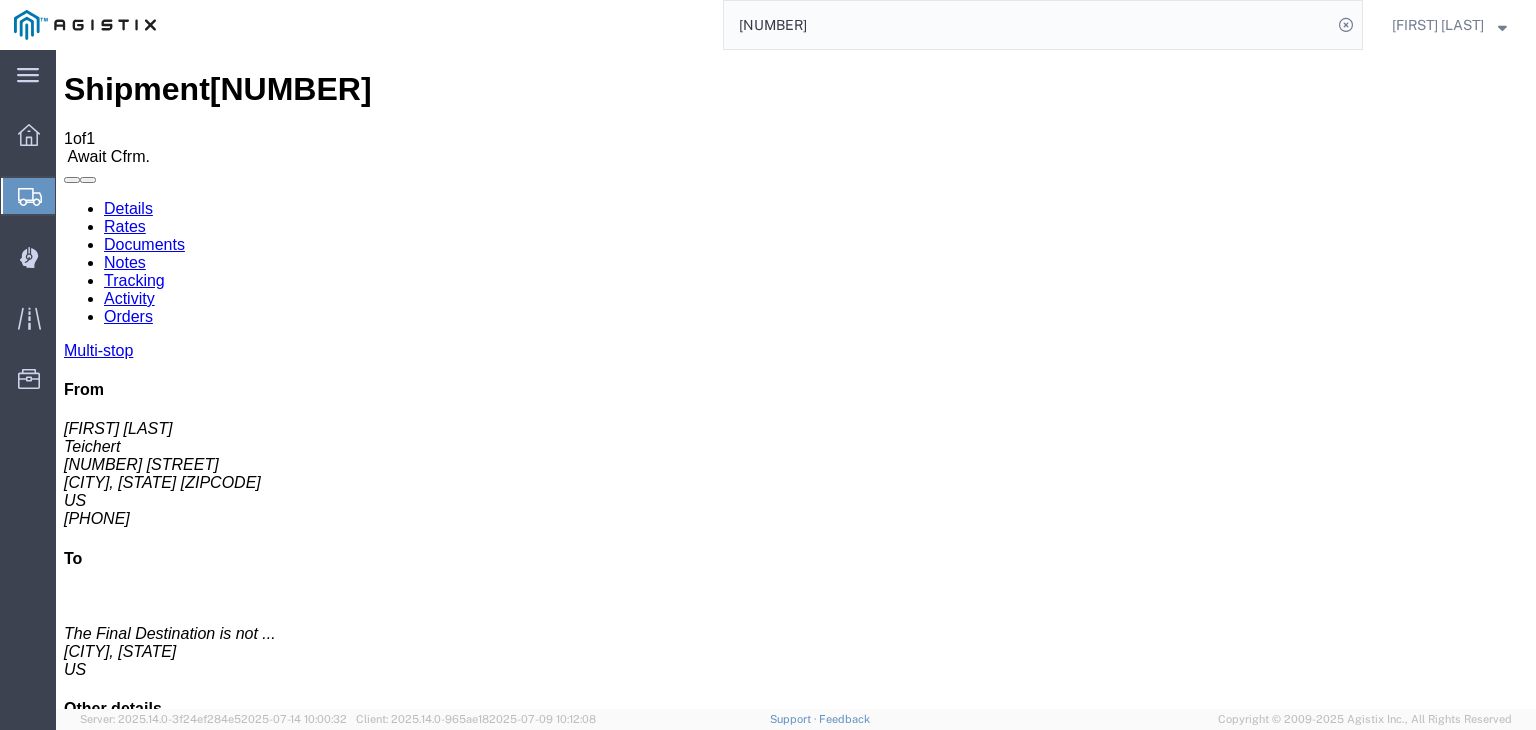 click on "Documents" 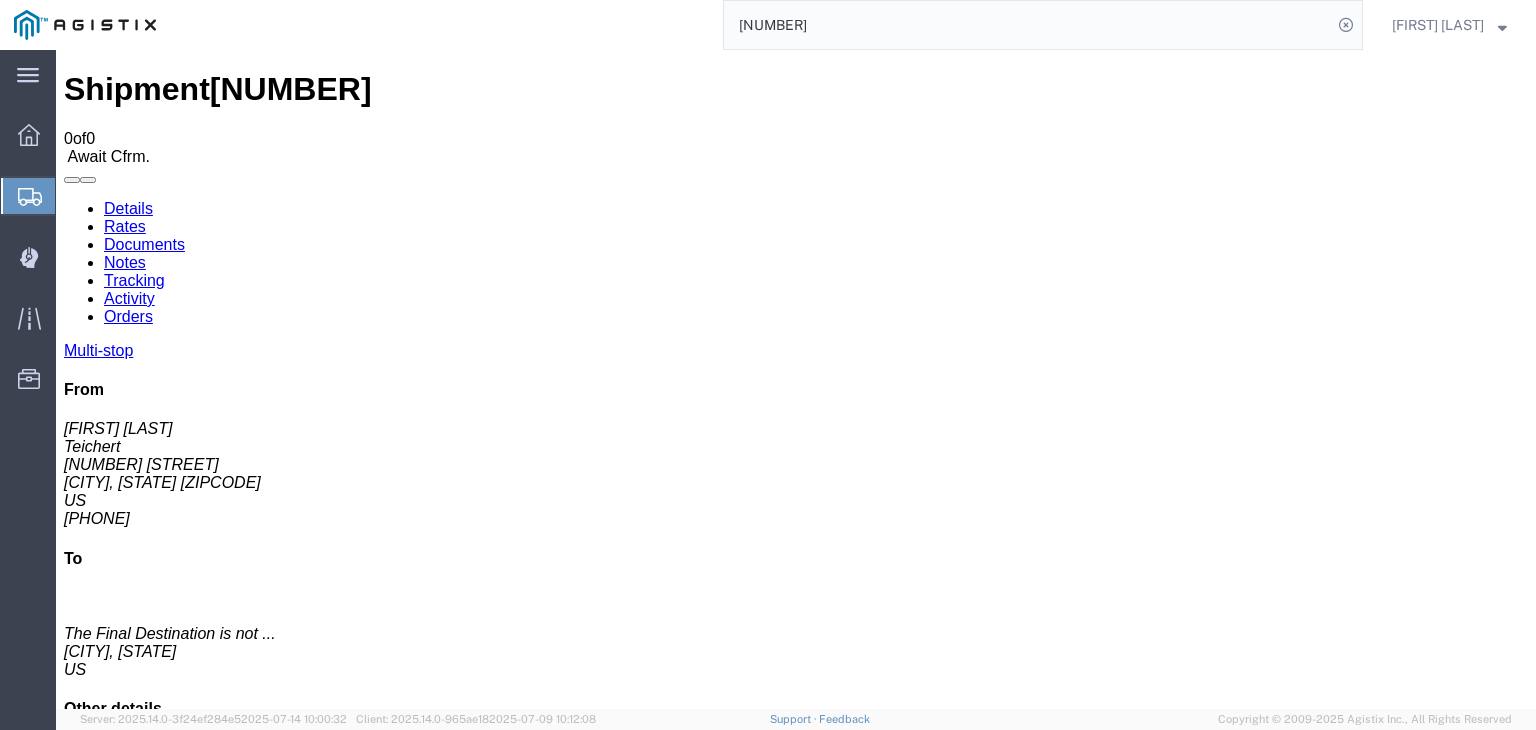 click on "Tracking" at bounding box center (134, 280) 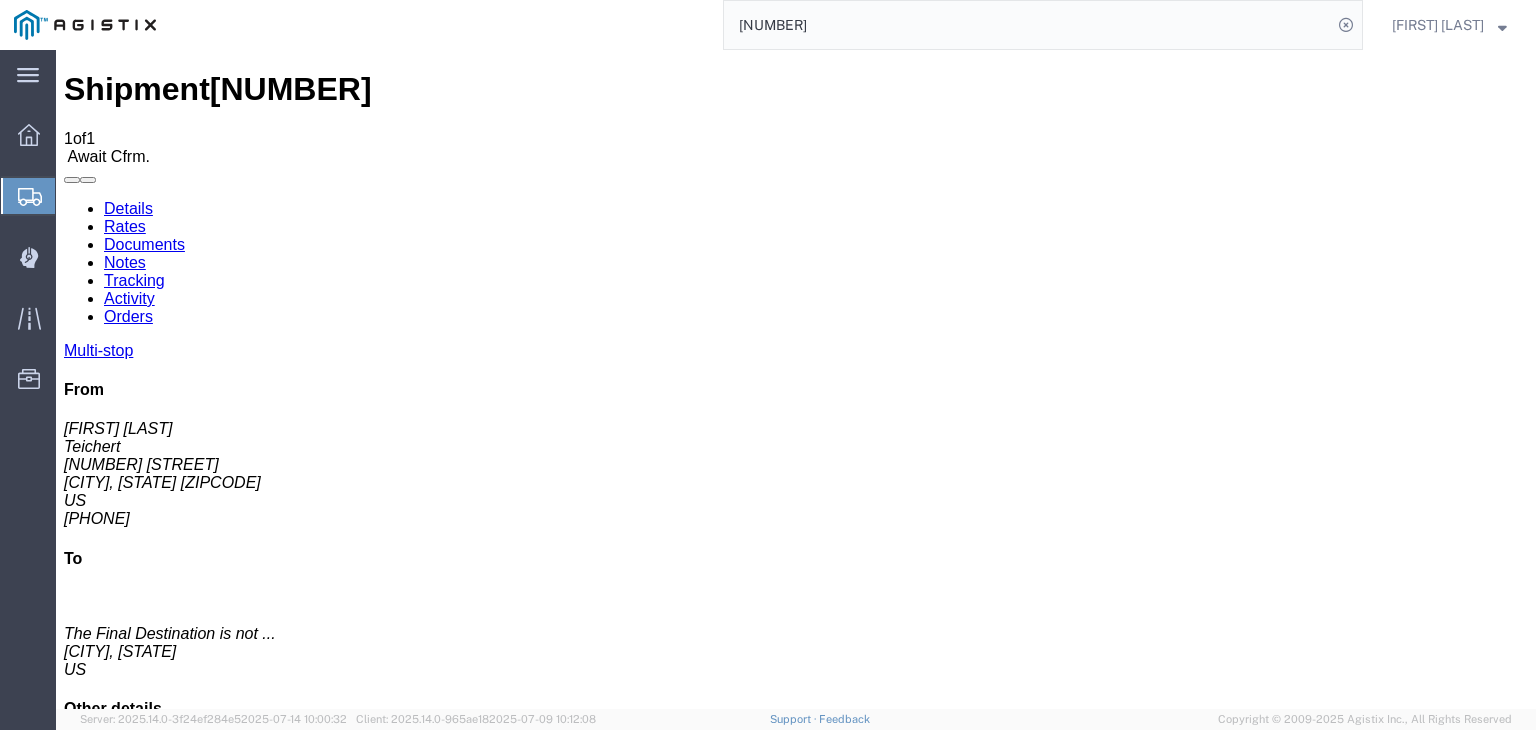 click on "Add New Tracking" at bounding box center [229, 1177] 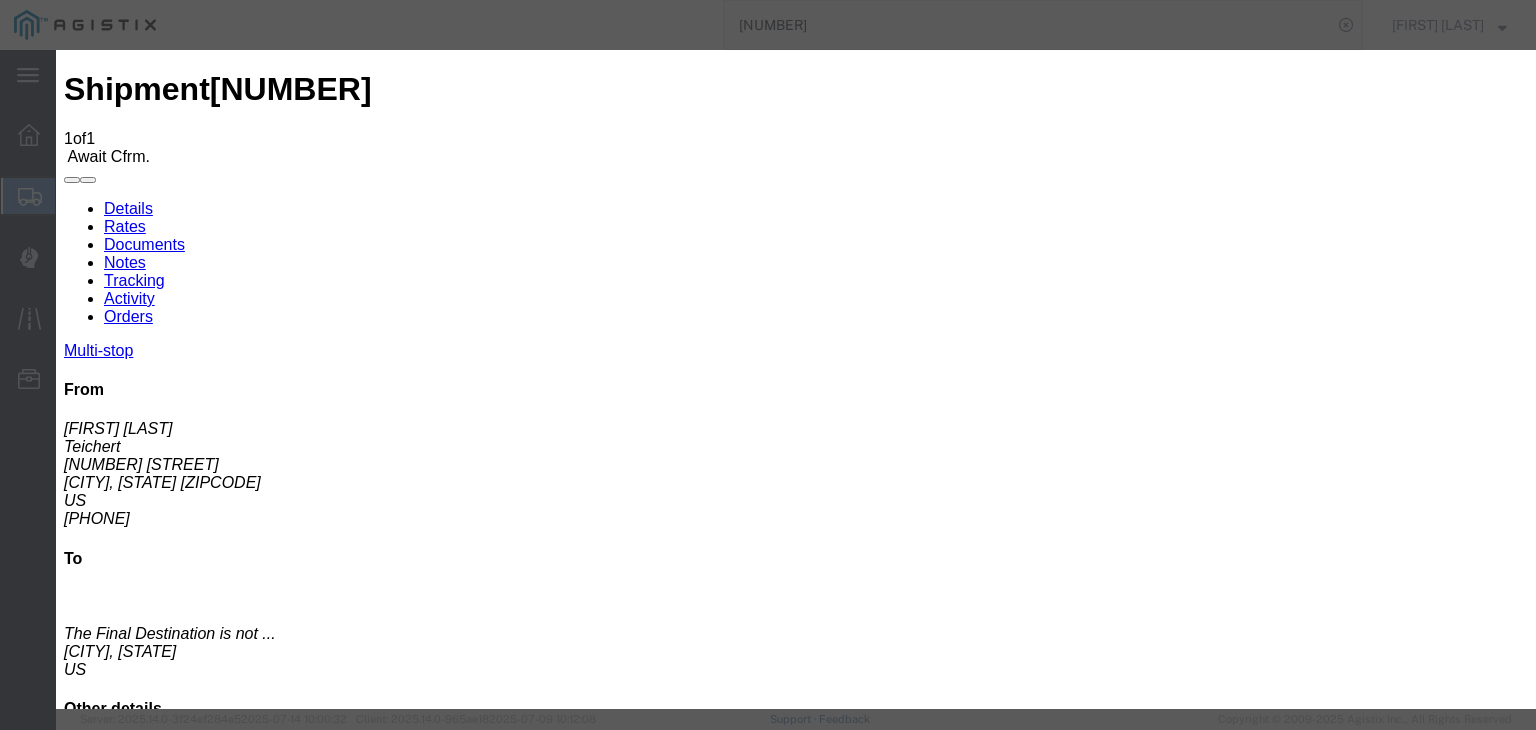 type on "07/15/2025" 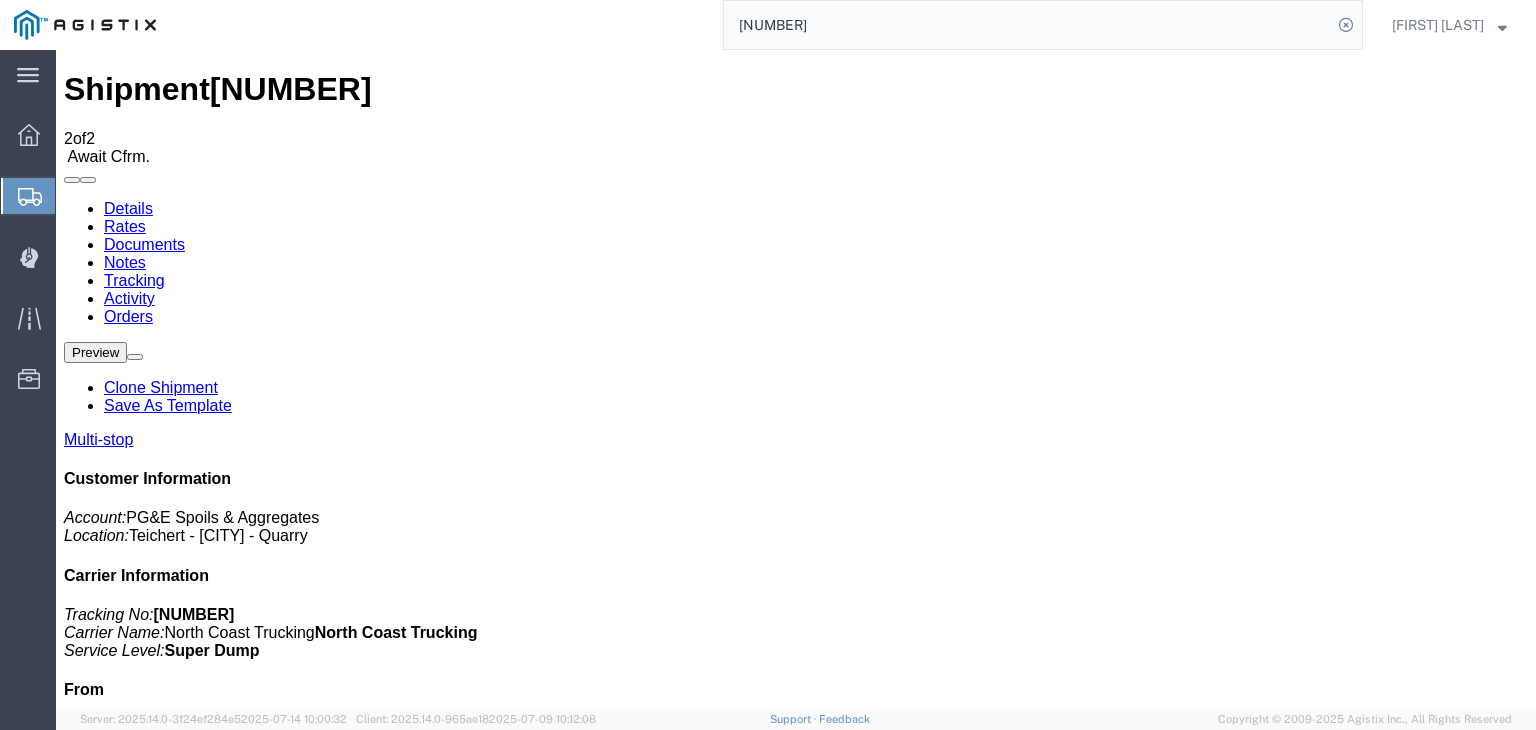 scroll, scrollTop: 0, scrollLeft: 0, axis: both 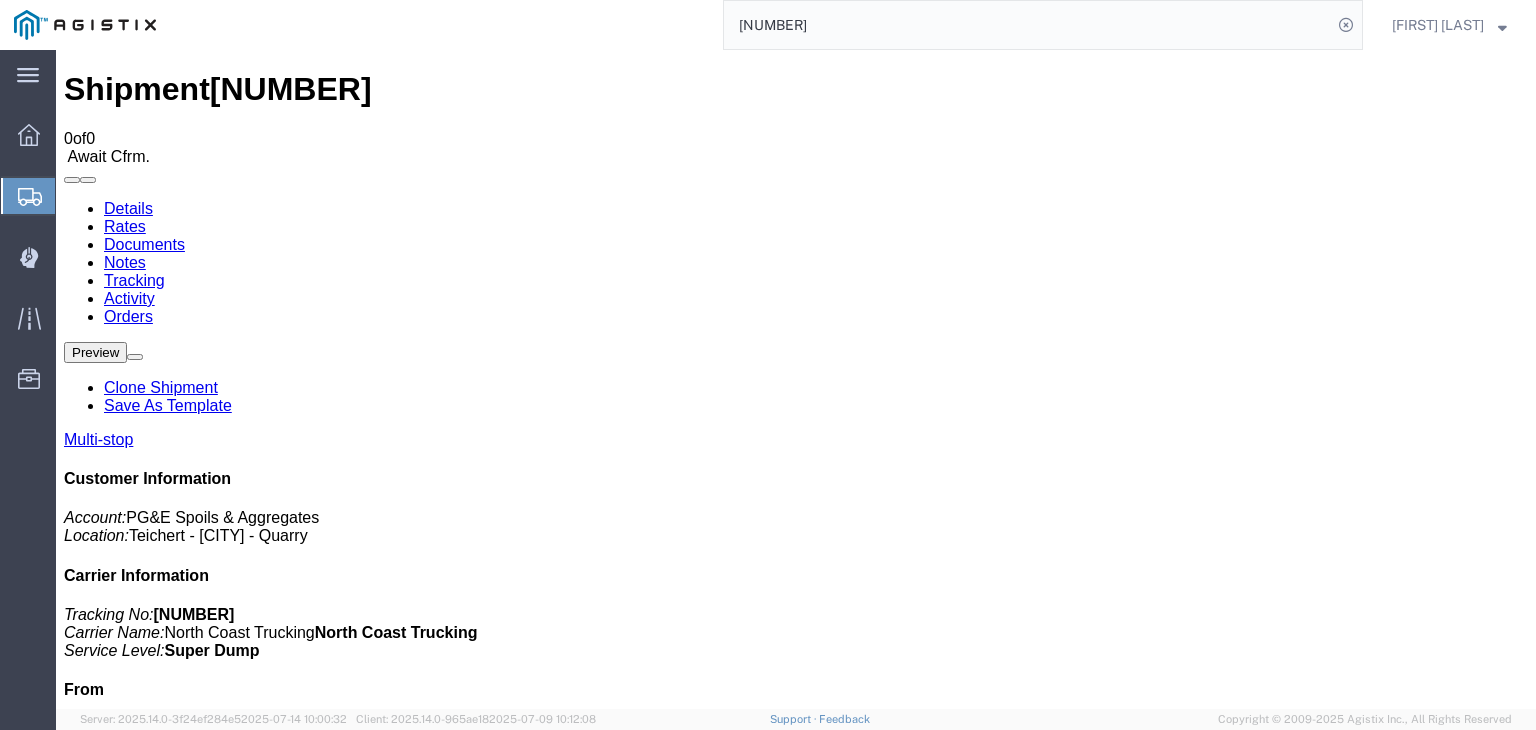 click on "Tracking" at bounding box center [134, 280] 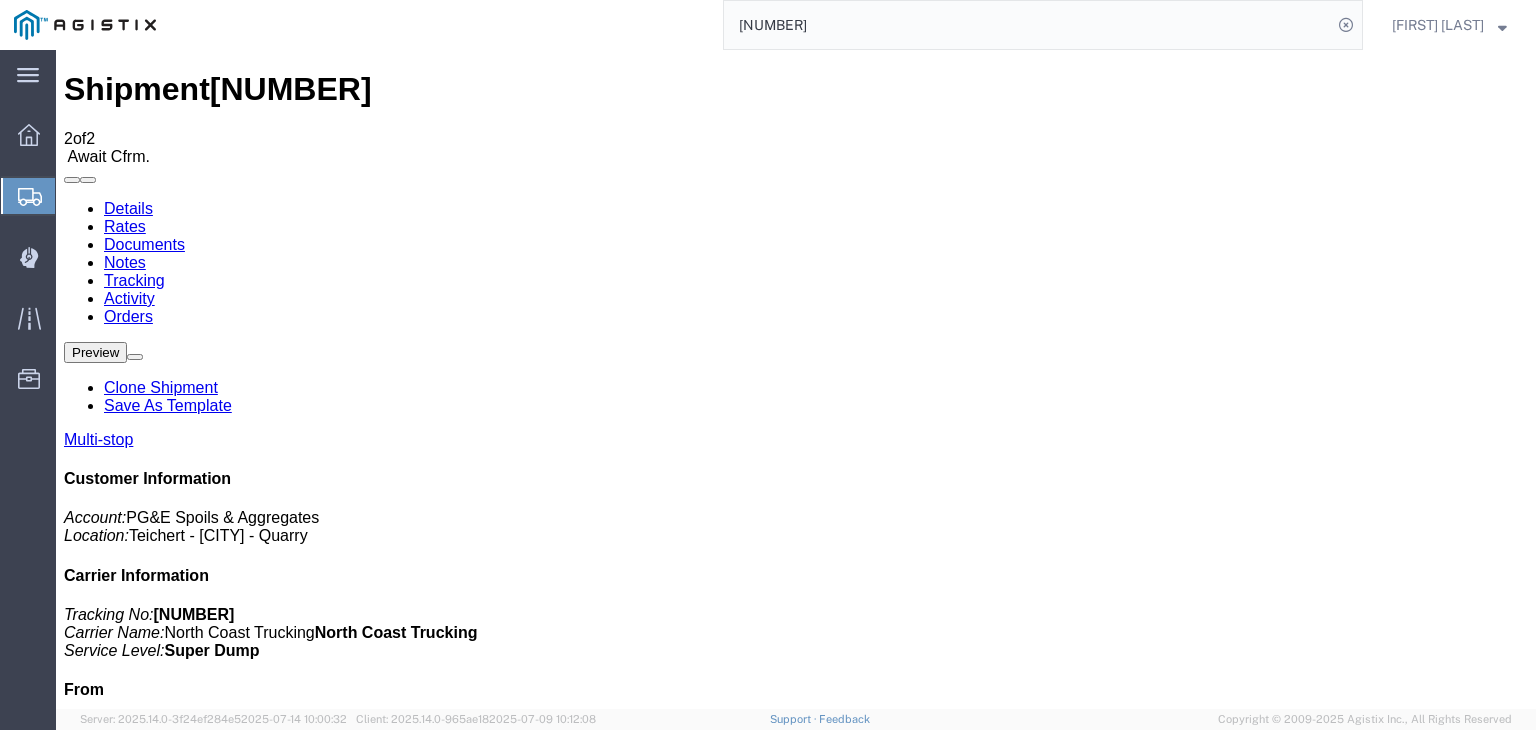 click on "Add New Tracking" at bounding box center [229, 1177] 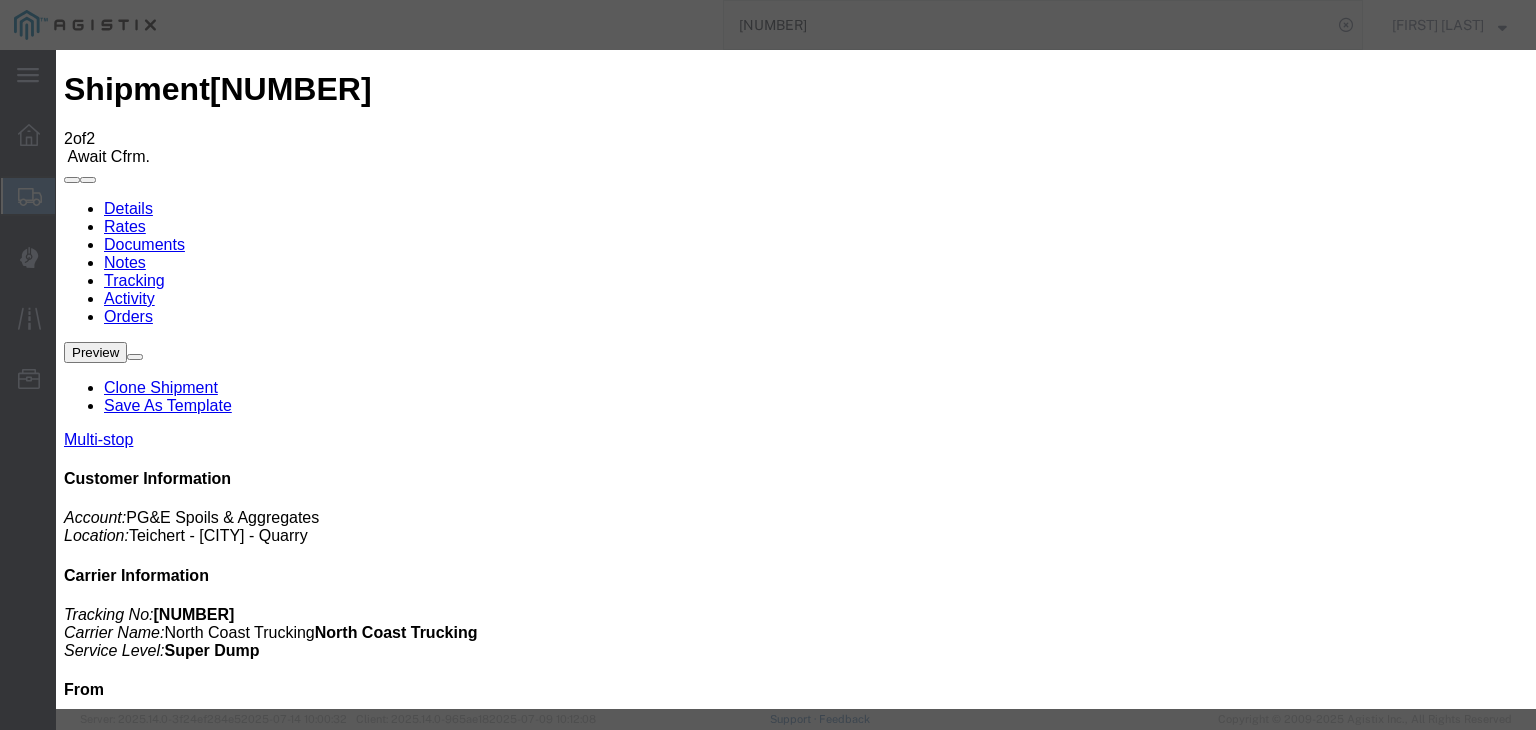 type on "07/15/2025" 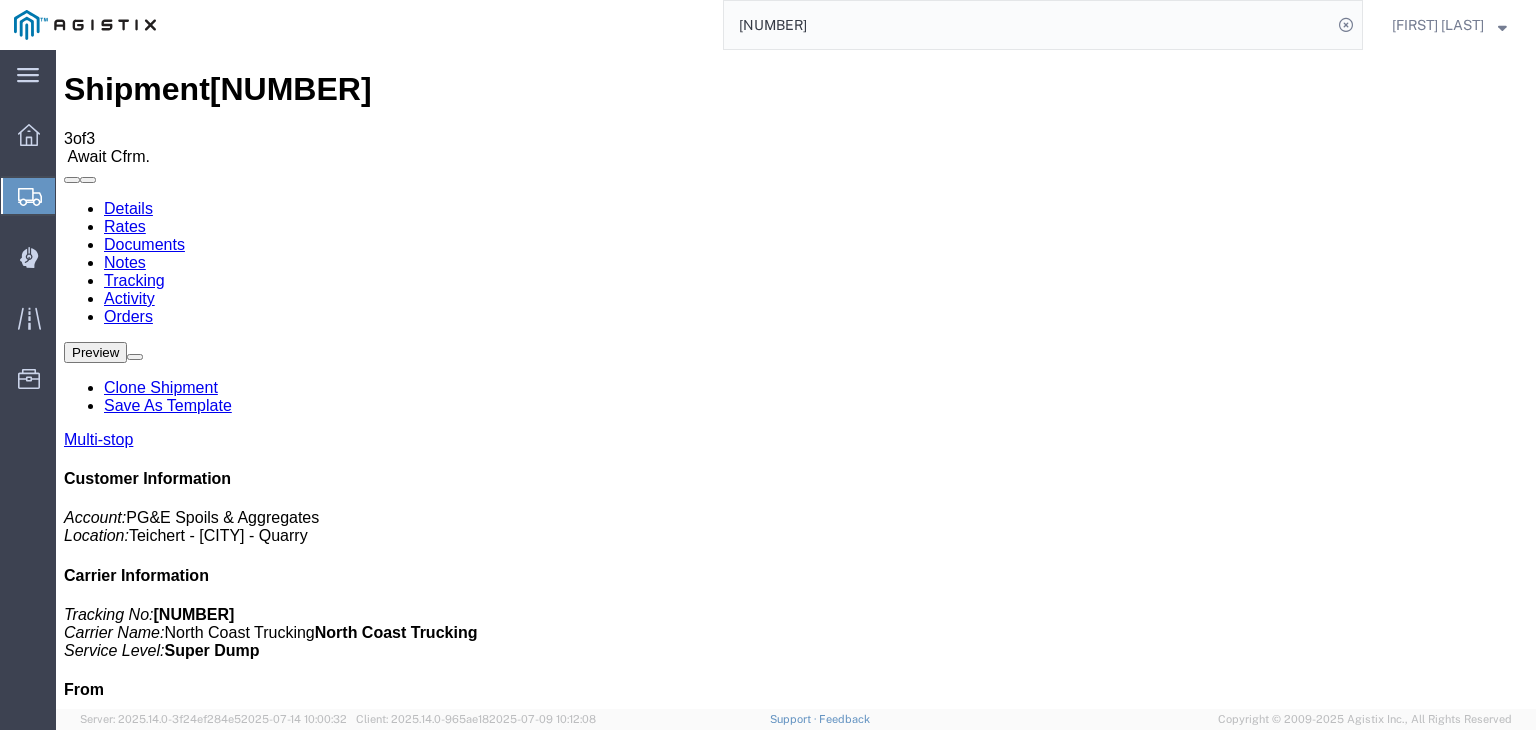 click on "Add New Tracking" at bounding box center (229, 1177) 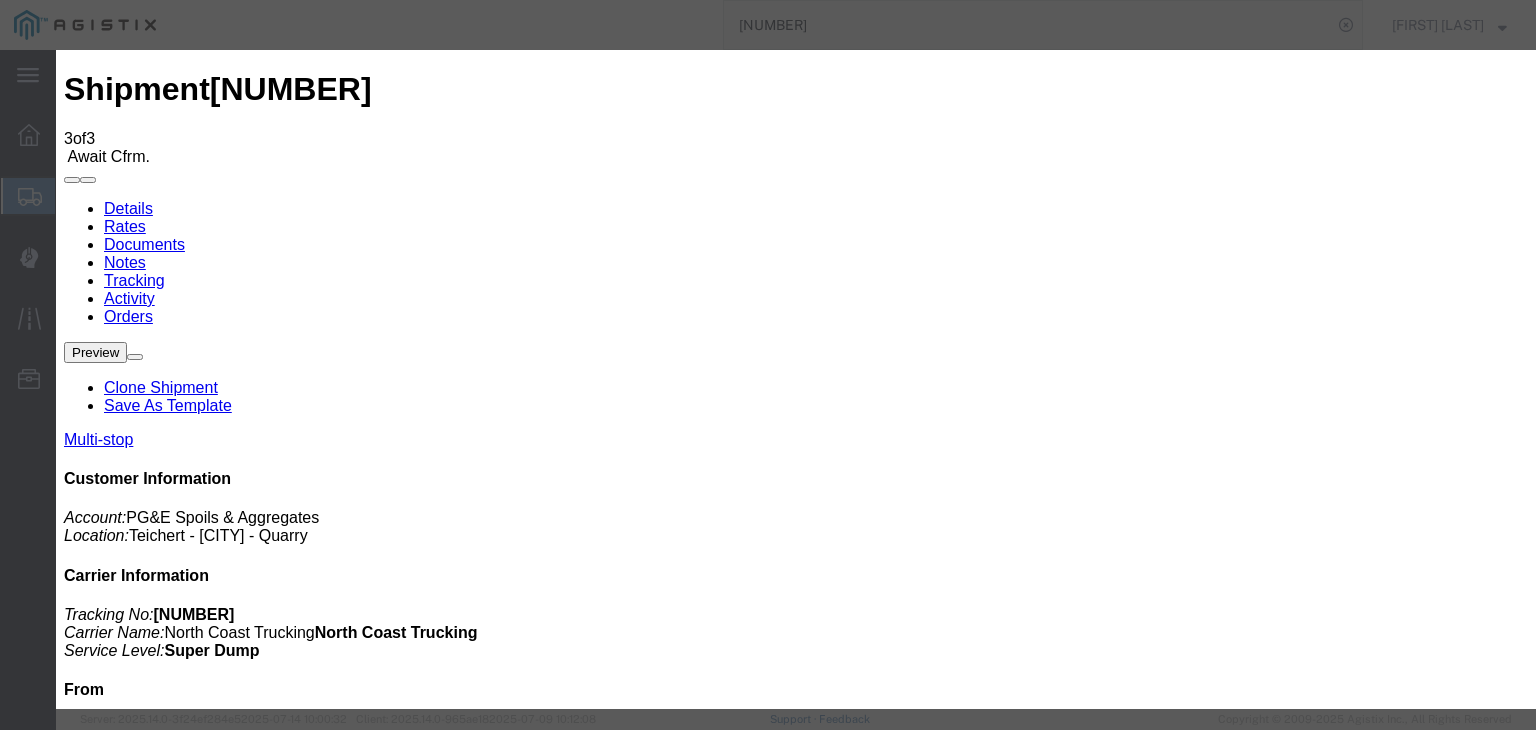 type on "07/15/2025" 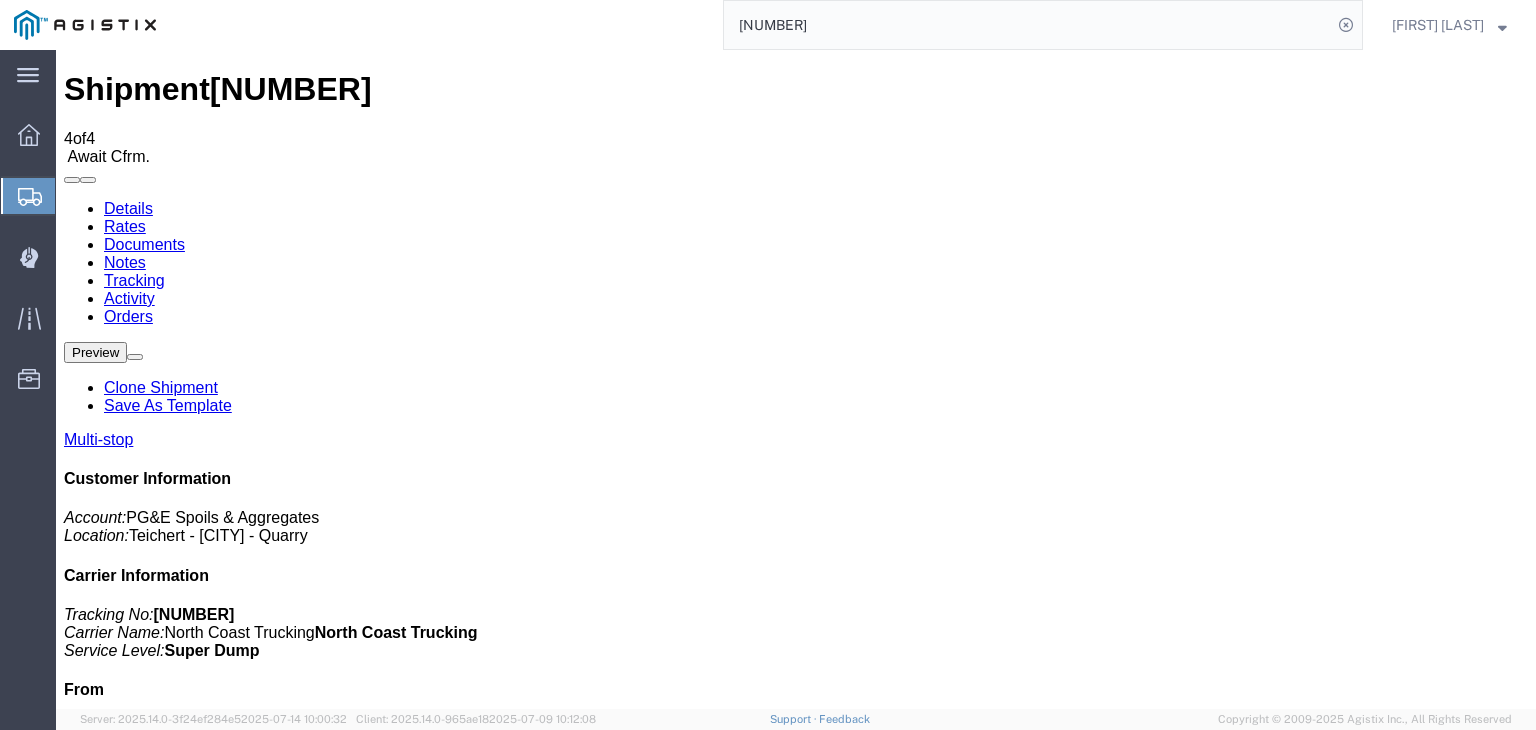 click on "Add New Tracking" at bounding box center (229, 1177) 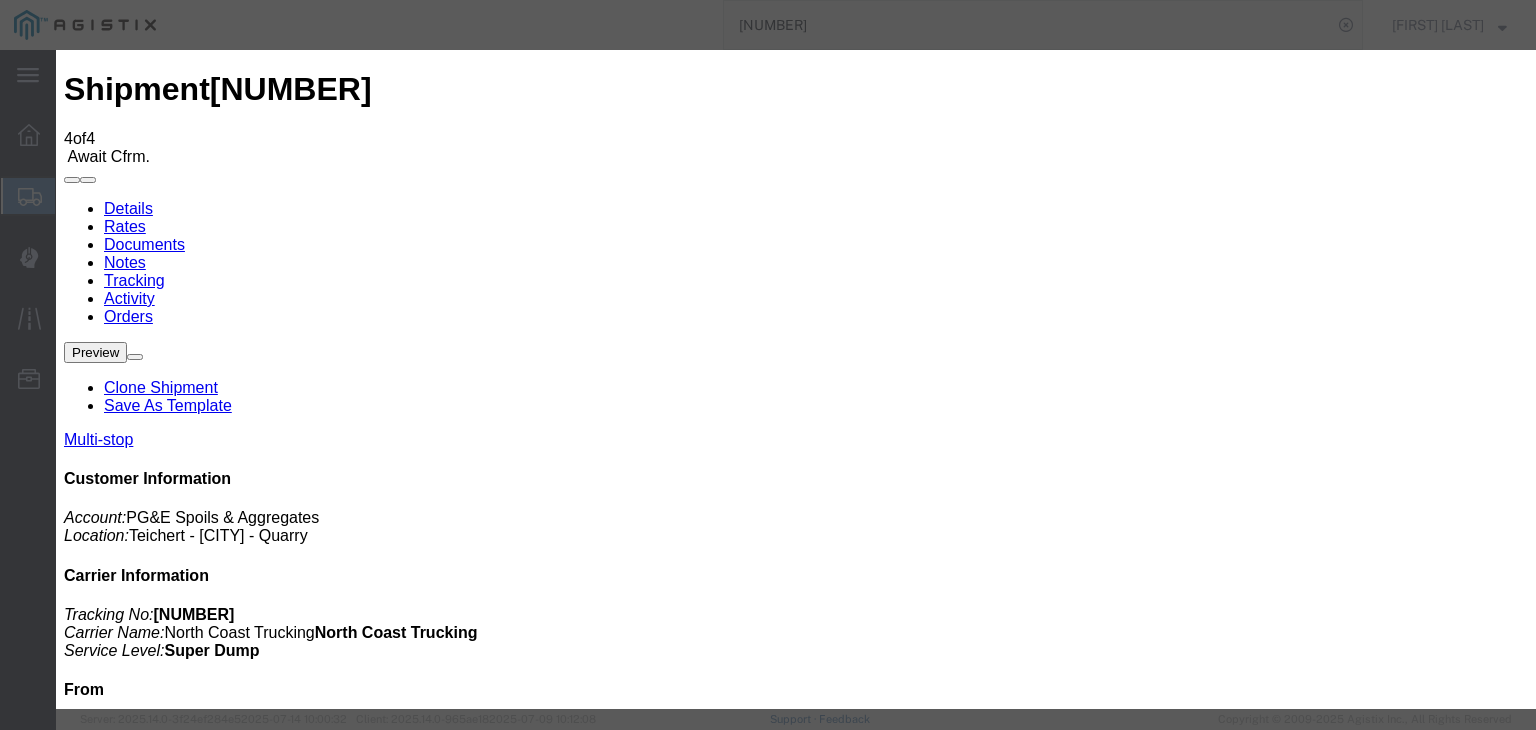 type on "07/15/2025" 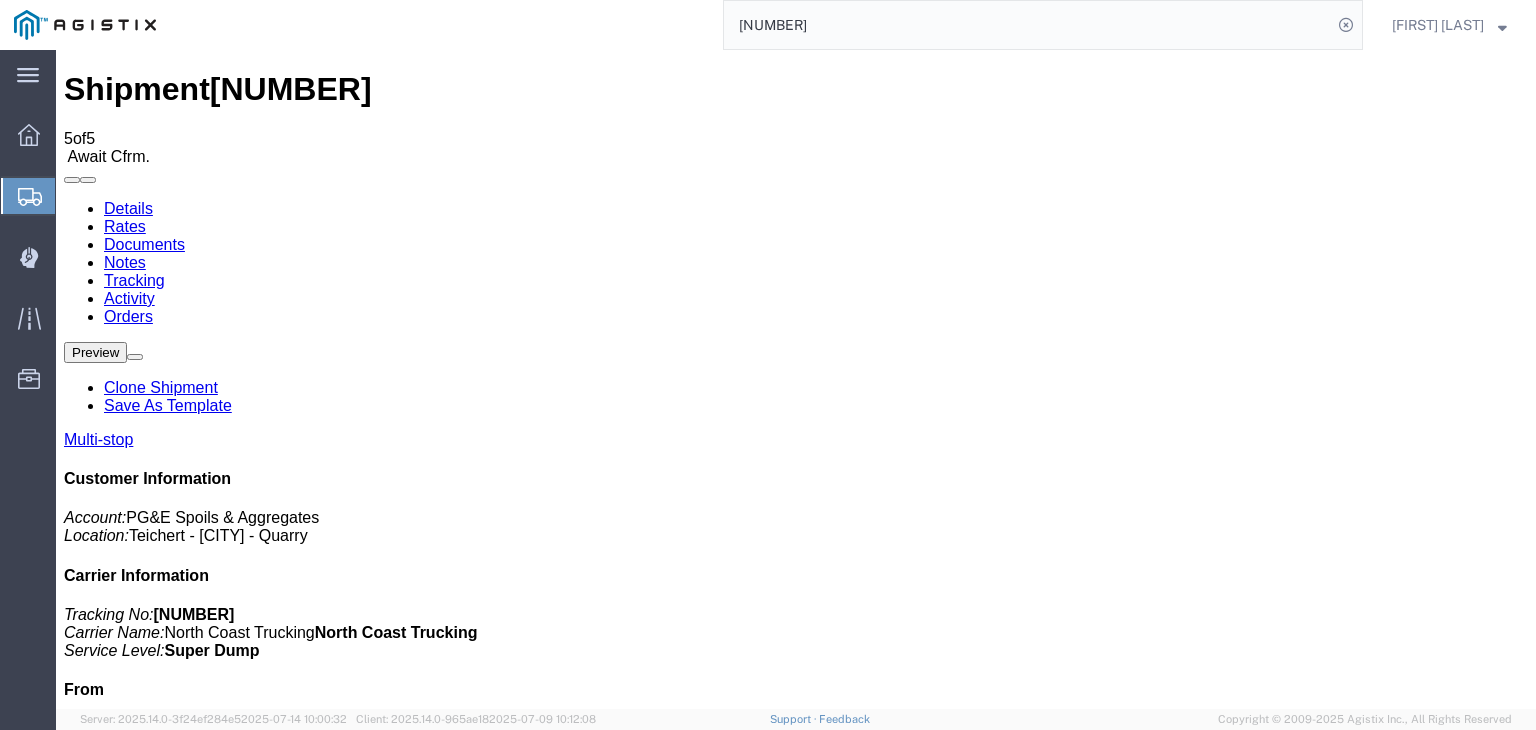 click on "Add New Tracking" at bounding box center (229, 1177) 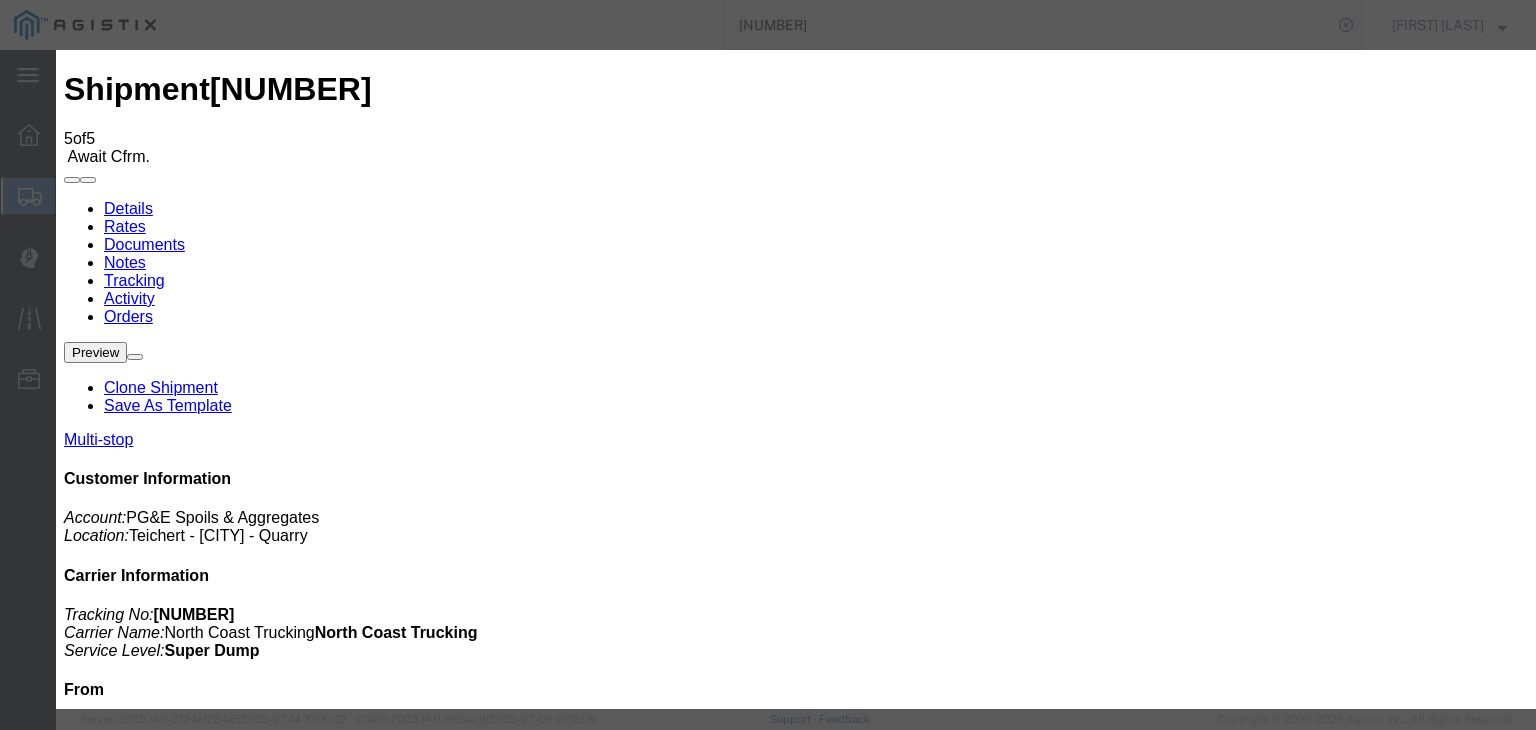 type on "07/15/2025" 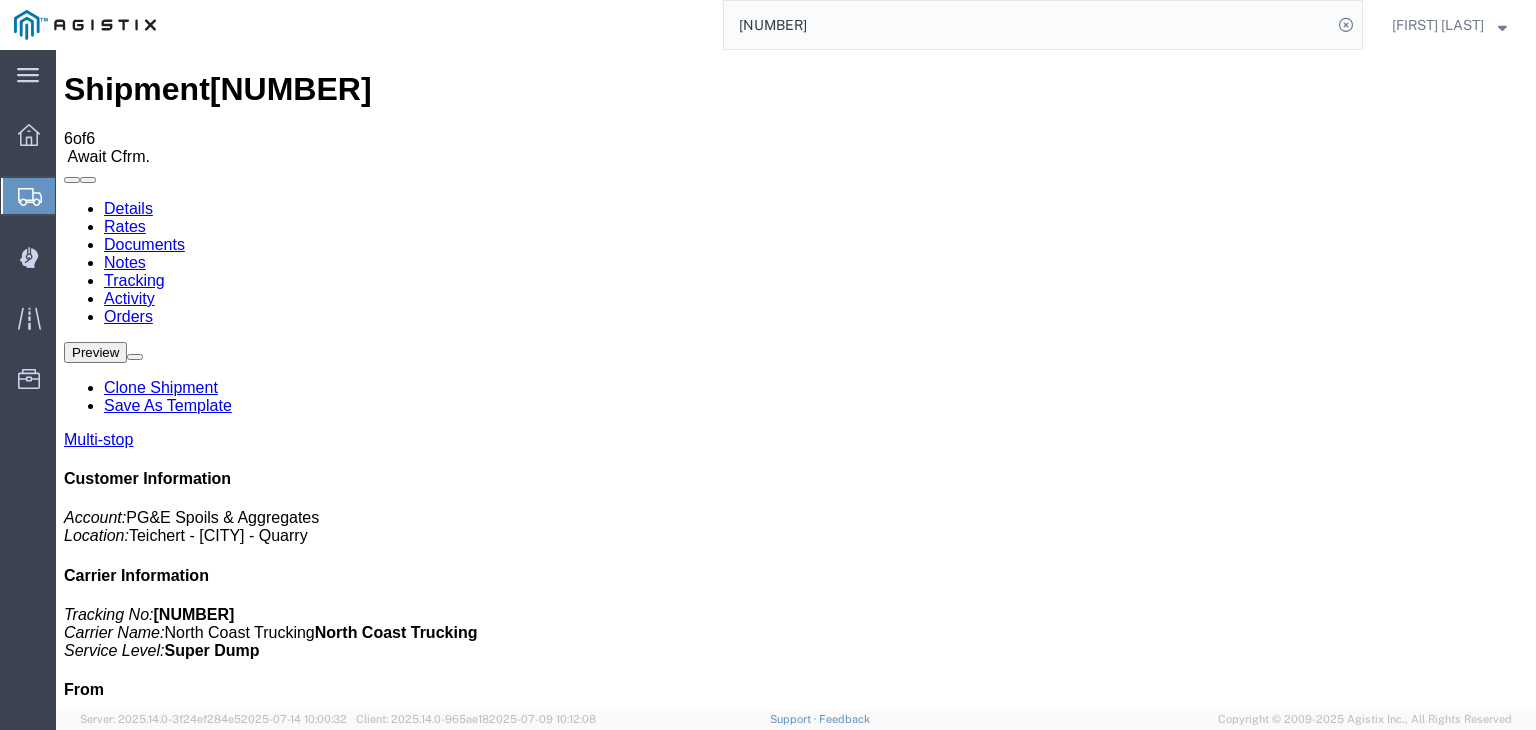 click on "Add New Tracking" at bounding box center [229, 1177] 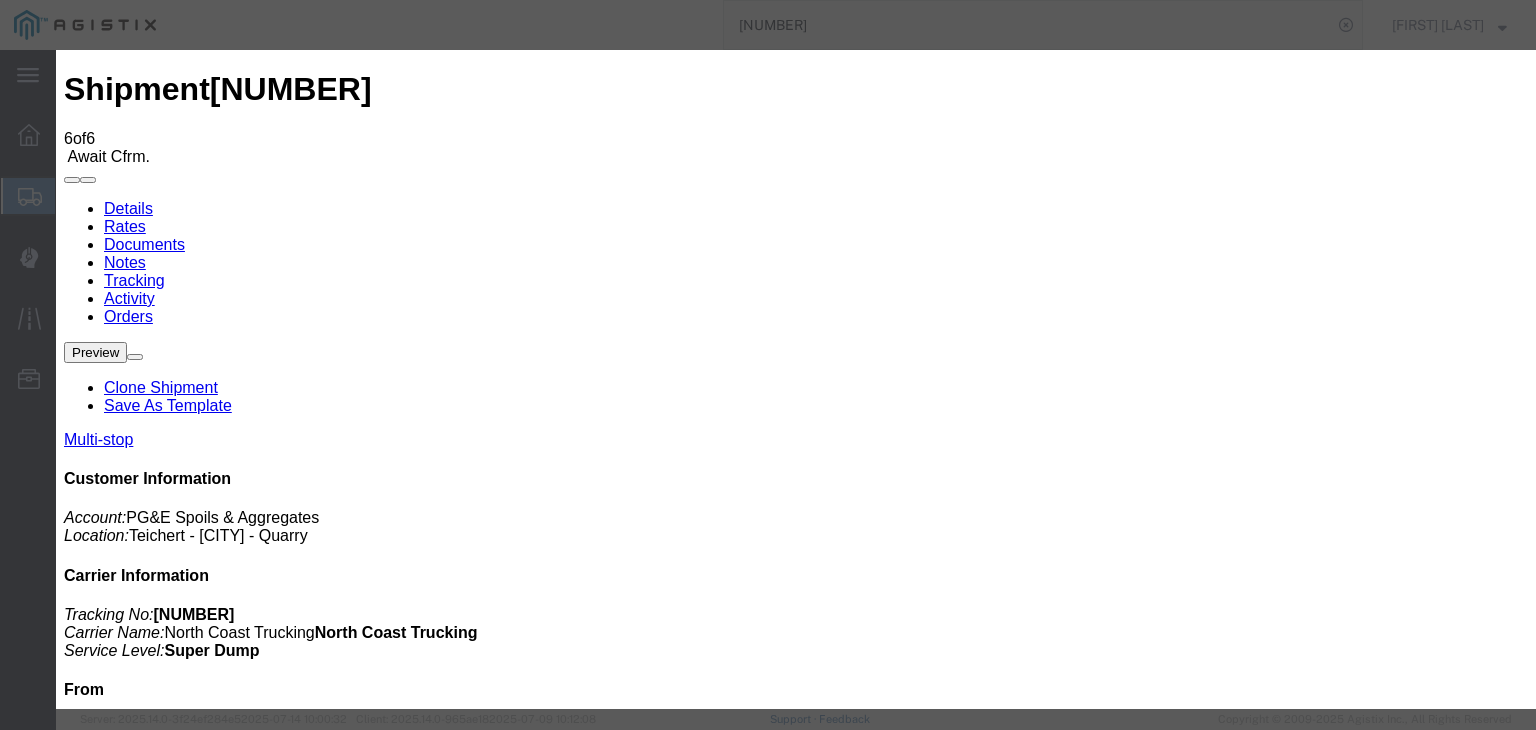type on "07/15/2025" 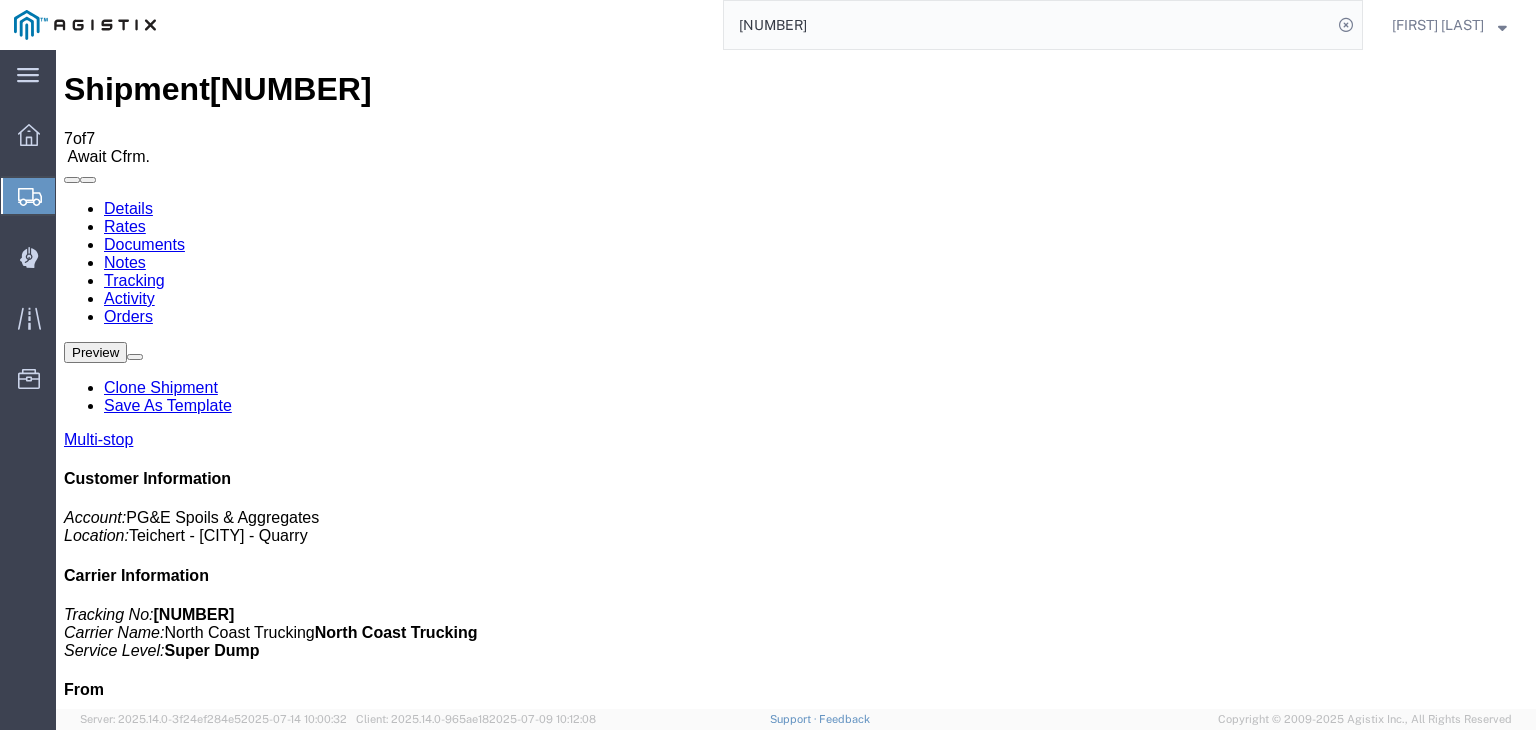 click on "Tracking
Last Requested Update [MM]/[DD]/[YYYY] [HH]:[MM] [TIMEZONE] Email Tracking Add New Tracking Tracking Map" at bounding box center (796, 1128) 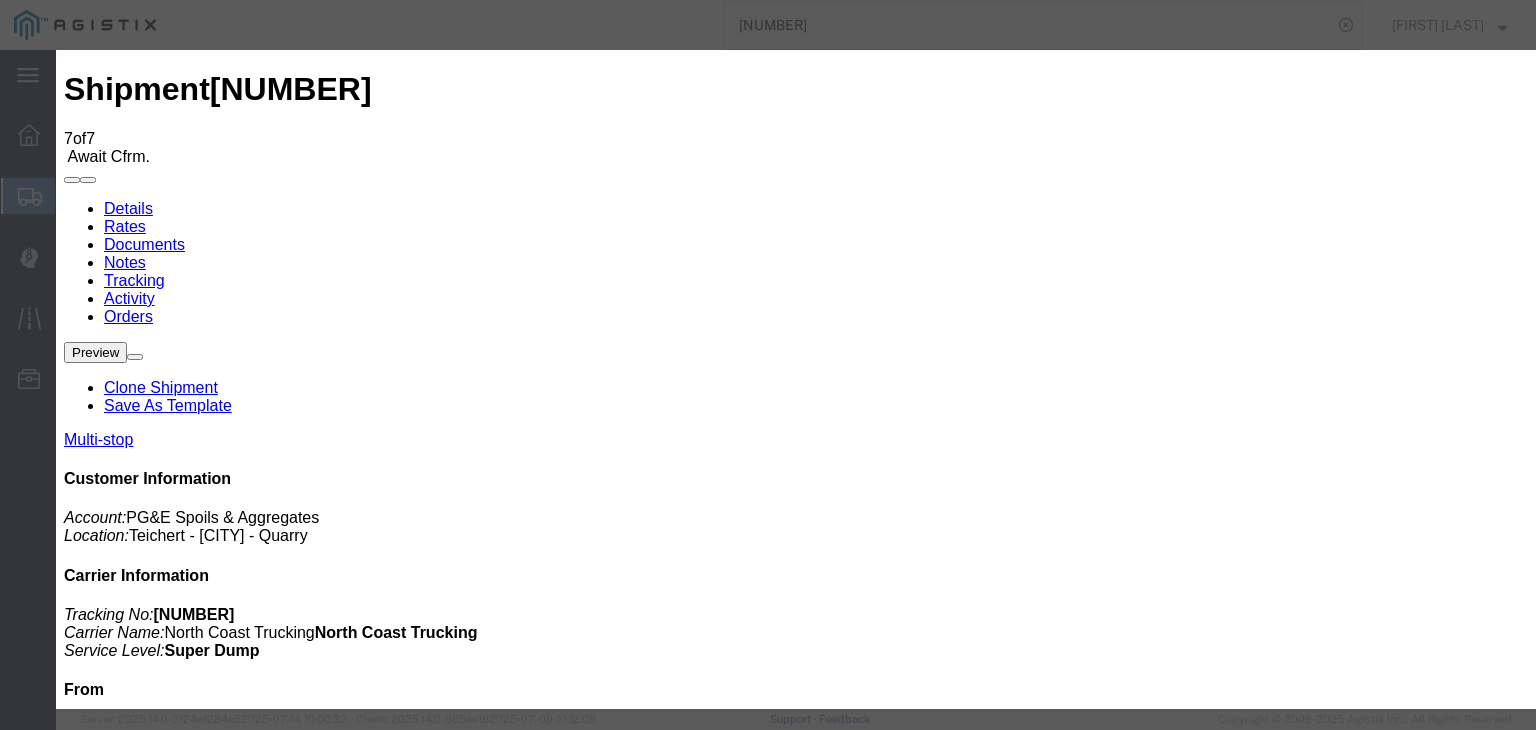 type on "07/15/2025" 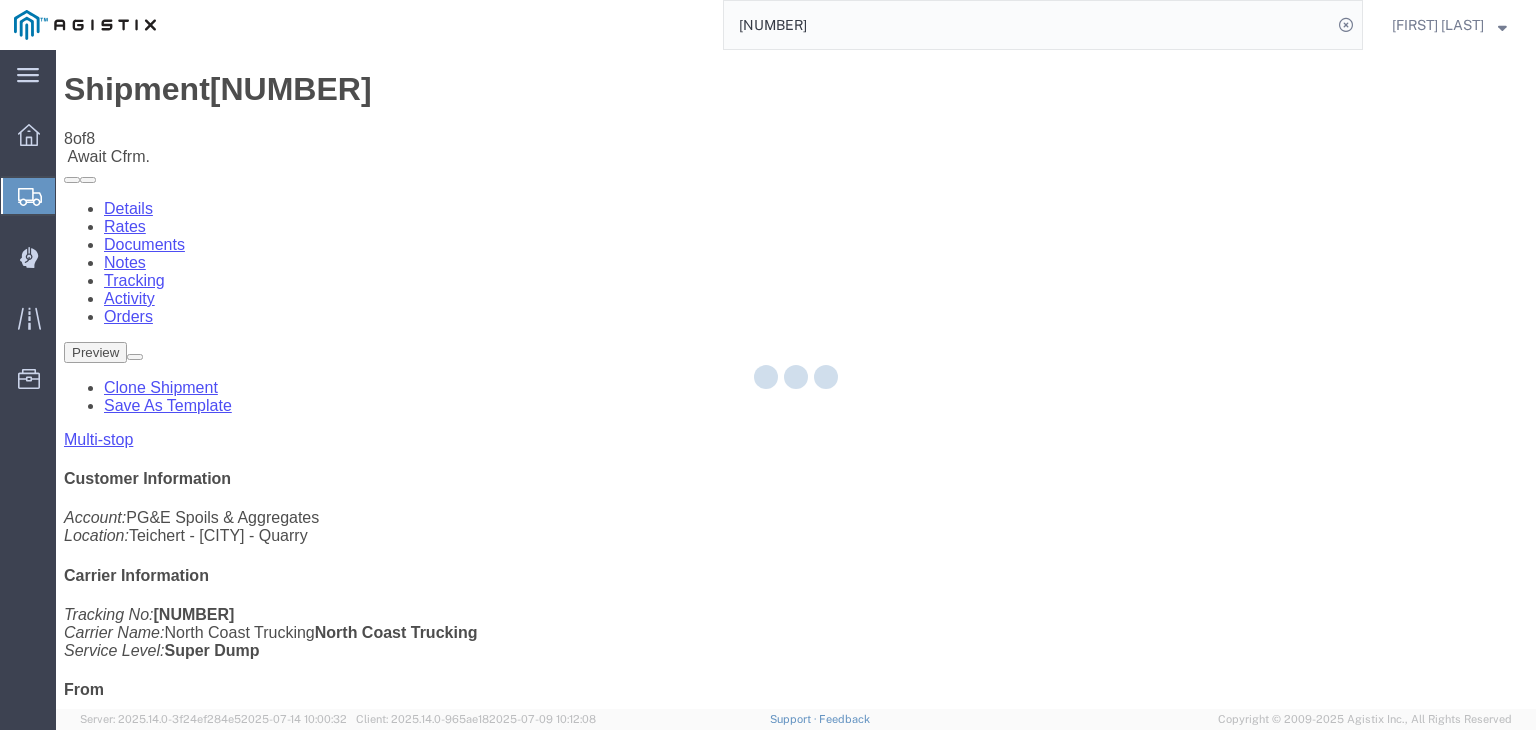 click 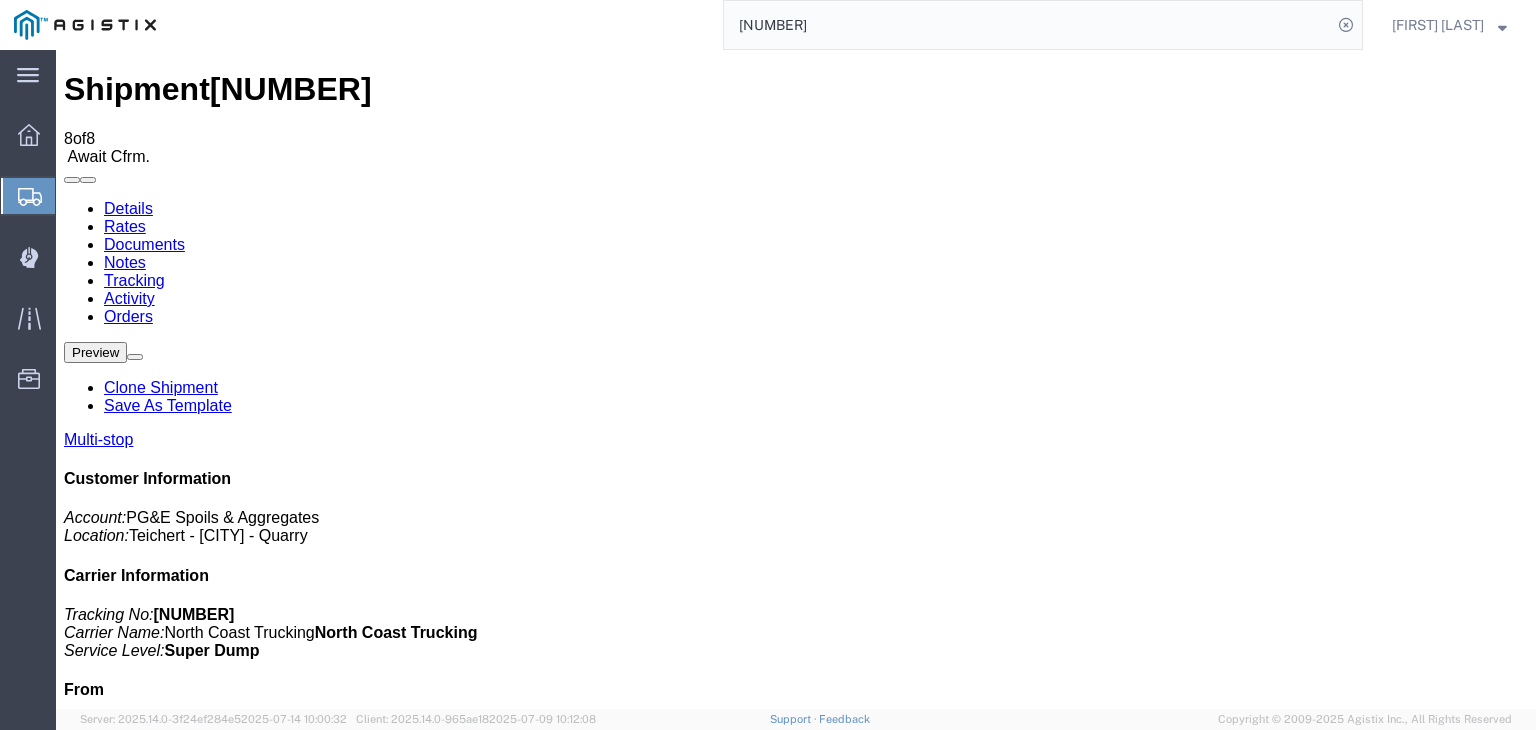 click on "Add New Tracking" at bounding box center (229, 1177) 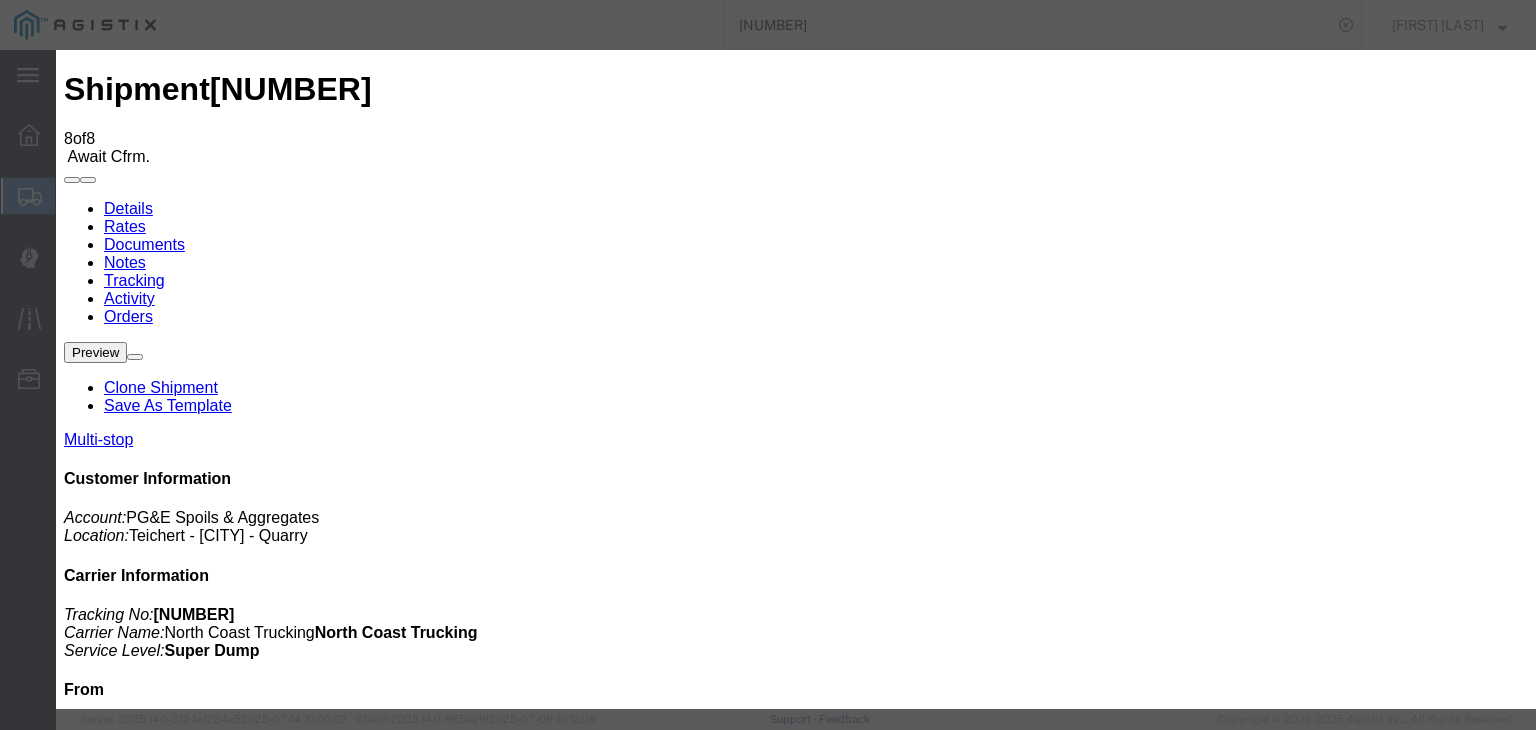 type on "07/15/2025" 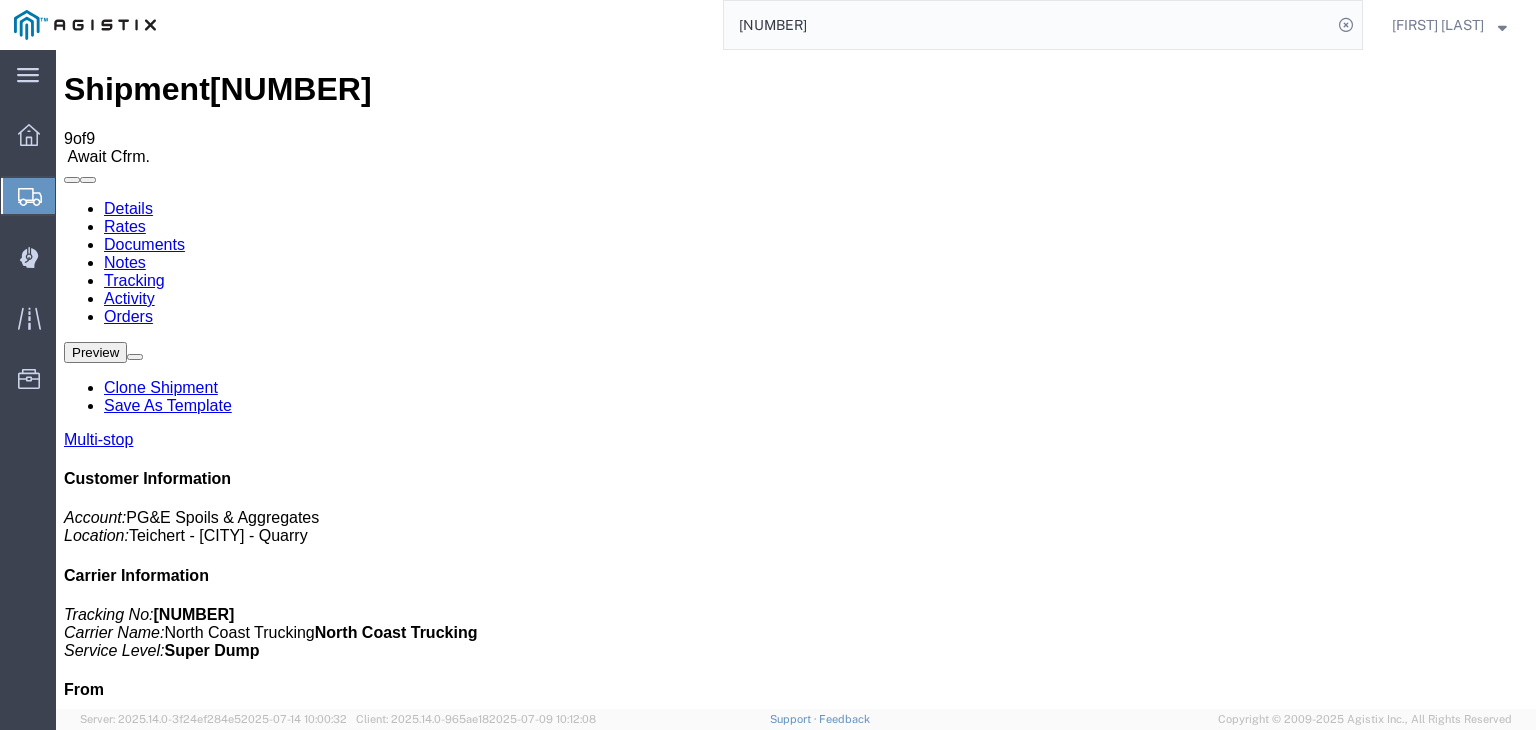 click on "Add New Tracking" at bounding box center [229, 1177] 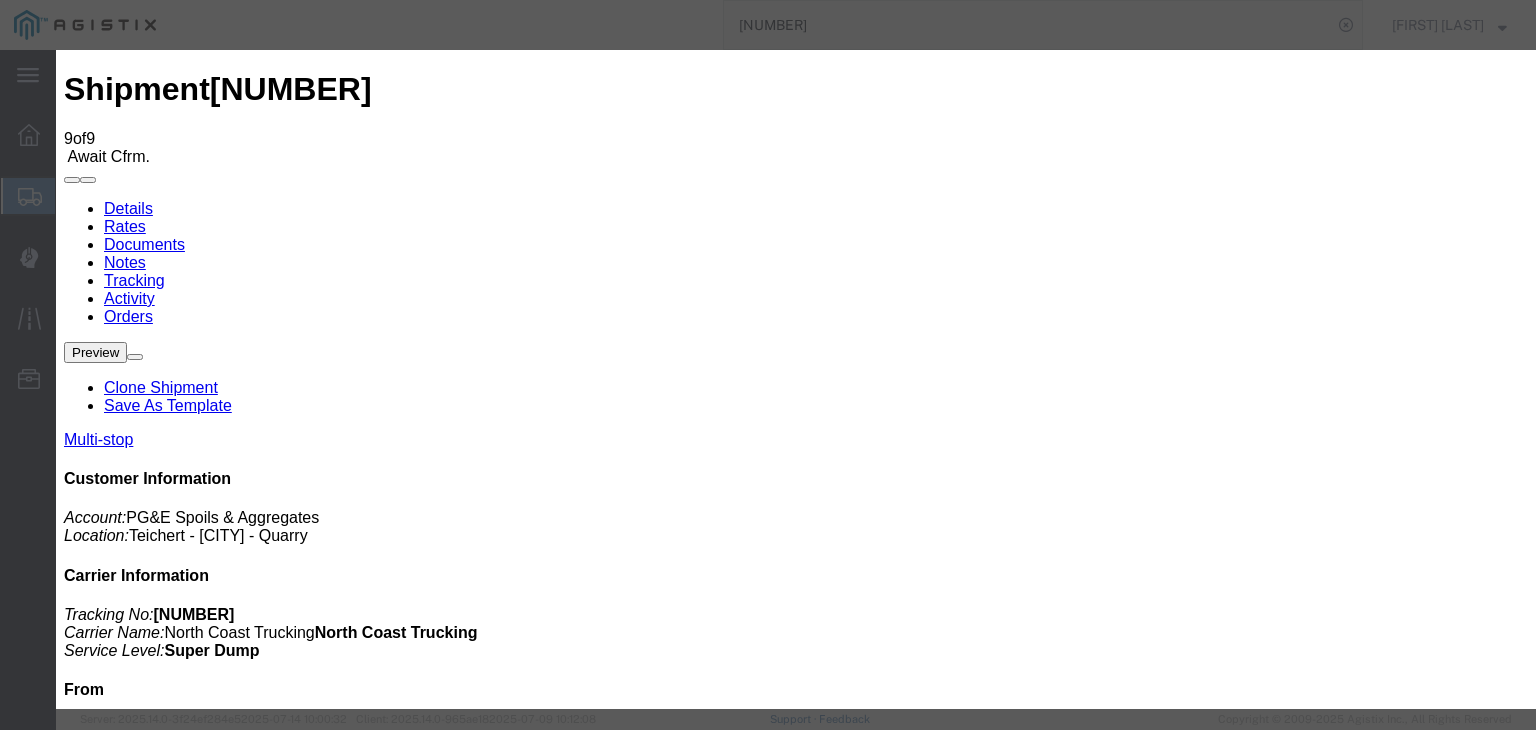 type on "07/15/2025" 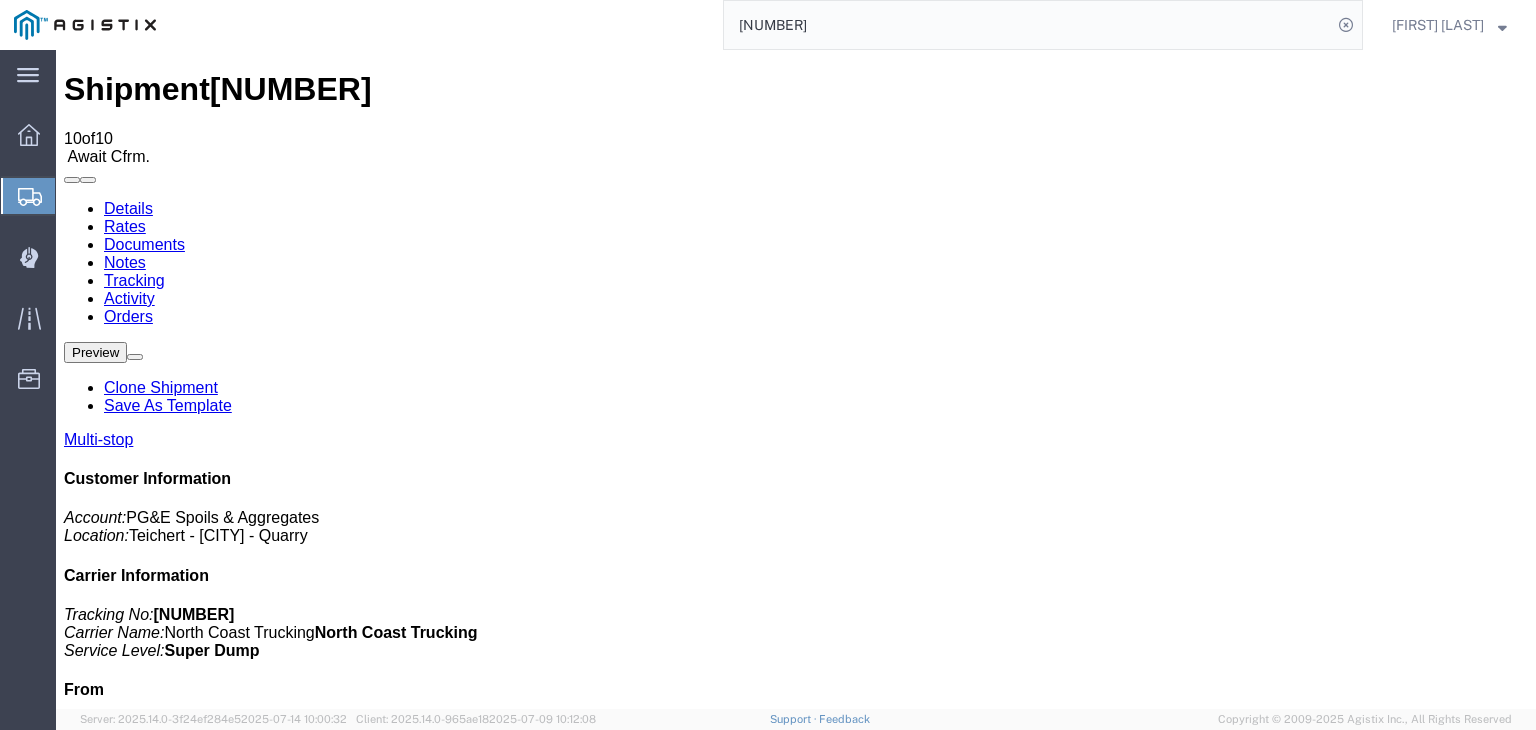 click on "Add New Tracking" at bounding box center [229, 1177] 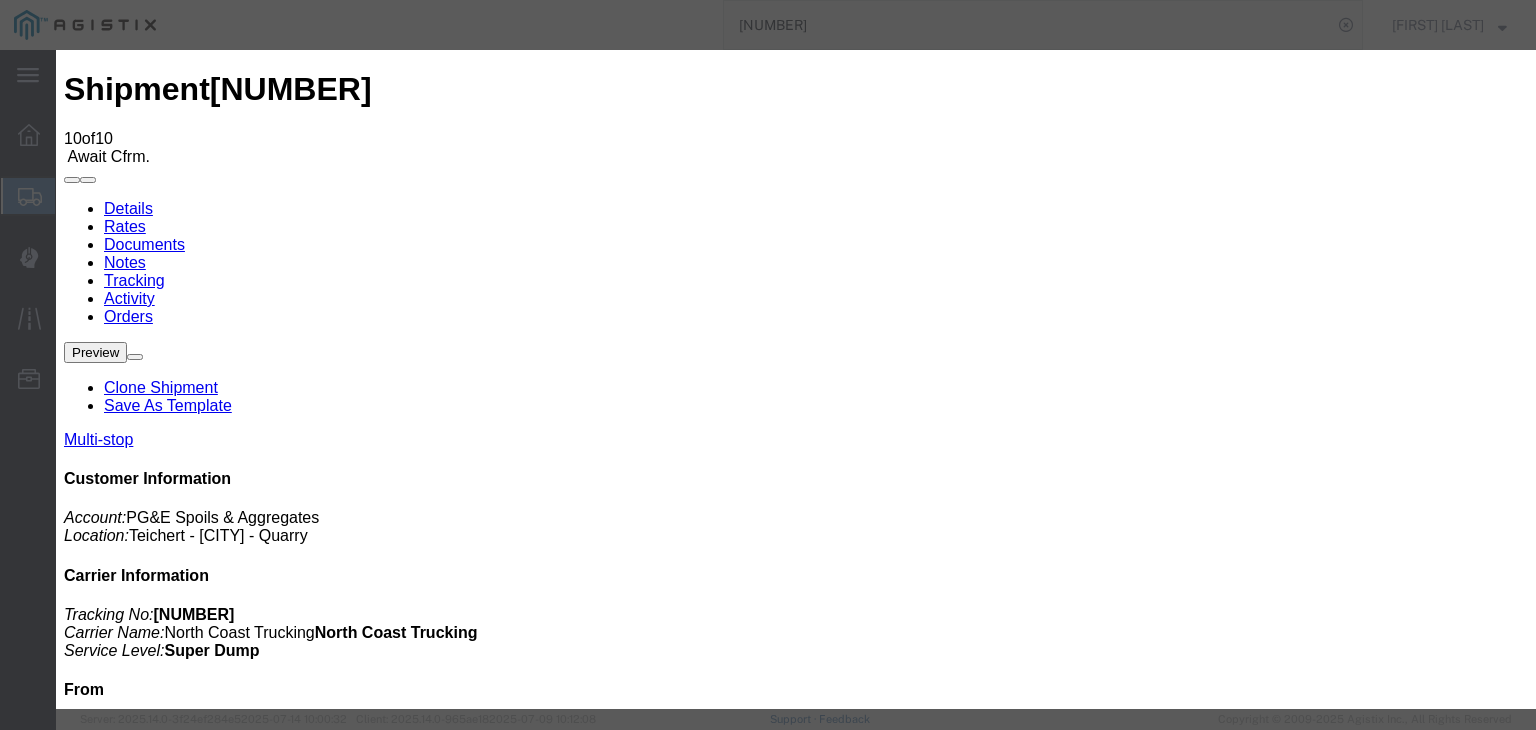 type on "07/15/2025" 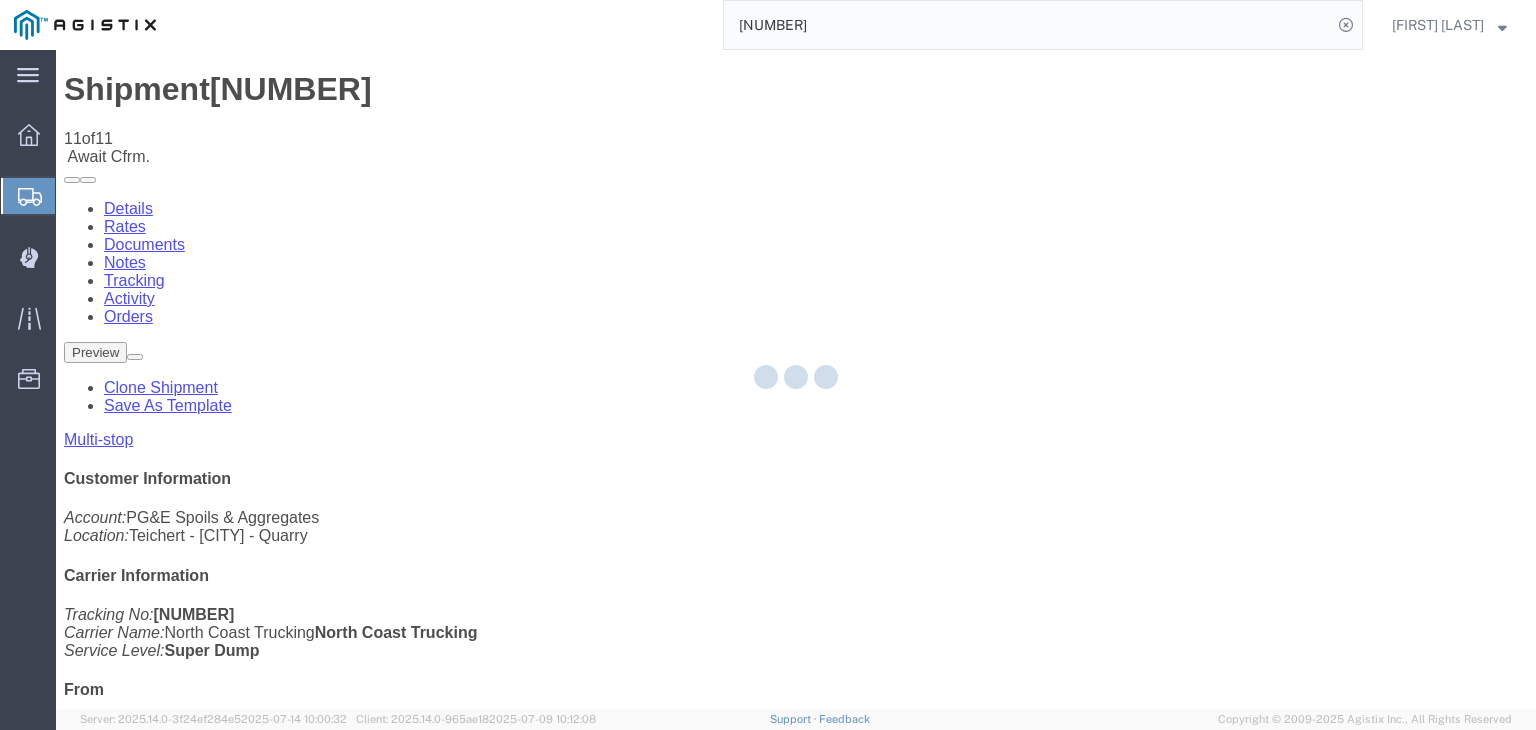 click 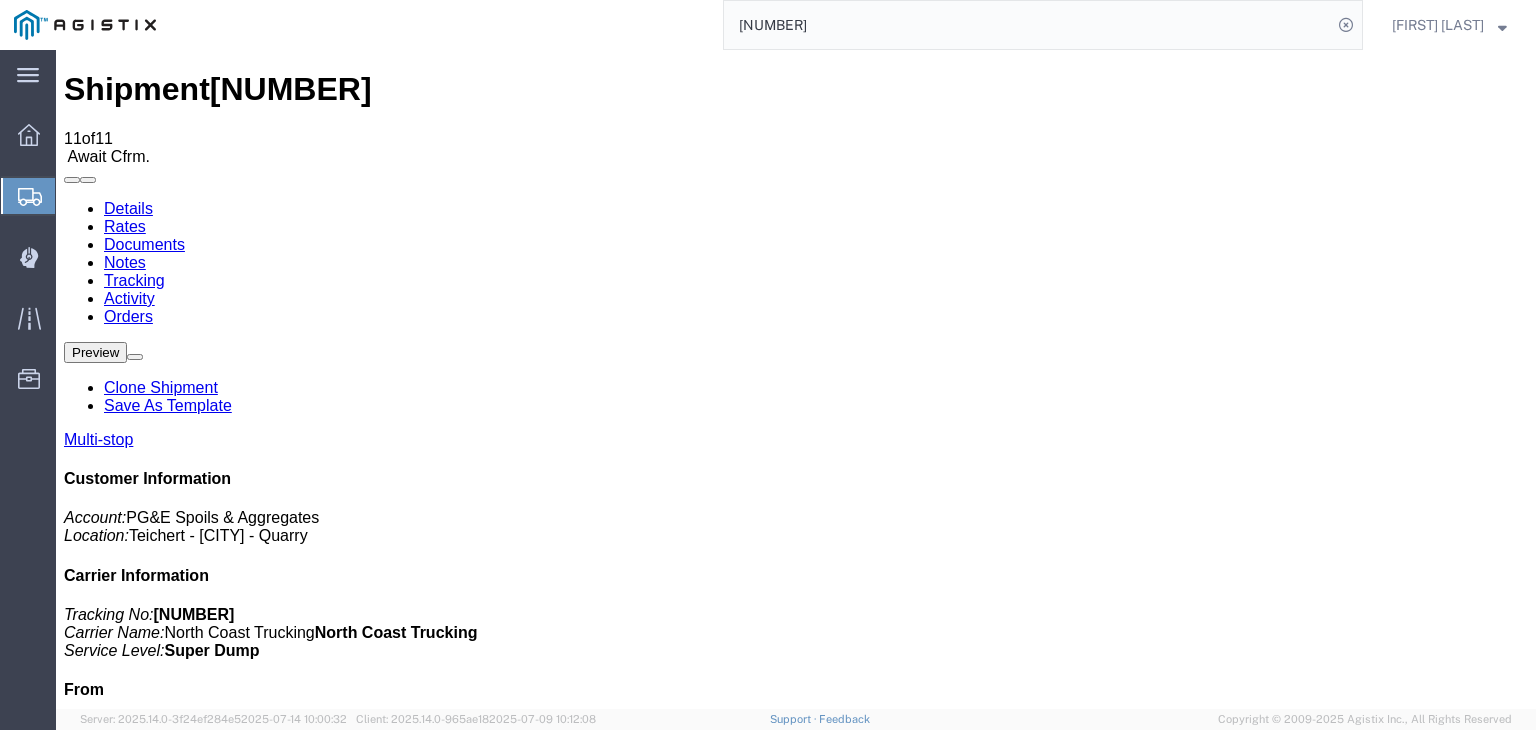 click on "Add New Tracking" at bounding box center (229, 1177) 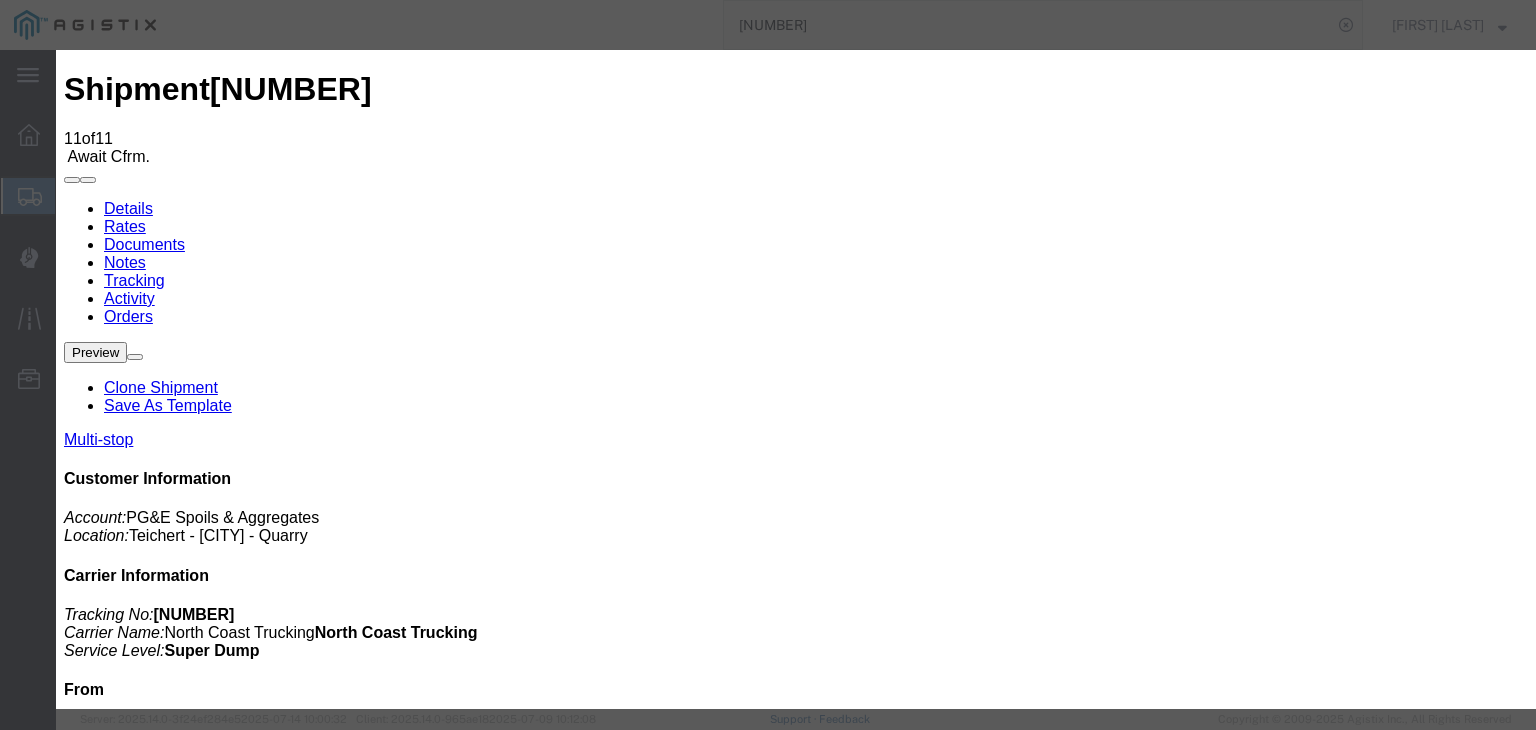 type on "07/15/2025" 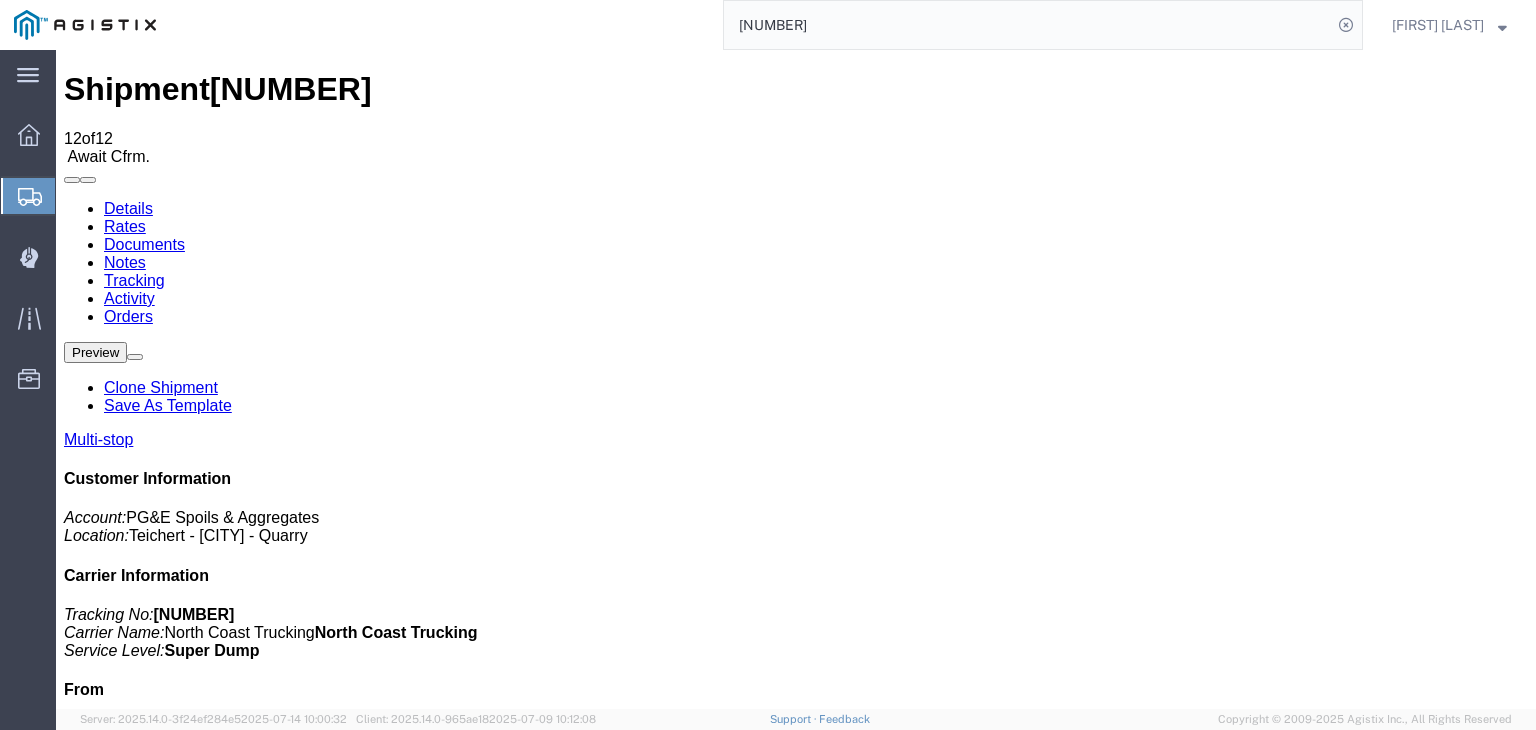 drag, startPoint x: 1057, startPoint y: 243, endPoint x: 1001, endPoint y: 193, distance: 75.073296 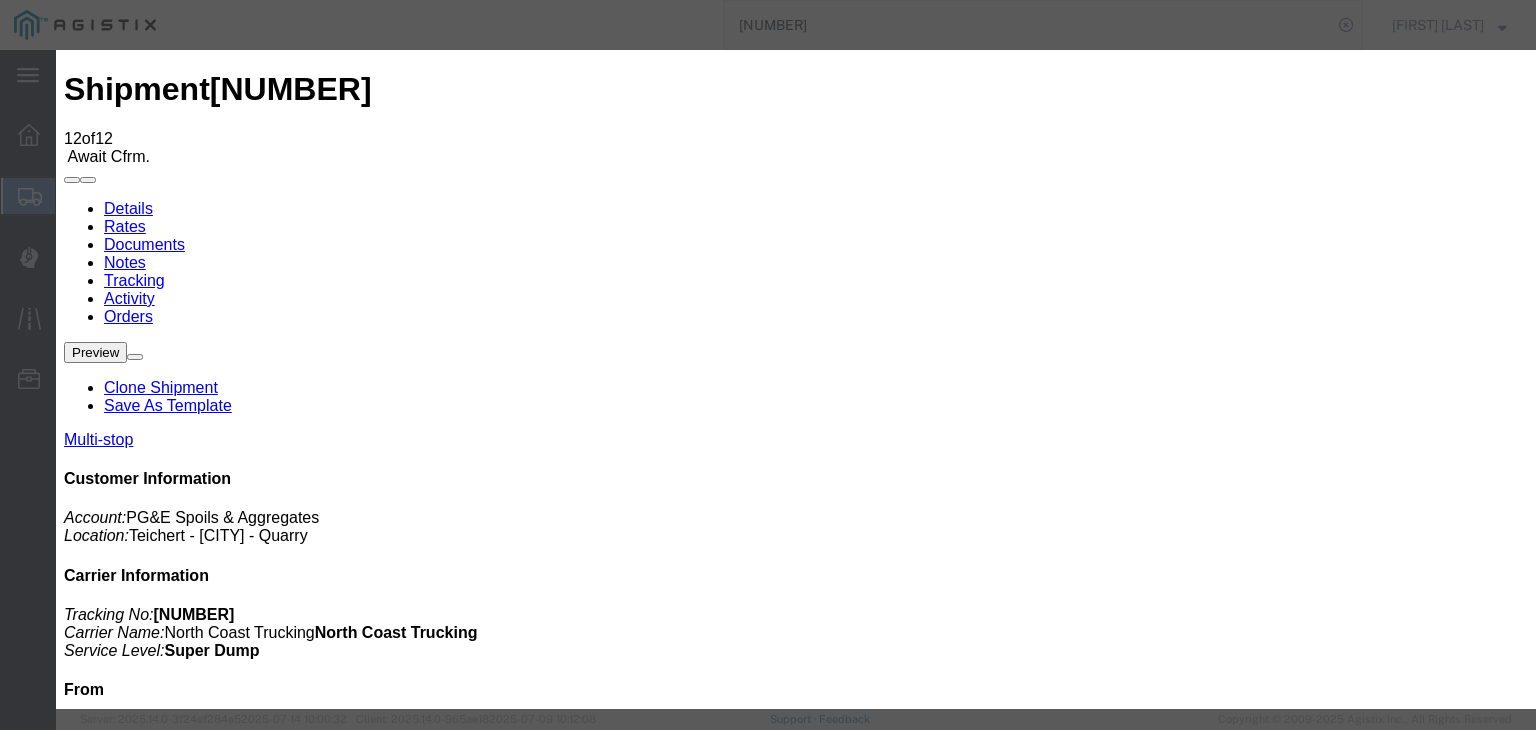 type on "07/15/2025" 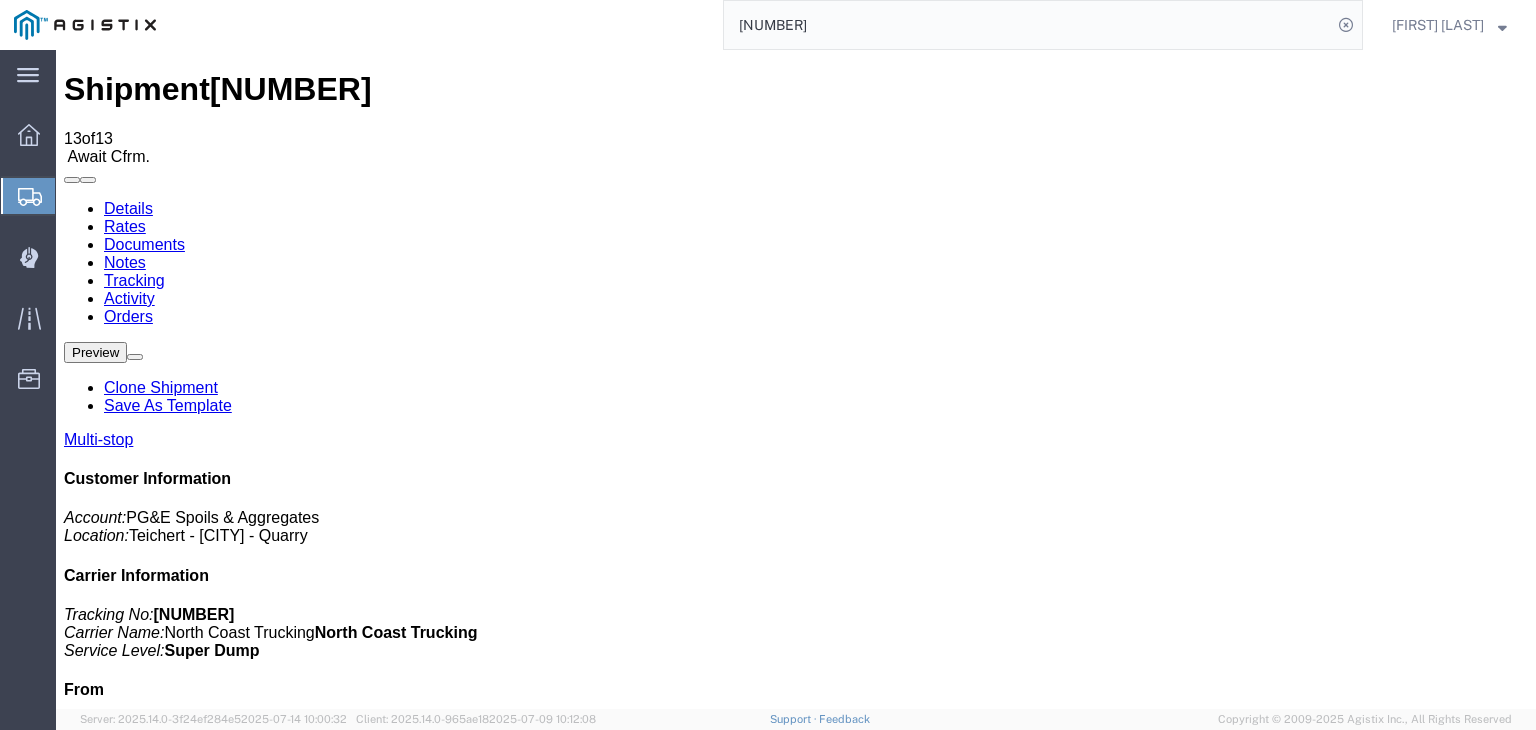click on "Add New Tracking" at bounding box center [229, 1177] 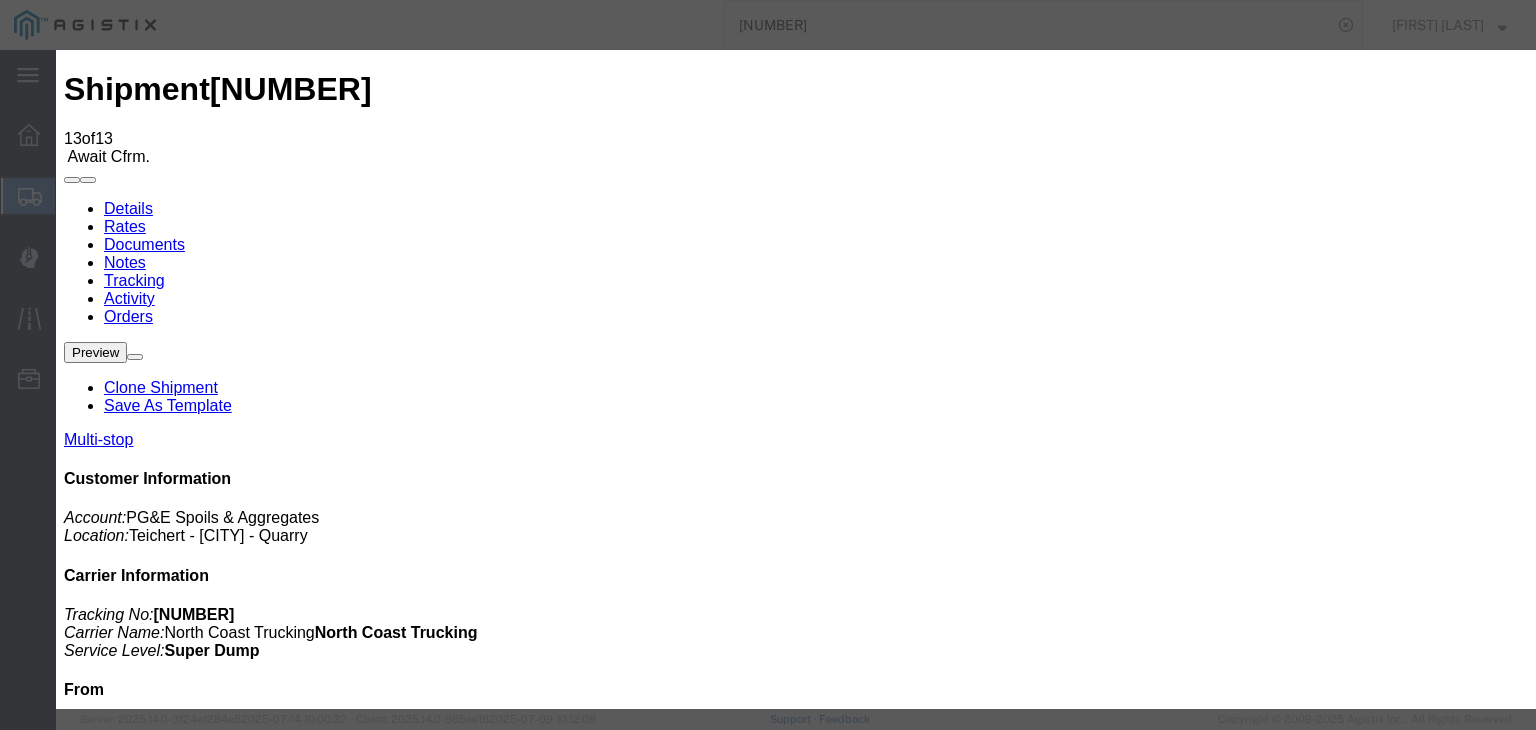 type on "07/15/2025" 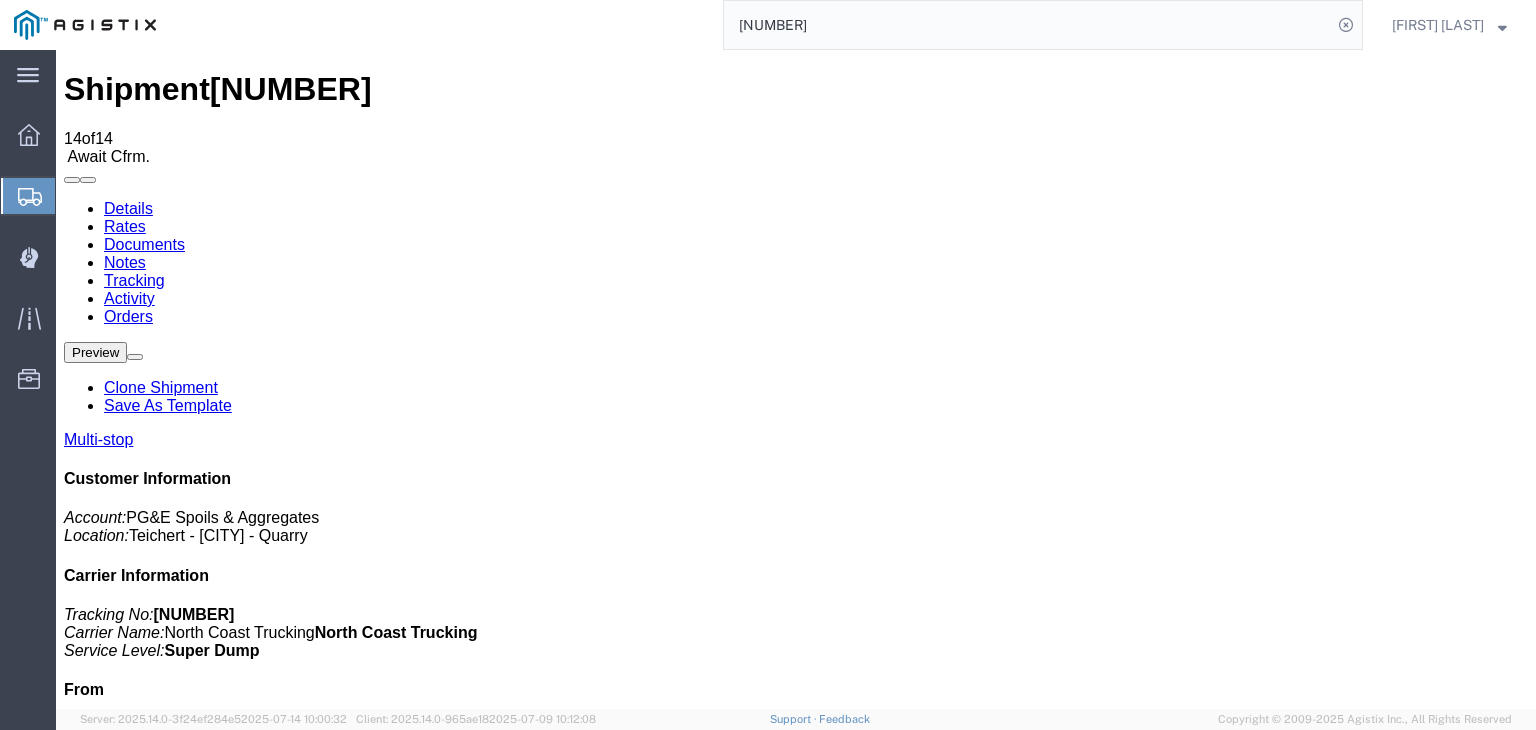 click on "Add New Tracking" at bounding box center (229, 1177) 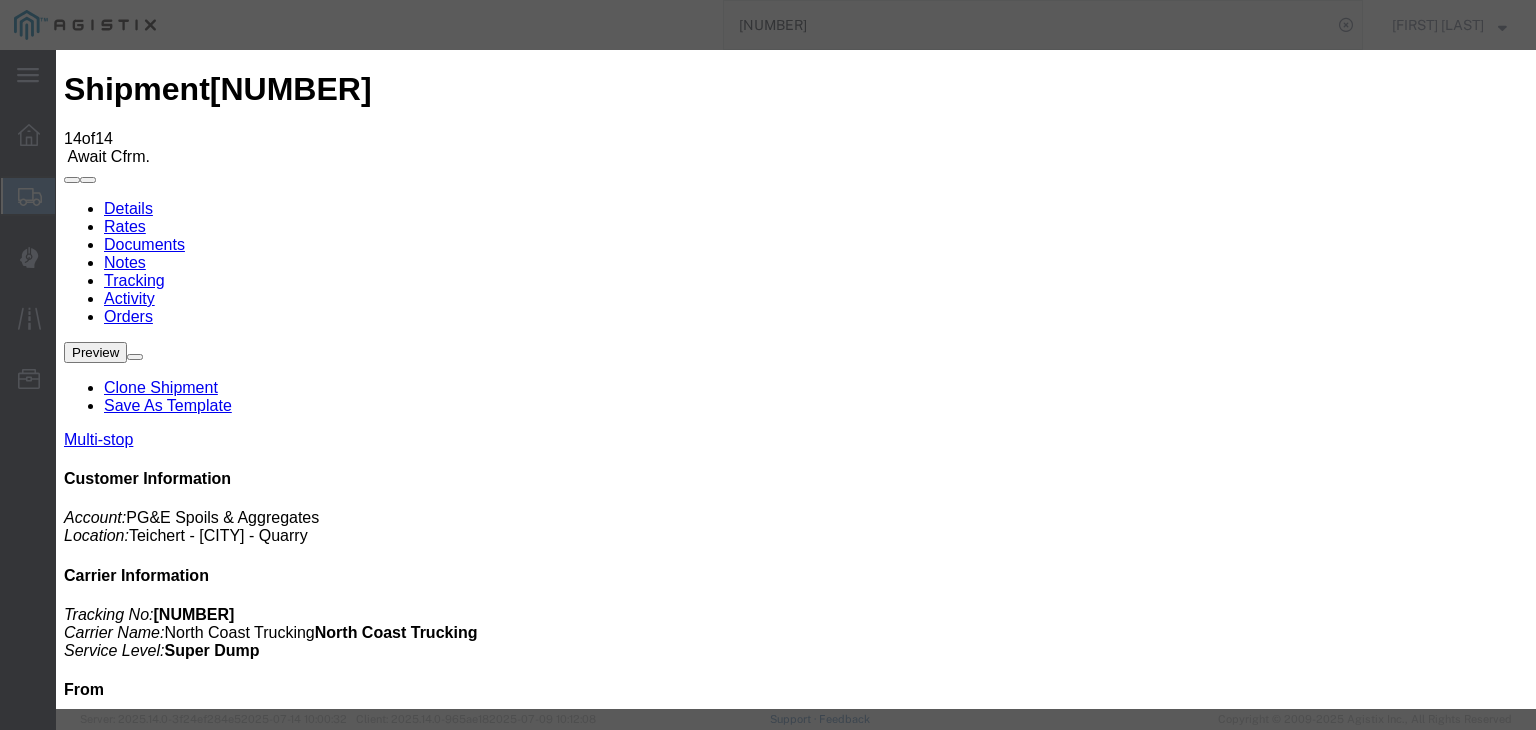 type on "07/15/2025" 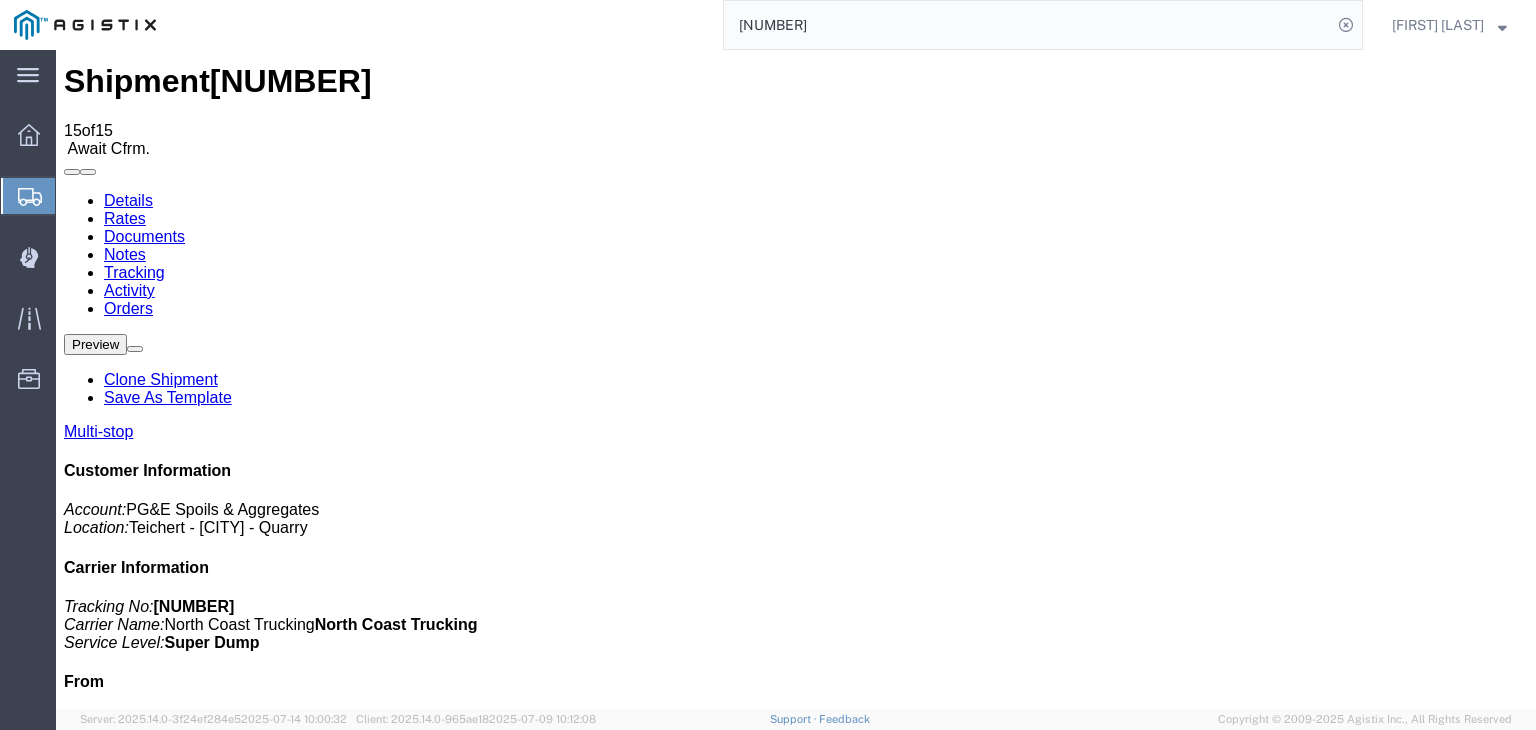 scroll, scrollTop: 0, scrollLeft: 0, axis: both 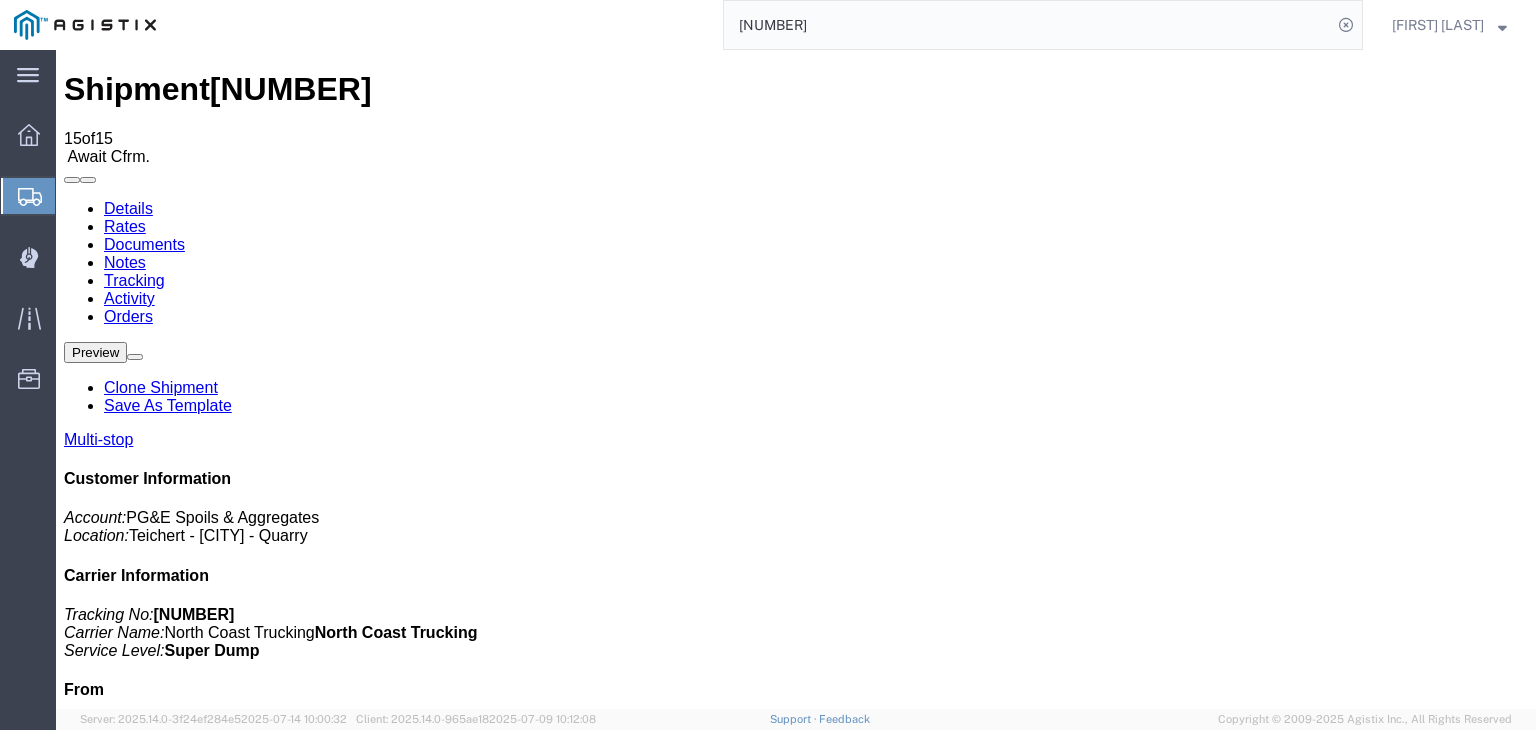 click on "Documents" at bounding box center (144, 244) 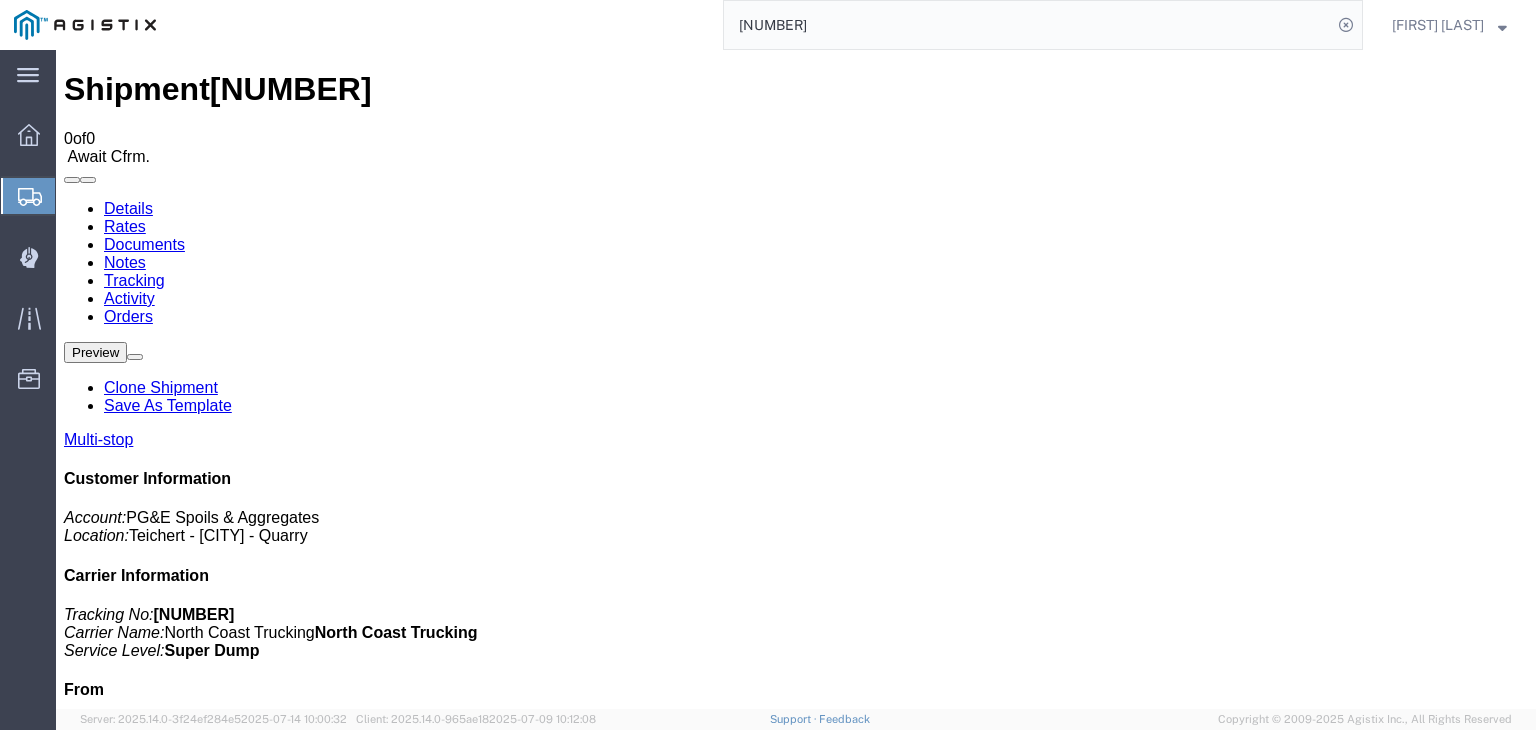 click on "Attach Documents" at bounding box center [126, 1157] 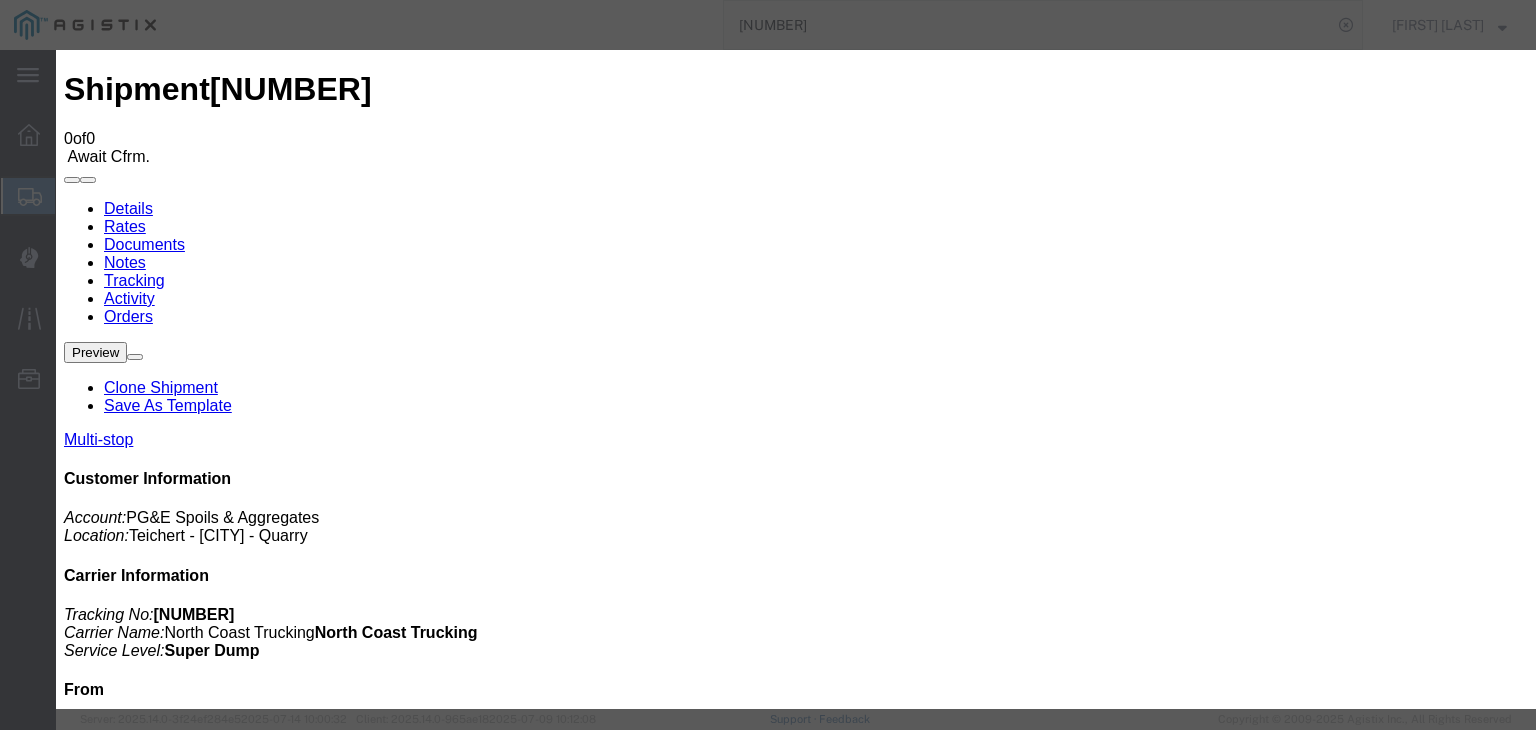 click on "No file chosen" at bounding box center (796, 1946) 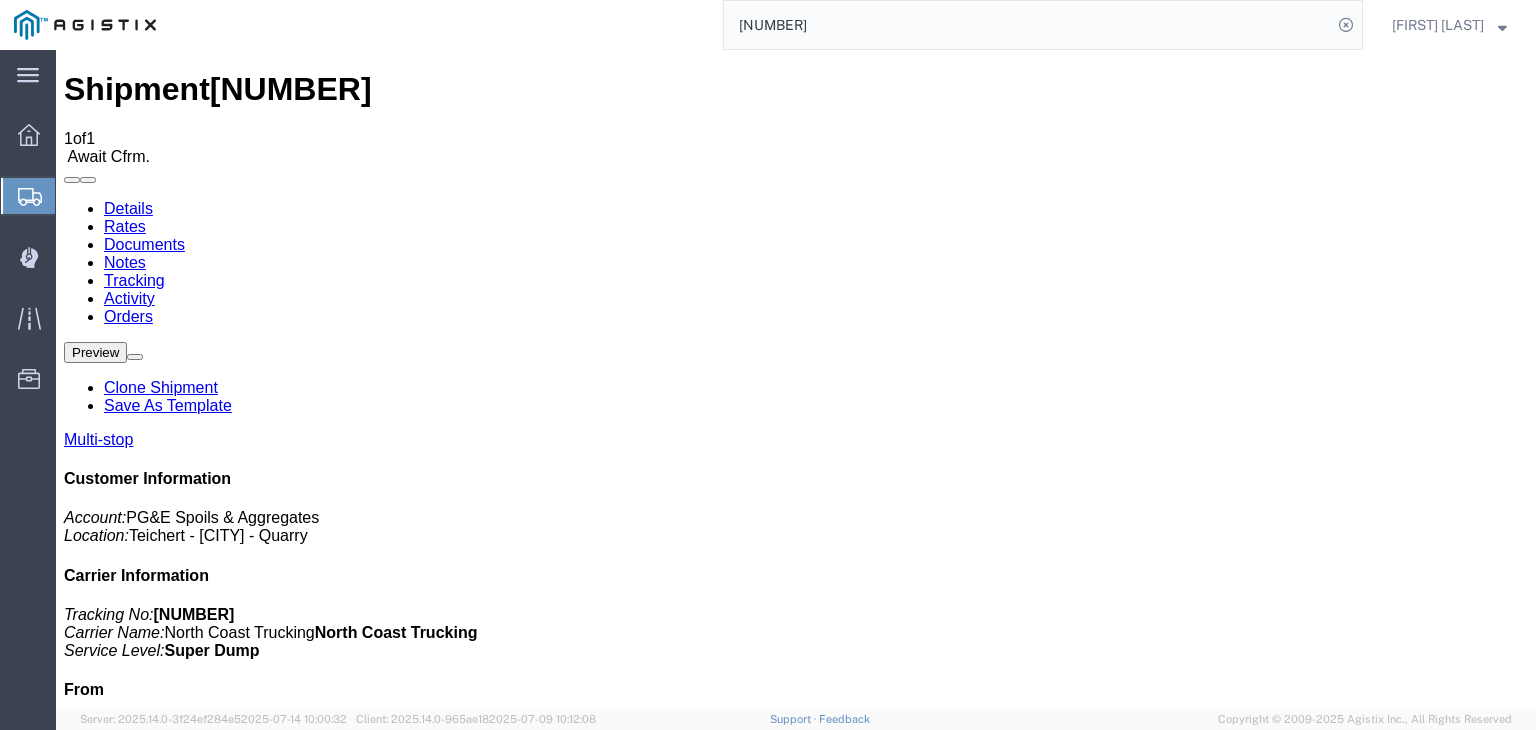 click on "Tracking" at bounding box center (134, 280) 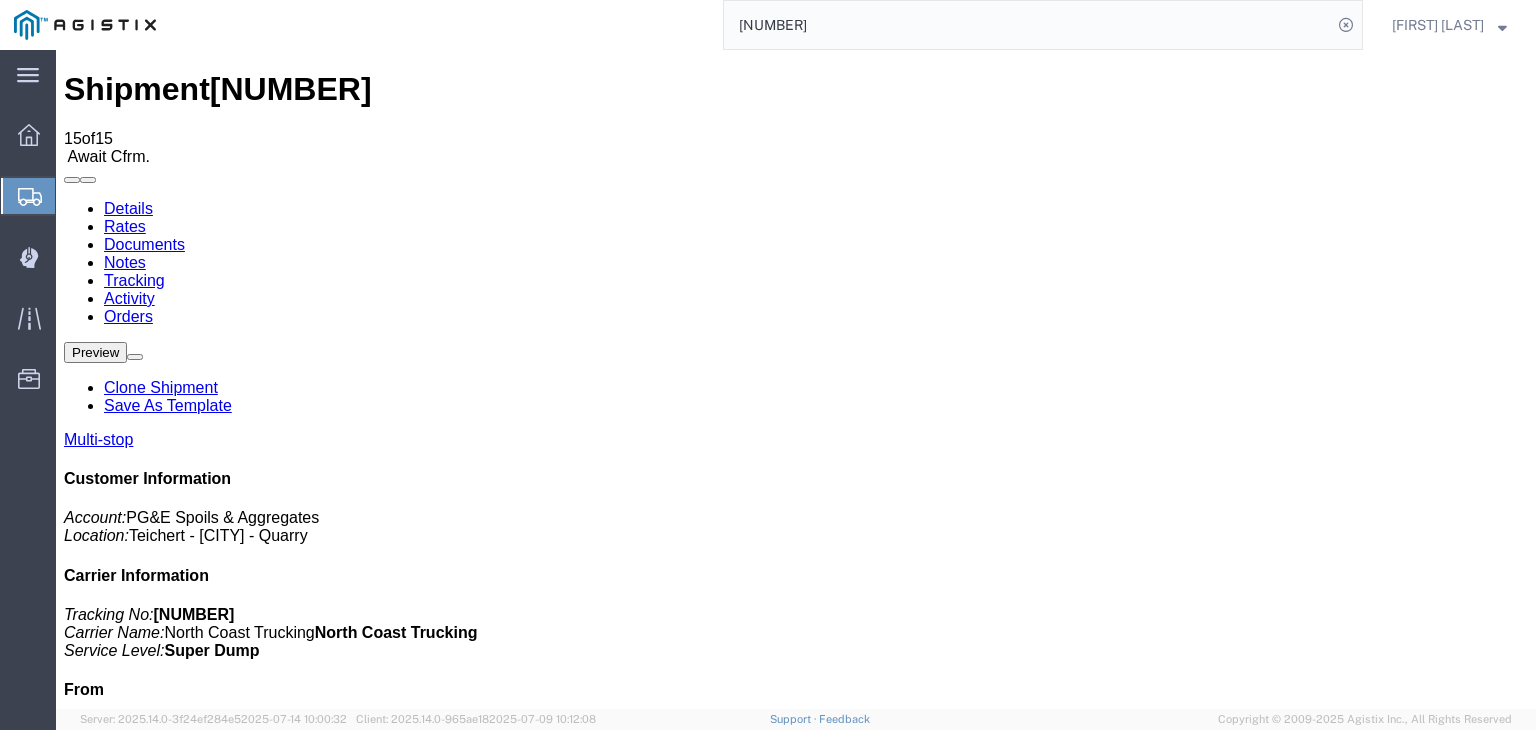 click on "Add New Tracking" at bounding box center (229, 1177) 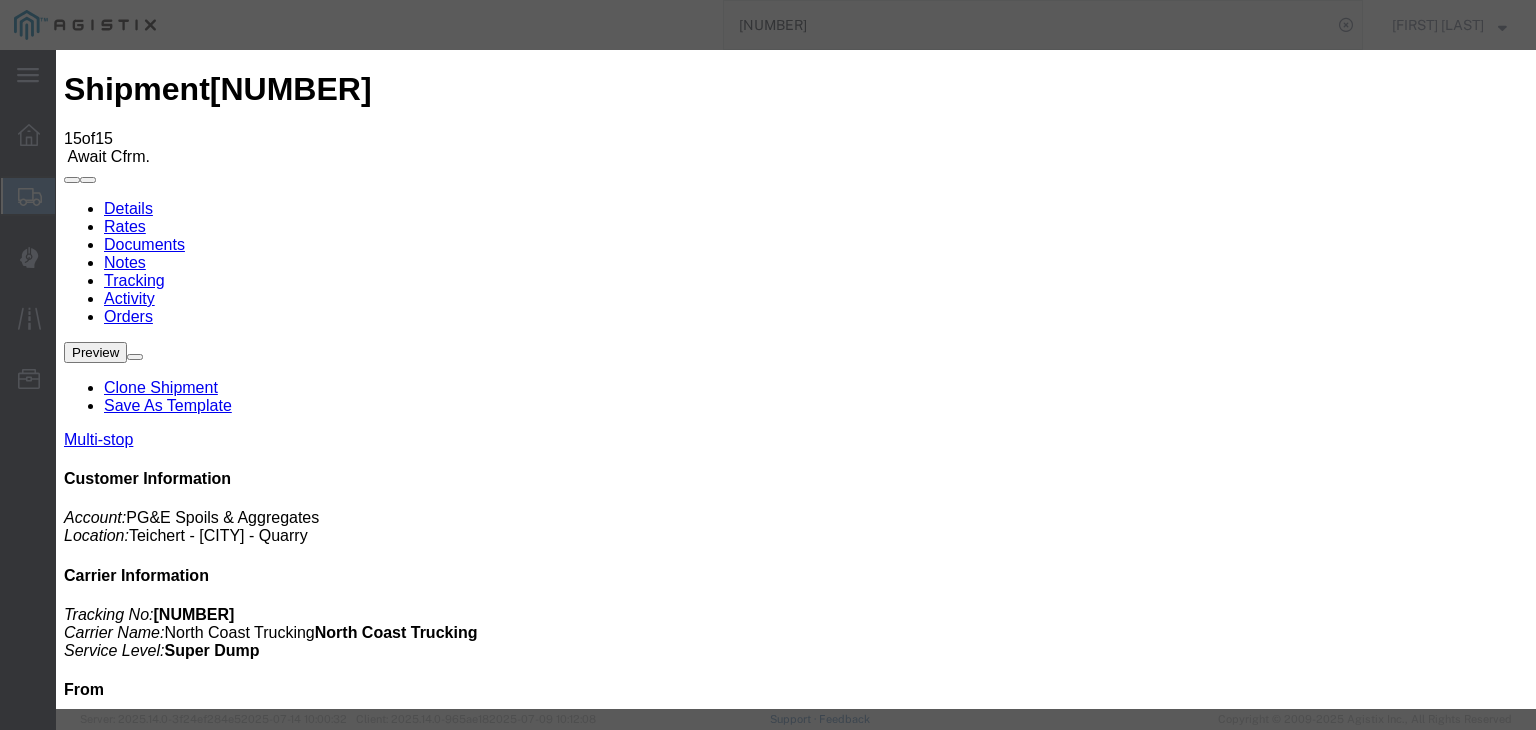 type on "07/15/2025" 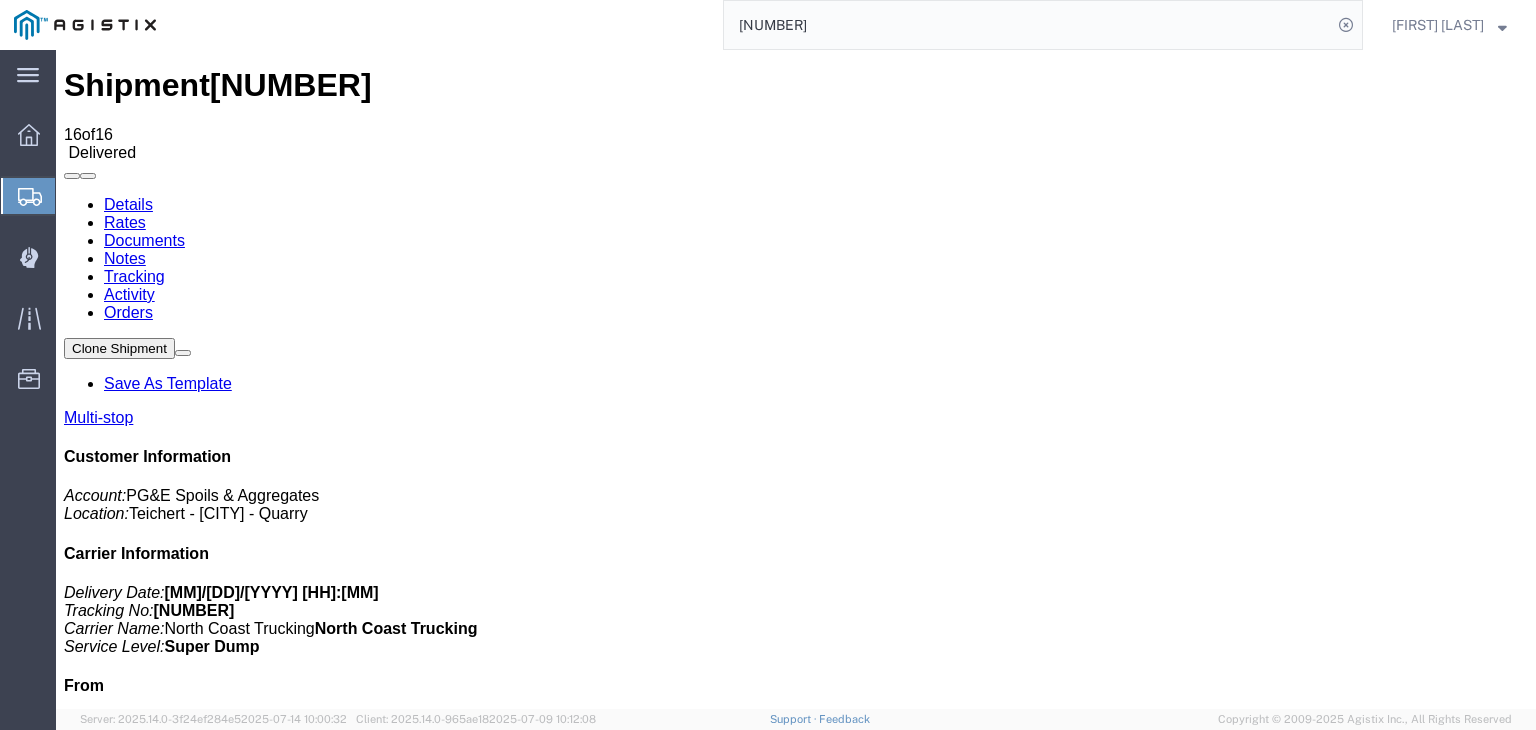 scroll, scrollTop: 0, scrollLeft: 0, axis: both 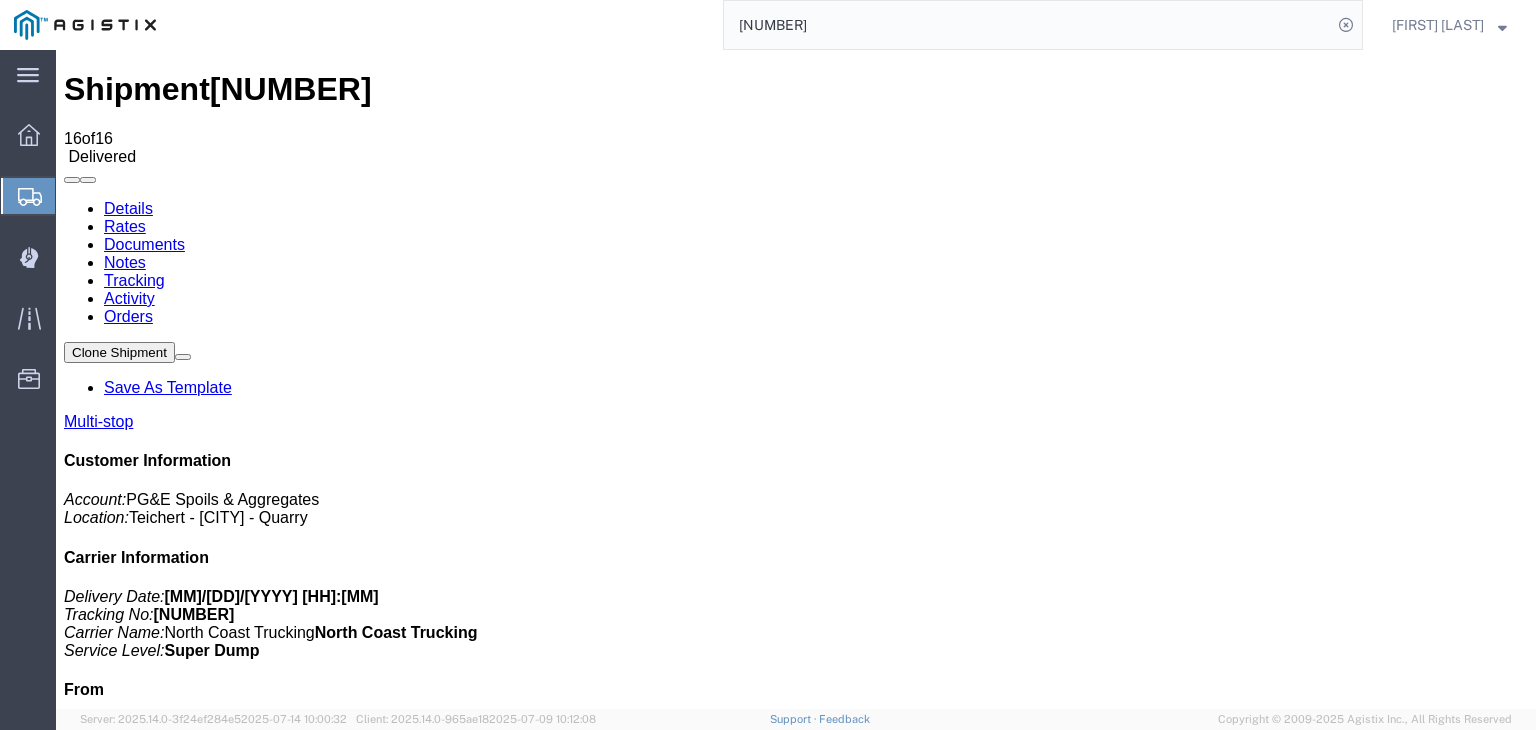 click on "Documents" at bounding box center (144, 244) 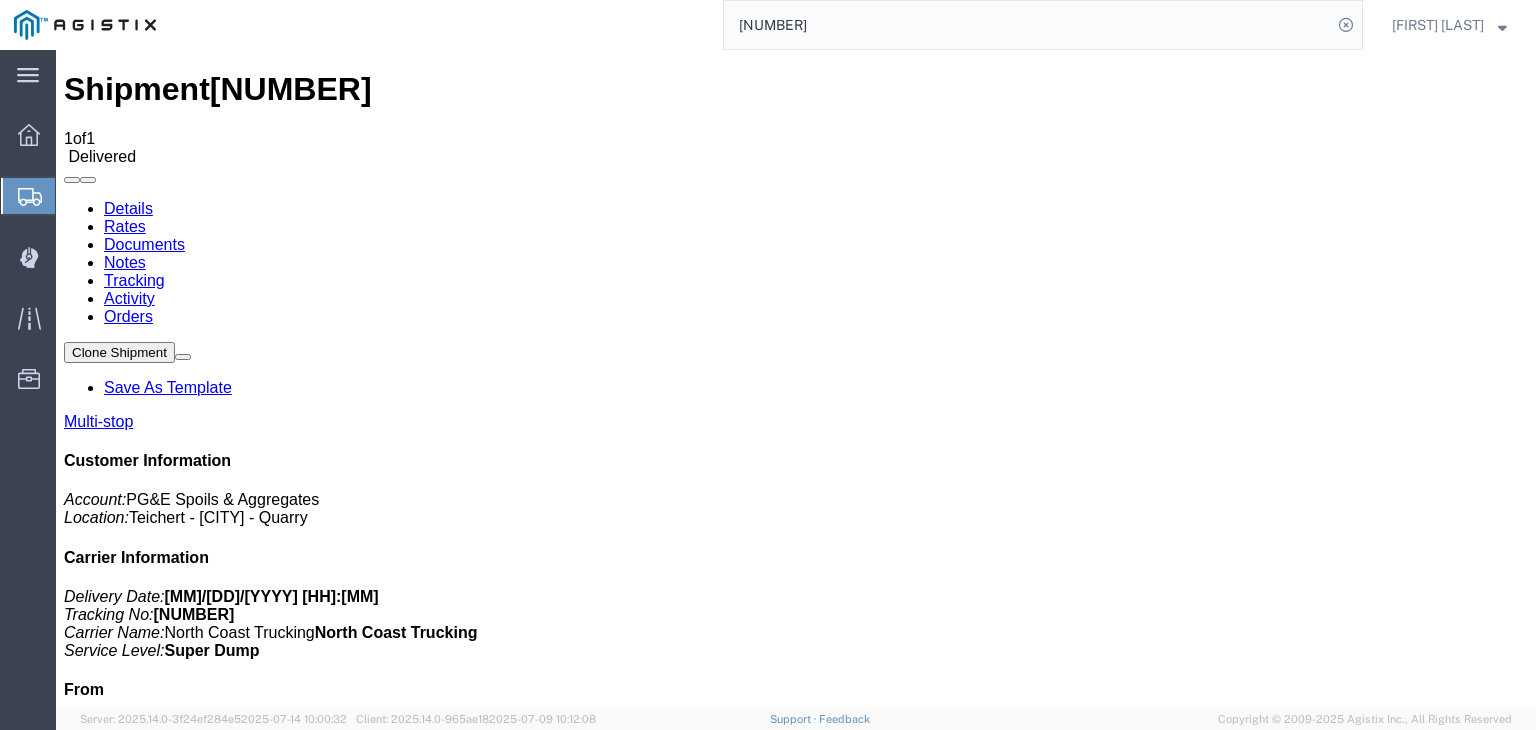 click on "Notes" at bounding box center [125, 262] 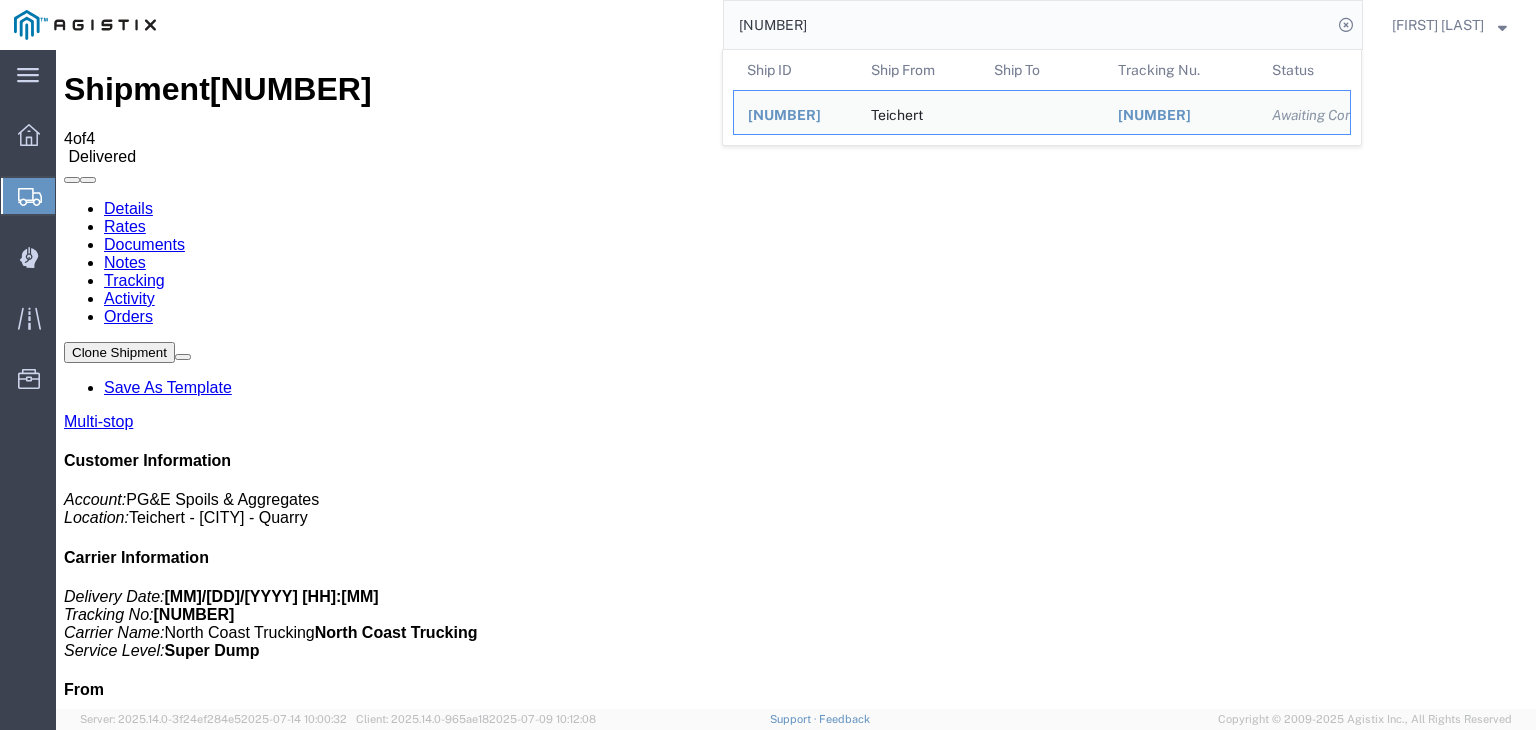 click on "[NUMBER]" 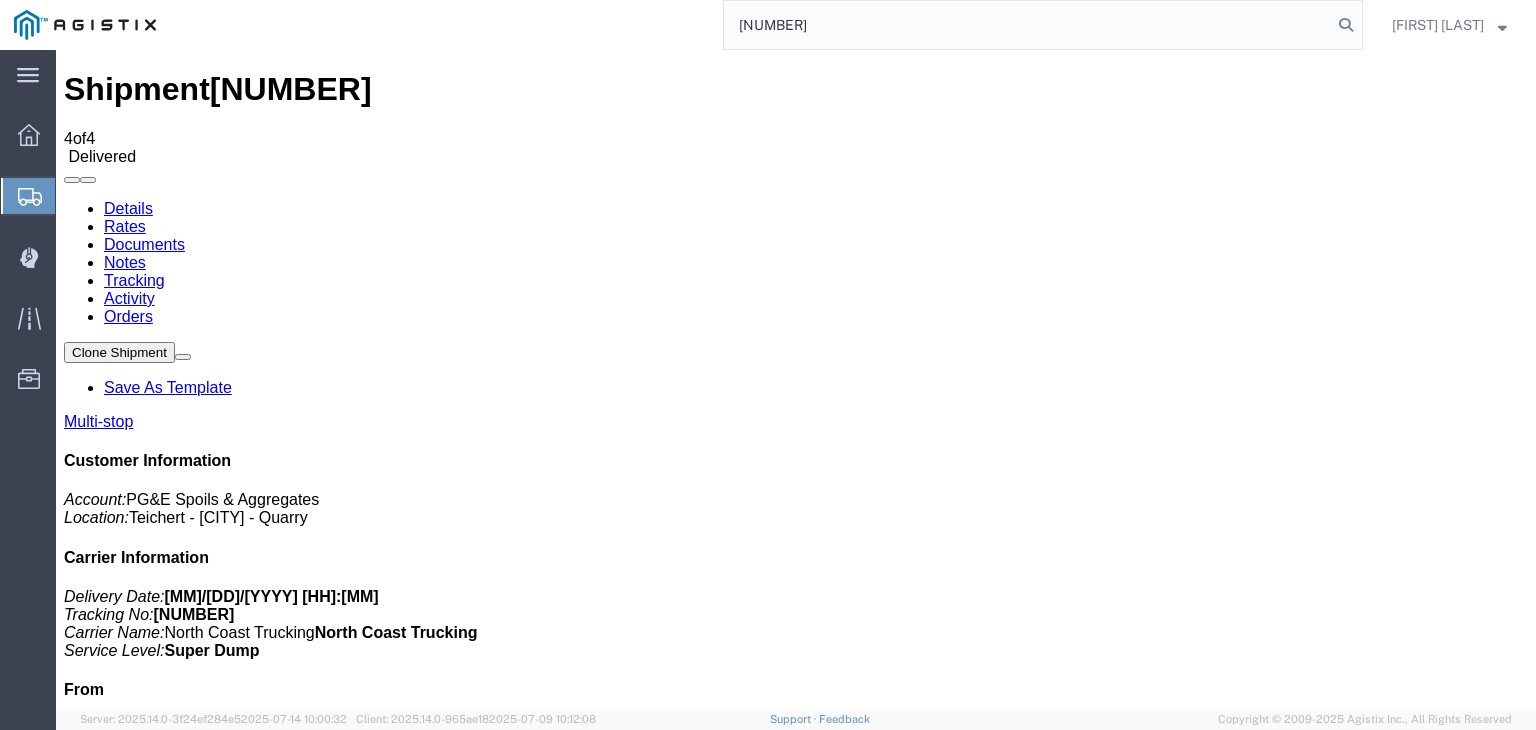 type on "[NUMBER]" 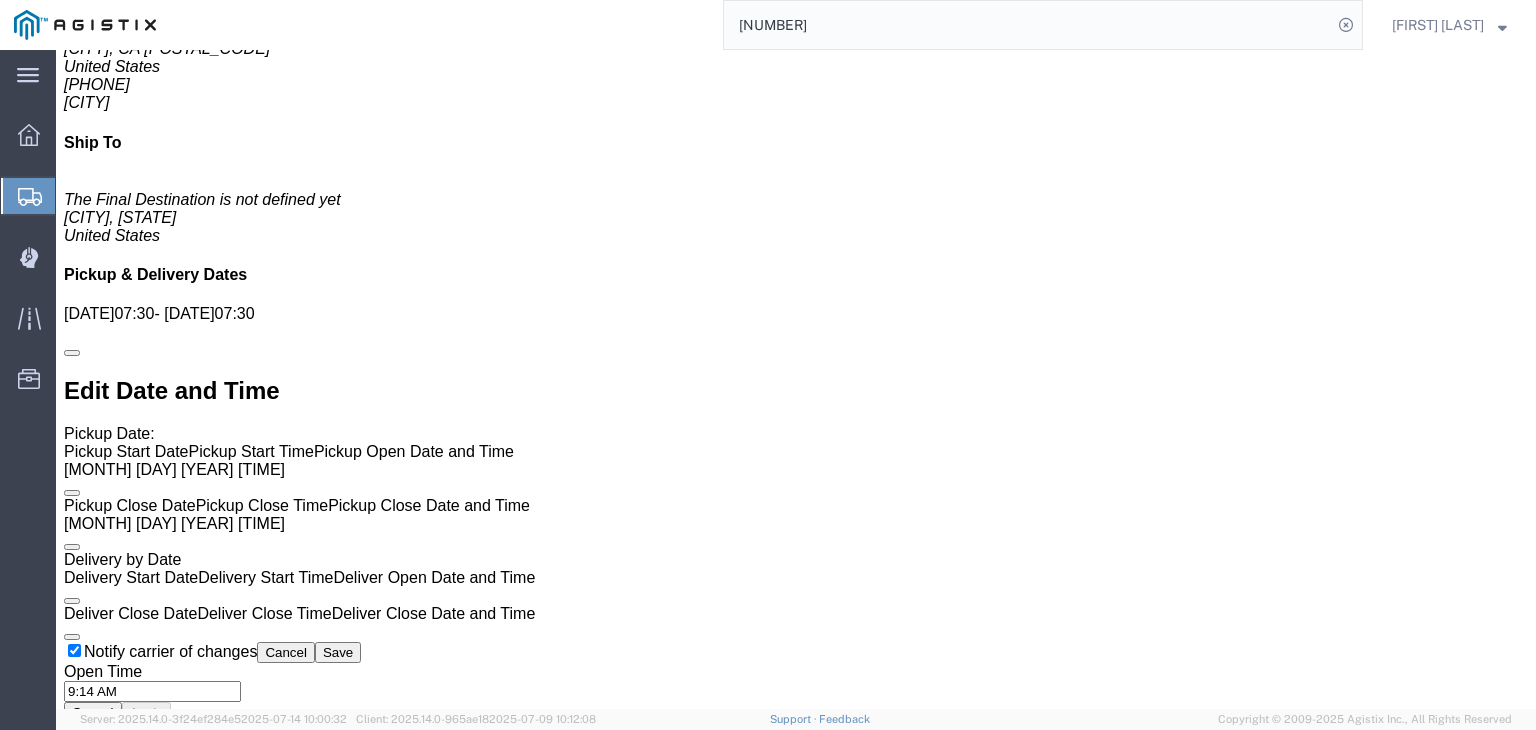 scroll, scrollTop: 1300, scrollLeft: 0, axis: vertical 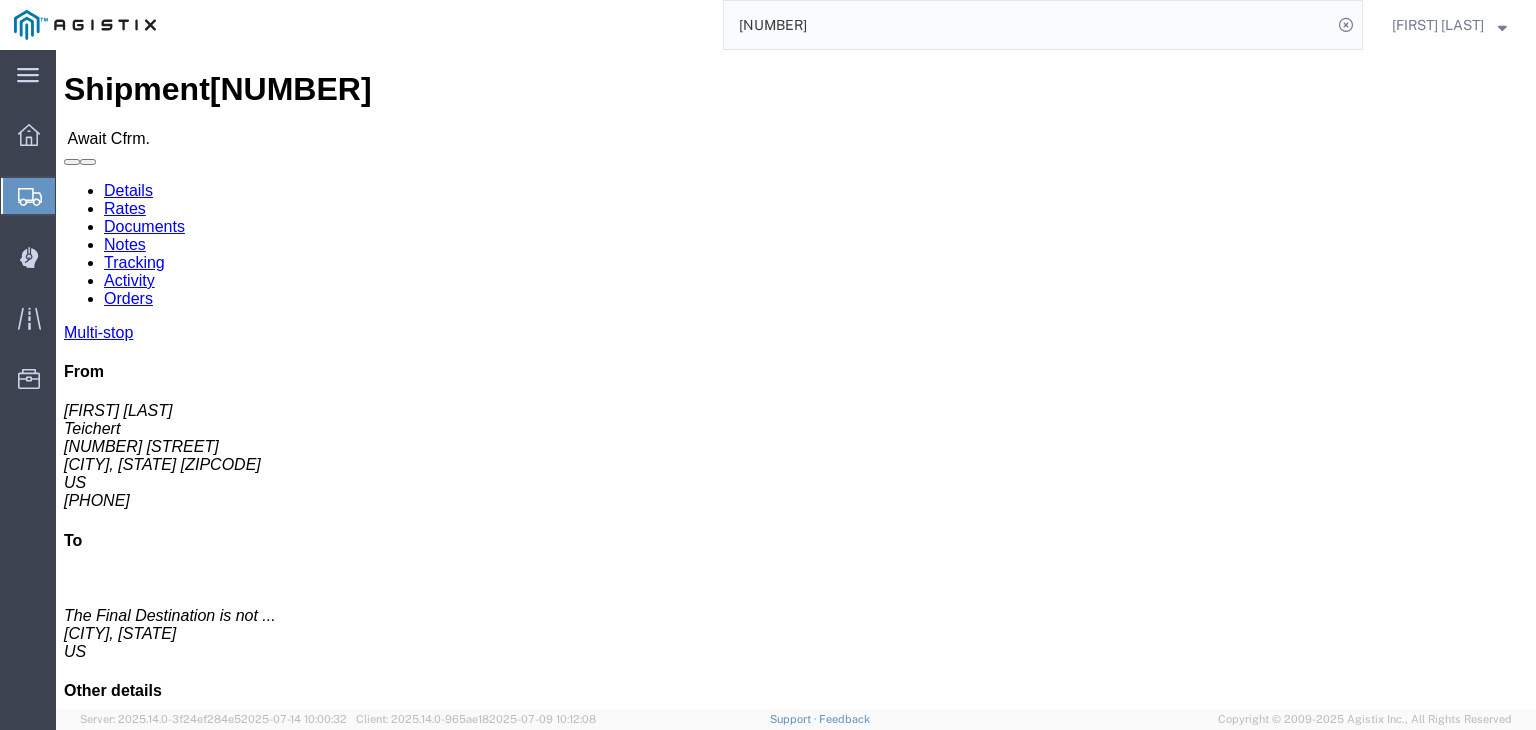 click on "Activity" 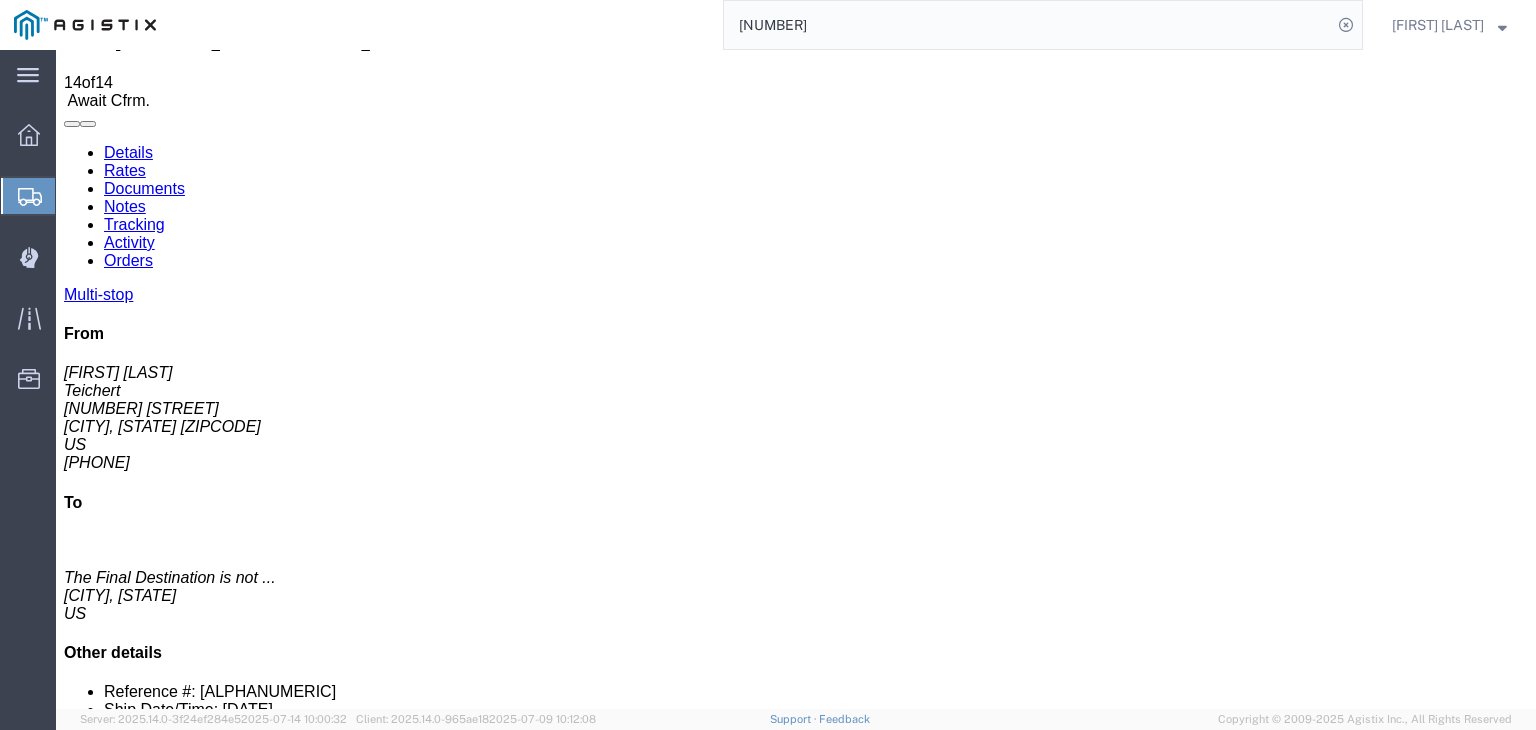 scroll, scrollTop: 0, scrollLeft: 0, axis: both 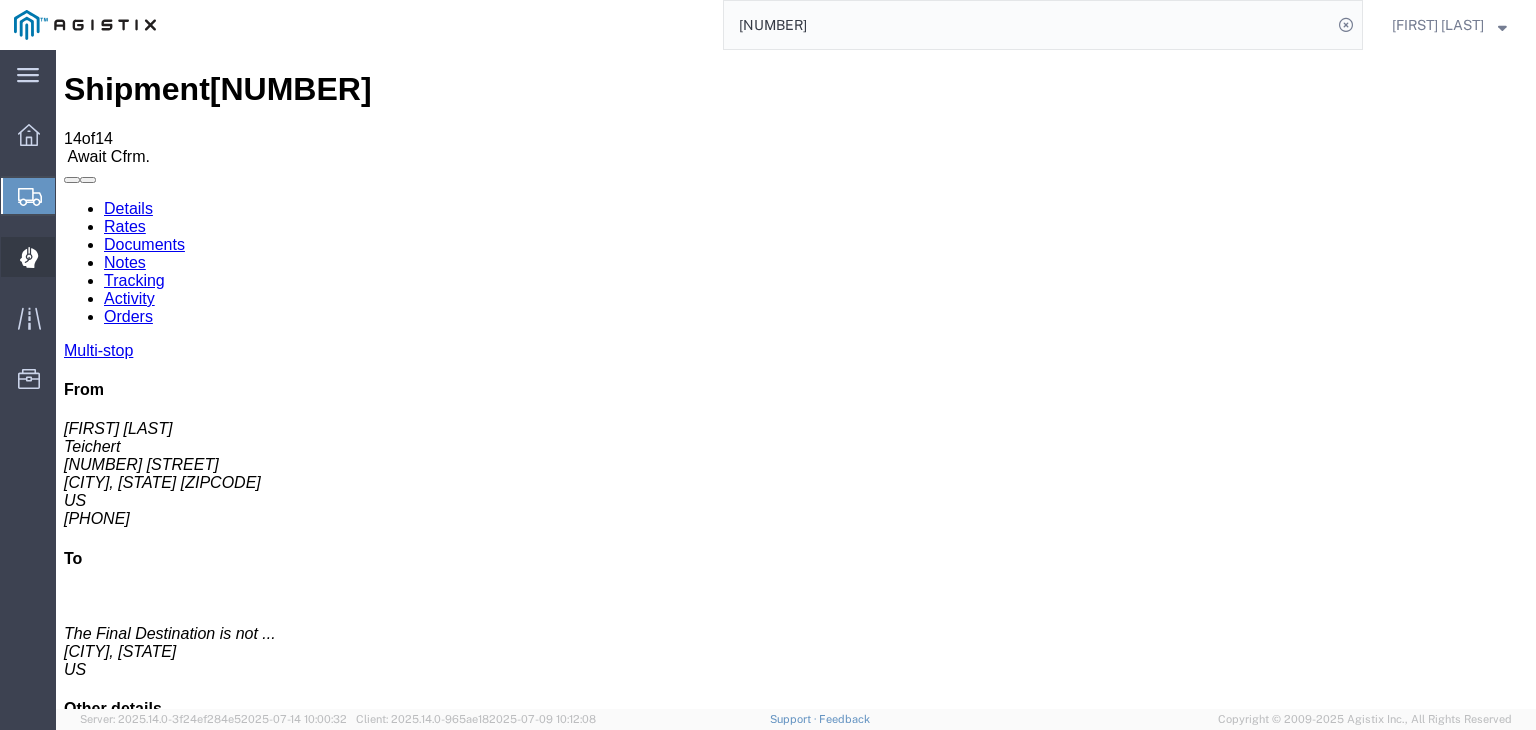 click 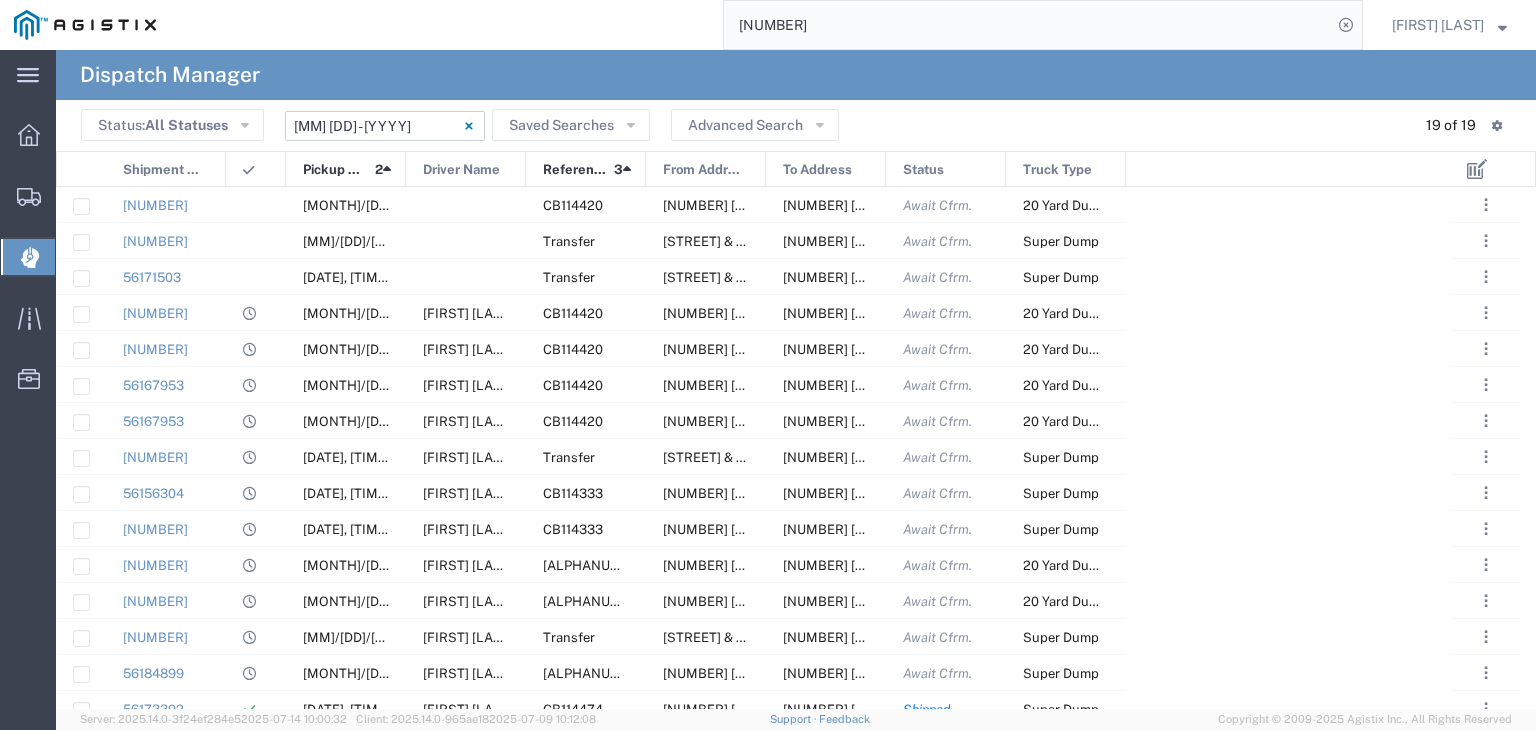 click on "[DATE] - [DATE]" 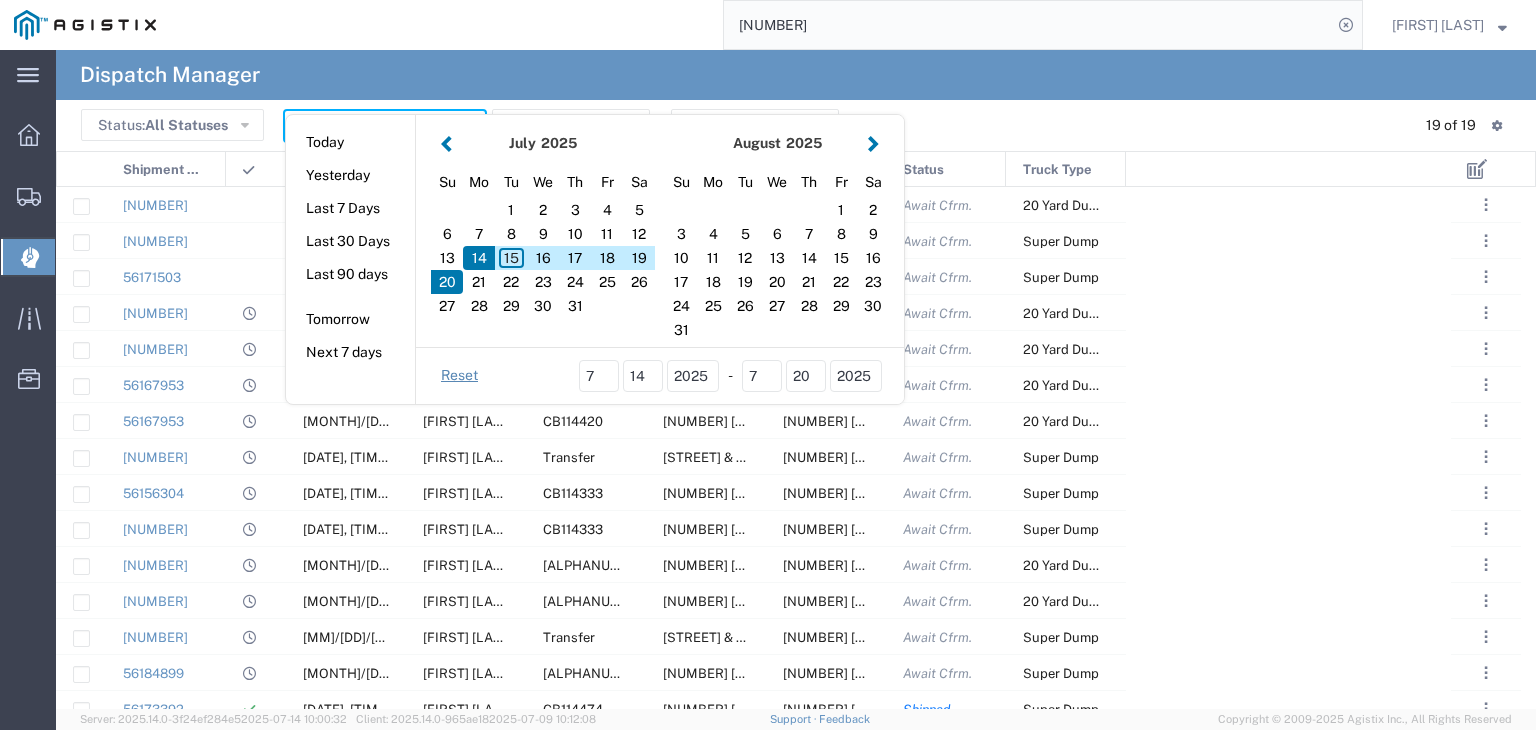 click on "Dispatch Manager" 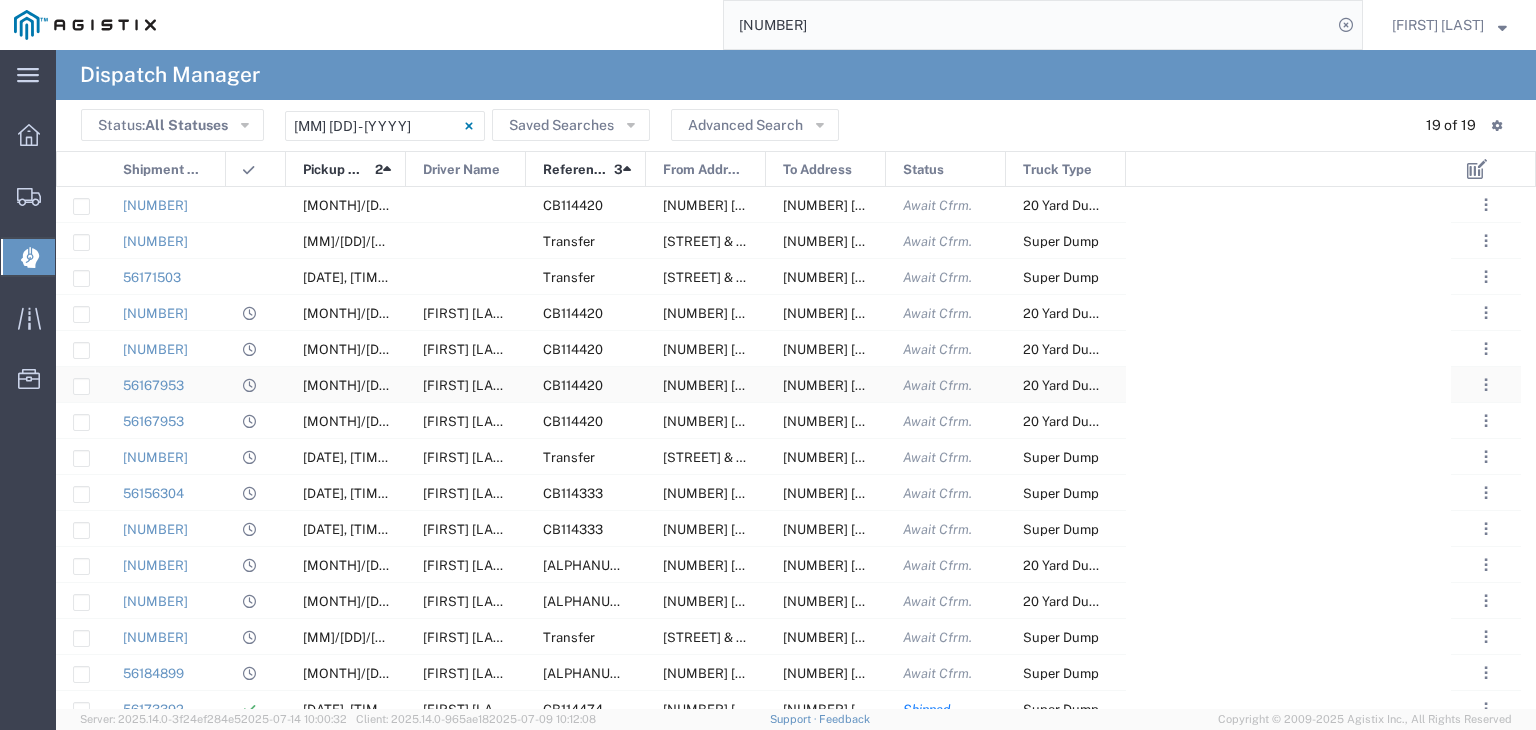 scroll, scrollTop: 69, scrollLeft: 0, axis: vertical 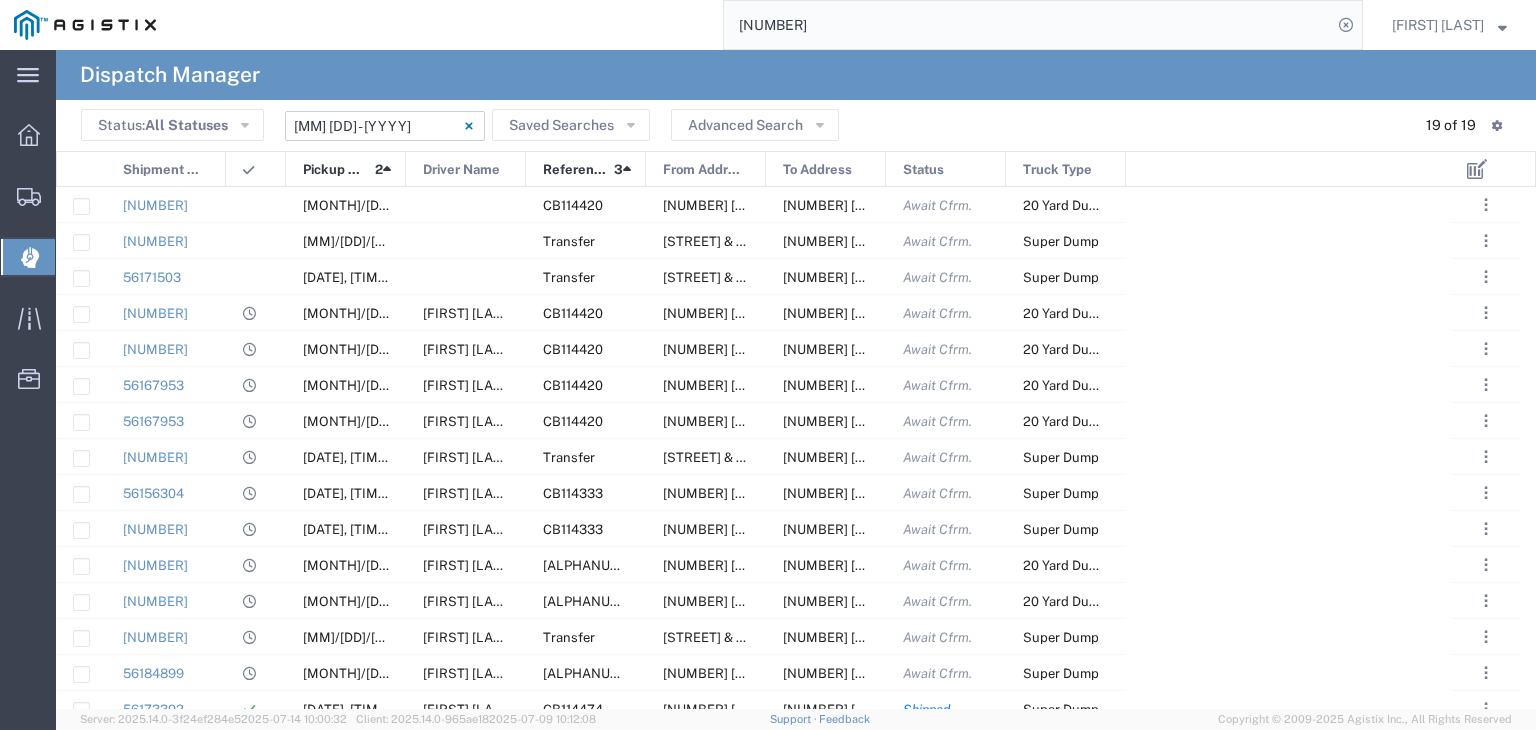 click on "[DATE] - [DATE]" 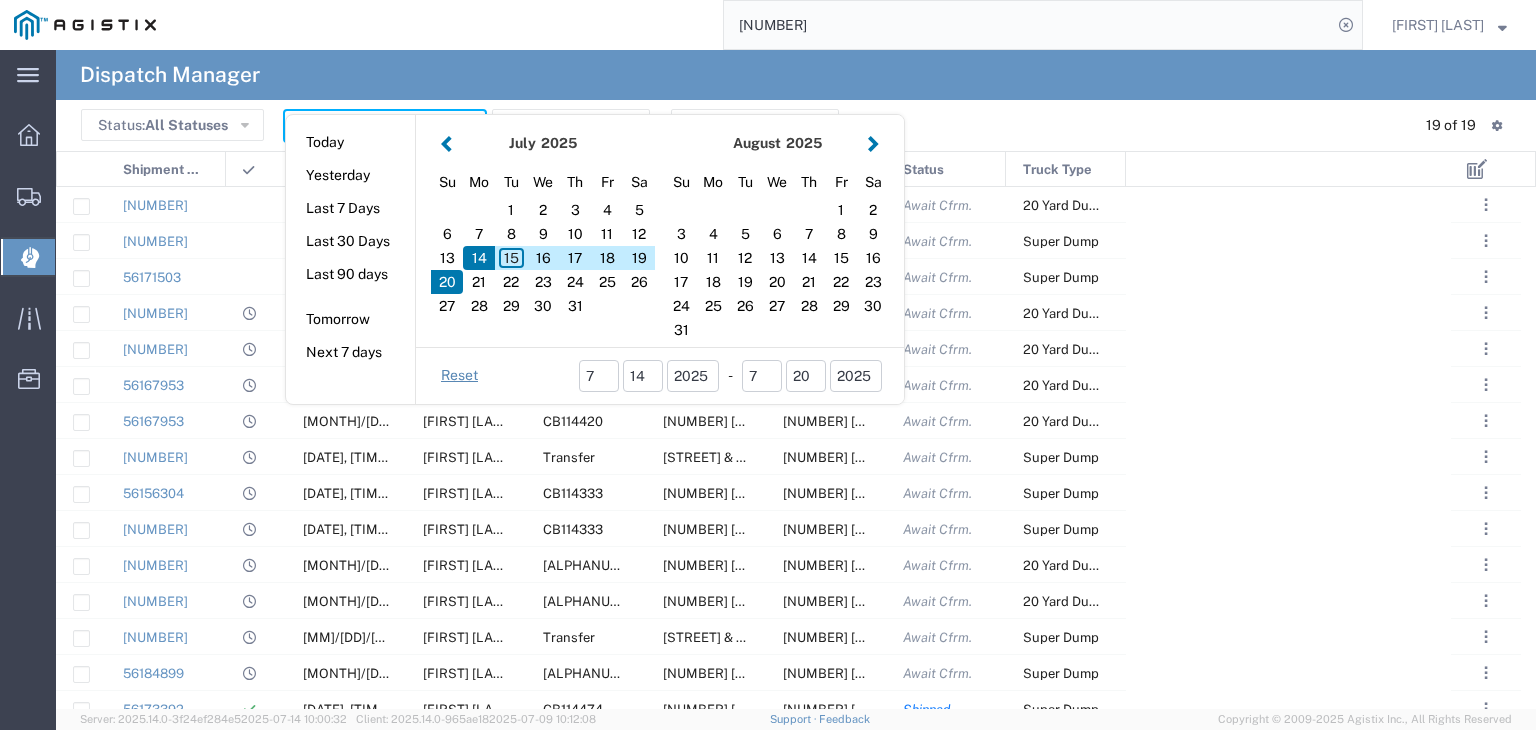 click 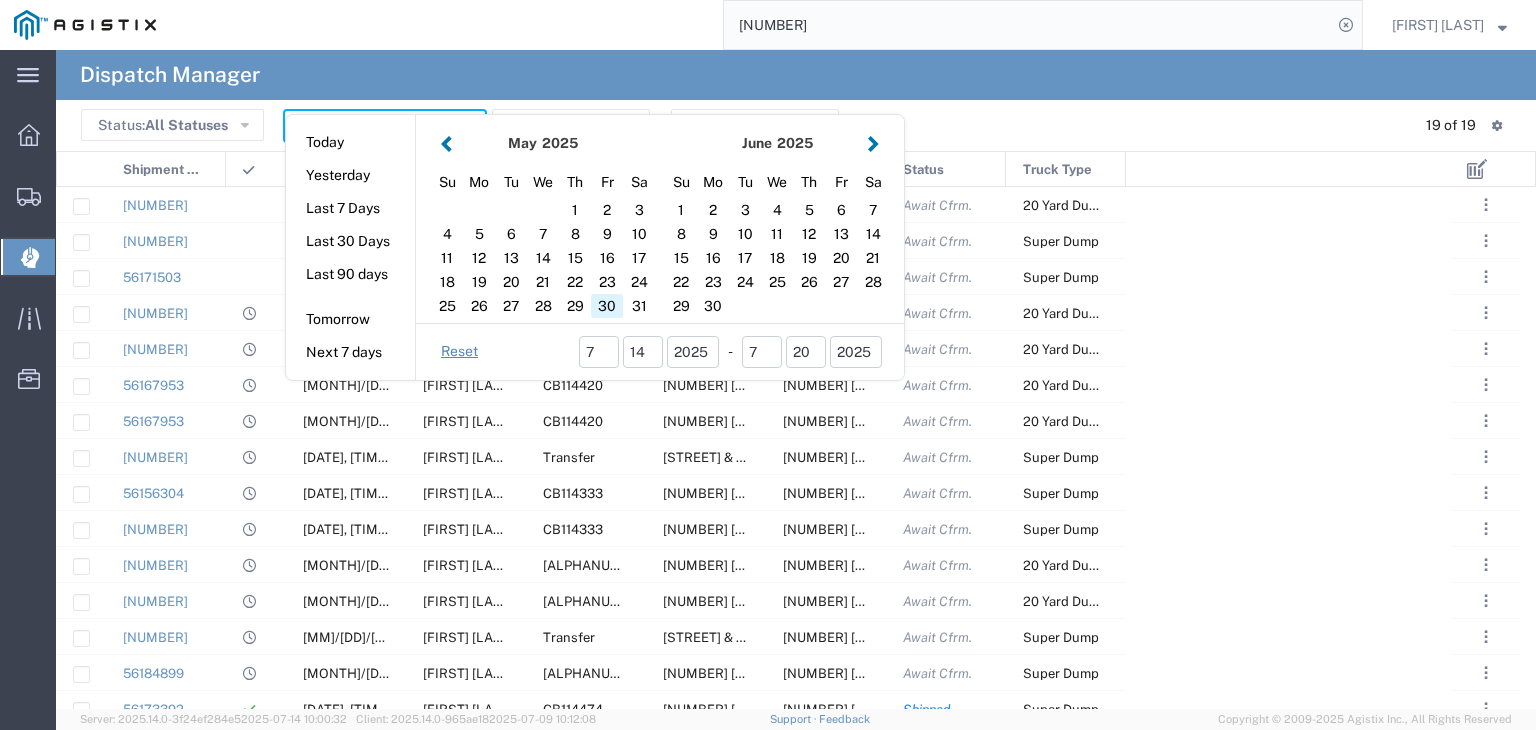 click on "30" 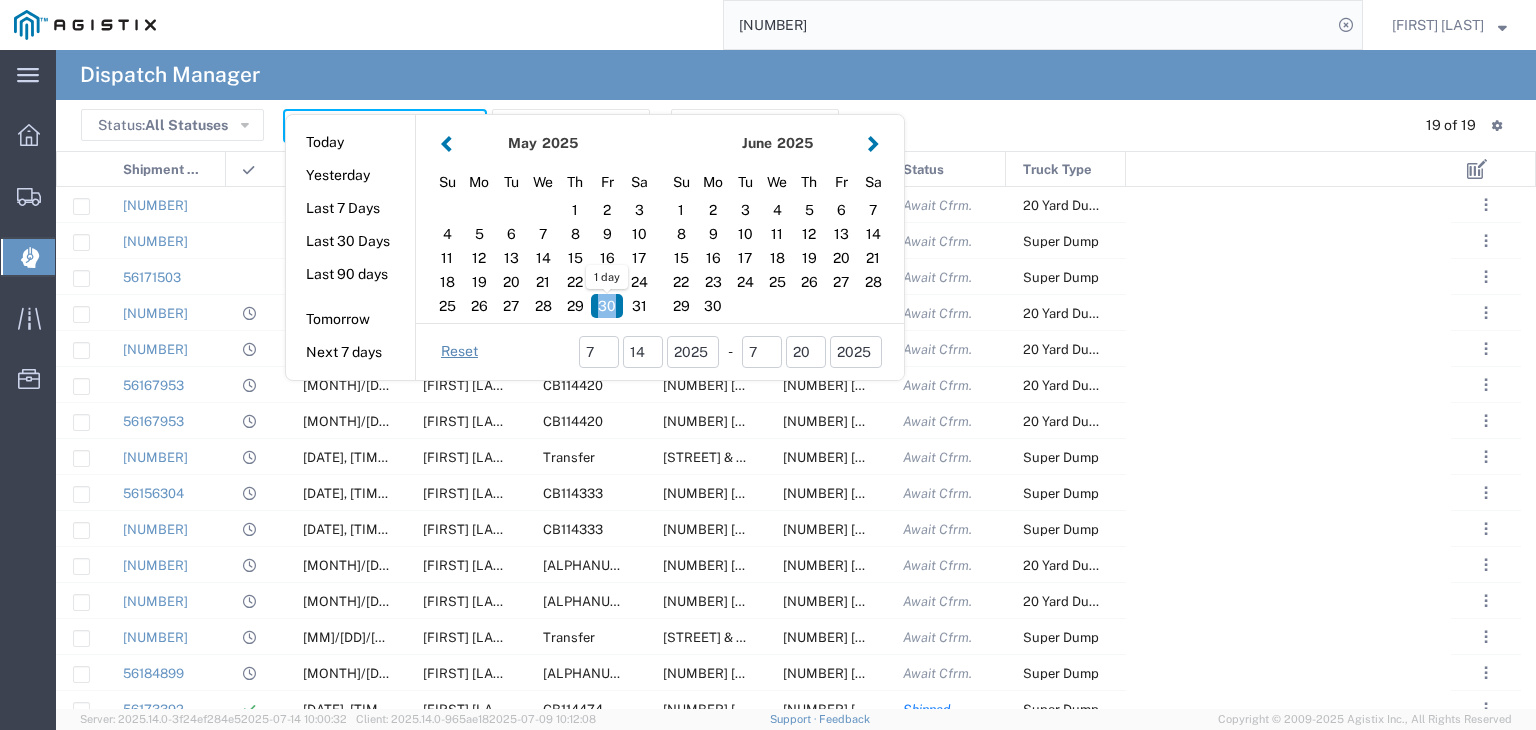 click on "30" 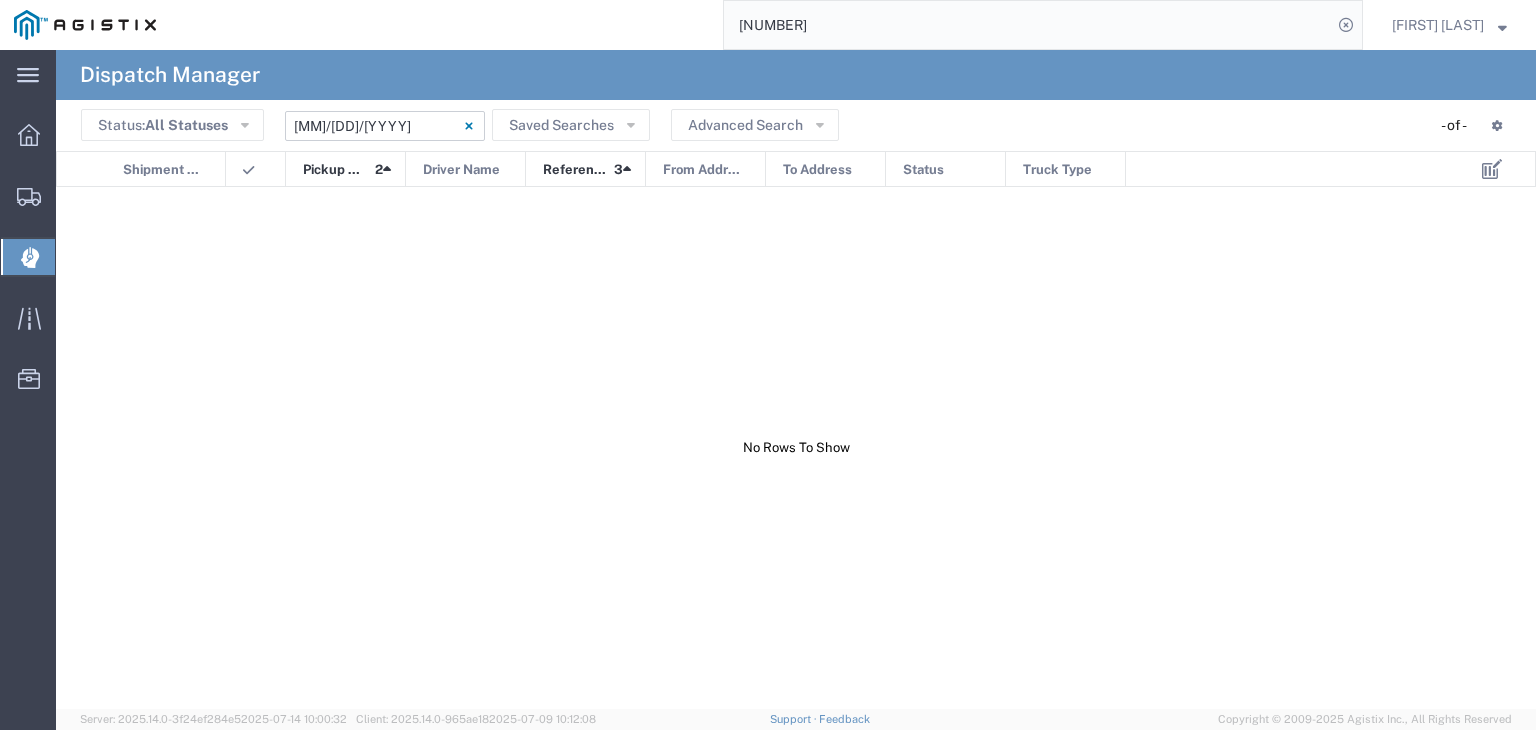 click on "[MM]/[DD]/[YYYY] - [MM]/[DD]/[YYYY]" 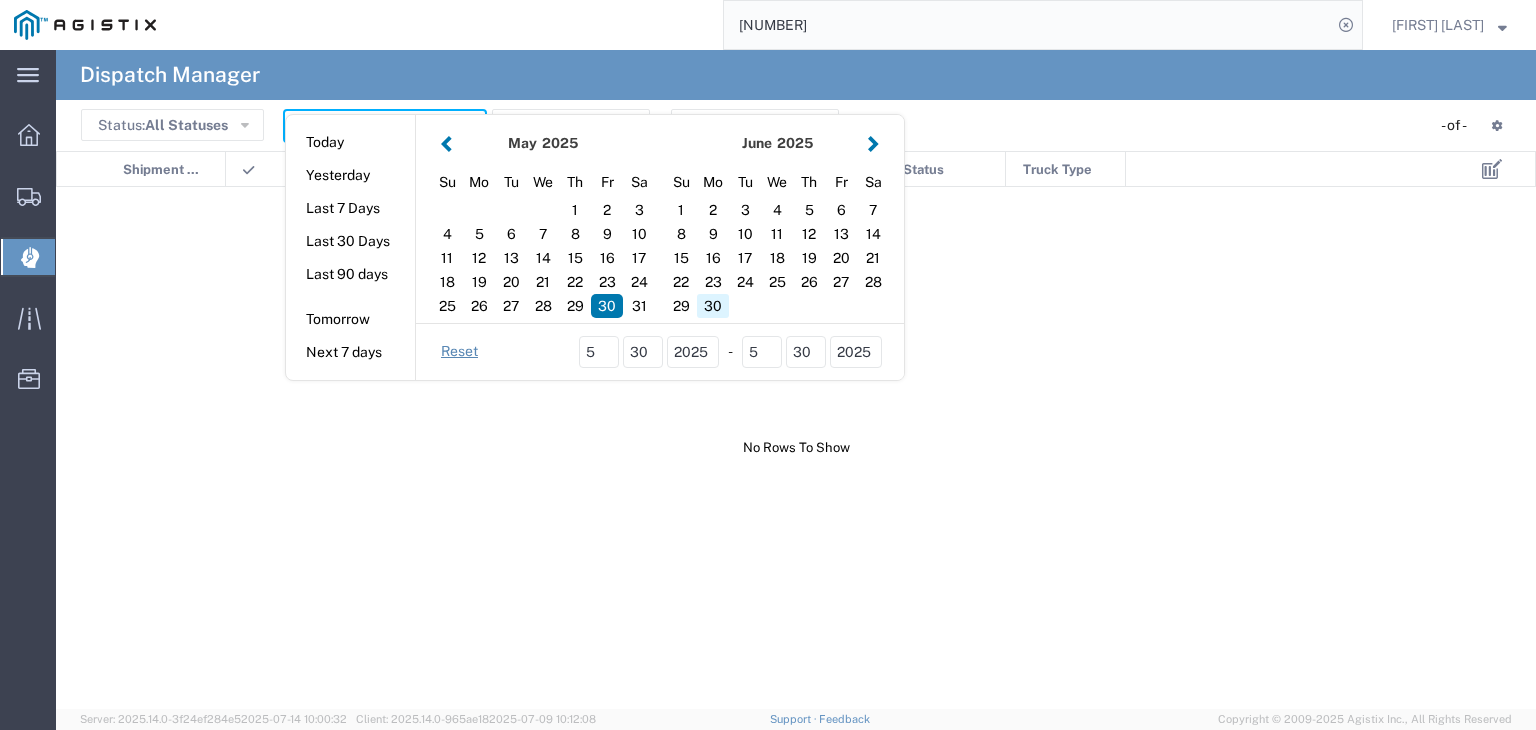 click on "30" 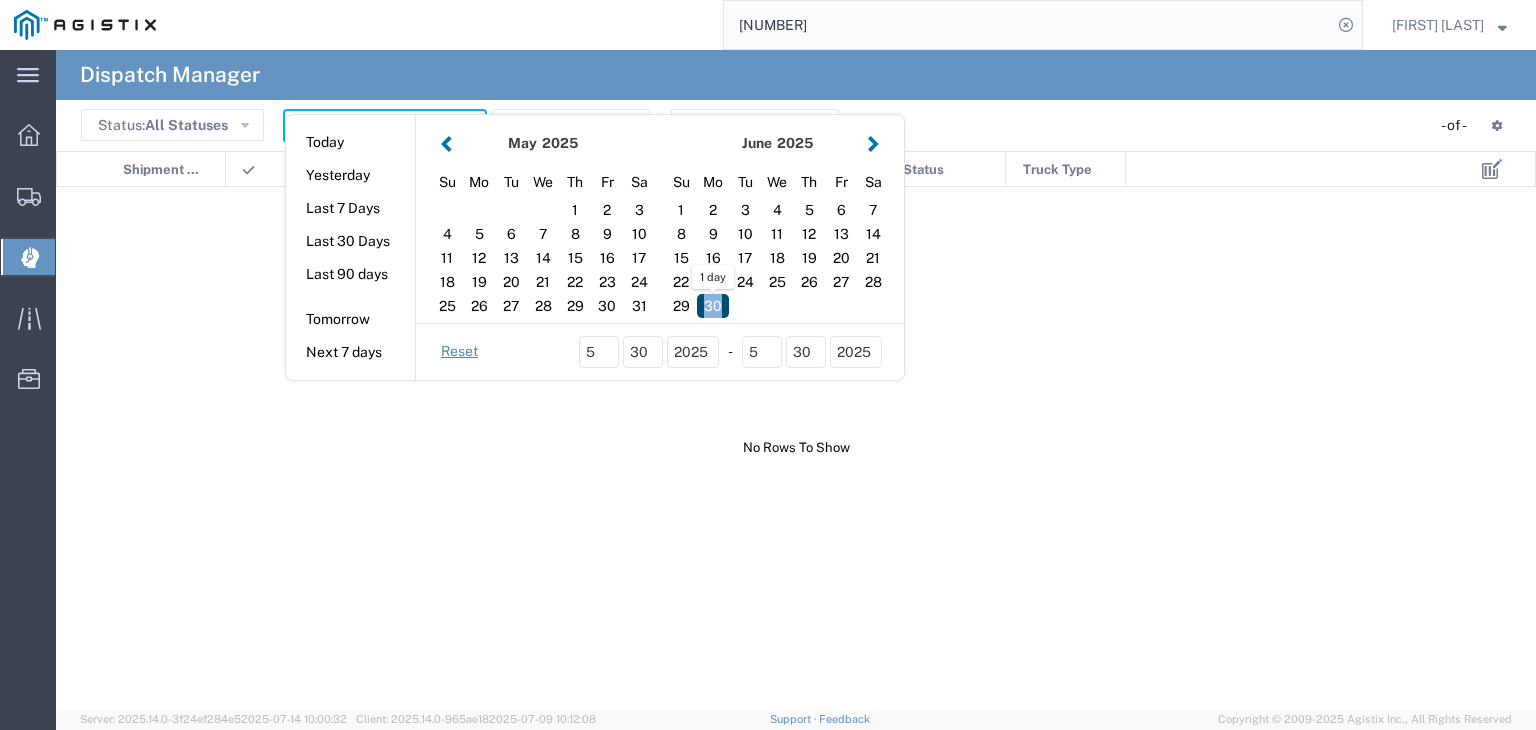 click on "30" 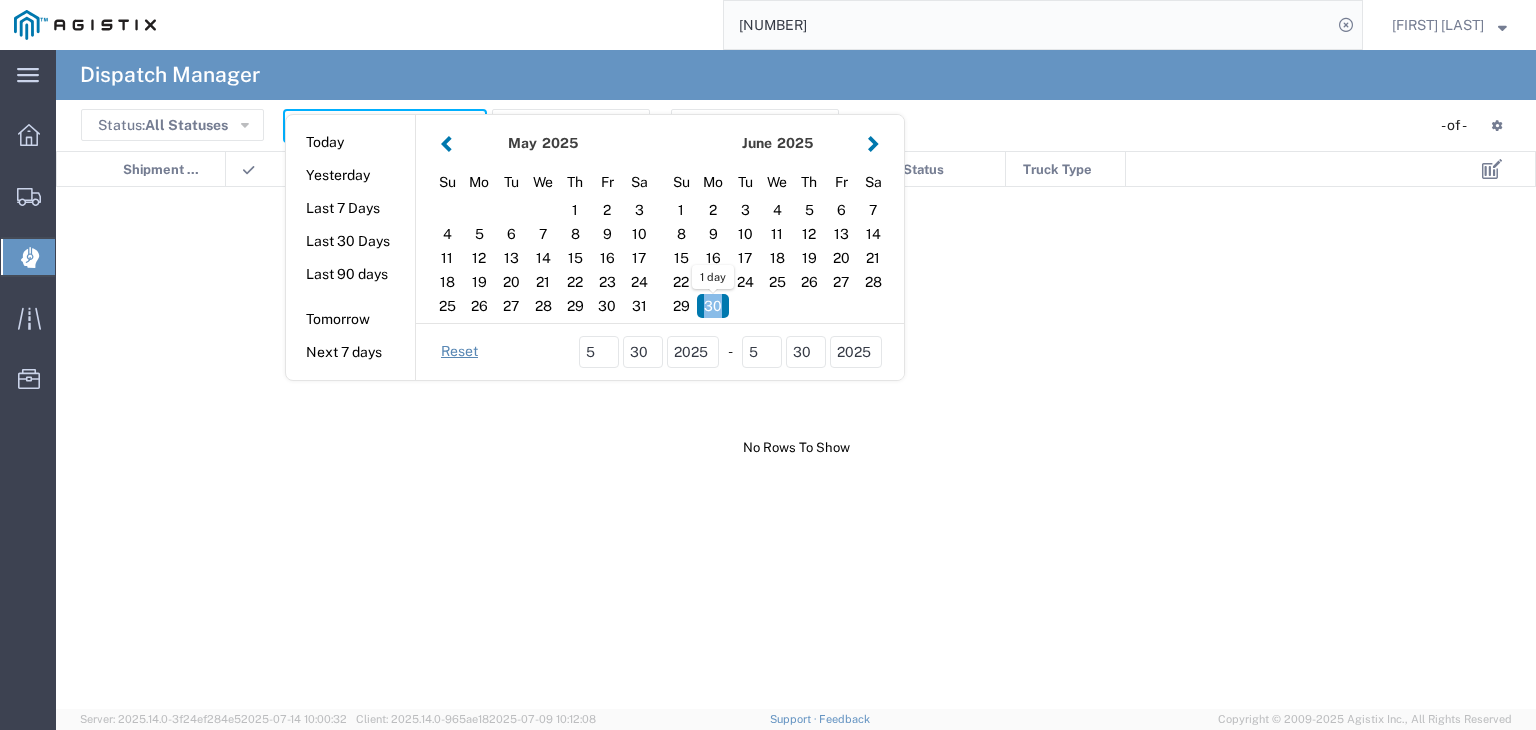 type on "[DATE]" 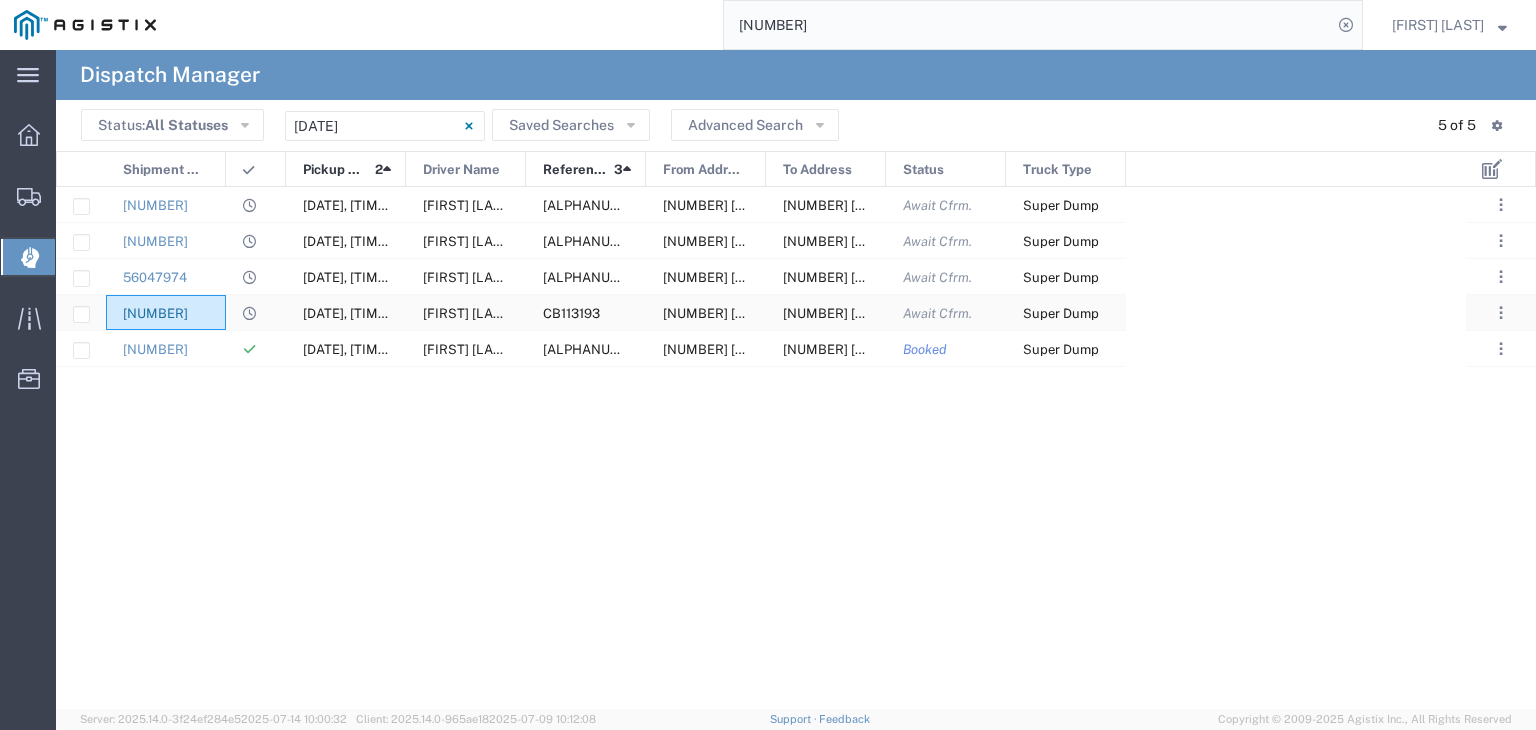 click on "[NUMBER]" 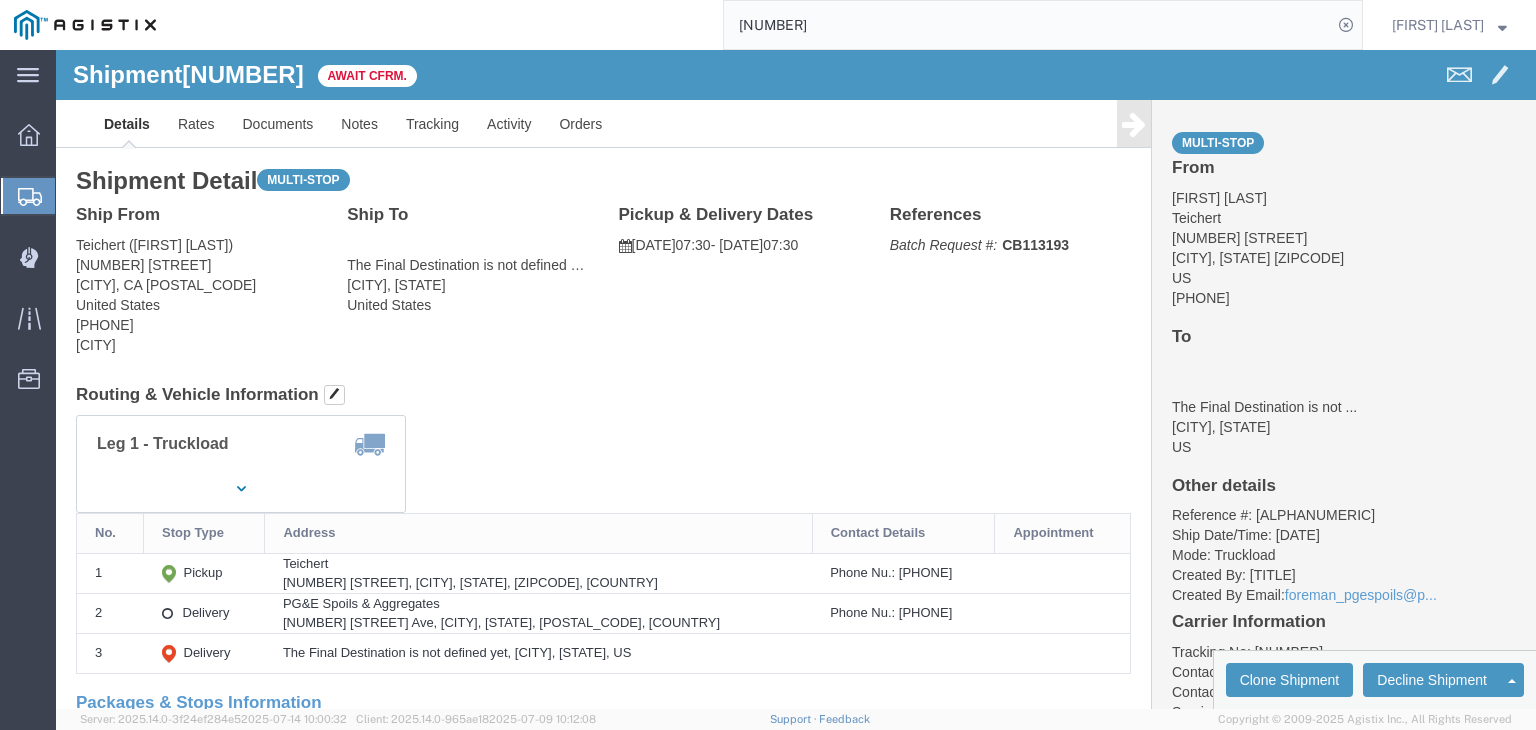 scroll, scrollTop: 0, scrollLeft: 0, axis: both 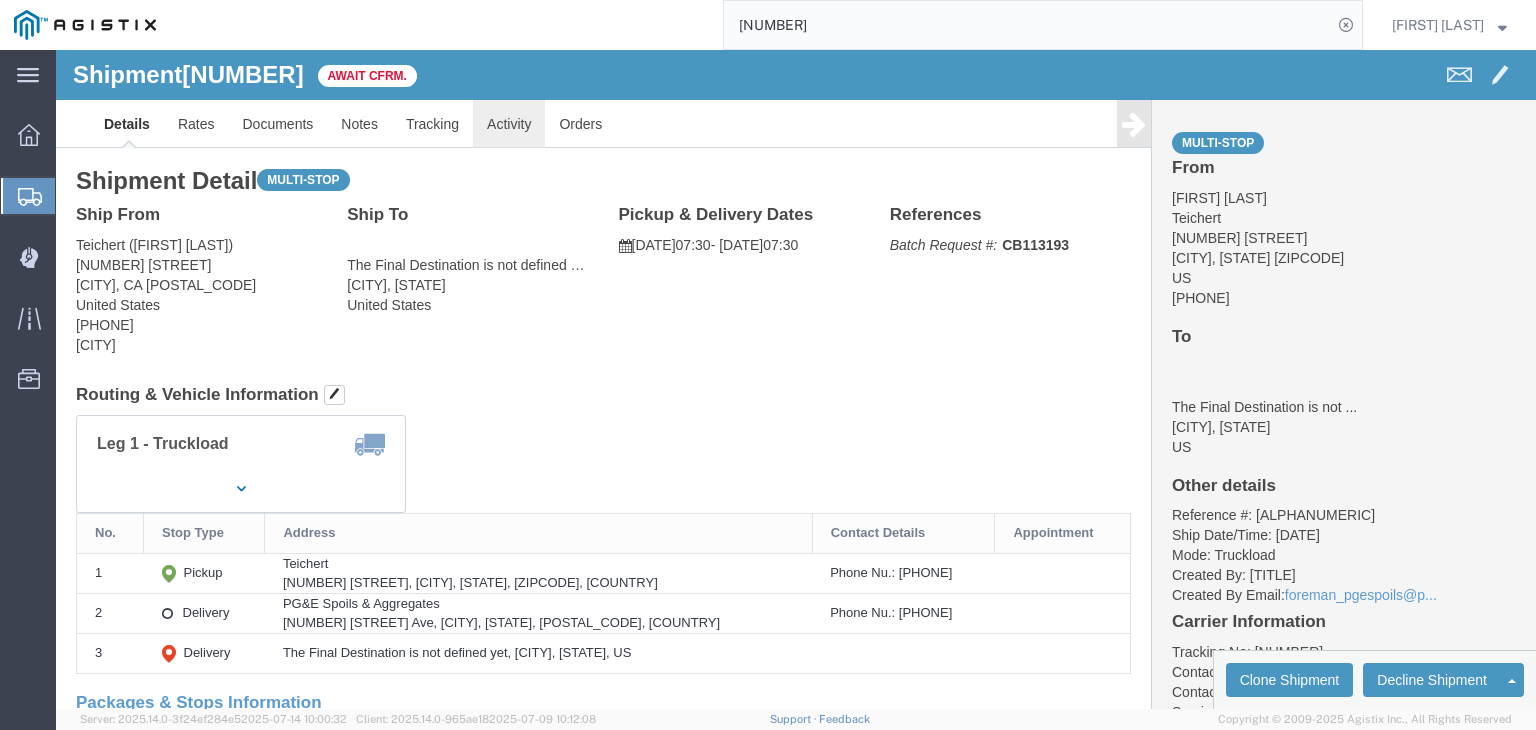click on "Activity" 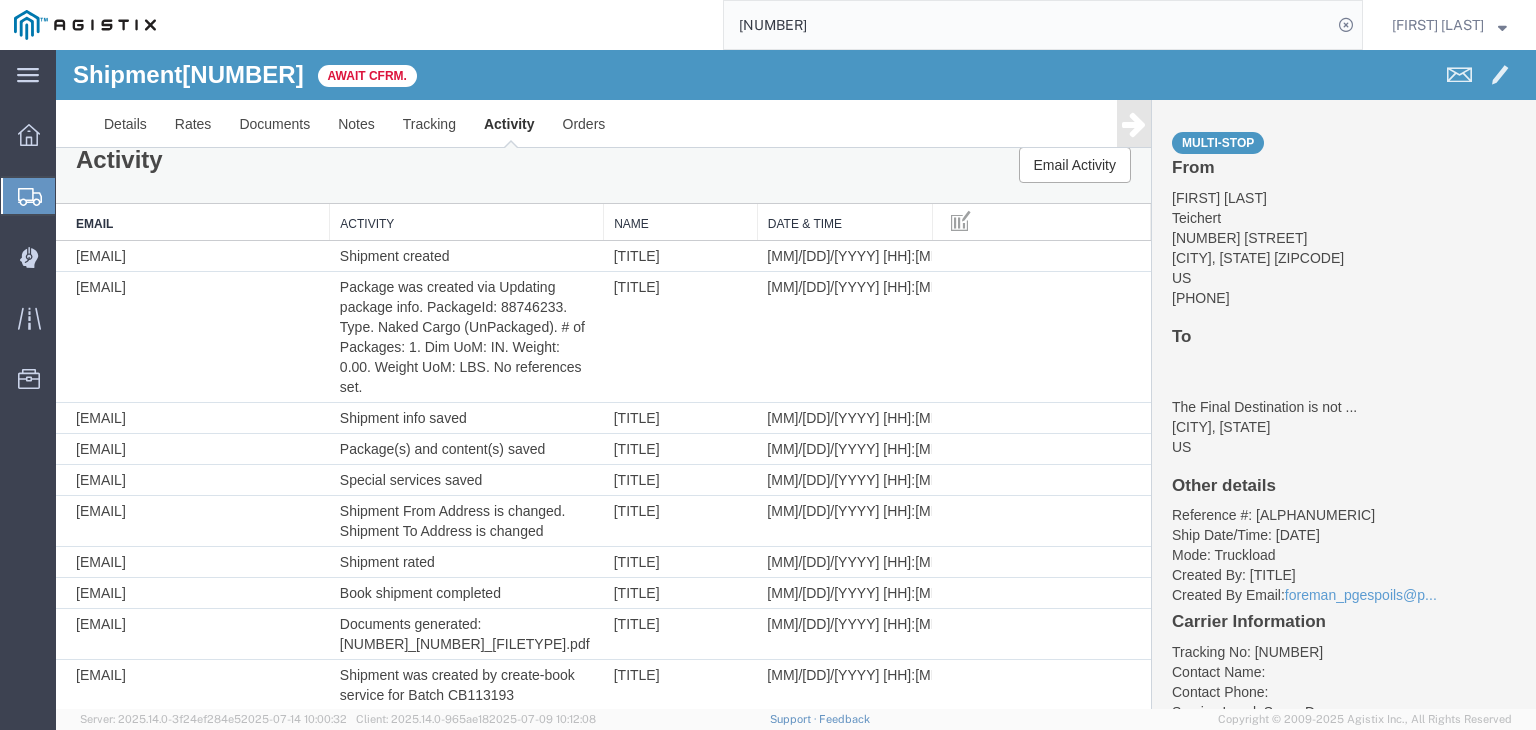scroll, scrollTop: 0, scrollLeft: 0, axis: both 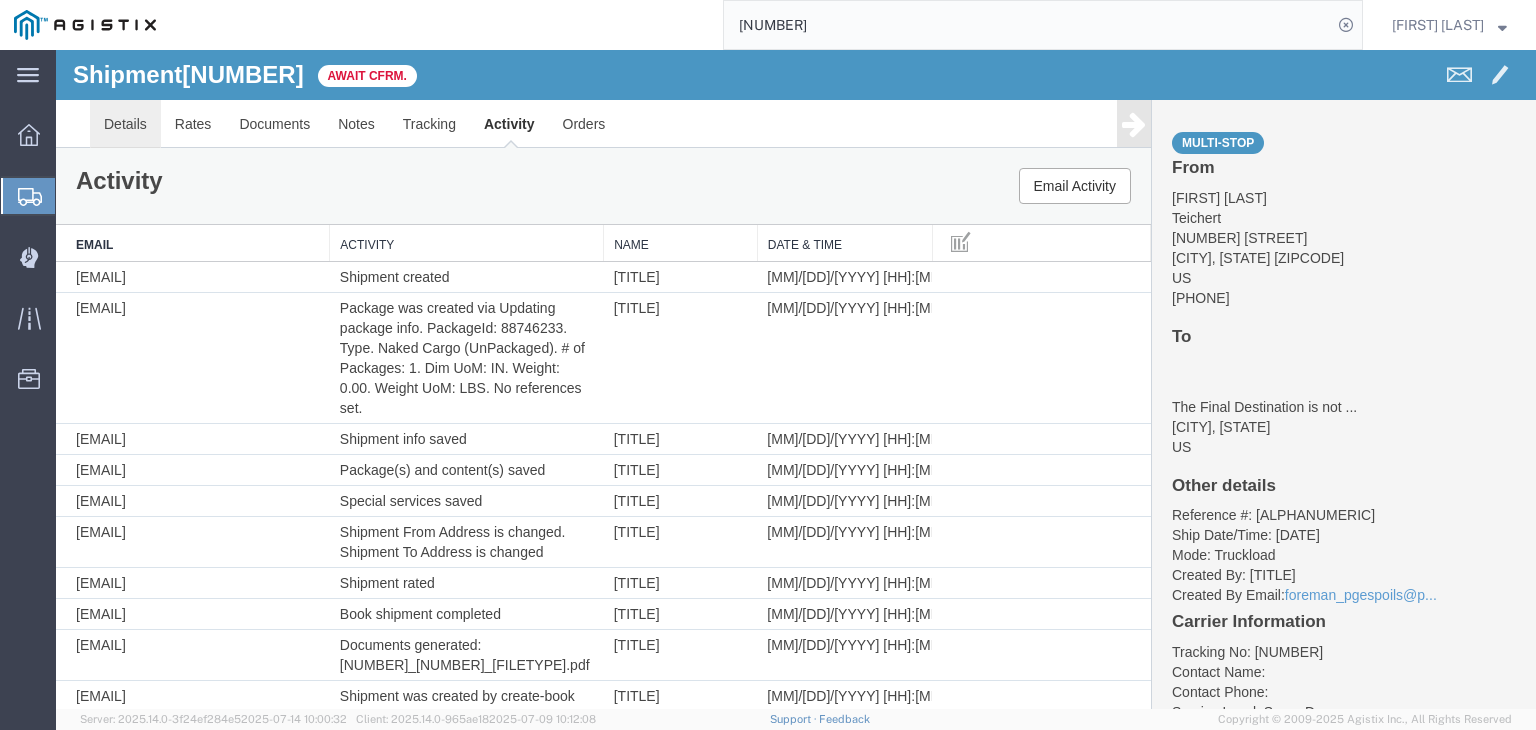 click on "Details" at bounding box center (125, 124) 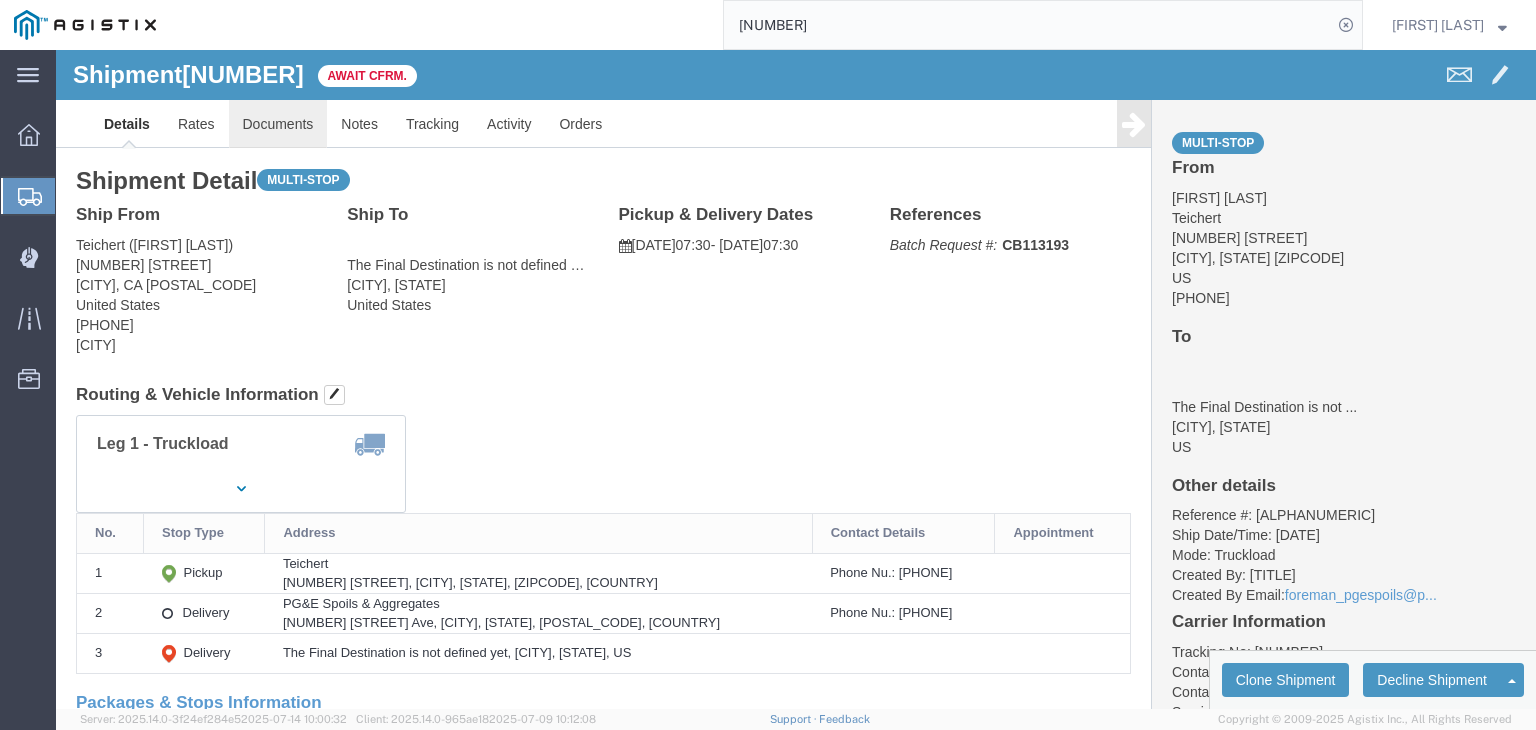 click on "Documents" 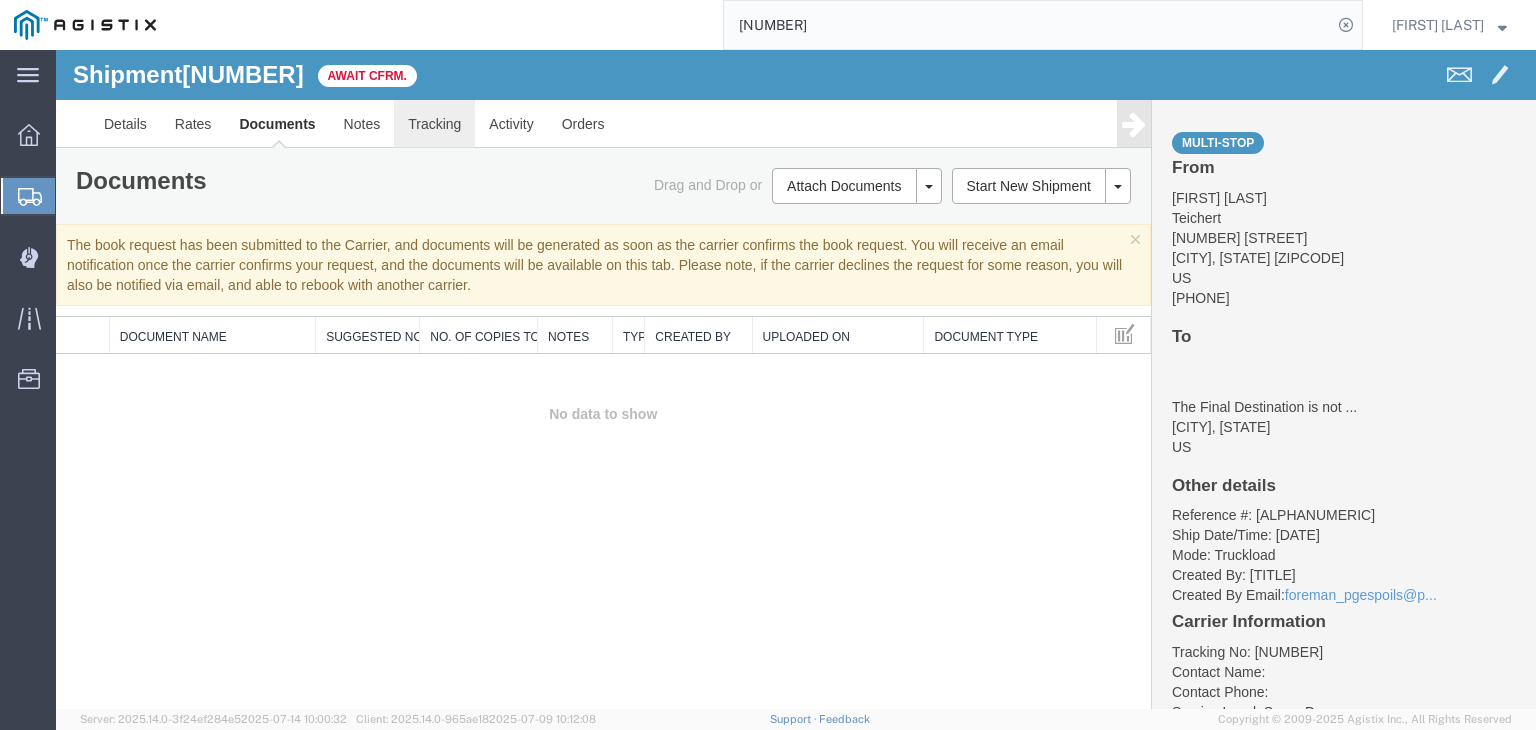 click on "Tracking" at bounding box center (434, 124) 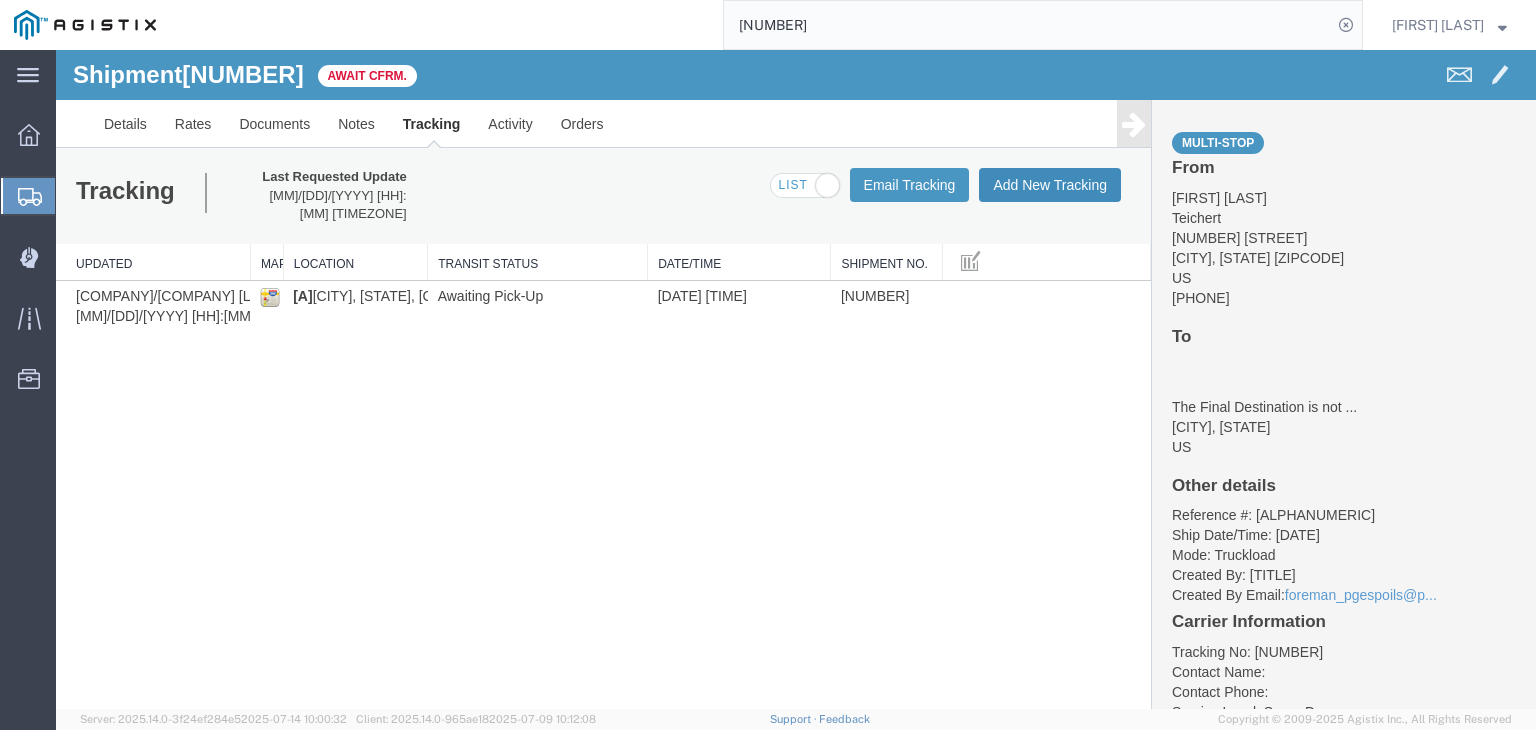 click on "Add New Tracking" at bounding box center (1050, 185) 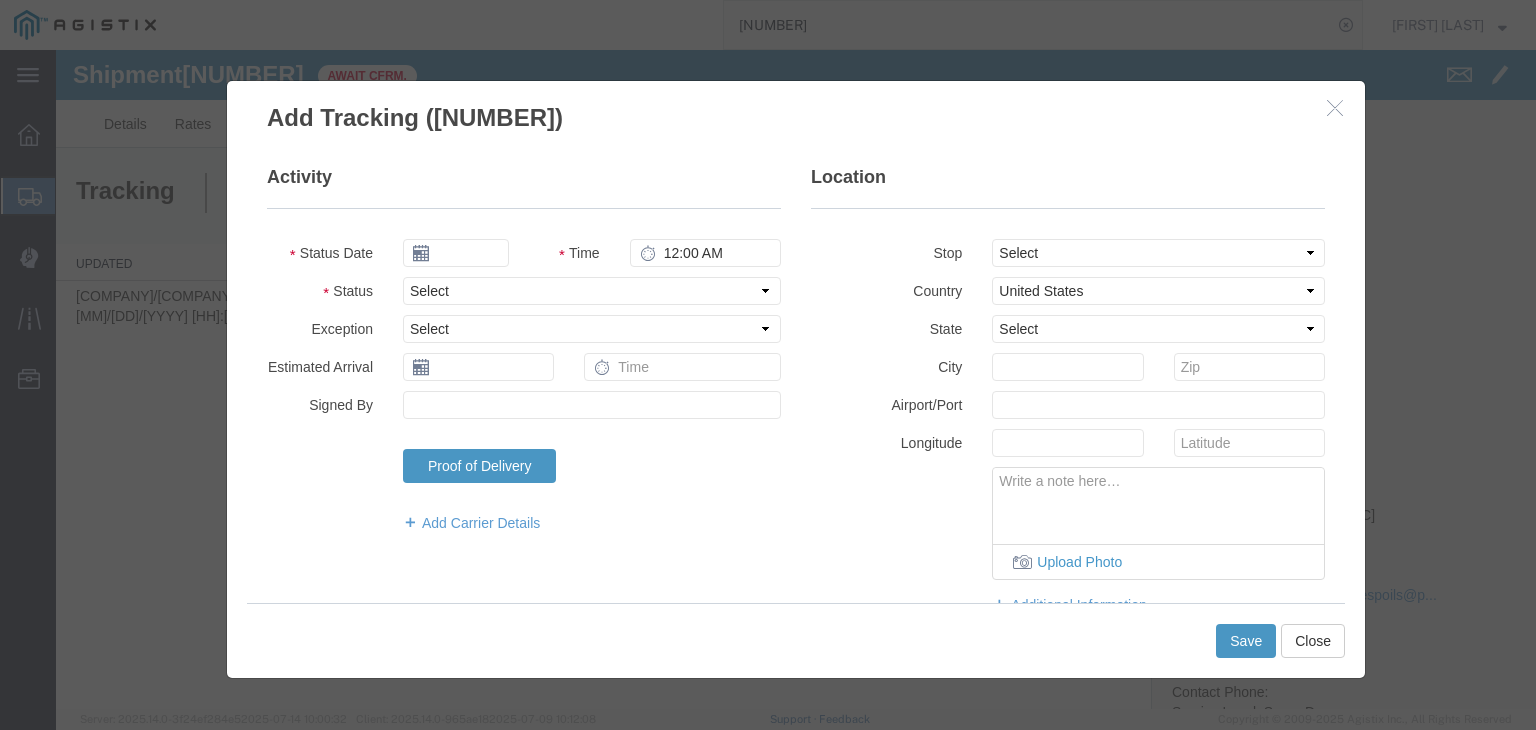 type on "07/15/2025" 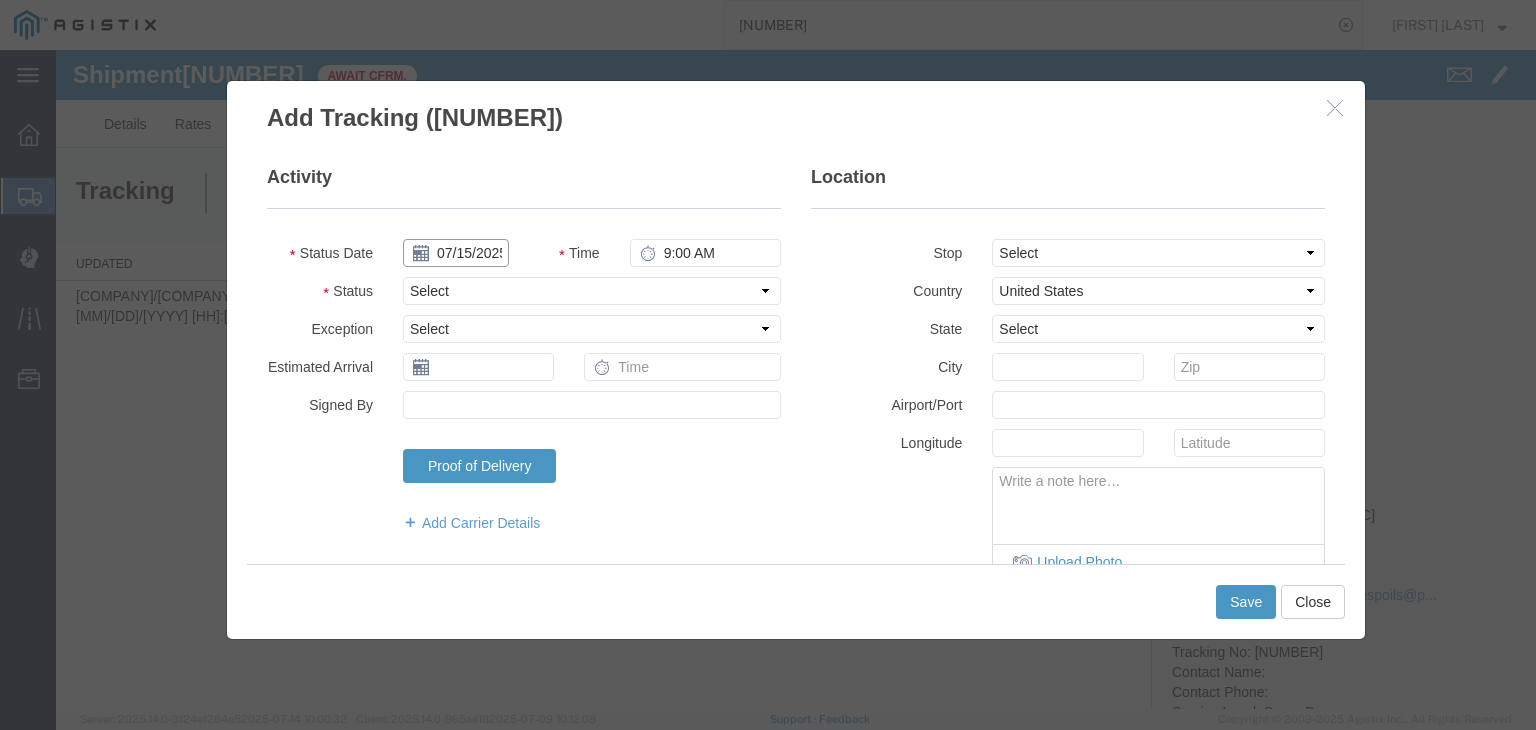 click on "07/15/2025" at bounding box center [456, 253] 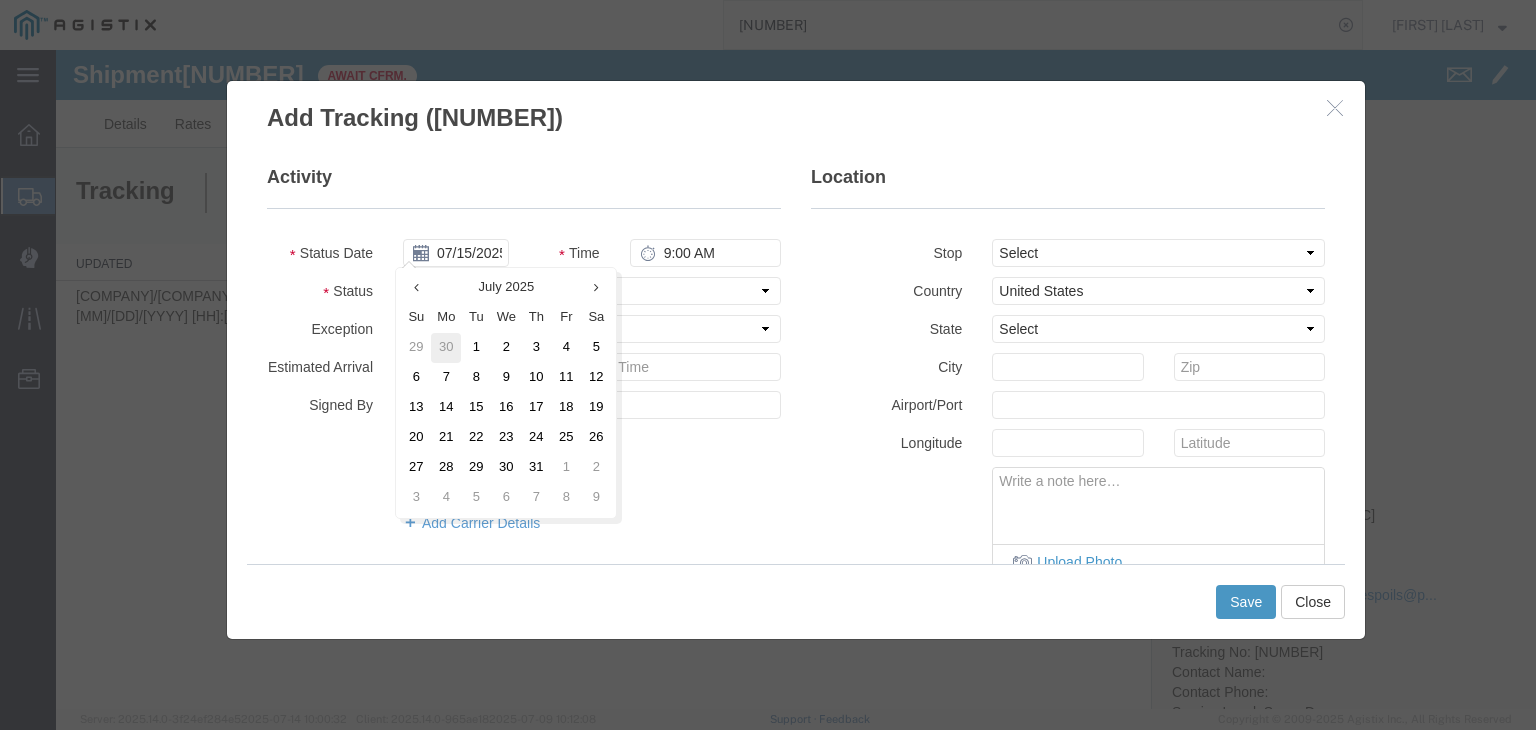 click on "30" at bounding box center [446, 348] 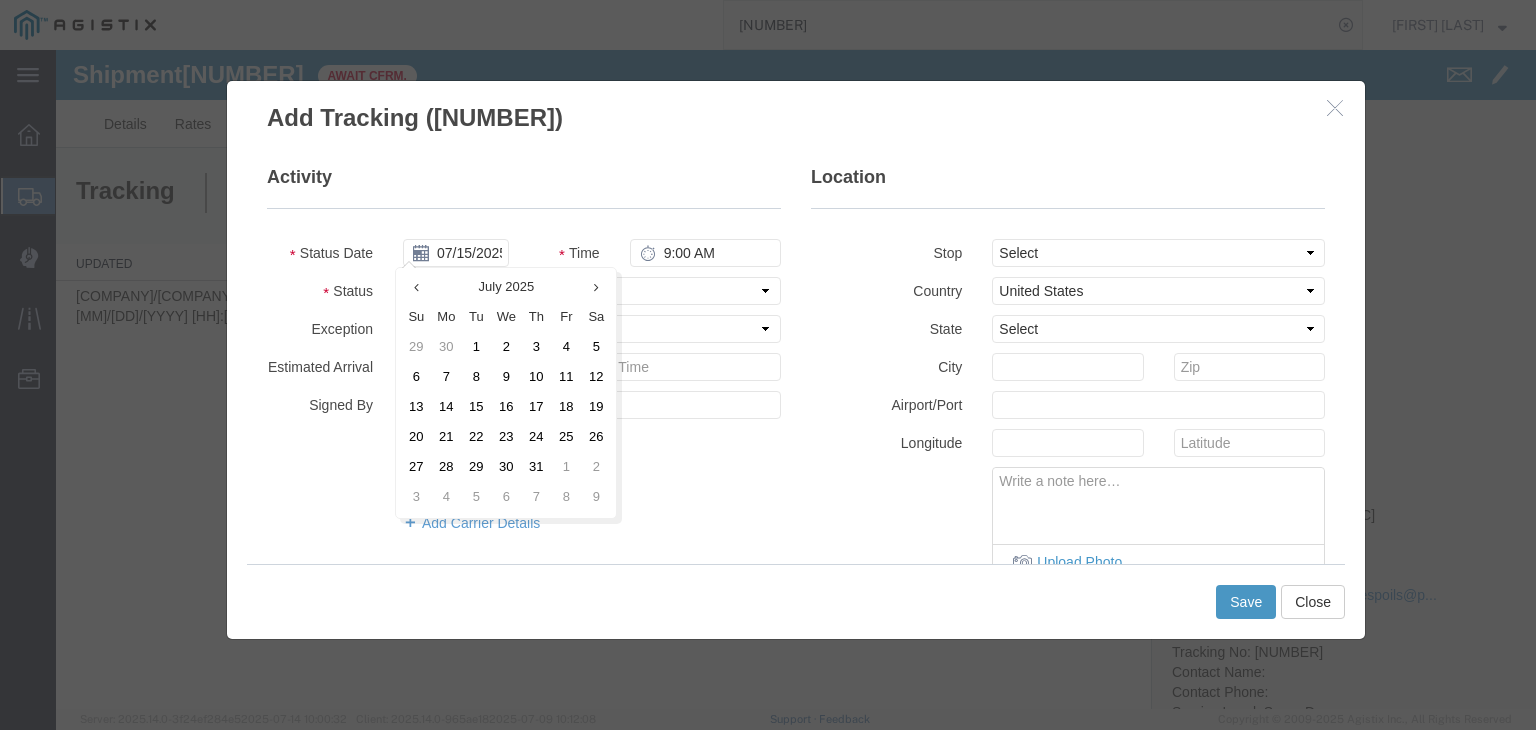 type on "[DATE]" 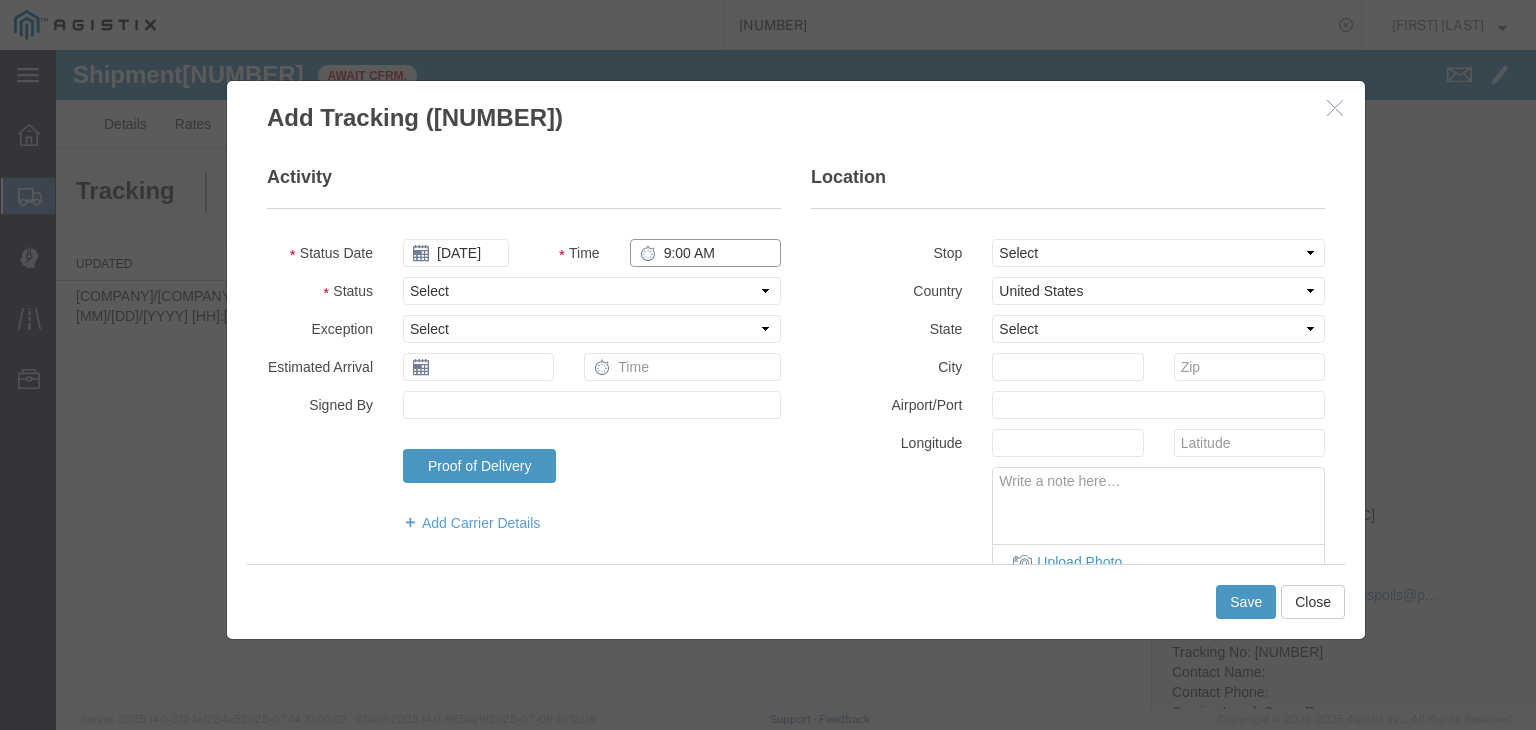 click on "9:00 AM" at bounding box center [705, 253] 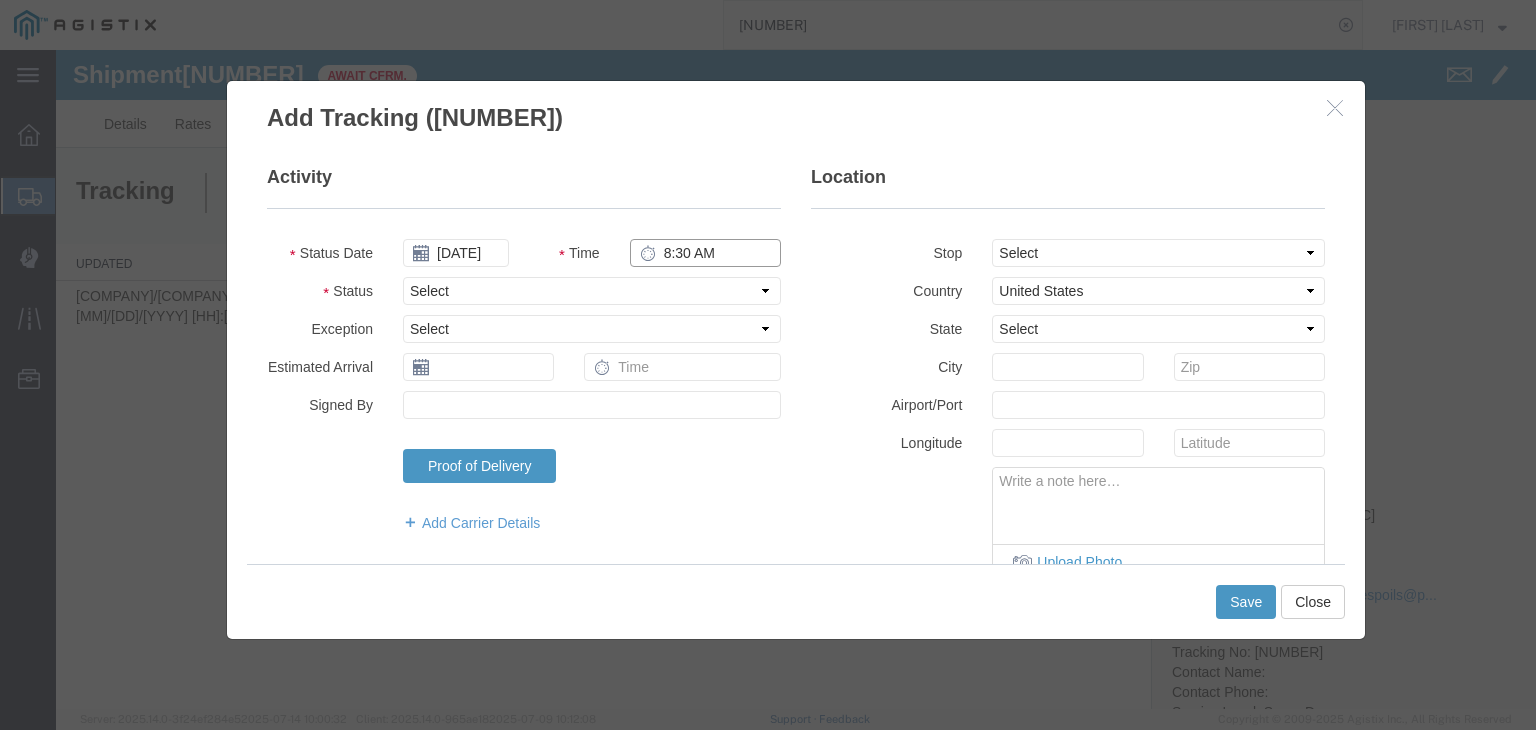 type on "8:30 AM" 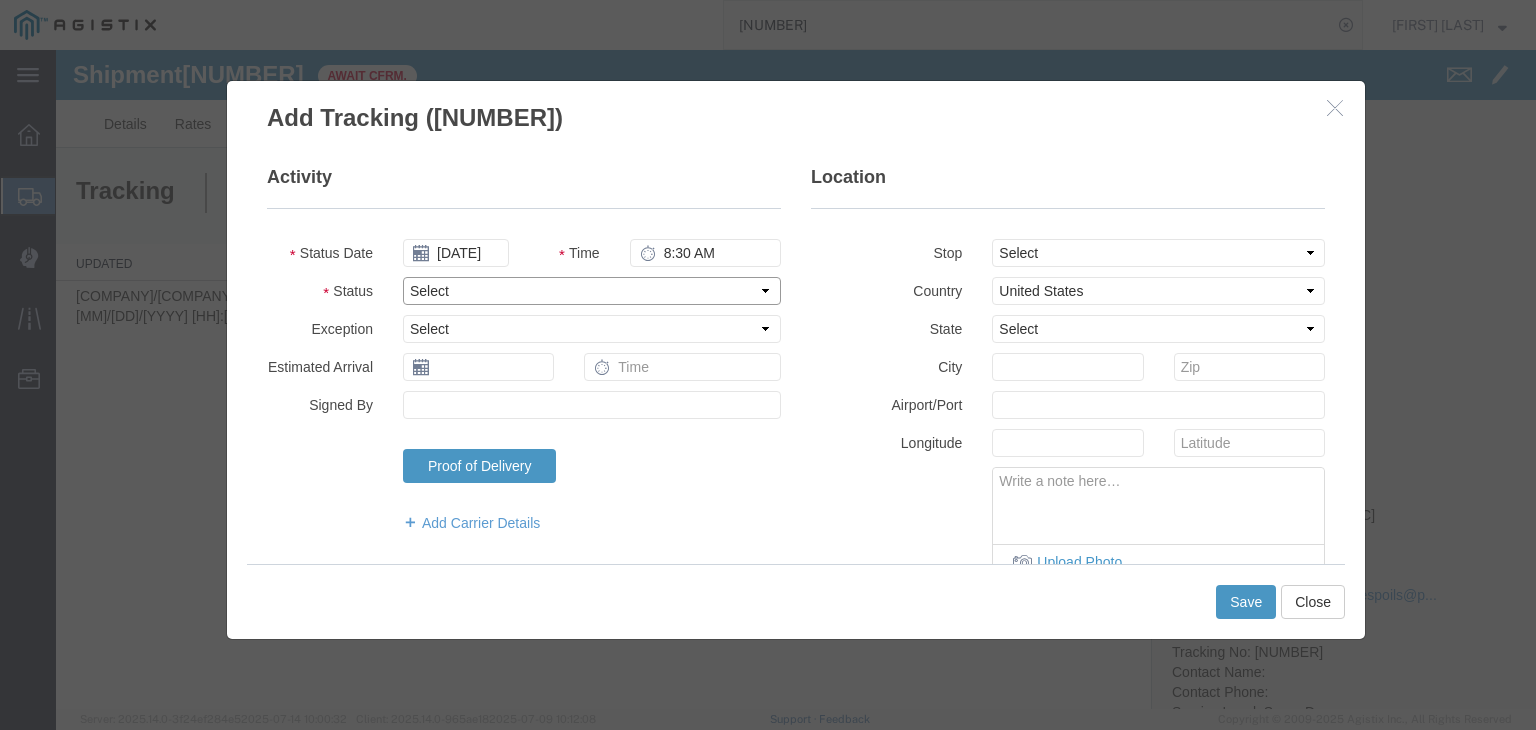 click on "Select Arrival Notice Available Arrival Notice Imported Arrive at Delivery Location Arrive at Pick-Up Location Arrive at Terminal Location Attempted Delivery Attempted Pick-Up Awaiting Customs Clearance Awaiting Pick-Up Break Start Break Stop Cargo Damaged Cargo-Offloaded Cleared Customs Confirmed on Board Customs Delay Customs Hold Customs Released DEA Hold Intact DEA Intensive/Exam Delivered Delivery Appointment Scheduled Delivery Confirmation Delivery Dock Closed Delivery Refused Depart Delivery Location Depart Pick-Up Location Depart Terminal Location Documents Uploaded Entry Docs Received Entry Submitted Estimated date / time for ETA Expired Export Customs Cleared Export Customs Sent FDA Documents Sent FDA Exam FDA Hold FDA Released FDA Review Flight Update Forwarded Fully Released Import Customs Cleared In-Transit In-Transit with Partner ISF filed Loaded Loading Started Mechanical Delay Missed Pick-Up Other Delay Out for Delivery Package Available Partial Delivery Partial Pick-Up Picked Up Proof of del" at bounding box center (592, 291) 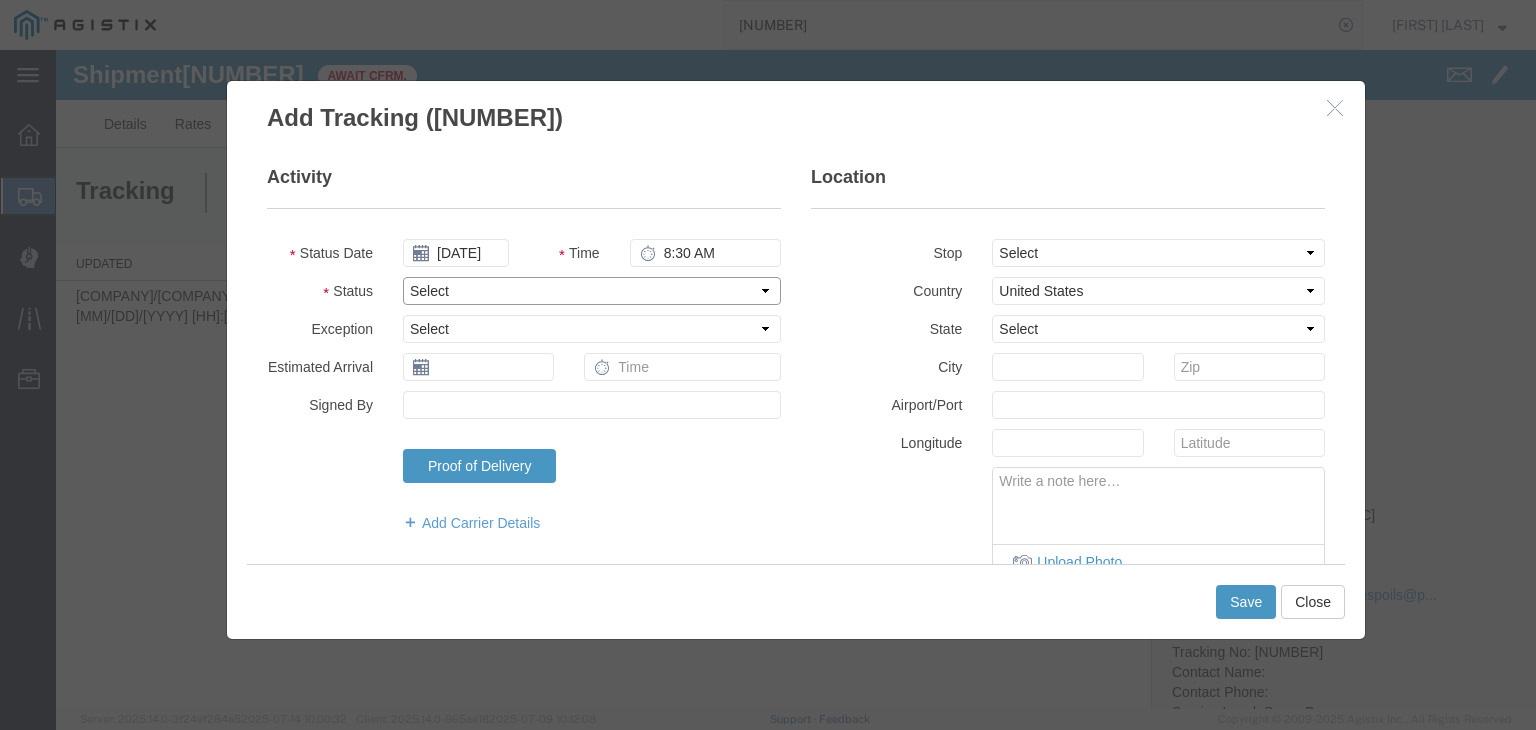 select on "ARVPULOC" 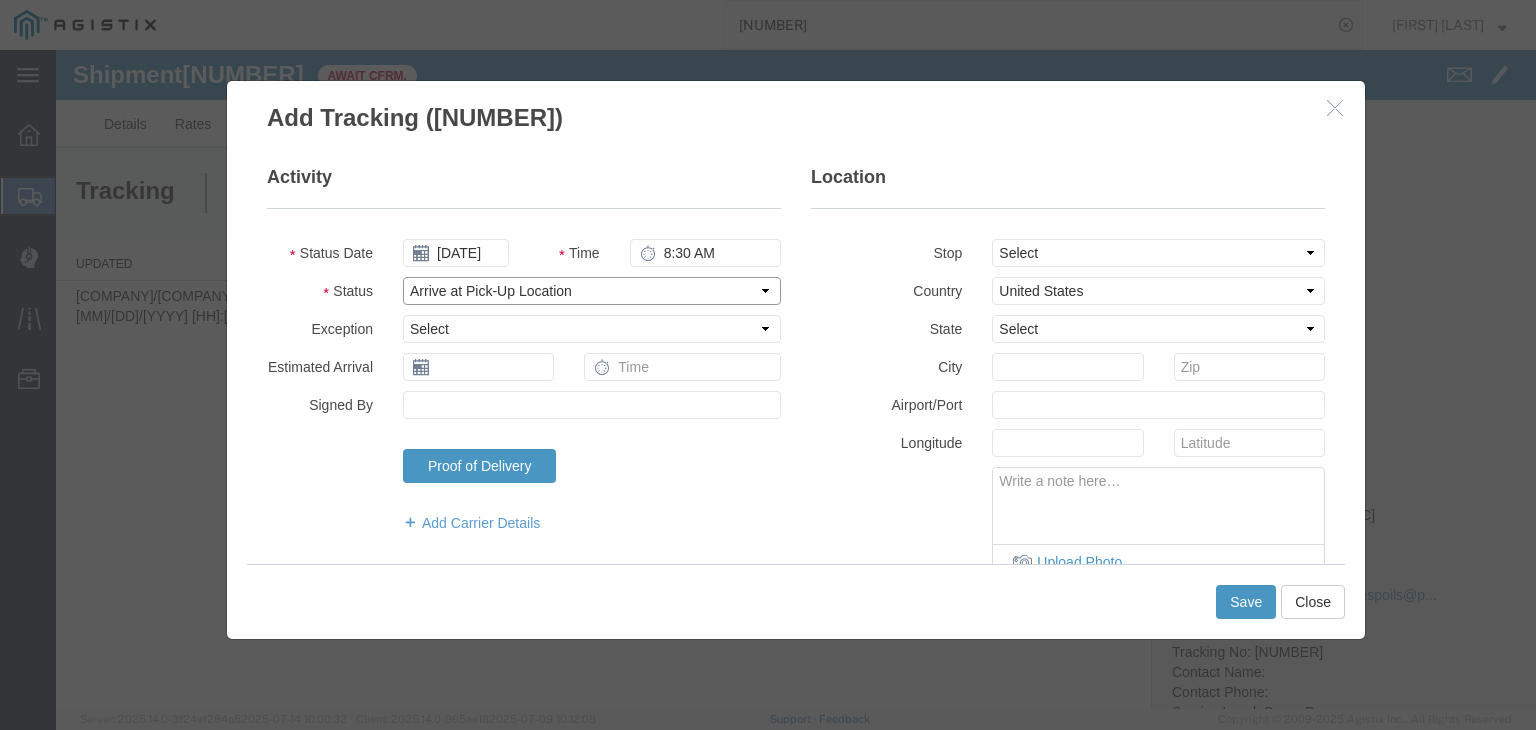 click on "Select Arrival Notice Available Arrival Notice Imported Arrive at Delivery Location Arrive at Pick-Up Location Arrive at Terminal Location Attempted Delivery Attempted Pick-Up Awaiting Customs Clearance Awaiting Pick-Up Break Start Break Stop Cargo Damaged Cargo-Offloaded Cleared Customs Confirmed on Board Customs Delay Customs Hold Customs Released DEA Hold Intact DEA Intensive/Exam Delivered Delivery Appointment Scheduled Delivery Confirmation Delivery Dock Closed Delivery Refused Depart Delivery Location Depart Pick-Up Location Depart Terminal Location Documents Uploaded Entry Docs Received Entry Submitted Estimated date / time for ETA Expired Export Customs Cleared Export Customs Sent FDA Documents Sent FDA Exam FDA Hold FDA Released FDA Review Flight Update Forwarded Fully Released Import Customs Cleared In-Transit In-Transit with Partner ISF filed Loaded Loading Started Mechanical Delay Missed Pick-Up Other Delay Out for Delivery Package Available Partial Delivery Partial Pick-Up Picked Up Proof of del" at bounding box center [592, 291] 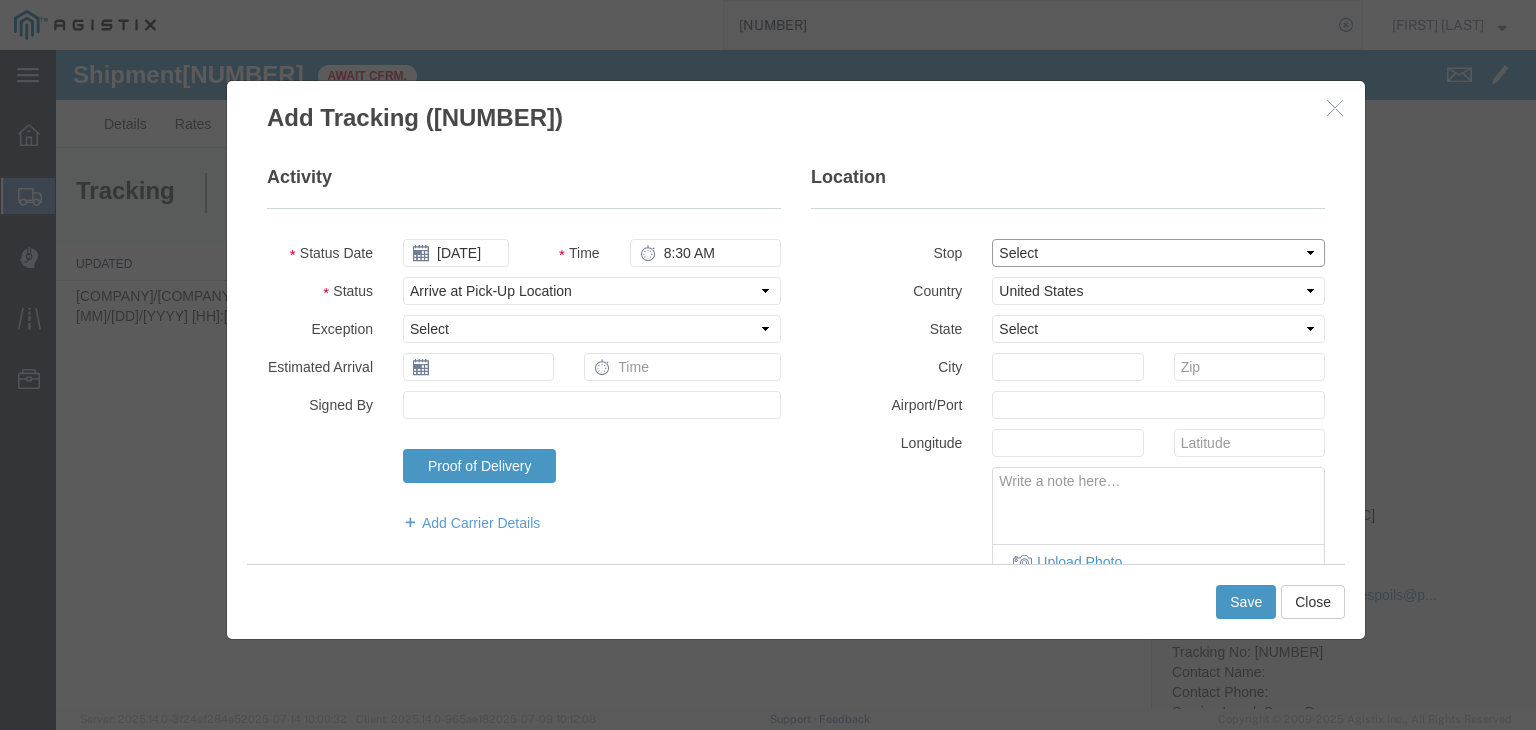click on "Select From: [NUMBER] [STREET], [CITY], [STATE], [ZIPCODE], [COUNTRY] Stop 2: [NUMBER] [STREET], [CITY], [STATE], [ZIPCODE], [COUNTRY] To: The Final Destination is not defined yet, [CITY], [STATE], [COUNTRY]" at bounding box center (1158, 253) 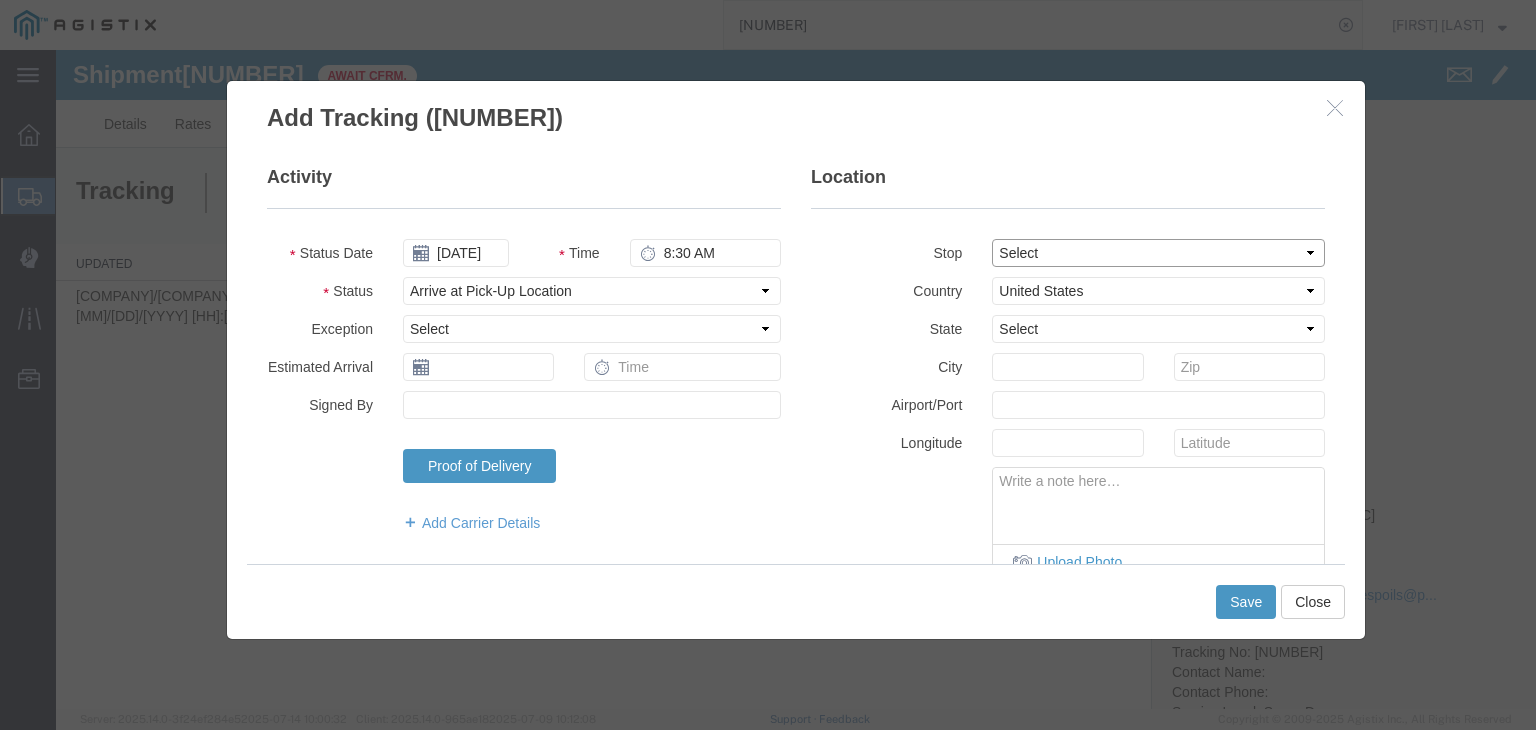 click on "Select From: [NUMBER] [STREET], [CITY], [STATE], [ZIPCODE], [COUNTRY] Stop 2: [NUMBER] [STREET], [CITY], [STATE], [ZIPCODE], [COUNTRY] To: The Final Destination is not defined yet, [CITY], [STATE], [COUNTRY]" at bounding box center [1158, 253] 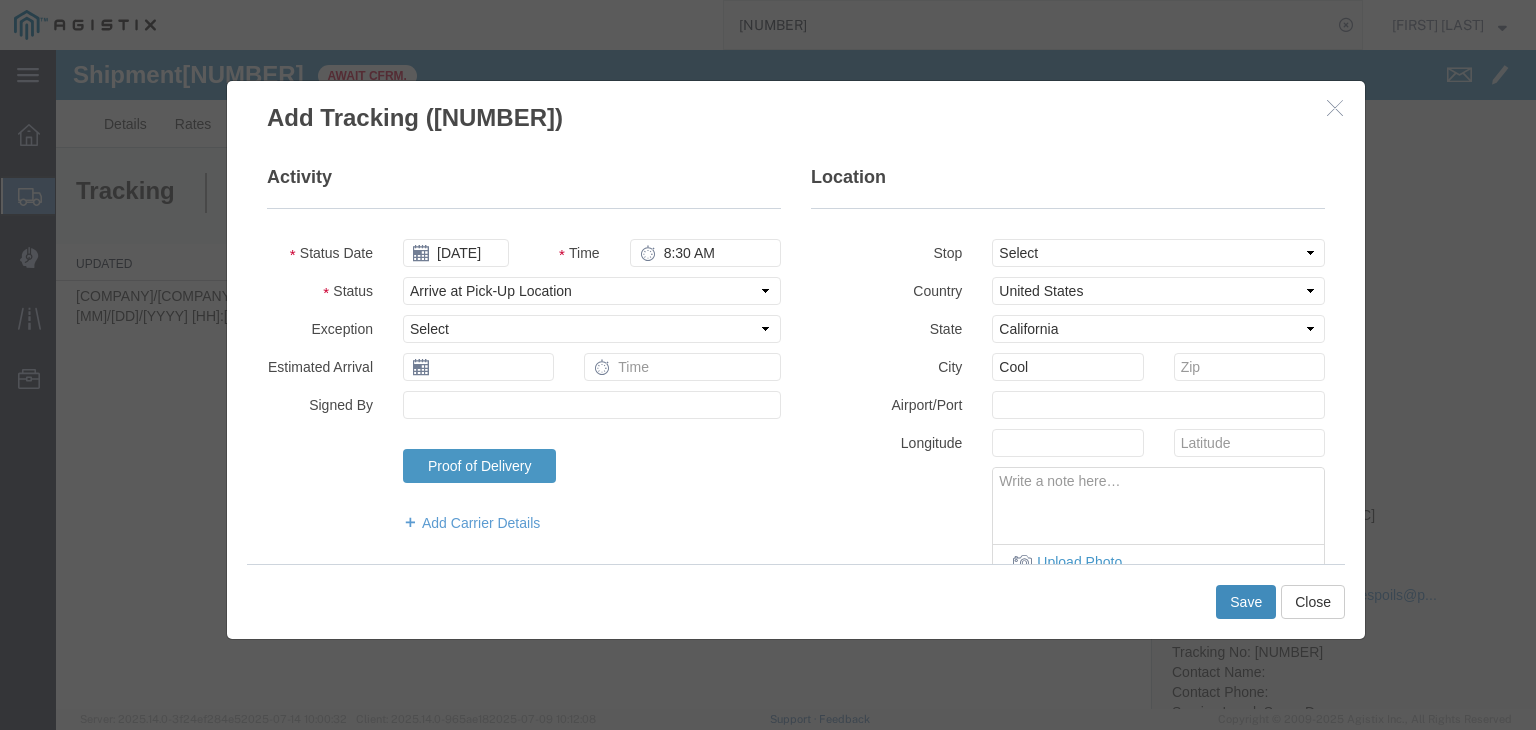 click on "Save" at bounding box center (1246, 602) 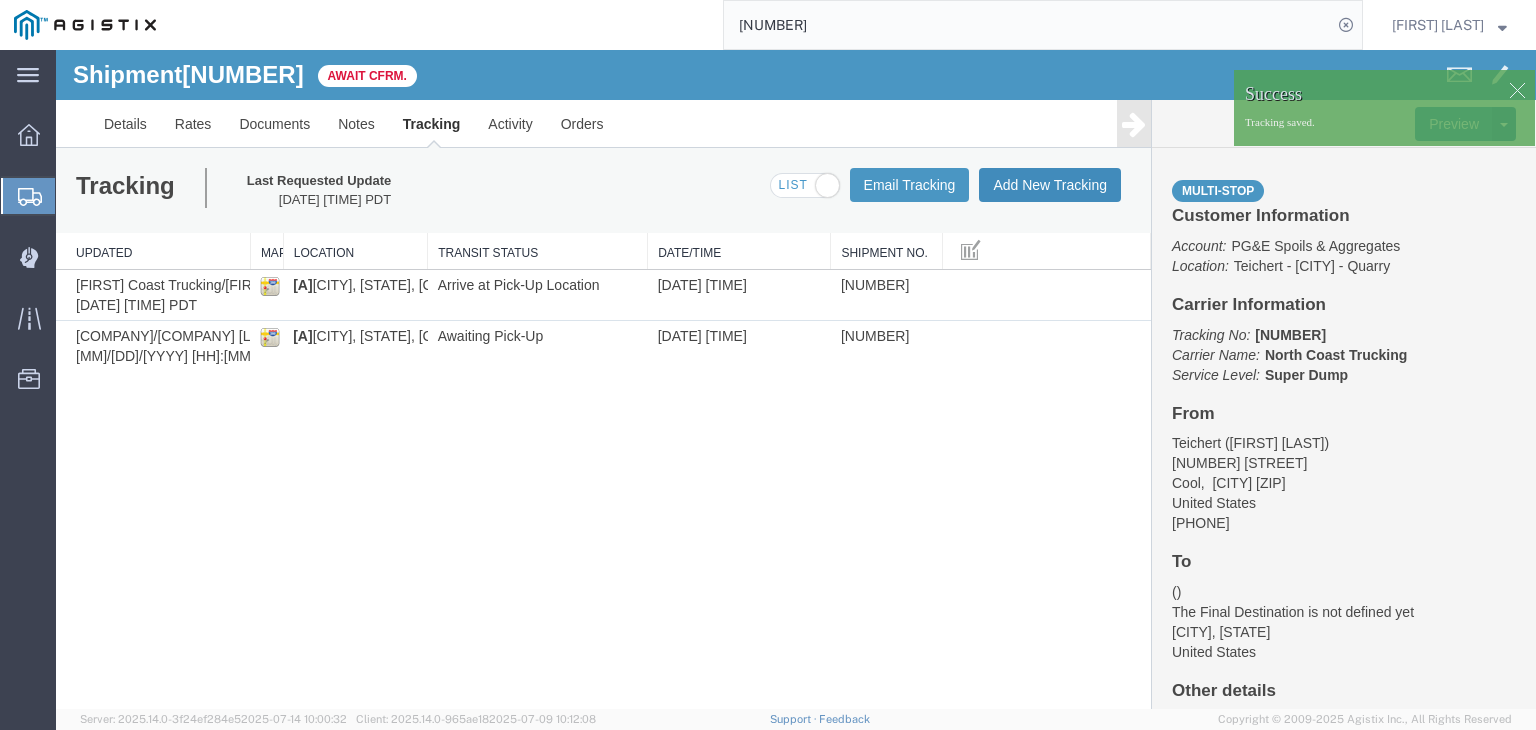 click on "Add New Tracking" at bounding box center (1050, 185) 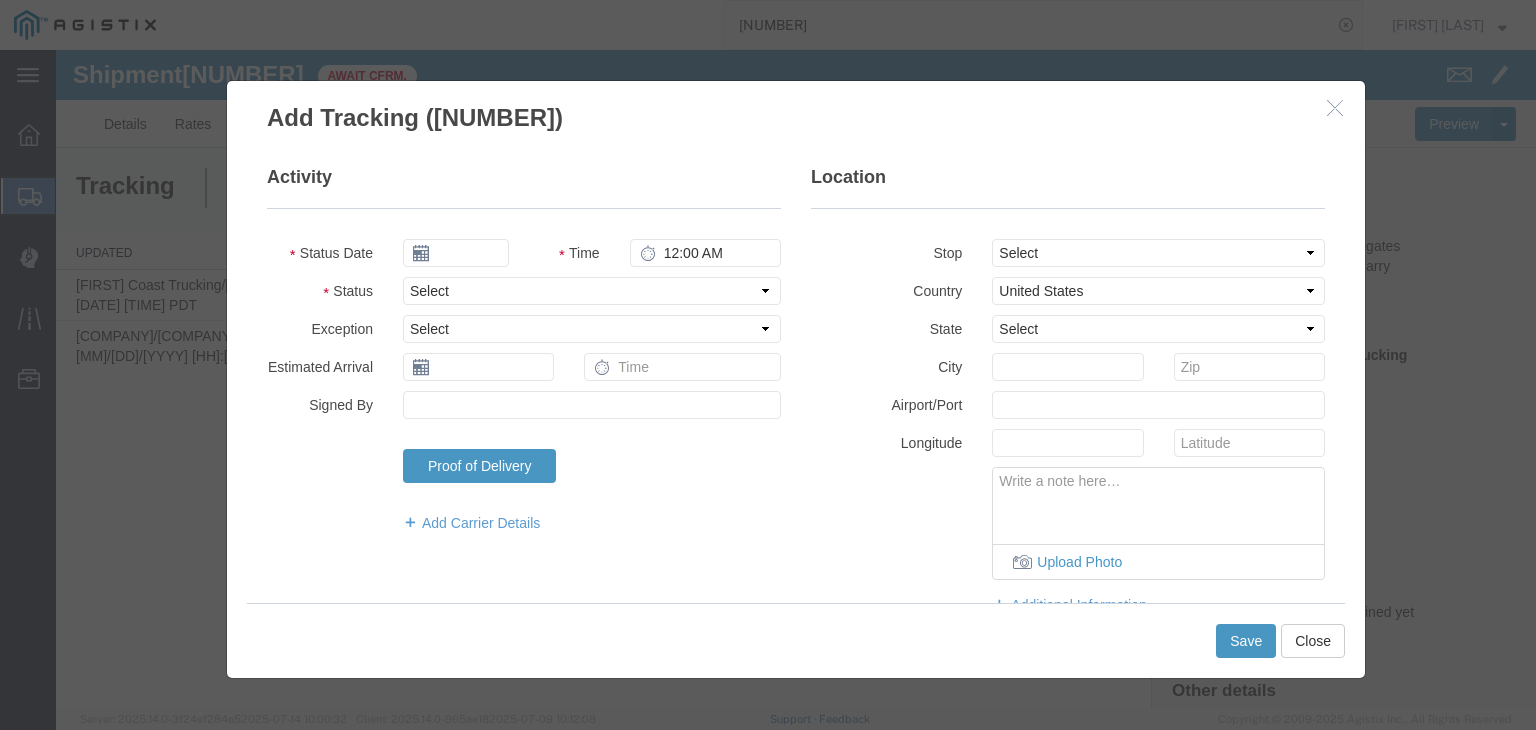type on "07/15/2025" 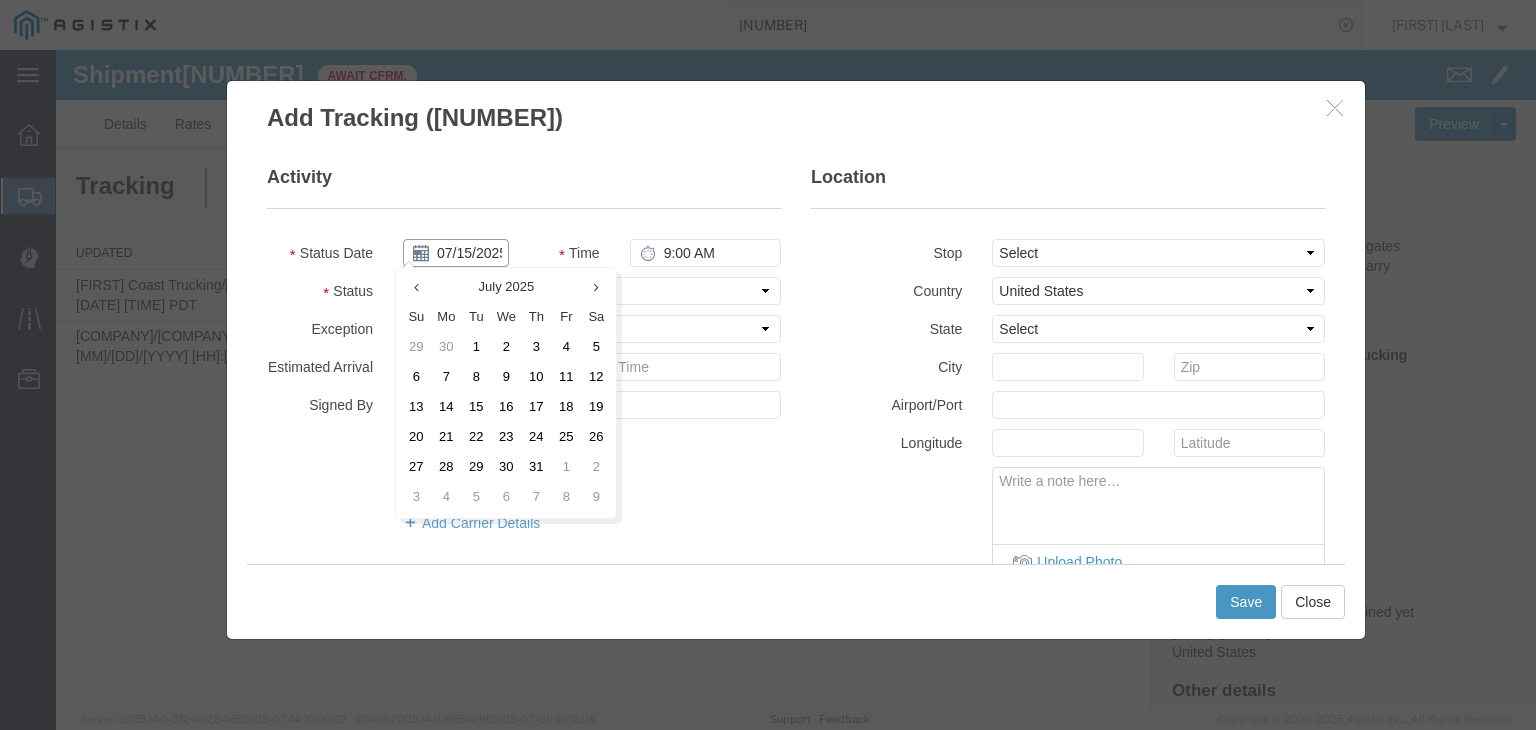click on "07/15/2025" at bounding box center (456, 253) 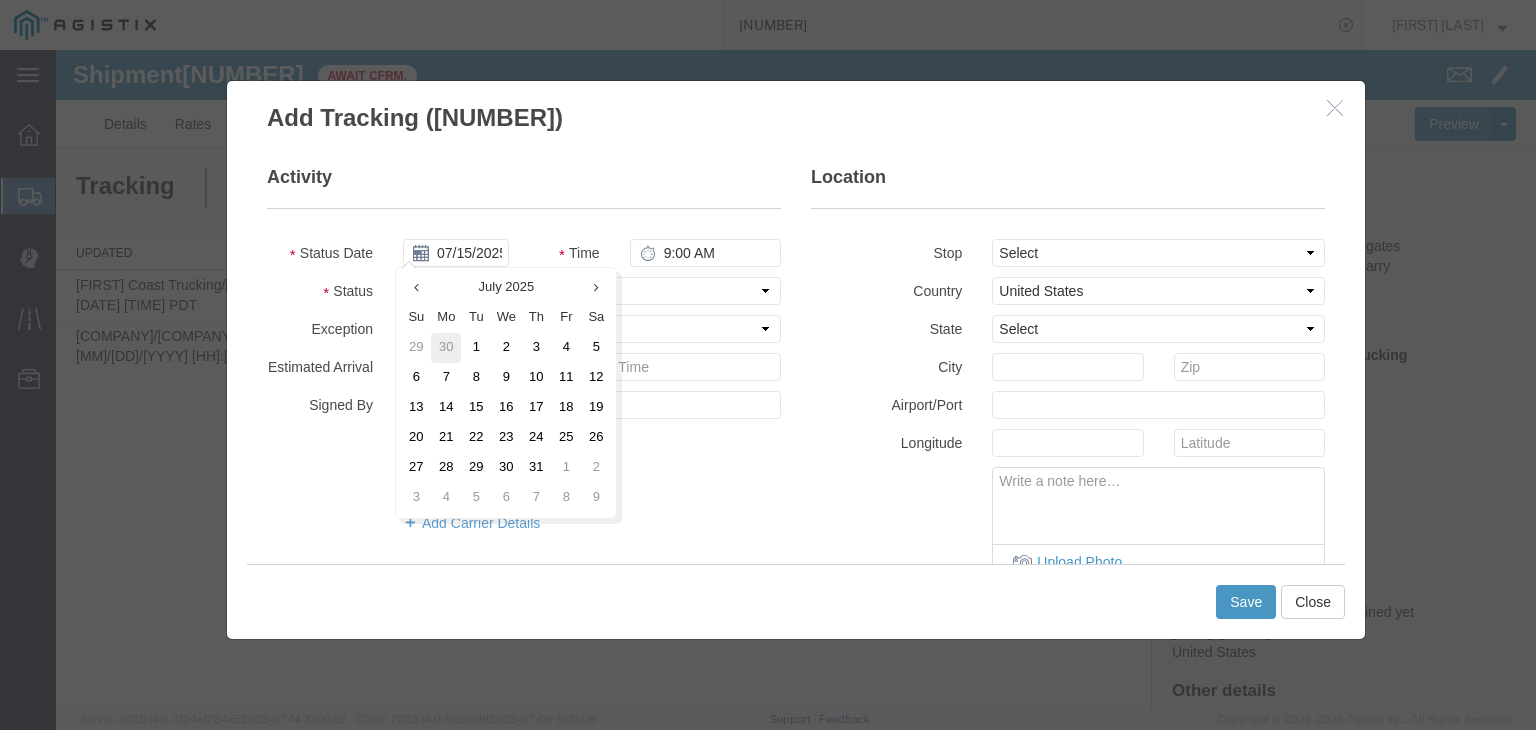 click on "30" at bounding box center (446, 348) 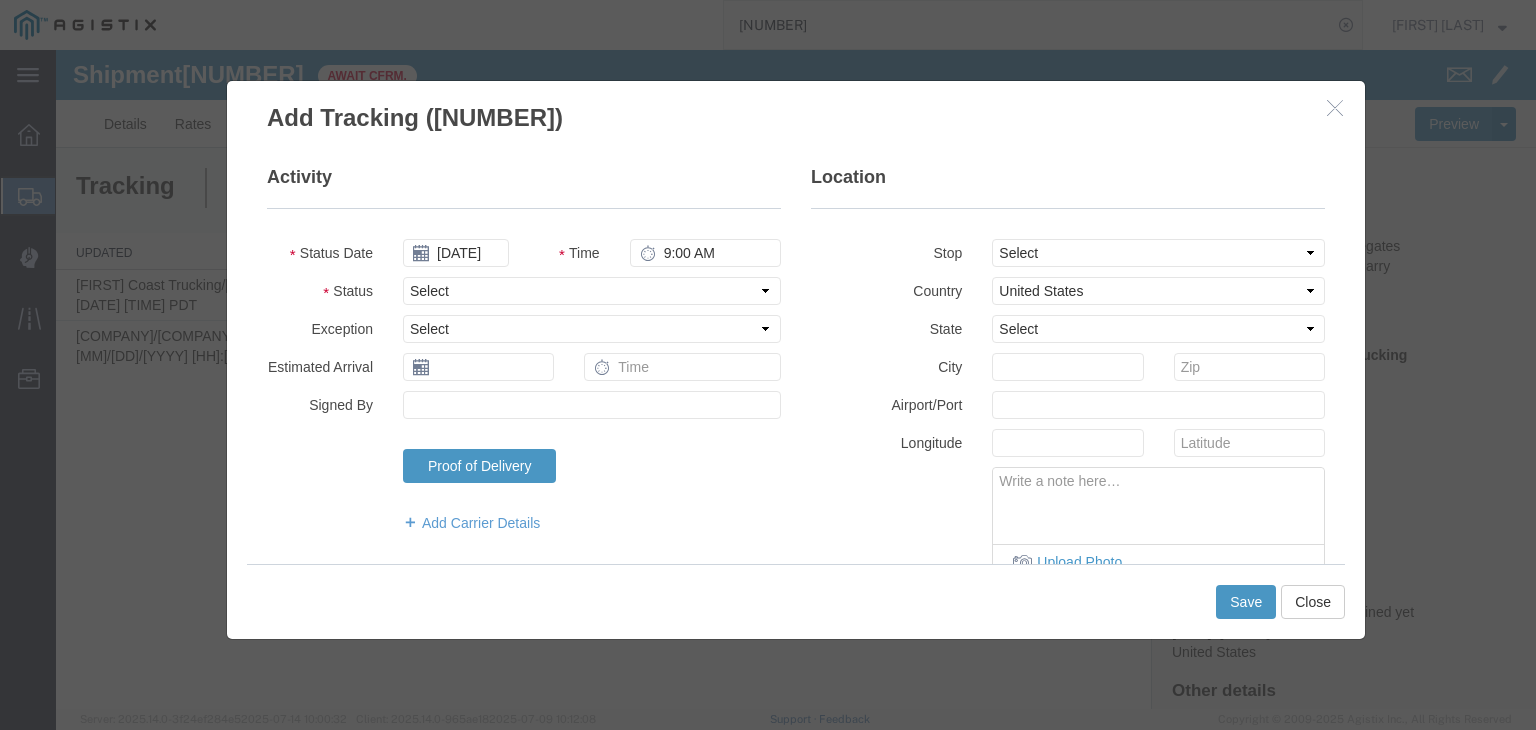 click on "Activity
Status Date
[DATE]
Time
[TIME]
Status
Select Arrival Notice Available Arrival Notice Imported Arrive at Delivery Location Arrive at Pick-Up Location Arrive at Terminal Location Attempted Delivery Attempted Pick-Up Awaiting Customs Clearance Awaiting Pick-Up Break Start Break Stop Cargo Damaged Cargo-Offloaded Cleared Customs Confirmed on Board Customs Delay Customs Hold Customs Released DEA Hold Intact DEA Intensive/Exam Delivered Delivery Appointment Scheduled Delivery Confirmation Delivery Dock Closed Delivery Refused Depart Delivery Location Depart Pick-Up Location Depart Terminal Location Documents Uploaded Entry Docs Received Entry Submitted Estimated date / time for ETA Expired Export Customs Cleared Export Customs Sent FDA Documents Sent FDA Exam FDA Hold FDA Released FDA Review Flight Update Forwarded Fully Released Import Customs Cleared In-Transit In-Transit with Partner ISF filed Loaded Loading Started Mechanical Delay Missed Pick-Up" at bounding box center (524, 359) 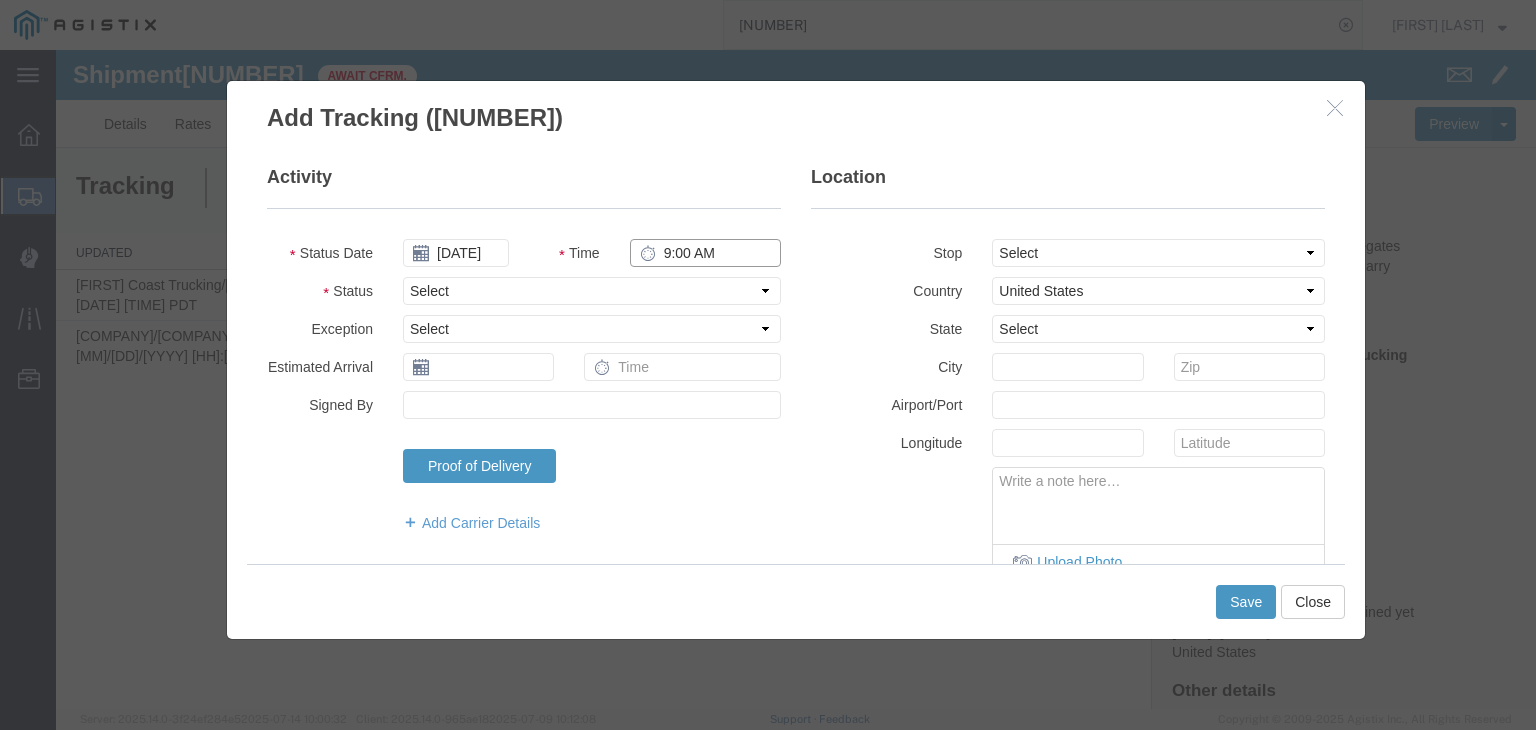 click on "9:00 AM" at bounding box center [705, 253] 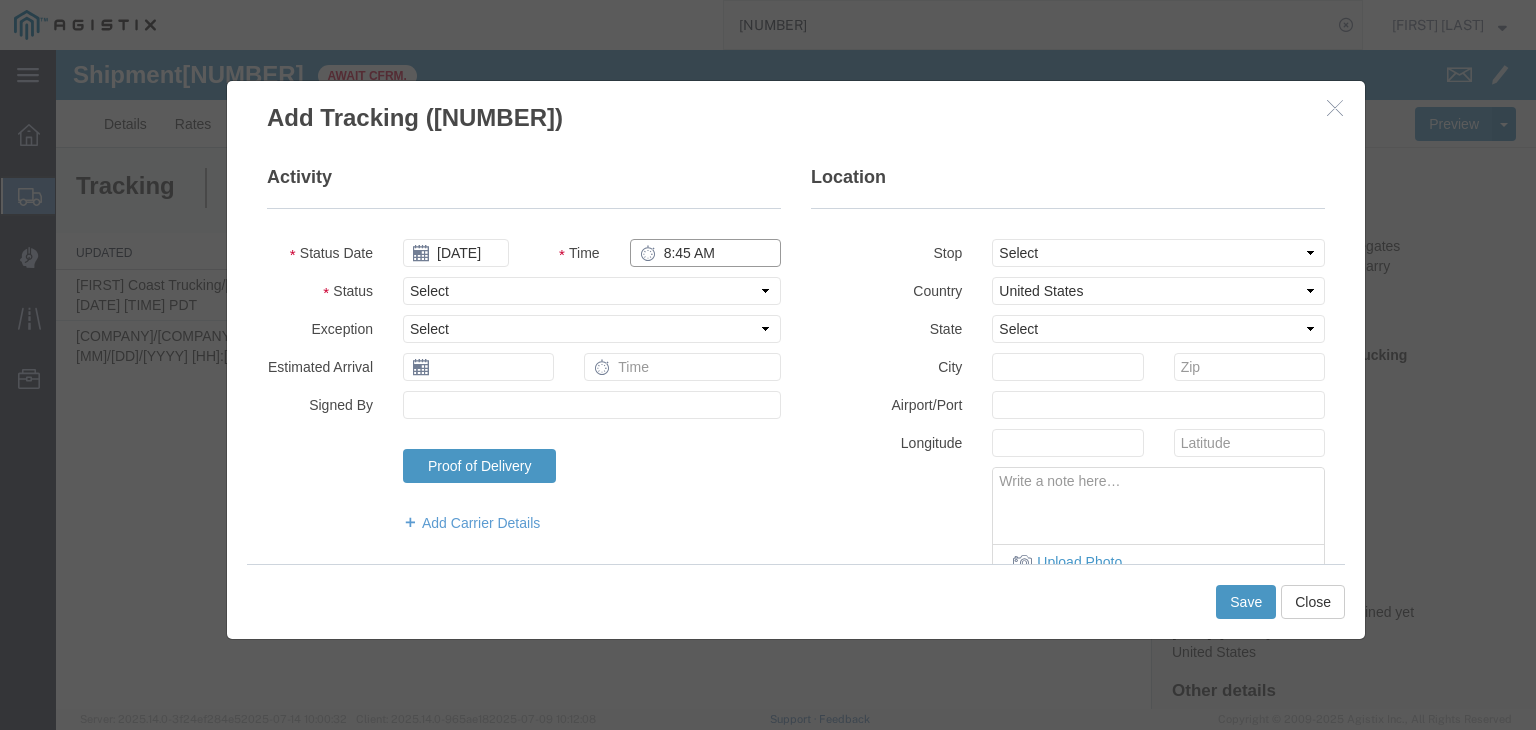 type on "8:45 AM" 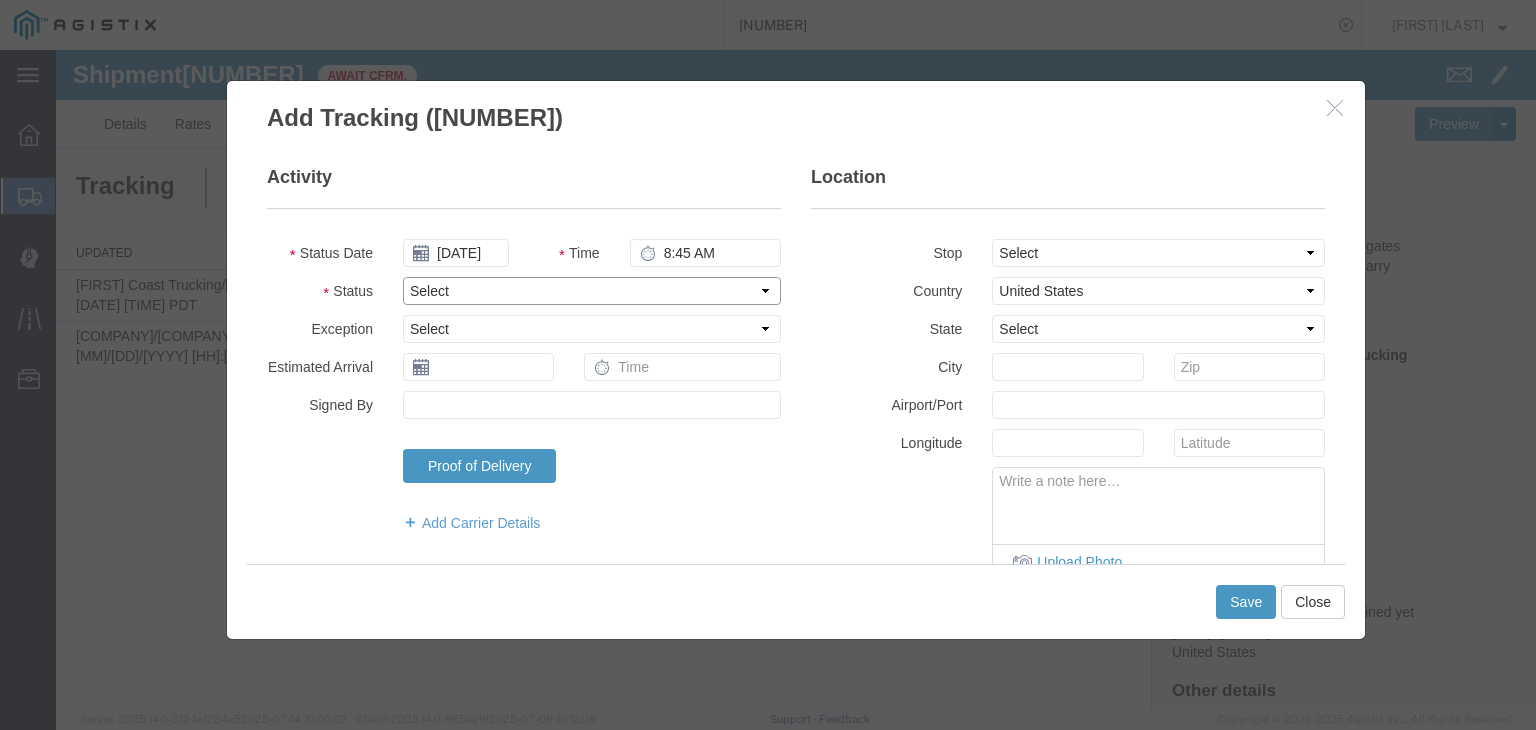 click on "Select Arrival Notice Available Arrival Notice Imported Arrive at Delivery Location Arrive at Pick-Up Location Arrive at Terminal Location Attempted Delivery Attempted Pick-Up Awaiting Customs Clearance Awaiting Pick-Up Break Start Break Stop Cargo Damaged Cargo-Offloaded Cleared Customs Confirmed on Board Customs Delay Customs Hold Customs Released DEA Hold Intact DEA Intensive/Exam Delivered Delivery Appointment Scheduled Delivery Confirmation Delivery Dock Closed Delivery Refused Depart Delivery Location Depart Pick-Up Location Depart Terminal Location Documents Uploaded Entry Docs Received Entry Submitted Estimated date / time for ETA Expired Export Customs Cleared Export Customs Sent FDA Documents Sent FDA Exam FDA Hold FDA Released FDA Review Flight Update Forwarded Fully Released Import Customs Cleared In-Transit In-Transit with Partner ISF filed Loaded Loading Started Mechanical Delay Missed Pick-Up Other Delay Out for Delivery Package Available Partial Delivery Partial Pick-Up Picked Up Proof of del" at bounding box center [592, 291] 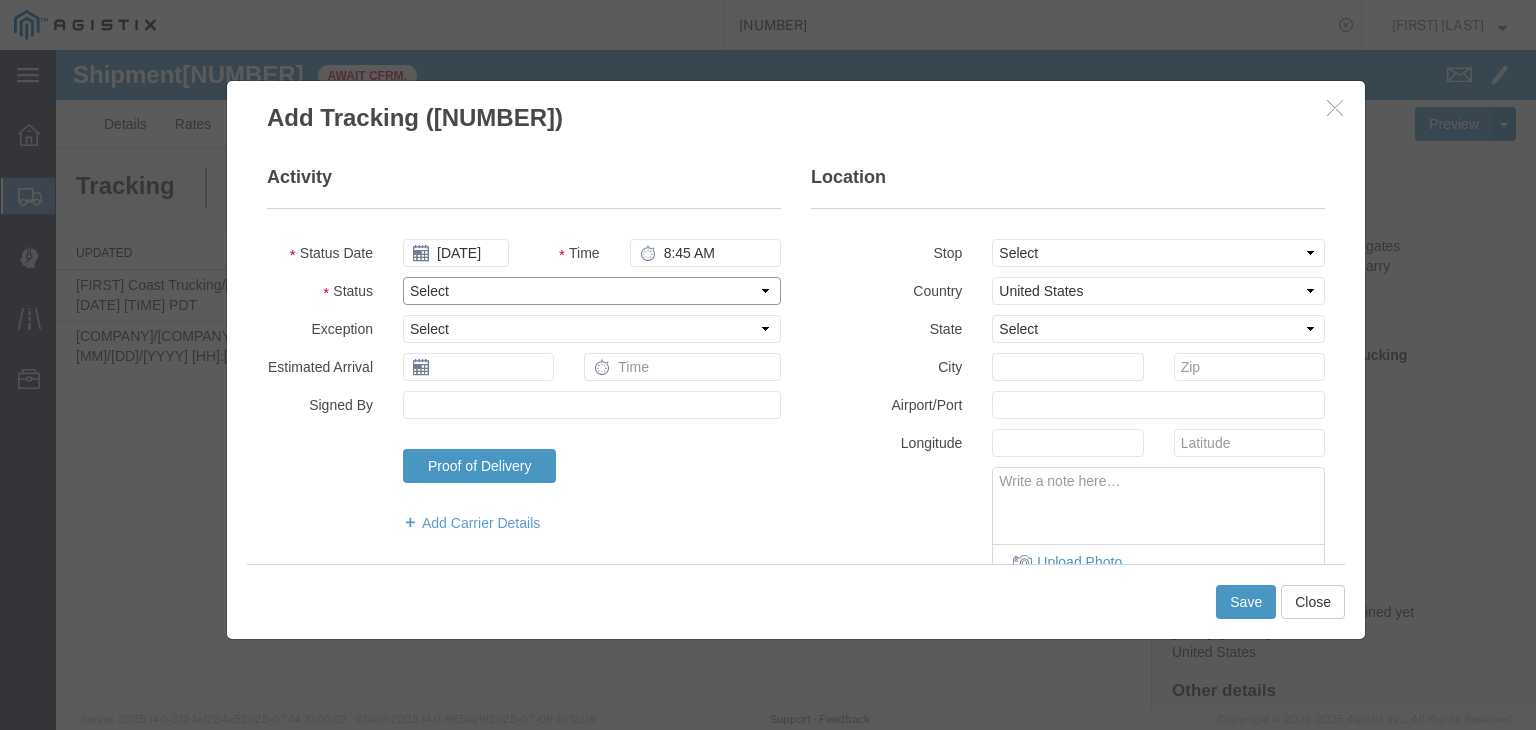 select on "DPTPULOC" 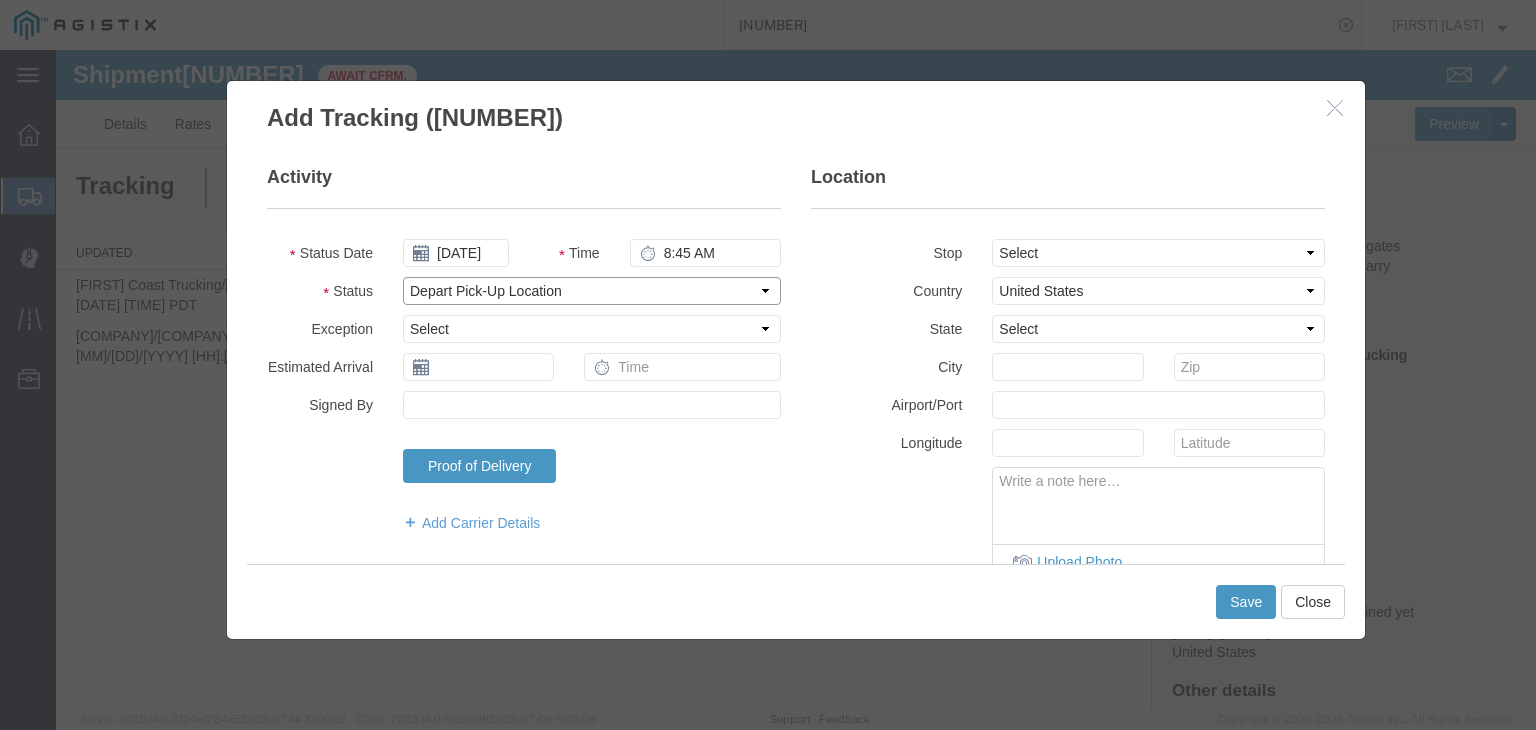 click on "Select Arrival Notice Available Arrival Notice Imported Arrive at Delivery Location Arrive at Pick-Up Location Arrive at Terminal Location Attempted Delivery Attempted Pick-Up Awaiting Customs Clearance Awaiting Pick-Up Break Start Break Stop Cargo Damaged Cargo-Offloaded Cleared Customs Confirmed on Board Customs Delay Customs Hold Customs Released DEA Hold Intact DEA Intensive/Exam Delivered Delivery Appointment Scheduled Delivery Confirmation Delivery Dock Closed Delivery Refused Depart Delivery Location Depart Pick-Up Location Depart Terminal Location Documents Uploaded Entry Docs Received Entry Submitted Estimated date / time for ETA Expired Export Customs Cleared Export Customs Sent FDA Documents Sent FDA Exam FDA Hold FDA Released FDA Review Flight Update Forwarded Fully Released Import Customs Cleared In-Transit In-Transit with Partner ISF filed Loaded Loading Started Mechanical Delay Missed Pick-Up Other Delay Out for Delivery Package Available Partial Delivery Partial Pick-Up Picked Up Proof of del" at bounding box center (592, 291) 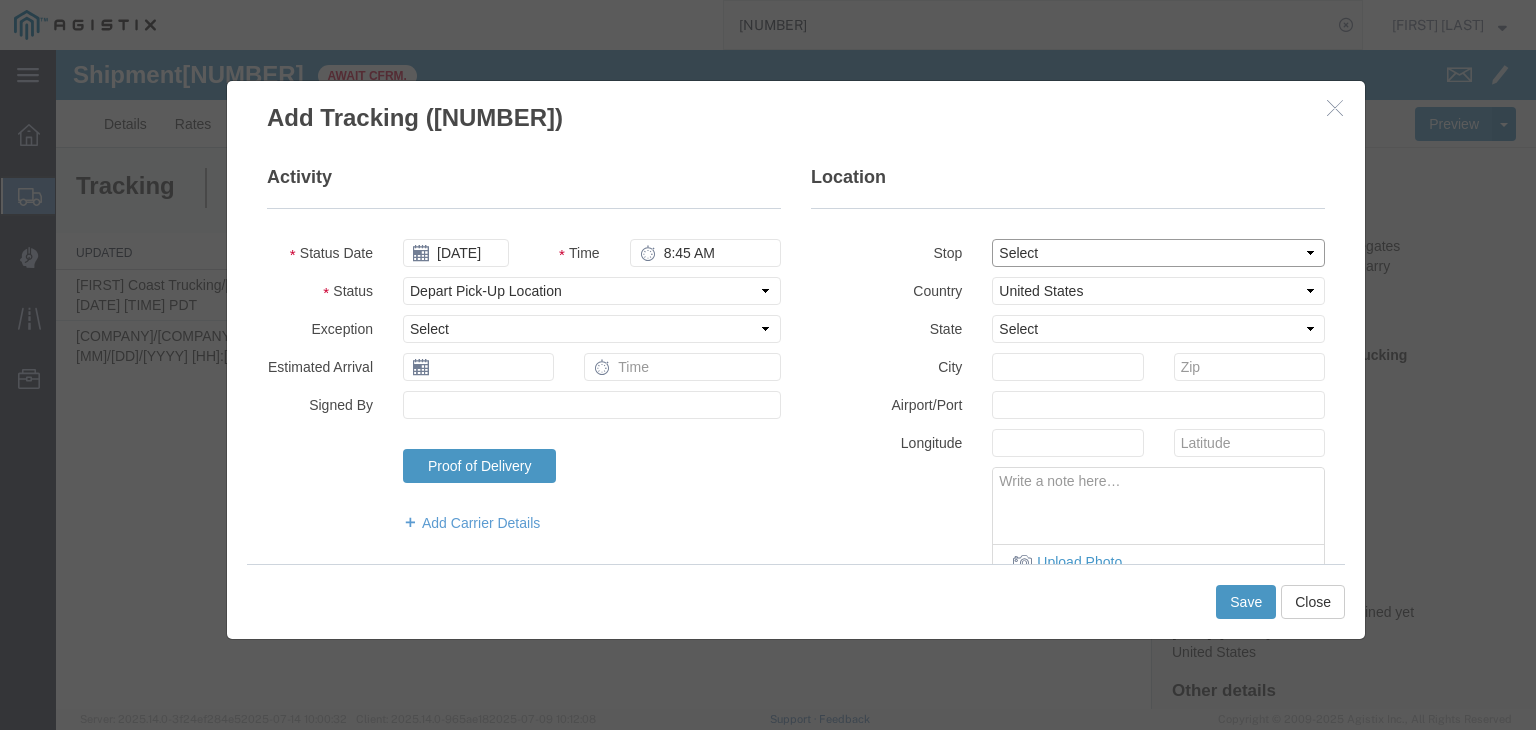 click on "Select From: [NUMBER] [STREET], [CITY], [STATE], [ZIPCODE], [COUNTRY] Stop 2: [NUMBER] [STREET], [CITY], [STATE], [ZIPCODE], [COUNTRY] To: The Final Destination is not defined yet, [CITY], [STATE], [COUNTRY]" at bounding box center [1158, 253] 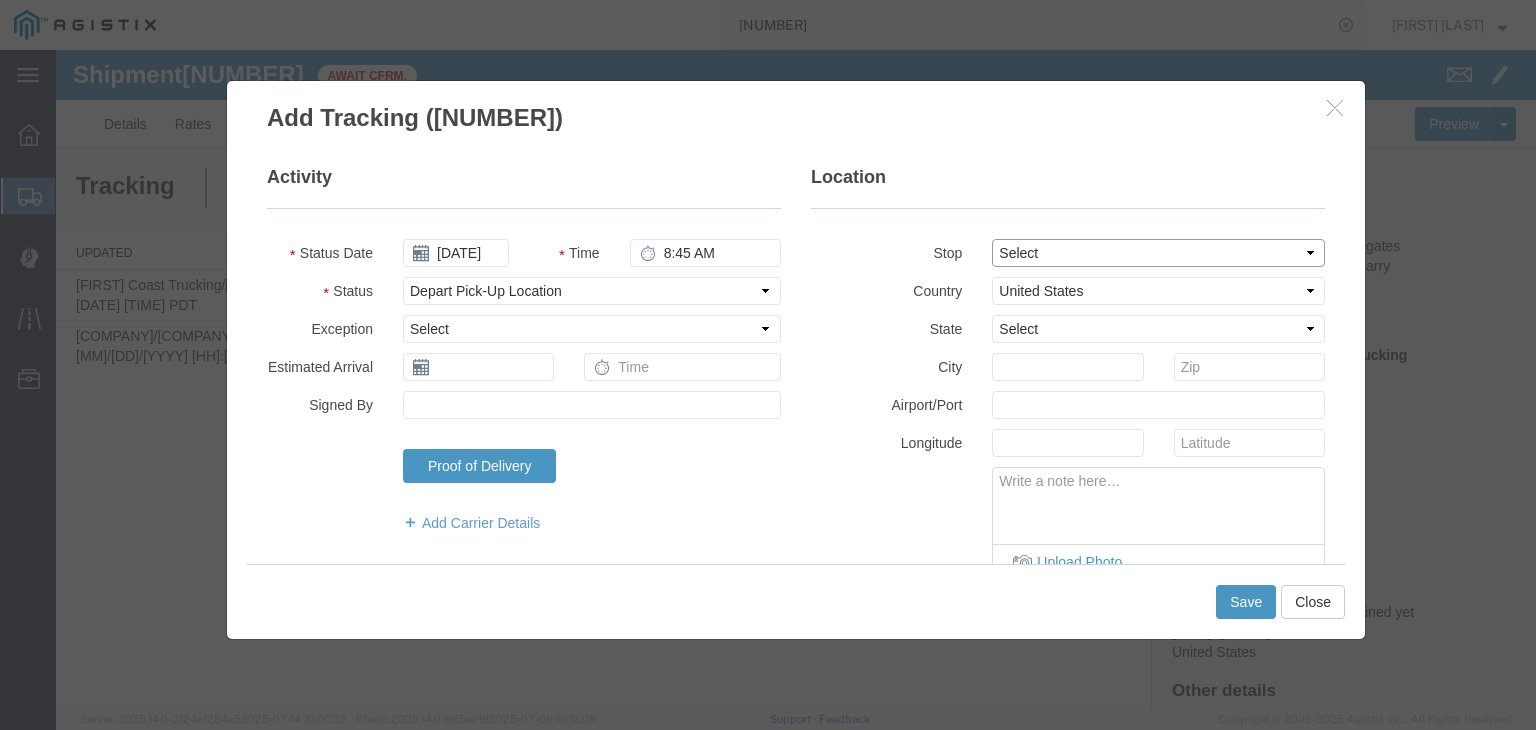 click on "Select From: [NUMBER] [STREET], [CITY], [STATE], [ZIPCODE], [COUNTRY] Stop 2: [NUMBER] [STREET], [CITY], [STATE], [ZIPCODE], [COUNTRY] To: The Final Destination is not defined yet, [CITY], [STATE], [COUNTRY]" at bounding box center (1158, 253) 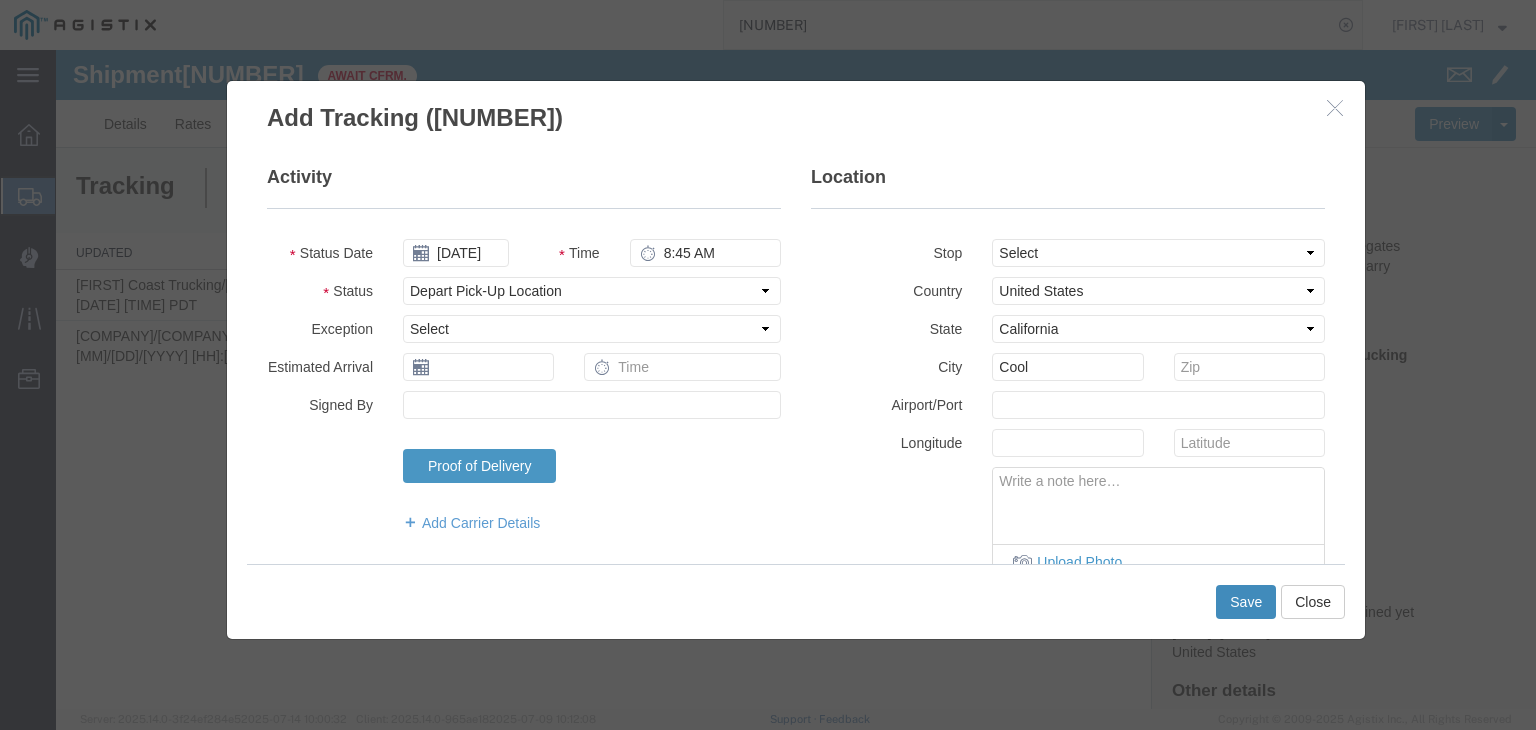 click on "Save" at bounding box center [1246, 602] 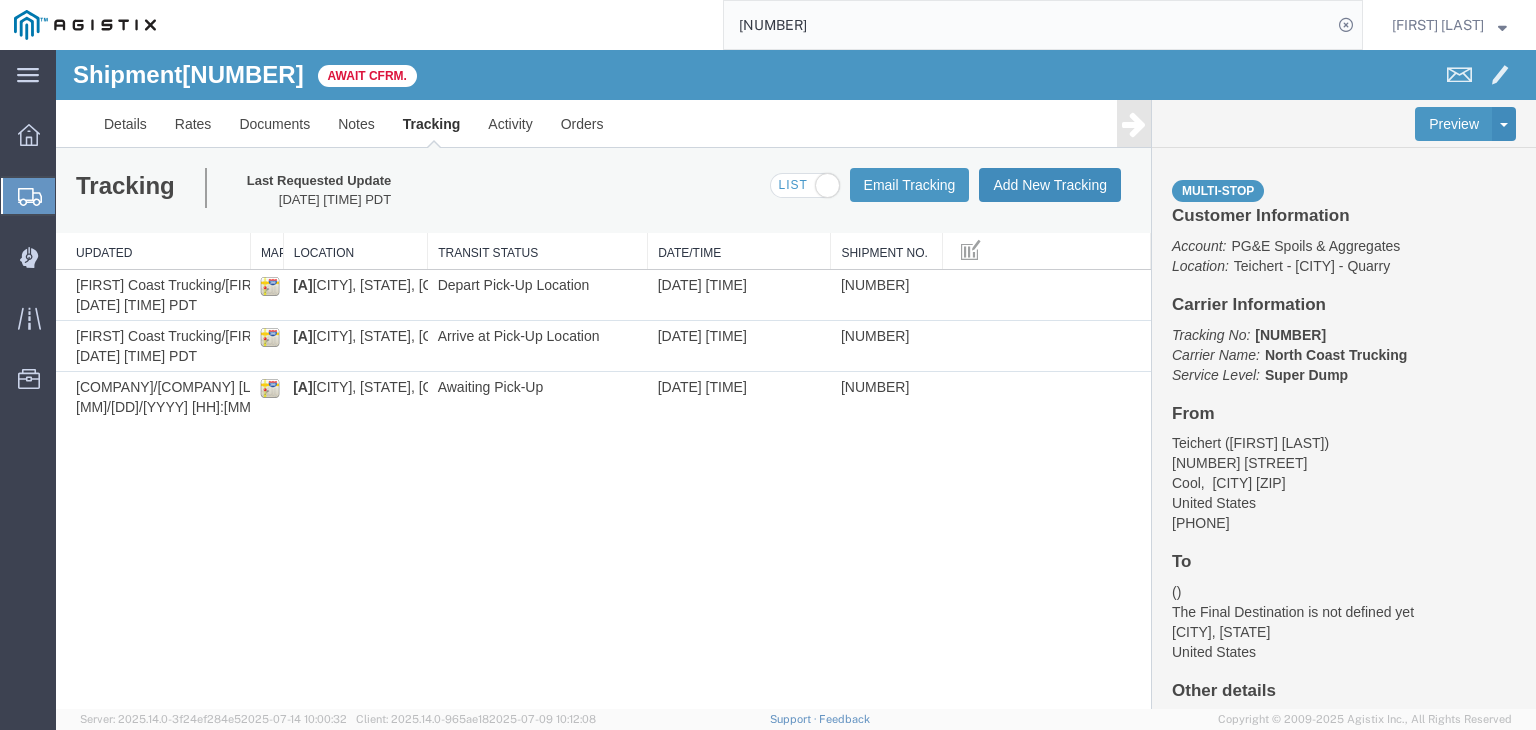 click on "Add New Tracking" at bounding box center (1050, 185) 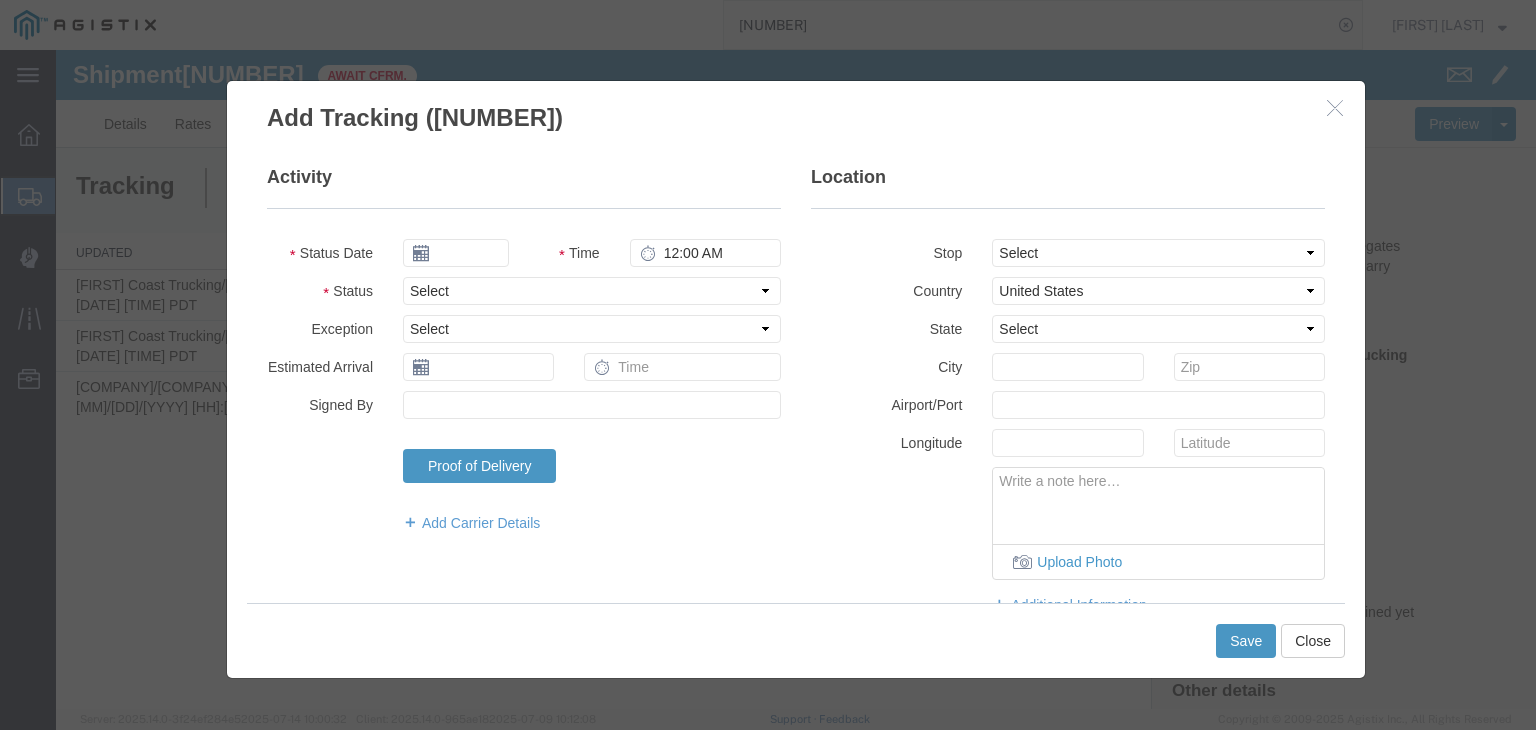 type on "07/15/2025" 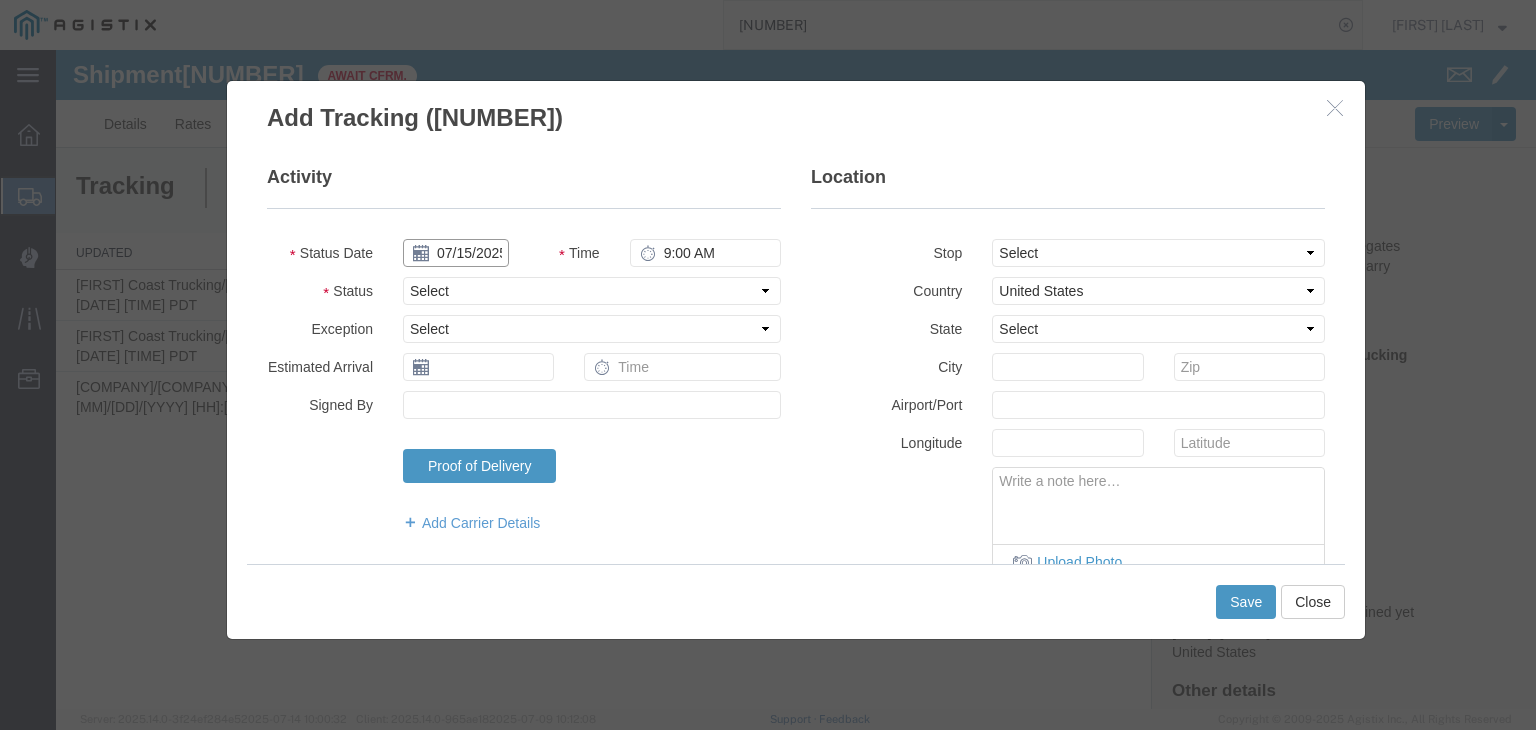 click on "07/15/2025" at bounding box center [456, 253] 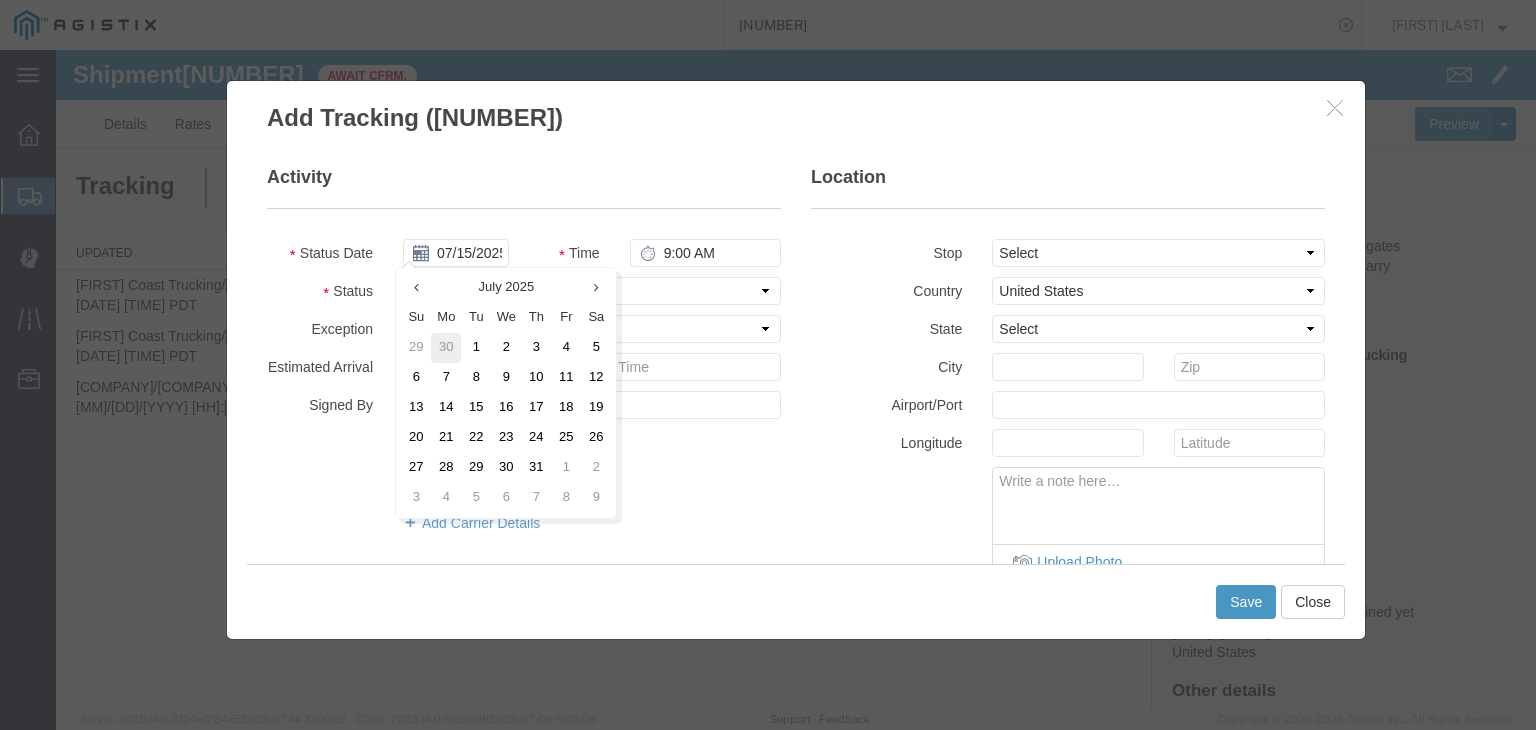 click on "30" at bounding box center (446, 348) 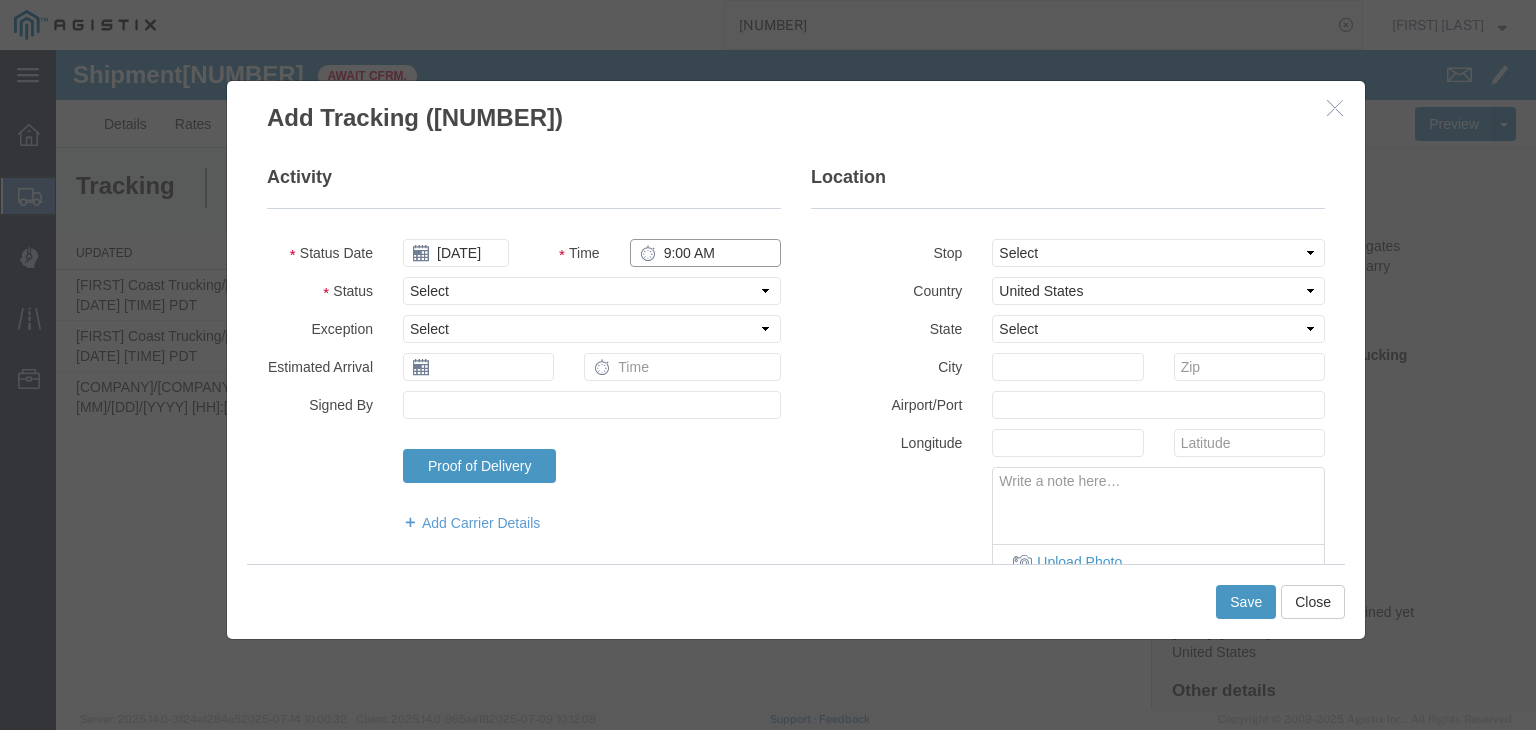 click on "9:00 AM" at bounding box center [705, 253] 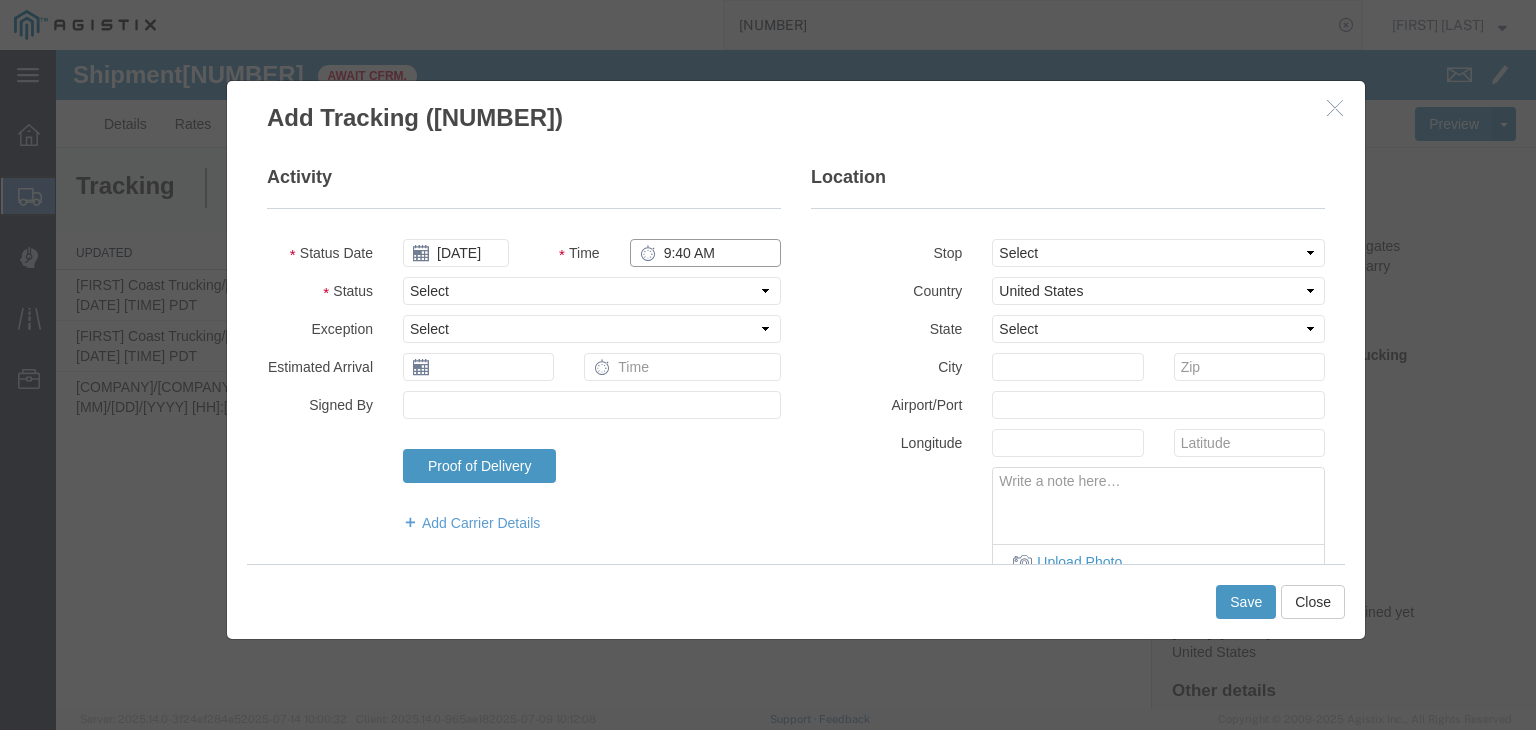 type on "9:40 AM" 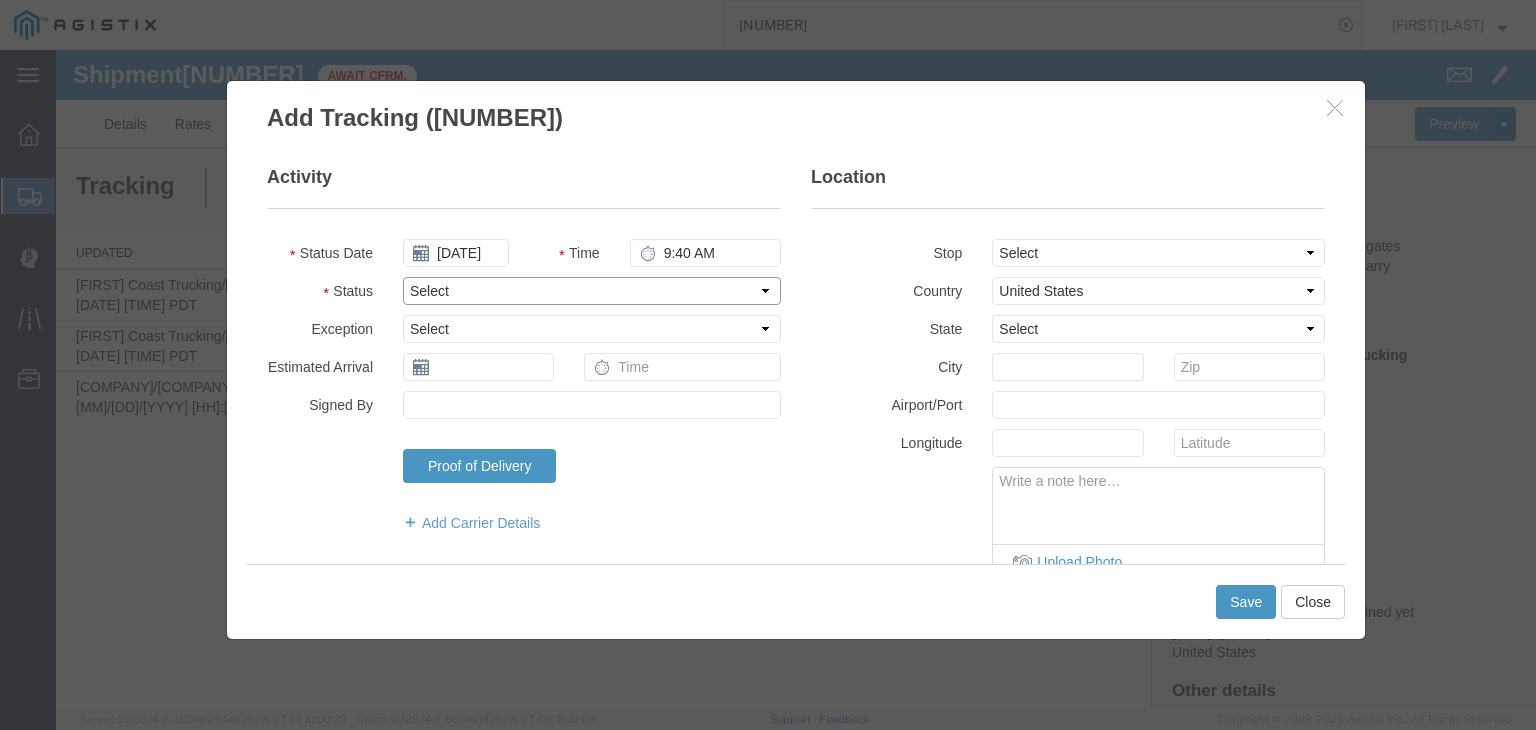 click on "Select Arrival Notice Available Arrival Notice Imported Arrive at Delivery Location Arrive at Pick-Up Location Arrive at Terminal Location Attempted Delivery Attempted Pick-Up Awaiting Customs Clearance Awaiting Pick-Up Break Start Break Stop Cargo Damaged Cargo-Offloaded Cleared Customs Confirmed on Board Customs Delay Customs Hold Customs Released DEA Hold Intact DEA Intensive/Exam Delivered Delivery Appointment Scheduled Delivery Confirmation Delivery Dock Closed Delivery Refused Depart Delivery Location Depart Pick-Up Location Depart Terminal Location Documents Uploaded Entry Docs Received Entry Submitted Estimated date / time for ETA Expired Export Customs Cleared Export Customs Sent FDA Documents Sent FDA Exam FDA Hold FDA Released FDA Review Flight Update Forwarded Fully Released Import Customs Cleared In-Transit In-Transit with Partner ISF filed Loaded Loading Started Mechanical Delay Missed Pick-Up Other Delay Out for Delivery Package Available Partial Delivery Partial Pick-Up Picked Up Proof of del" at bounding box center [592, 291] 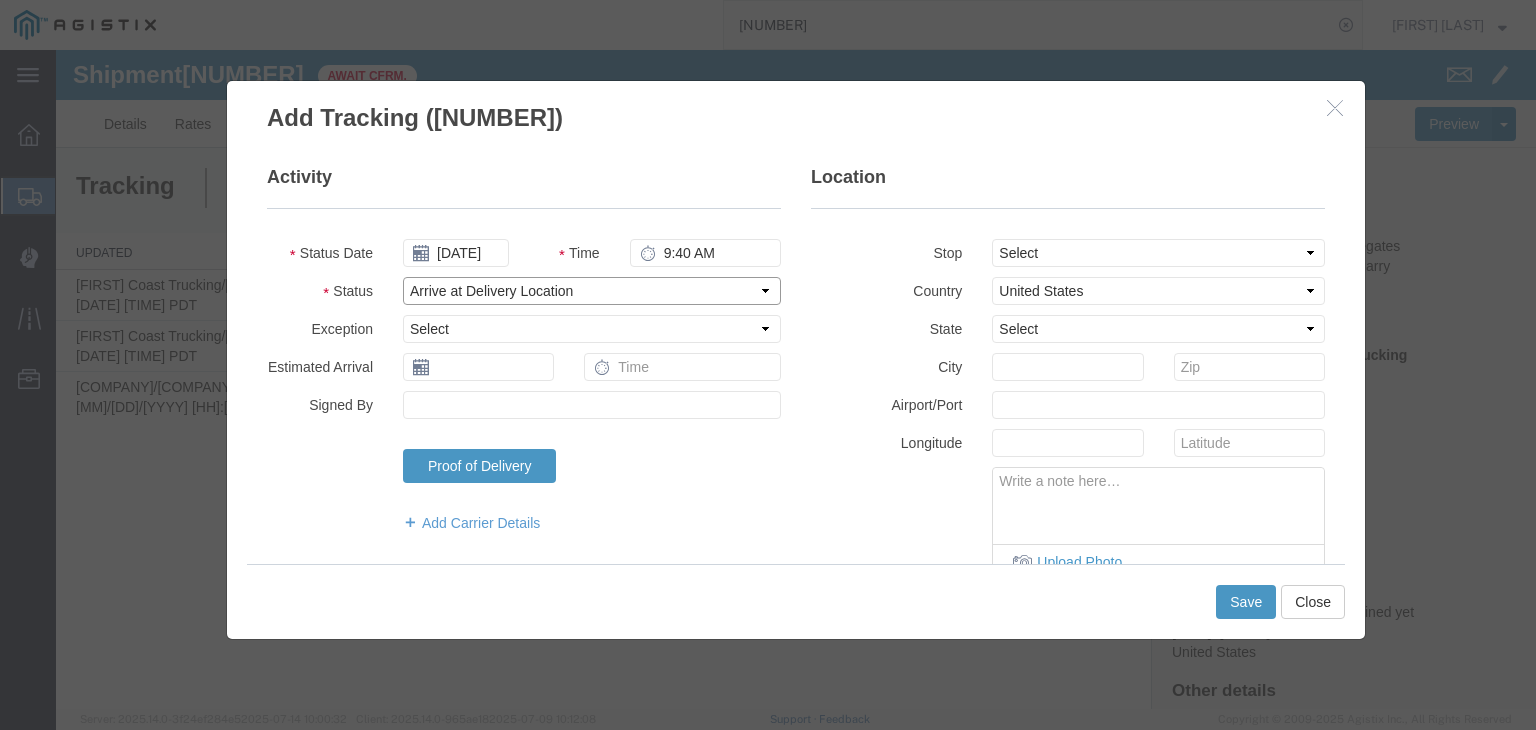 click on "Select Arrival Notice Available Arrival Notice Imported Arrive at Delivery Location Arrive at Pick-Up Location Arrive at Terminal Location Attempted Delivery Attempted Pick-Up Awaiting Customs Clearance Awaiting Pick-Up Break Start Break Stop Cargo Damaged Cargo-Offloaded Cleared Customs Confirmed on Board Customs Delay Customs Hold Customs Released DEA Hold Intact DEA Intensive/Exam Delivered Delivery Appointment Scheduled Delivery Confirmation Delivery Dock Closed Delivery Refused Depart Delivery Location Depart Pick-Up Location Depart Terminal Location Documents Uploaded Entry Docs Received Entry Submitted Estimated date / time for ETA Expired Export Customs Cleared Export Customs Sent FDA Documents Sent FDA Exam FDA Hold FDA Released FDA Review Flight Update Forwarded Fully Released Import Customs Cleared In-Transit In-Transit with Partner ISF filed Loaded Loading Started Mechanical Delay Missed Pick-Up Other Delay Out for Delivery Package Available Partial Delivery Partial Pick-Up Picked Up Proof of del" at bounding box center (592, 291) 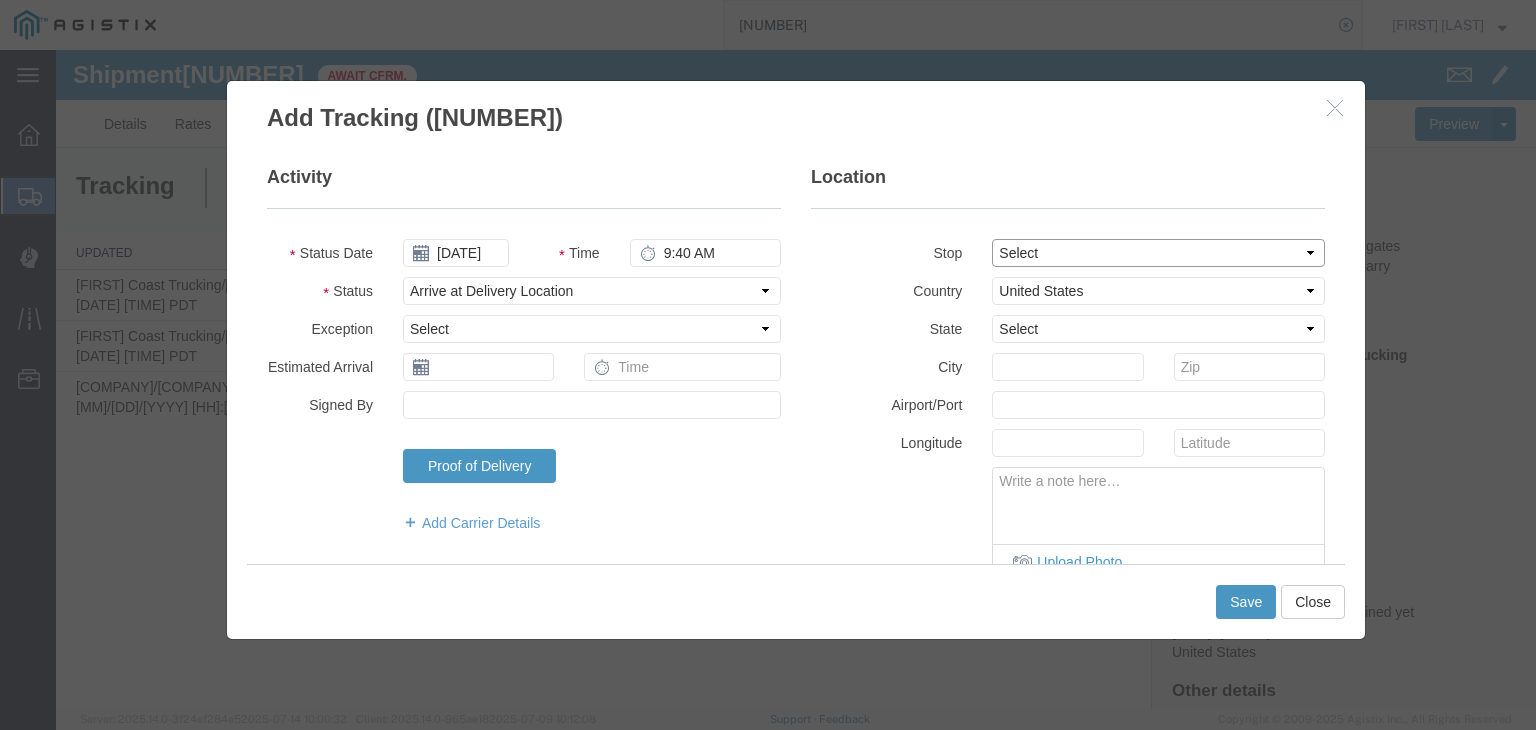 drag, startPoint x: 1017, startPoint y: 241, endPoint x: 1024, endPoint y: 264, distance: 24.04163 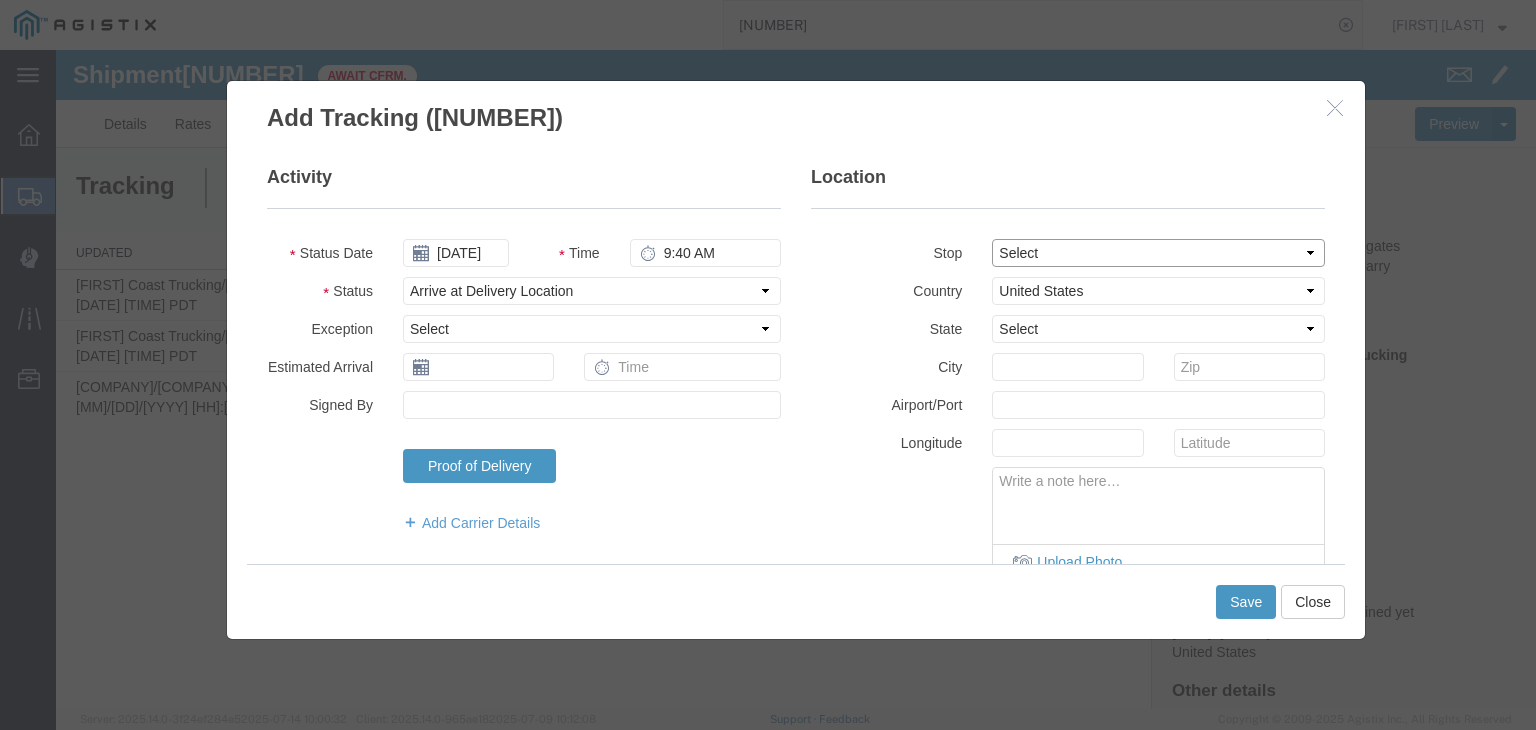 click on "Select From: [NUMBER] [STREET], [CITY], [STATE], [ZIPCODE], [COUNTRY] Stop 2: [NUMBER] [STREET], [CITY], [STATE], [ZIPCODE], [COUNTRY] To: The Final Destination is not defined yet, [CITY], [STATE], [COUNTRY]" at bounding box center [1158, 253] 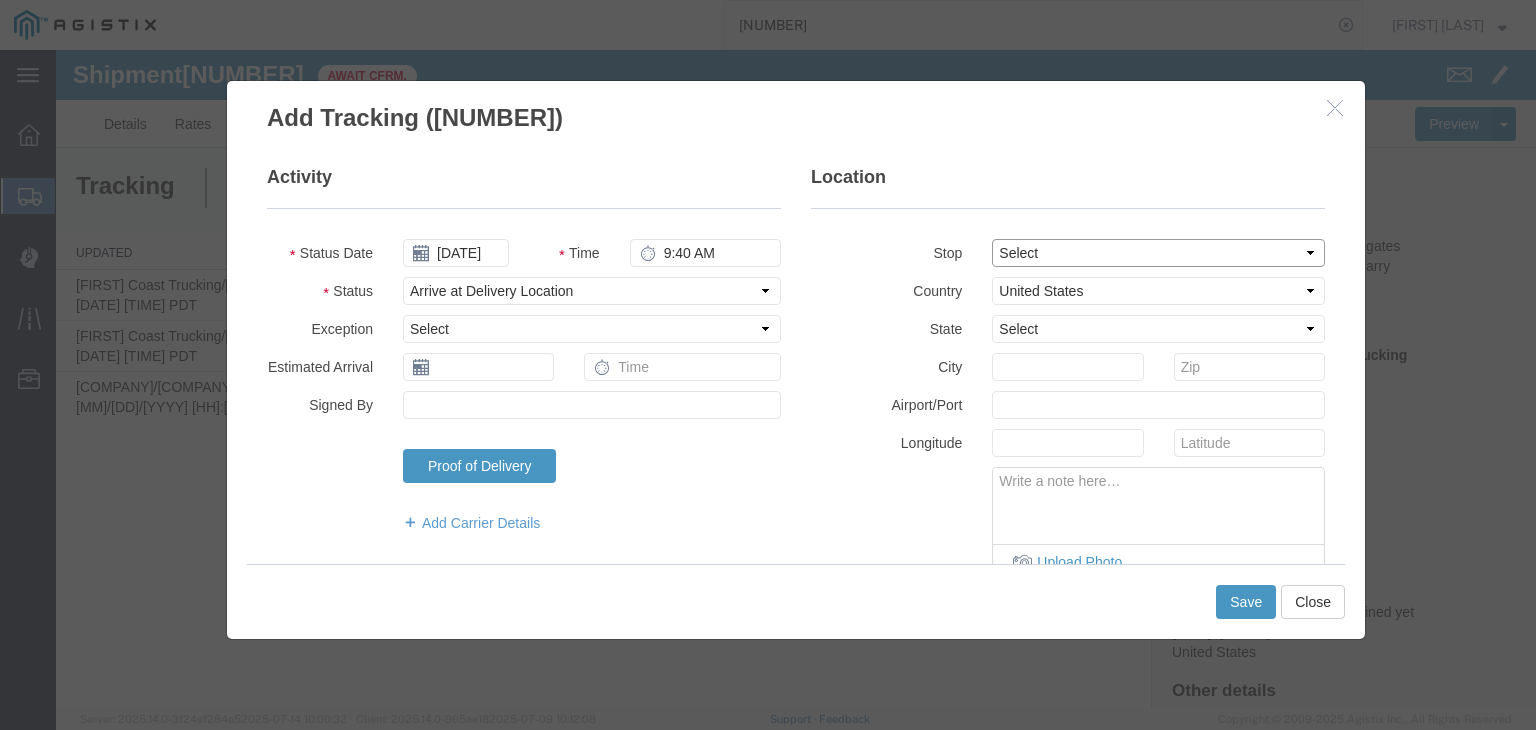 select on "CA" 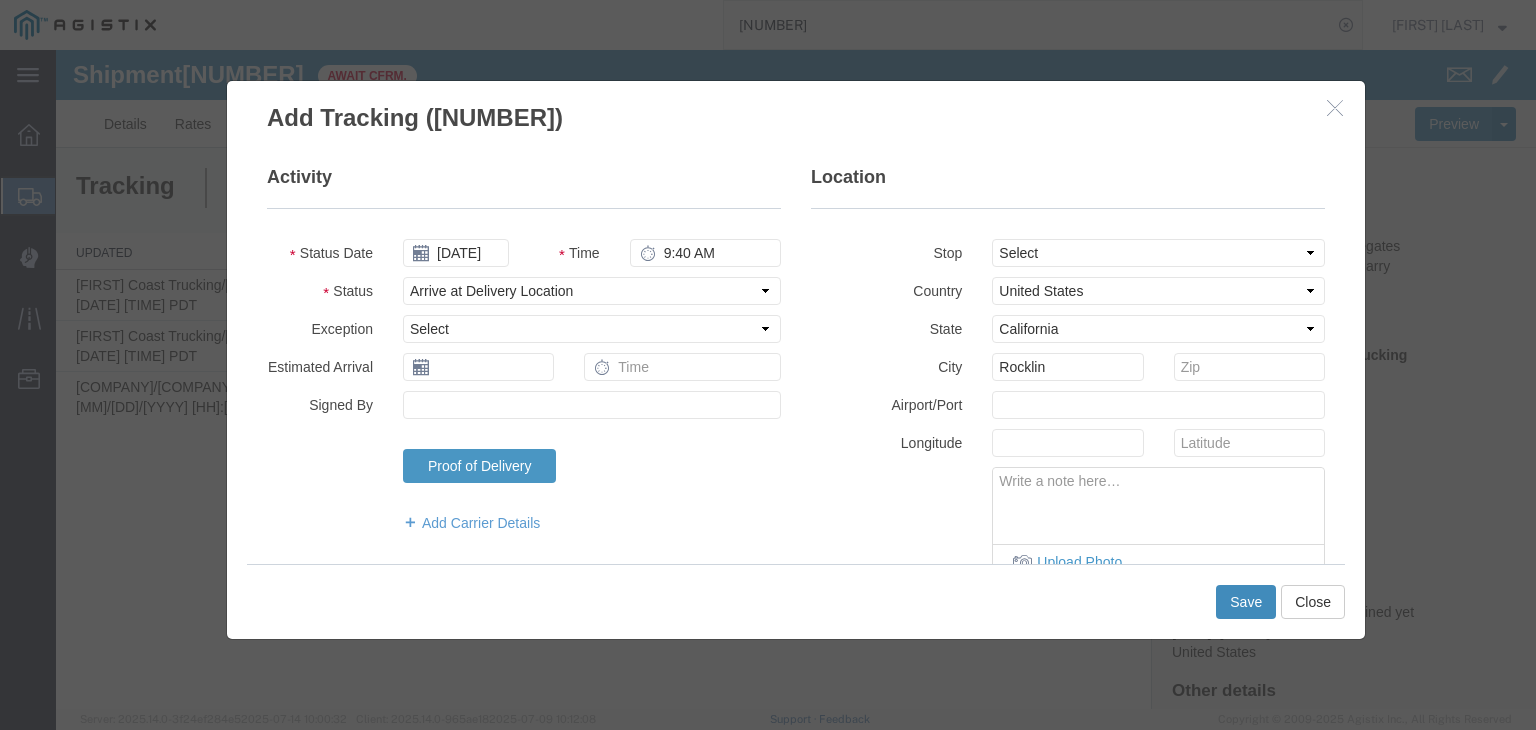 click on "Save" at bounding box center (1246, 602) 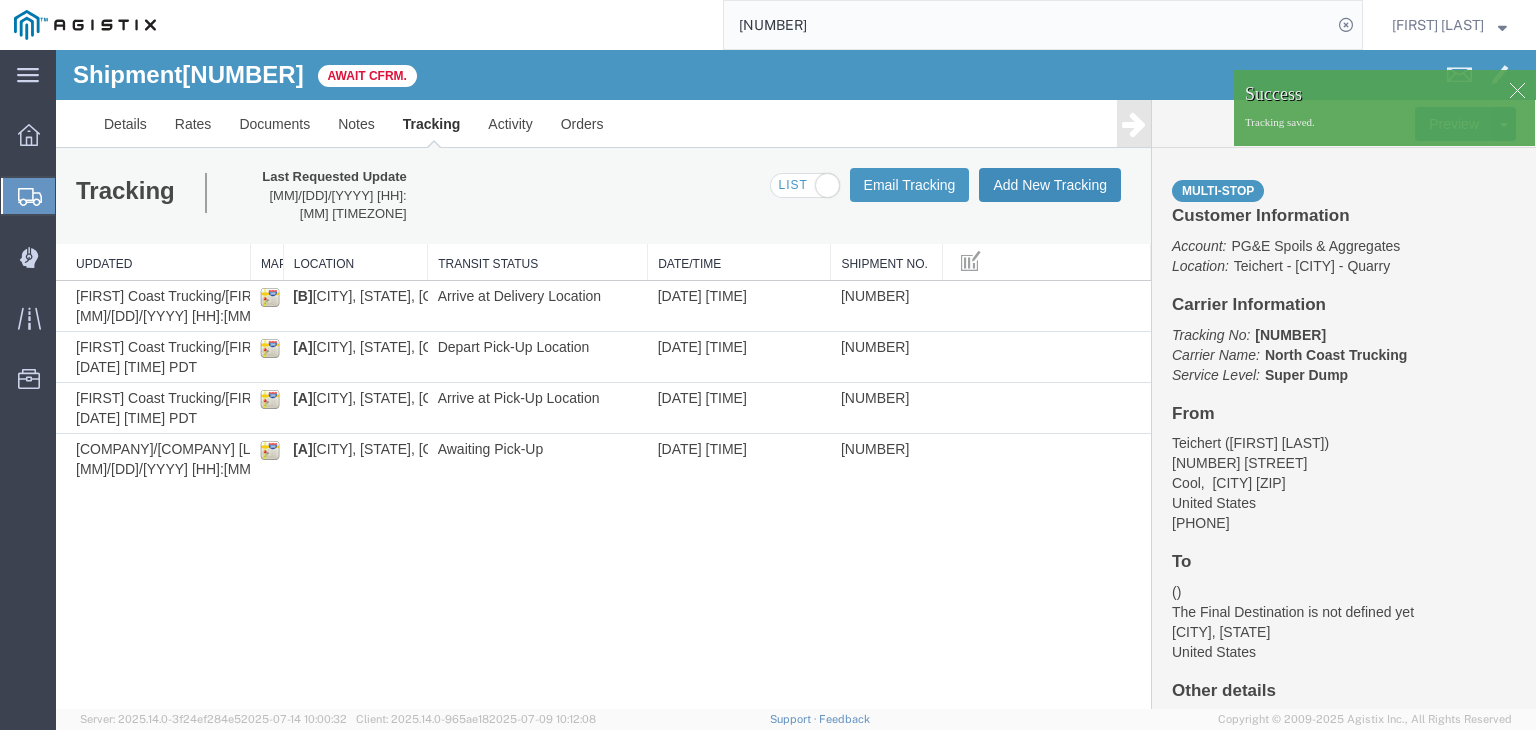 click on "Add New Tracking" at bounding box center (1050, 185) 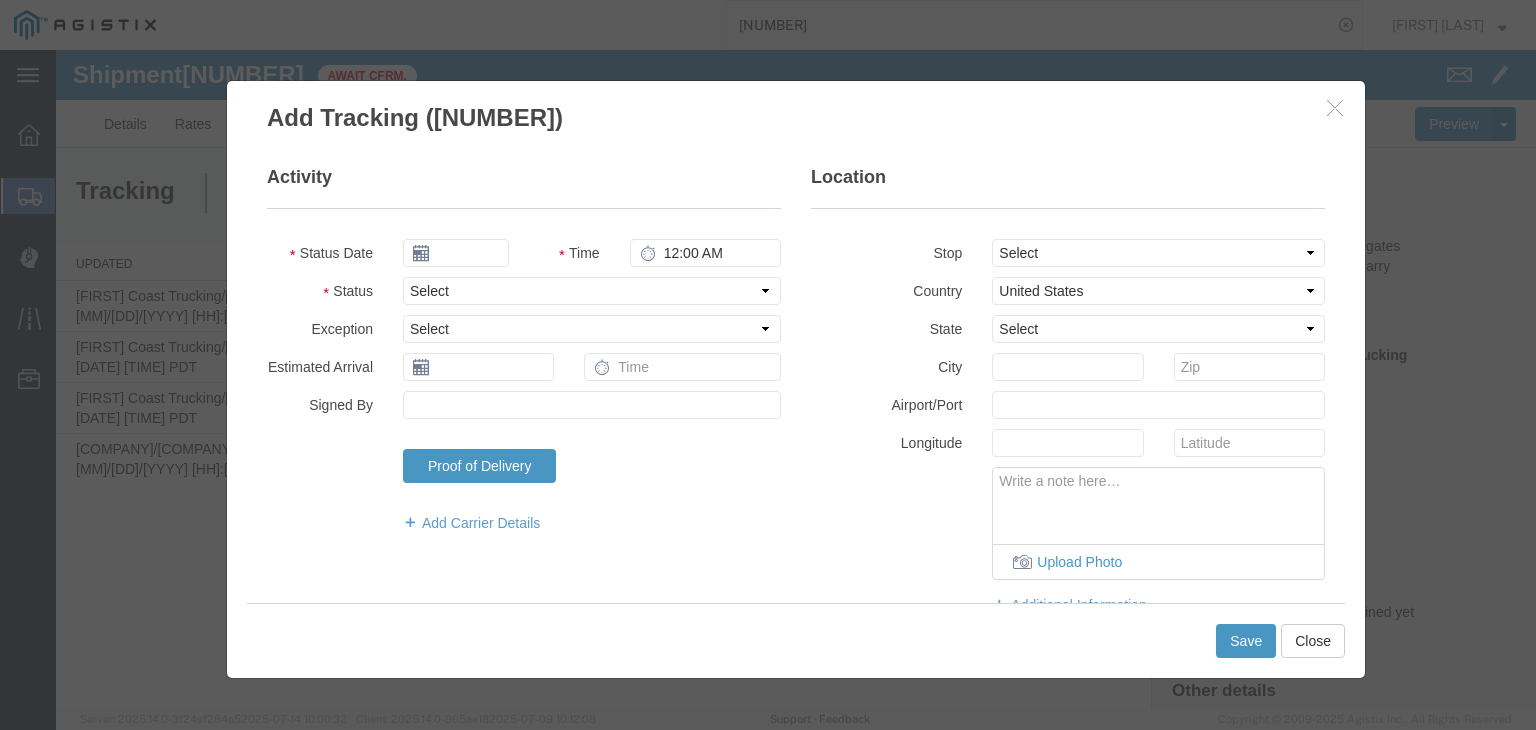 type on "07/15/2025" 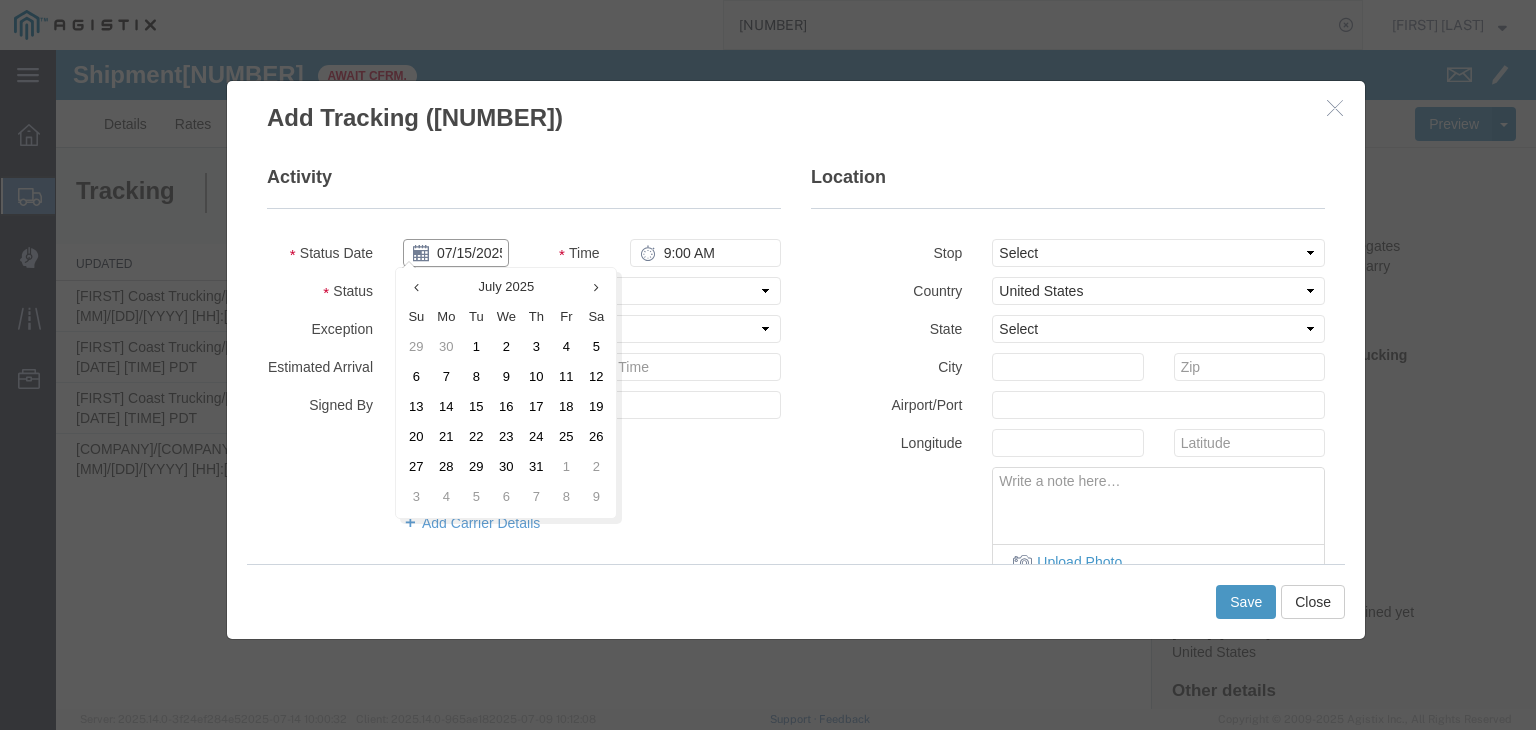 click on "07/15/2025" at bounding box center (456, 253) 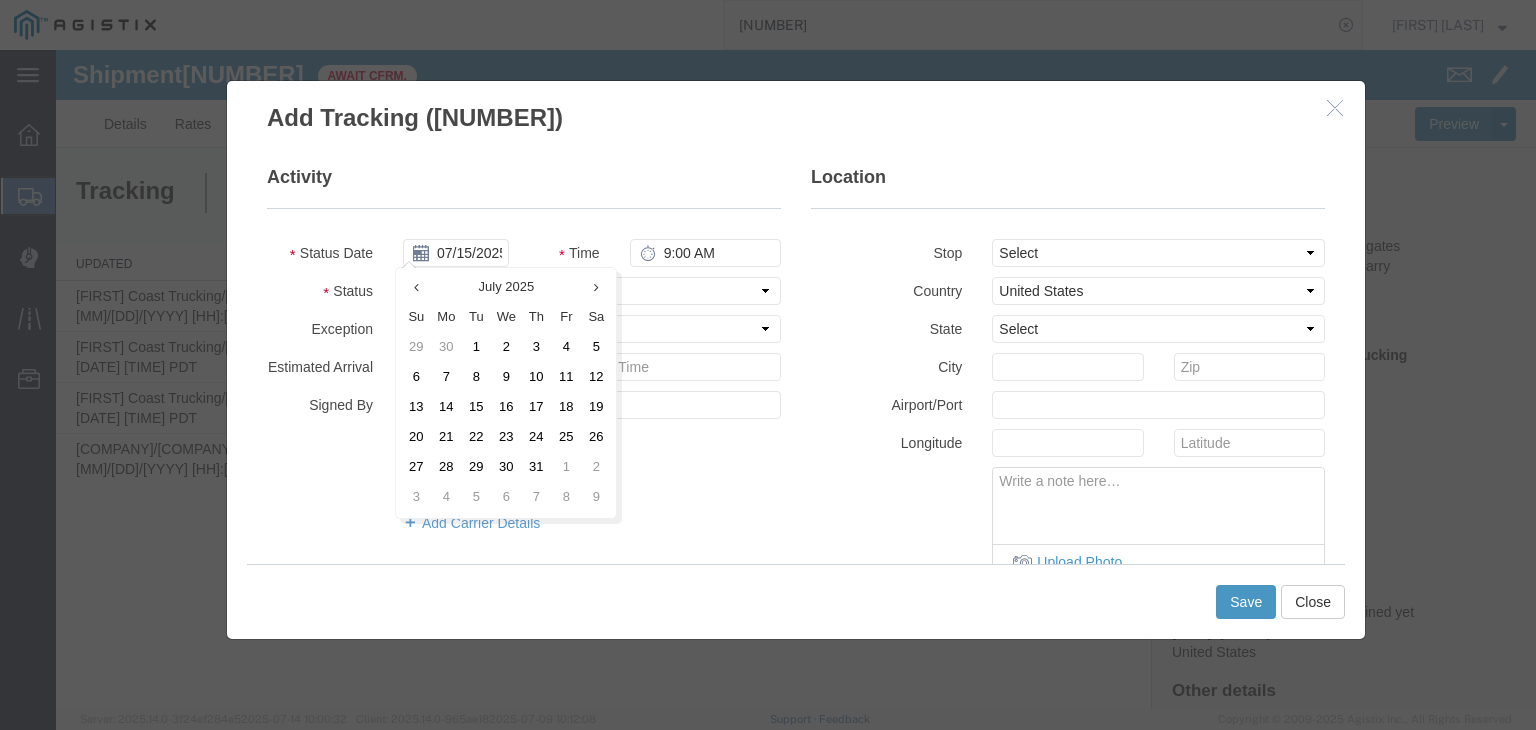 drag, startPoint x: 444, startPoint y: 341, endPoint x: 589, endPoint y: 293, distance: 152.73834 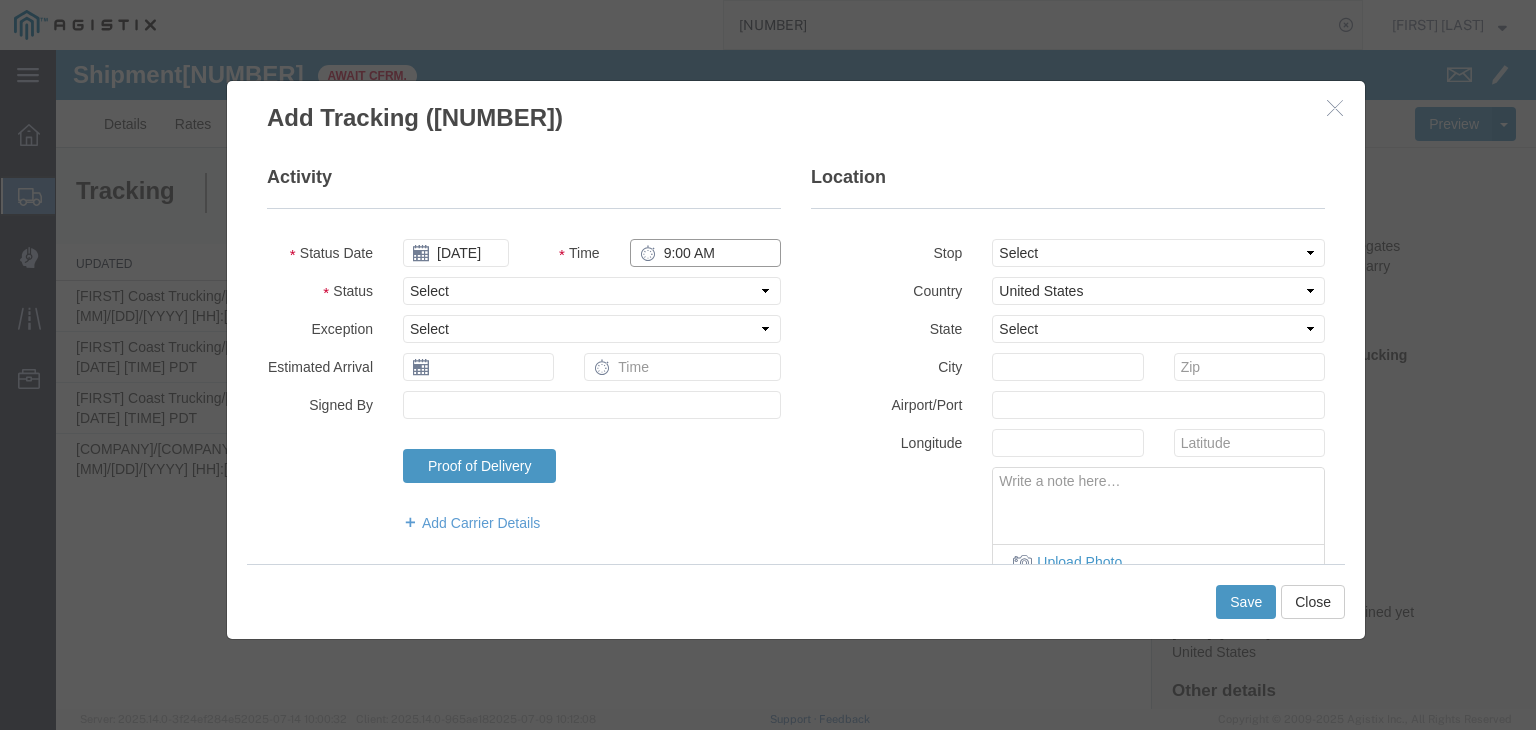 click on "9:00 AM" at bounding box center [705, 253] 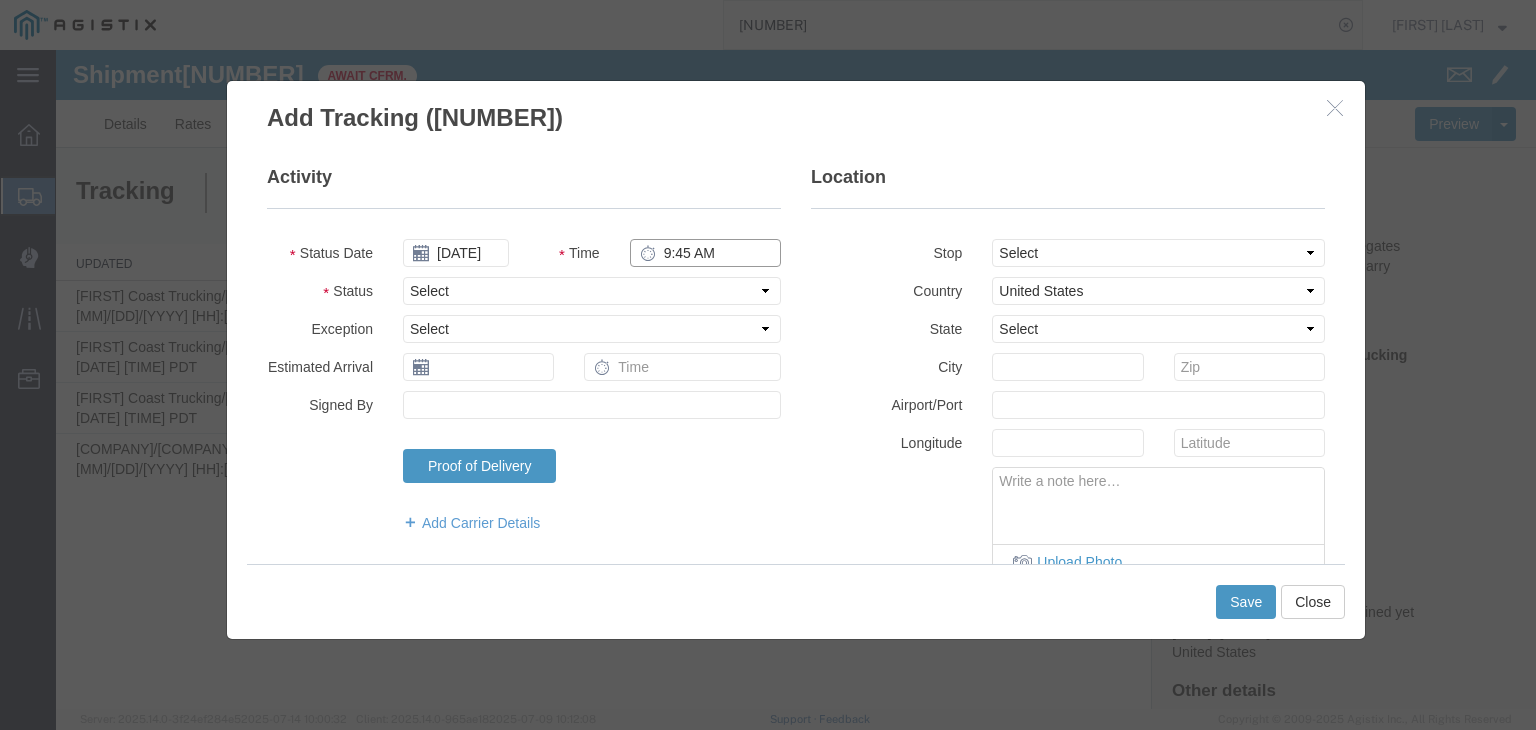 type on "9:45 AM" 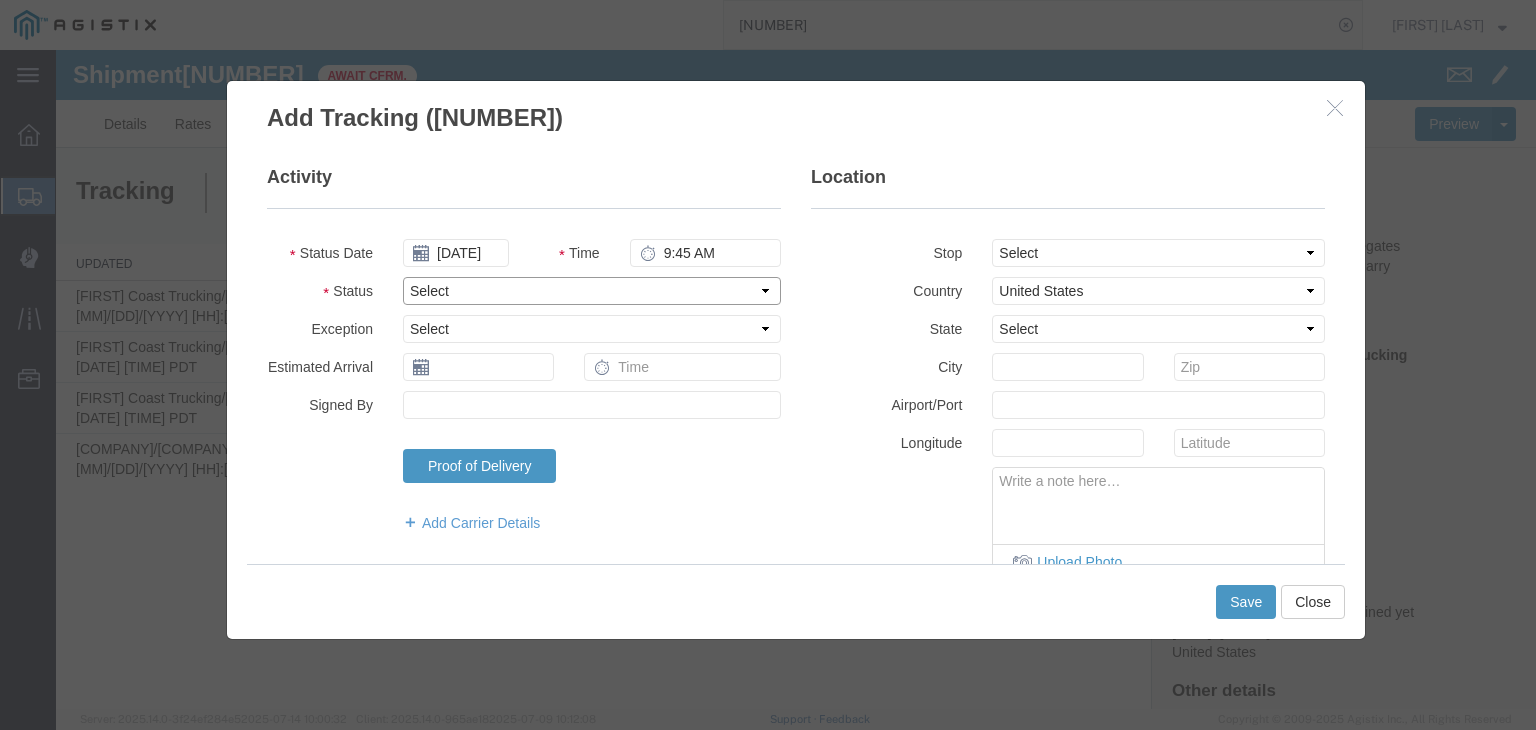 click on "Select Arrival Notice Available Arrival Notice Imported Arrive at Delivery Location Arrive at Pick-Up Location Arrive at Terminal Location Attempted Delivery Attempted Pick-Up Awaiting Customs Clearance Awaiting Pick-Up Break Start Break Stop Cargo Damaged Cargo-Offloaded Cleared Customs Confirmed on Board Customs Delay Customs Hold Customs Released DEA Hold Intact DEA Intensive/Exam Delivered Delivery Appointment Scheduled Delivery Confirmation Delivery Dock Closed Delivery Refused Depart Delivery Location Depart Pick-Up Location Depart Terminal Location Documents Uploaded Entry Docs Received Entry Submitted Estimated date / time for ETA Expired Export Customs Cleared Export Customs Sent FDA Documents Sent FDA Exam FDA Hold FDA Released FDA Review Flight Update Forwarded Fully Released Import Customs Cleared In-Transit In-Transit with Partner ISF filed Loaded Loading Started Mechanical Delay Missed Pick-Up Other Delay Out for Delivery Package Available Partial Delivery Partial Pick-Up Picked Up Proof of del" at bounding box center [592, 291] 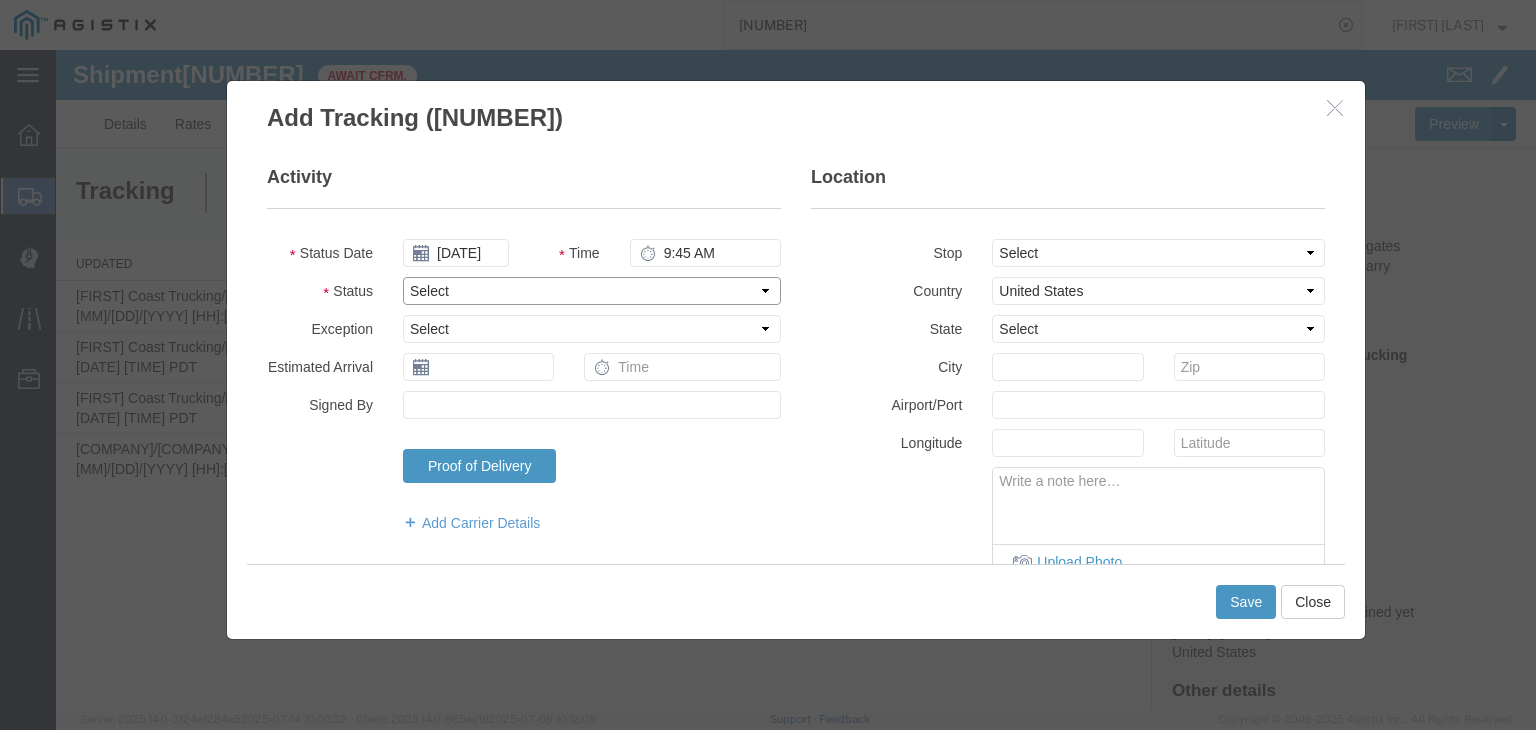 select on "DPTDLVLOC" 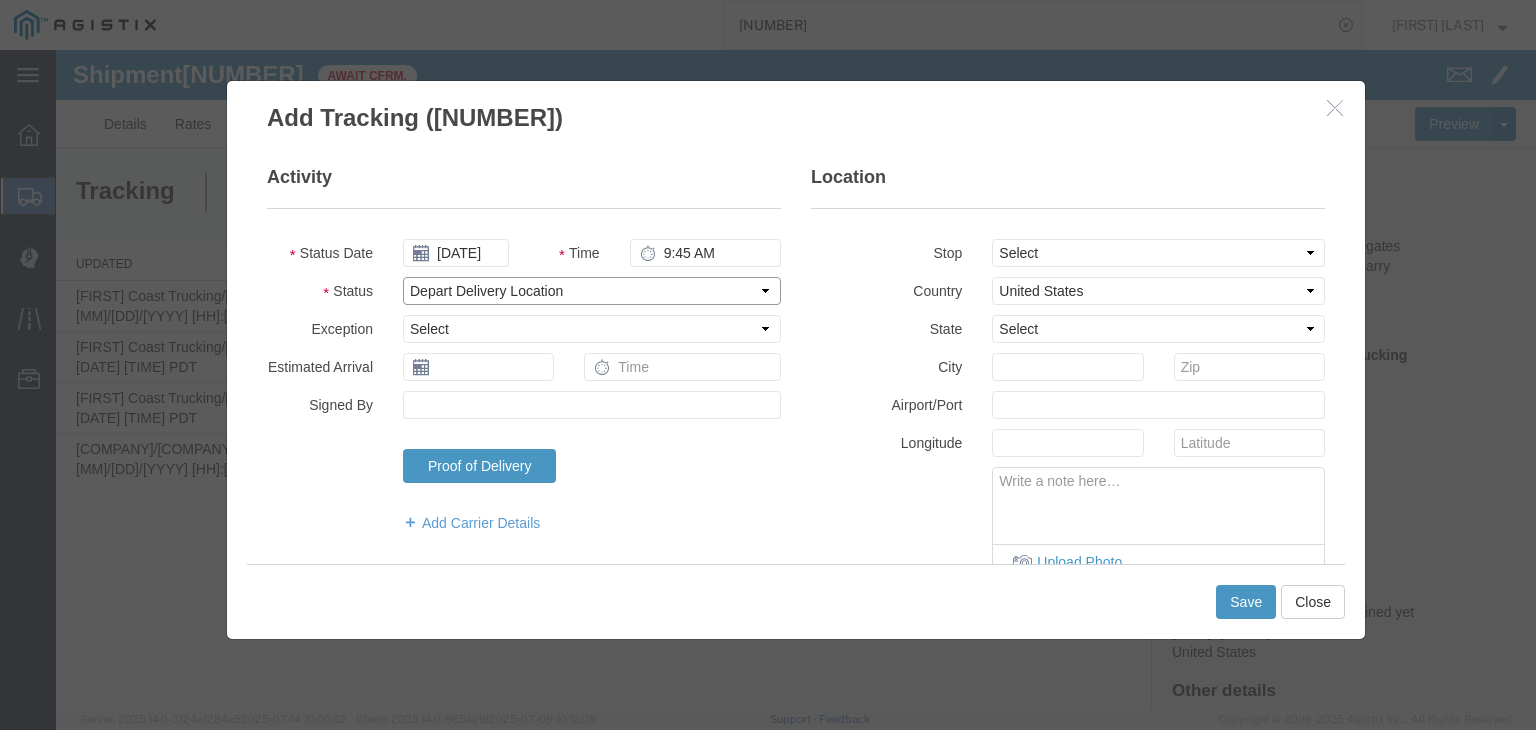 click on "Select Arrival Notice Available Arrival Notice Imported Arrive at Delivery Location Arrive at Pick-Up Location Arrive at Terminal Location Attempted Delivery Attempted Pick-Up Awaiting Customs Clearance Awaiting Pick-Up Break Start Break Stop Cargo Damaged Cargo-Offloaded Cleared Customs Confirmed on Board Customs Delay Customs Hold Customs Released DEA Hold Intact DEA Intensive/Exam Delivered Delivery Appointment Scheduled Delivery Confirmation Delivery Dock Closed Delivery Refused Depart Delivery Location Depart Pick-Up Location Depart Terminal Location Documents Uploaded Entry Docs Received Entry Submitted Estimated date / time for ETA Expired Export Customs Cleared Export Customs Sent FDA Documents Sent FDA Exam FDA Hold FDA Released FDA Review Flight Update Forwarded Fully Released Import Customs Cleared In-Transit In-Transit with Partner ISF filed Loaded Loading Started Mechanical Delay Missed Pick-Up Other Delay Out for Delivery Package Available Partial Delivery Partial Pick-Up Picked Up Proof of del" at bounding box center (592, 291) 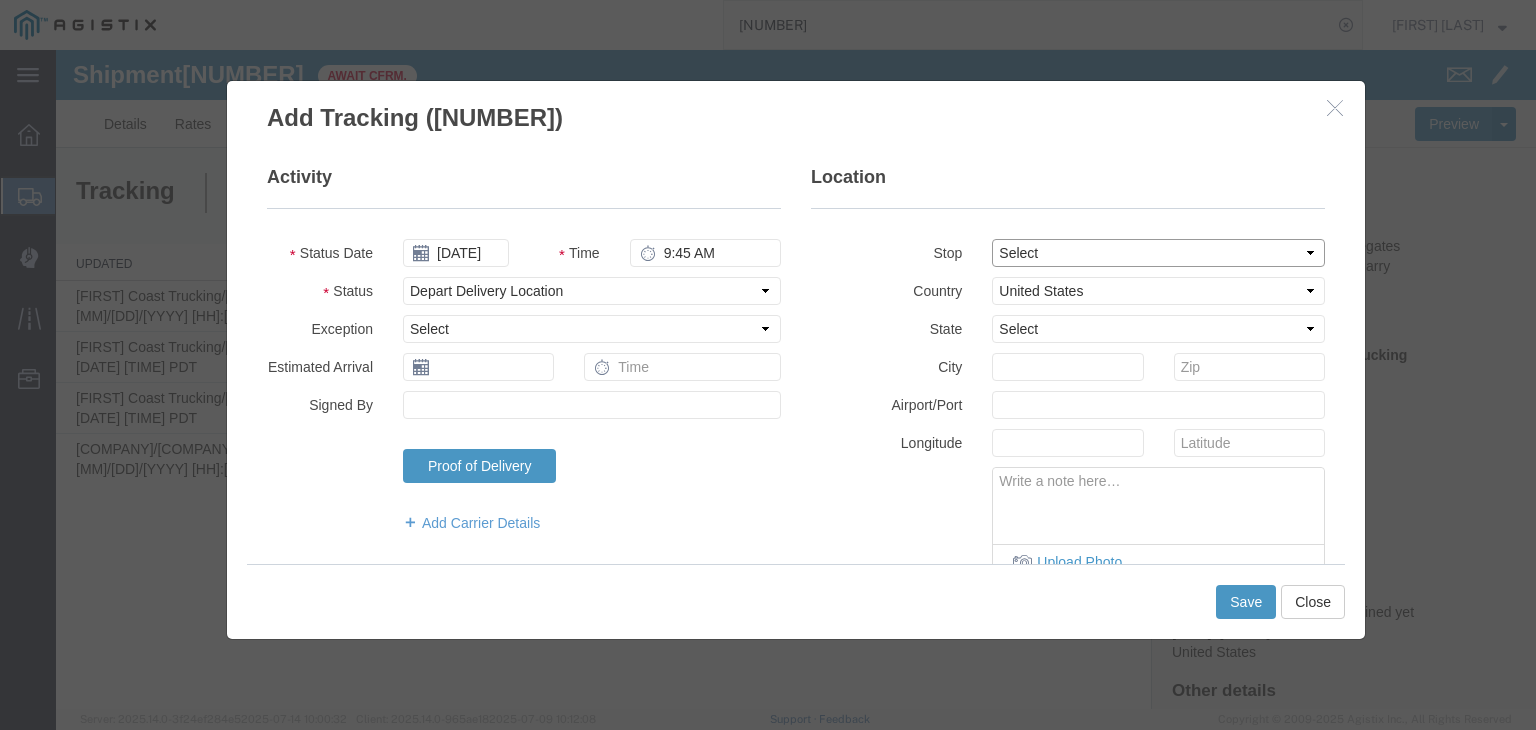 click on "Select From: [NUMBER] [STREET], [CITY], [STATE], [ZIPCODE], [COUNTRY] Stop 2: [NUMBER] [STREET], [CITY], [STATE], [ZIPCODE], [COUNTRY] To: The Final Destination is not defined yet, [CITY], [STATE], [COUNTRY]" at bounding box center (1158, 253) 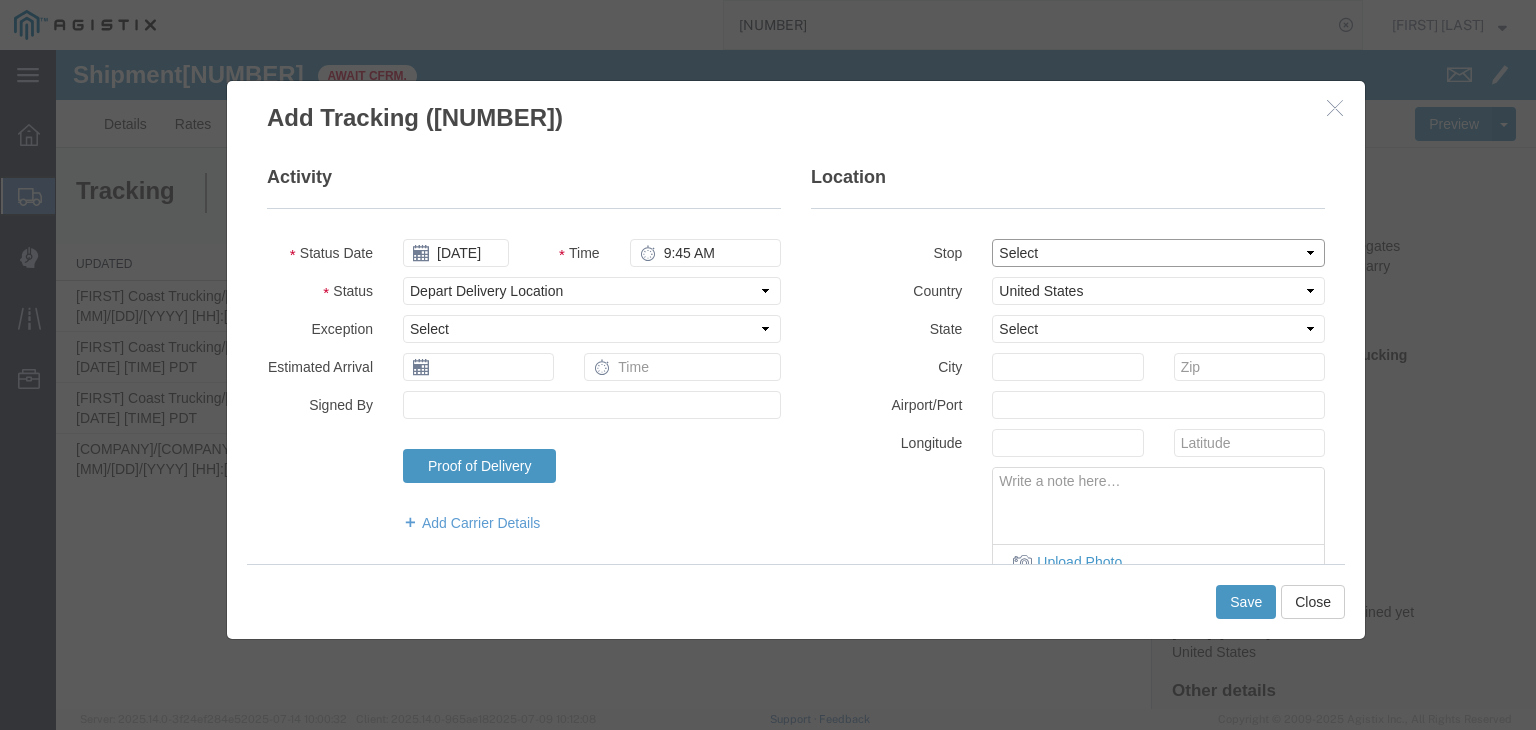 click on "Select From: [NUMBER] [STREET], [CITY], [STATE], [ZIPCODE], [COUNTRY] Stop 2: [NUMBER] [STREET], [CITY], [STATE], [ZIPCODE], [COUNTRY] To: The Final Destination is not defined yet, [CITY], [STATE], [COUNTRY]" at bounding box center (1158, 253) 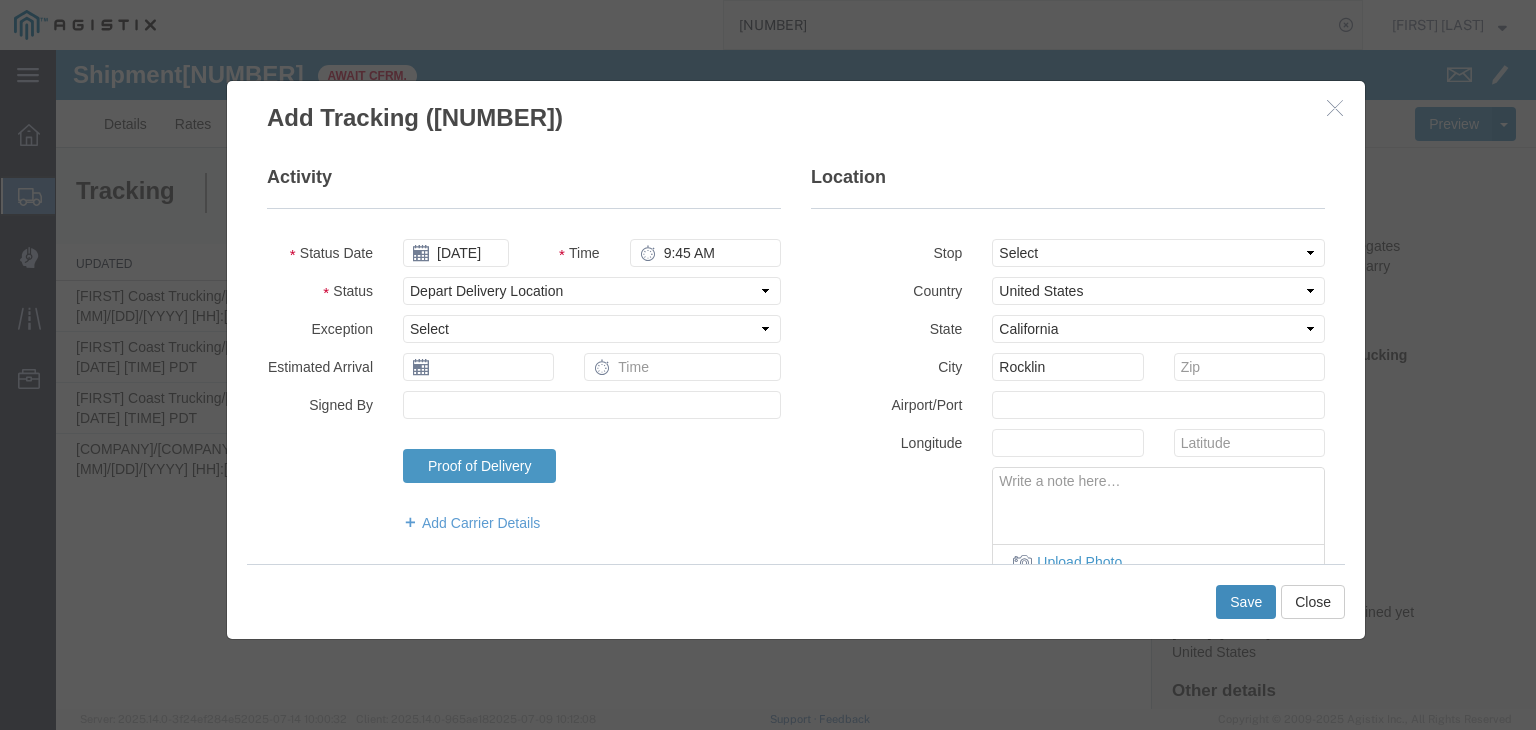 click on "Save" at bounding box center (1246, 602) 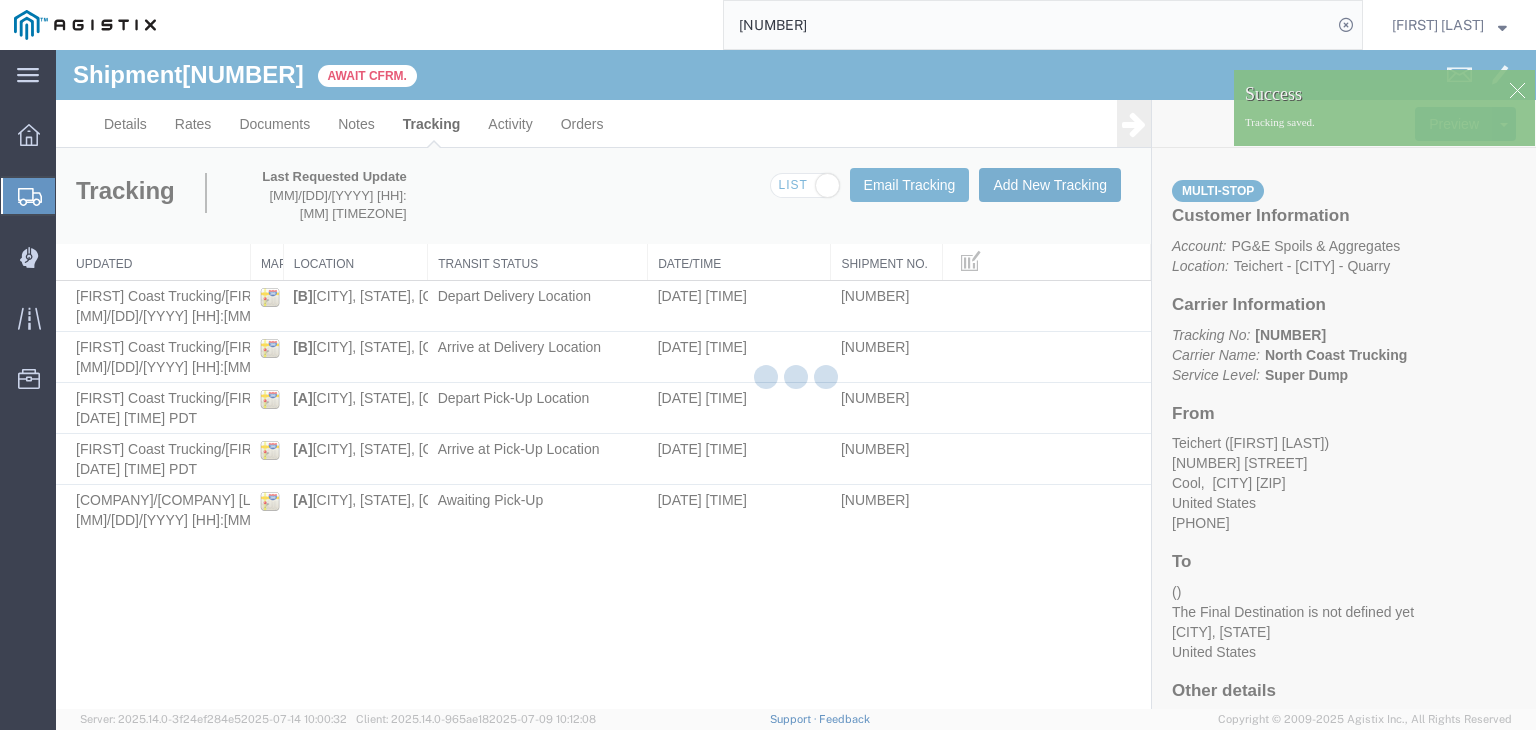 click on "Add New Tracking" at bounding box center [1050, 185] 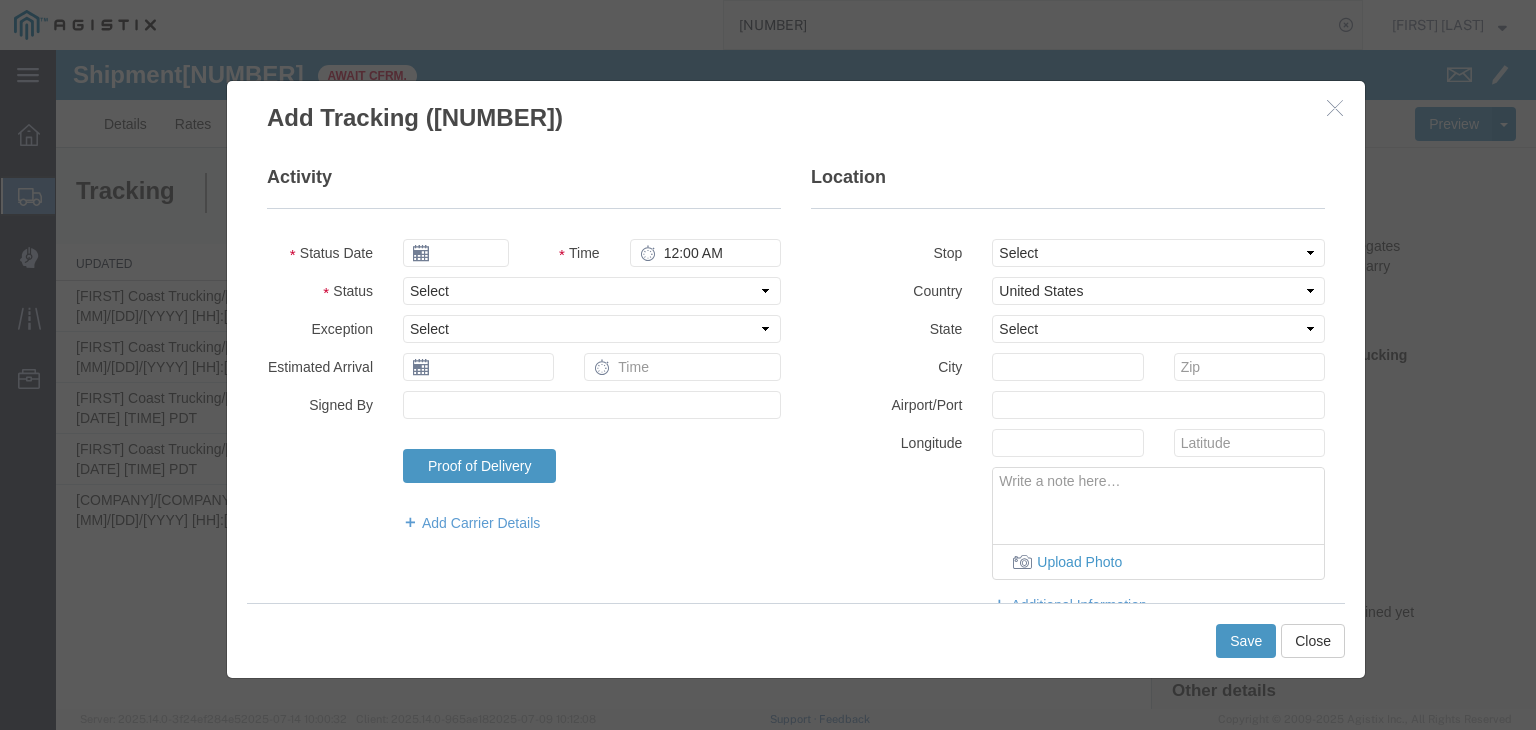 type on "07/15/2025" 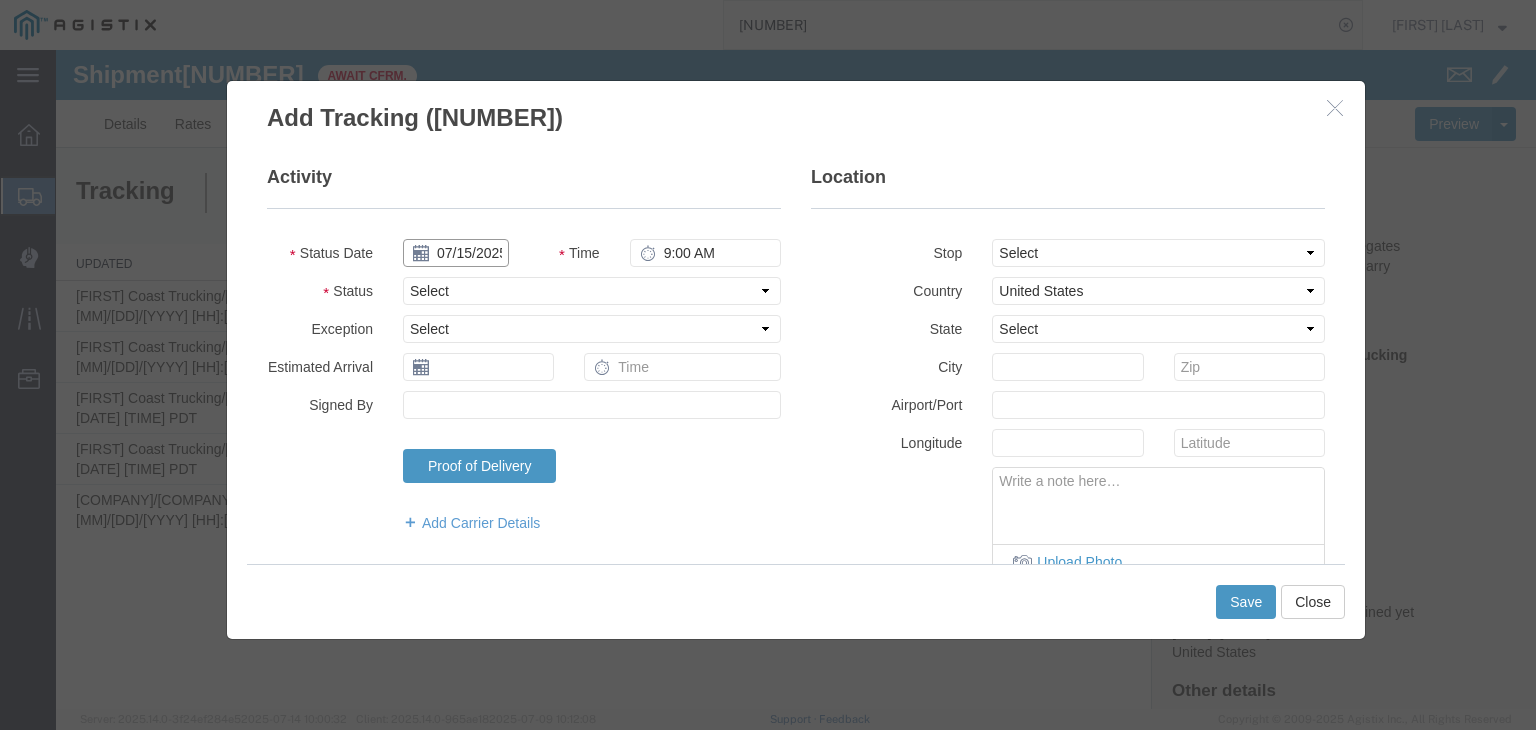 click on "07/15/2025" at bounding box center [456, 253] 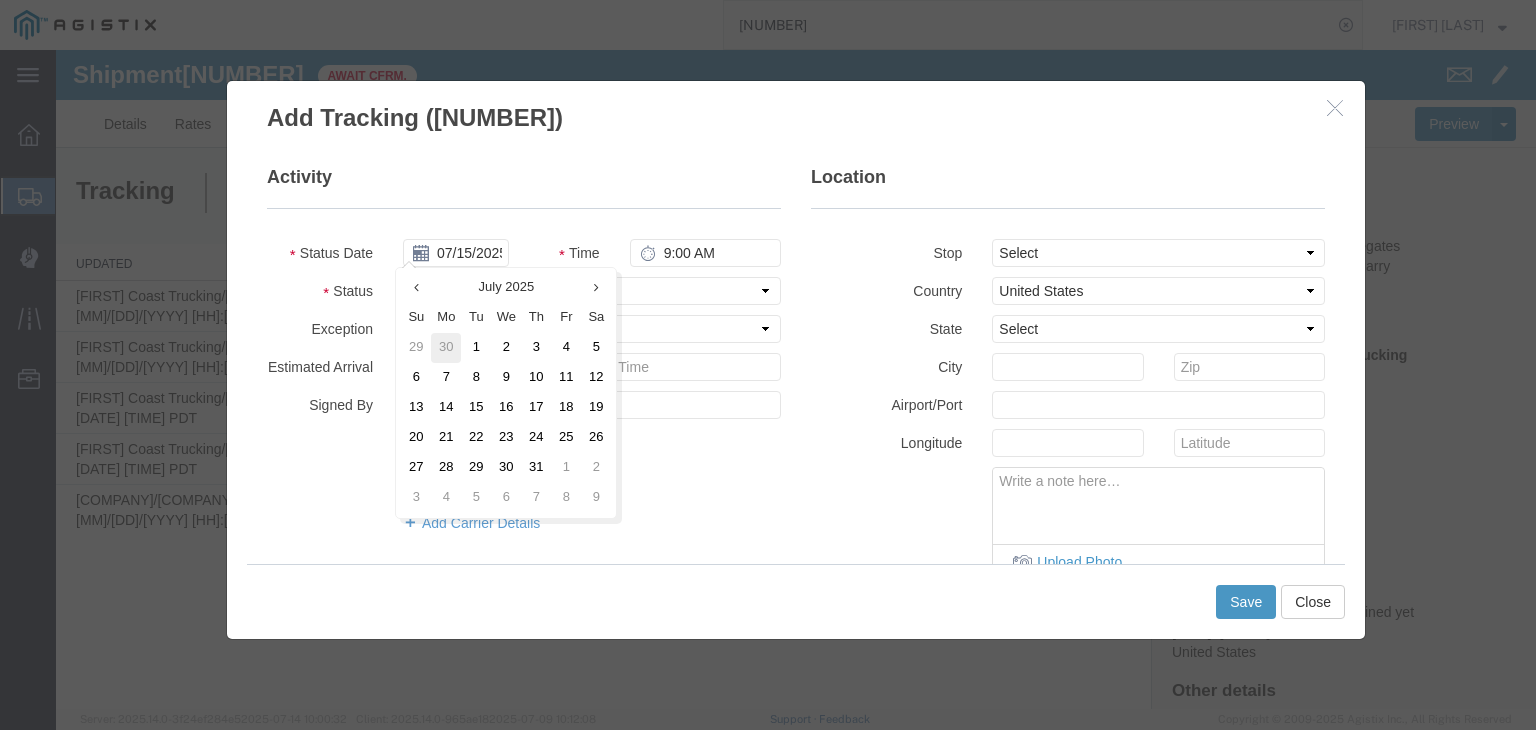 click on "30" at bounding box center [446, 348] 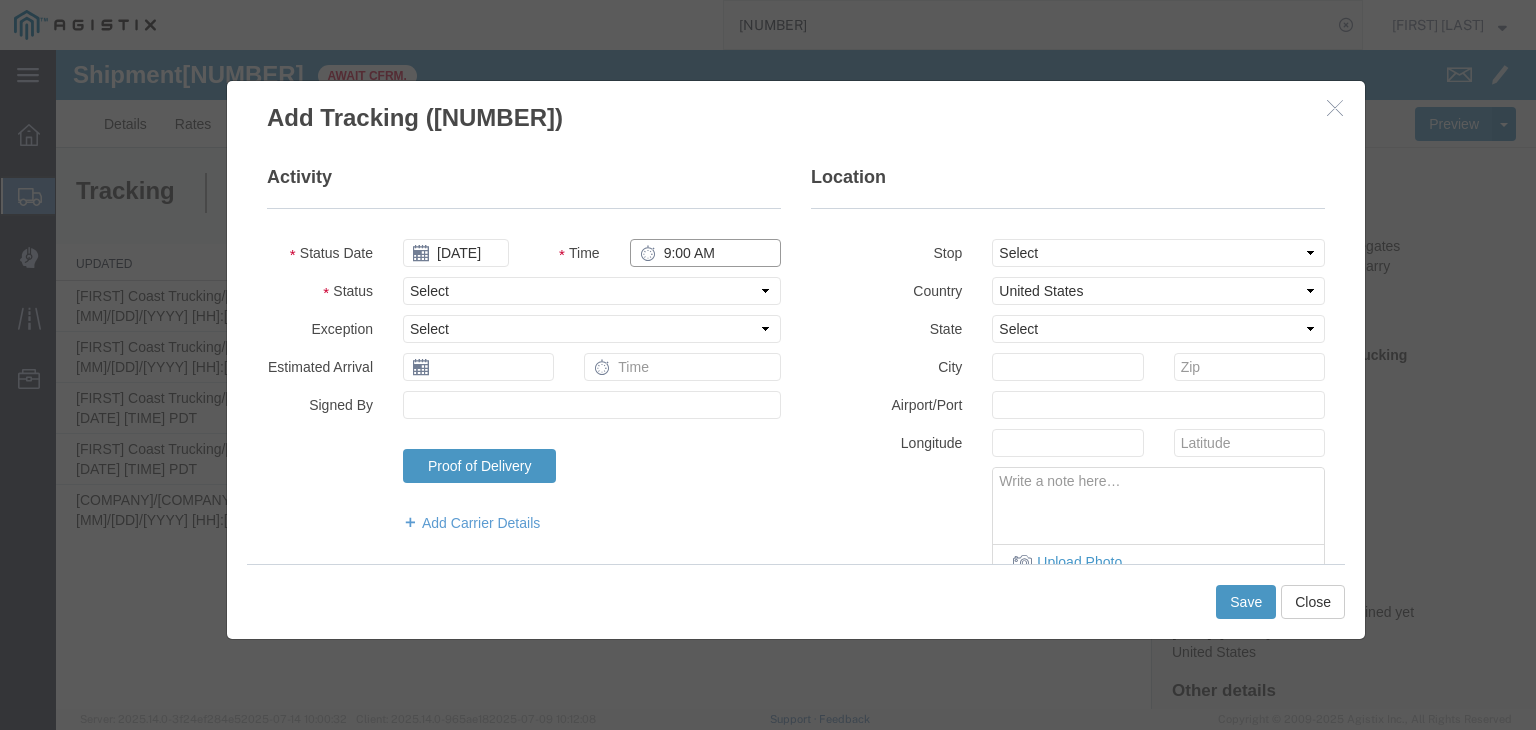 click on "9:00 AM" at bounding box center [705, 253] 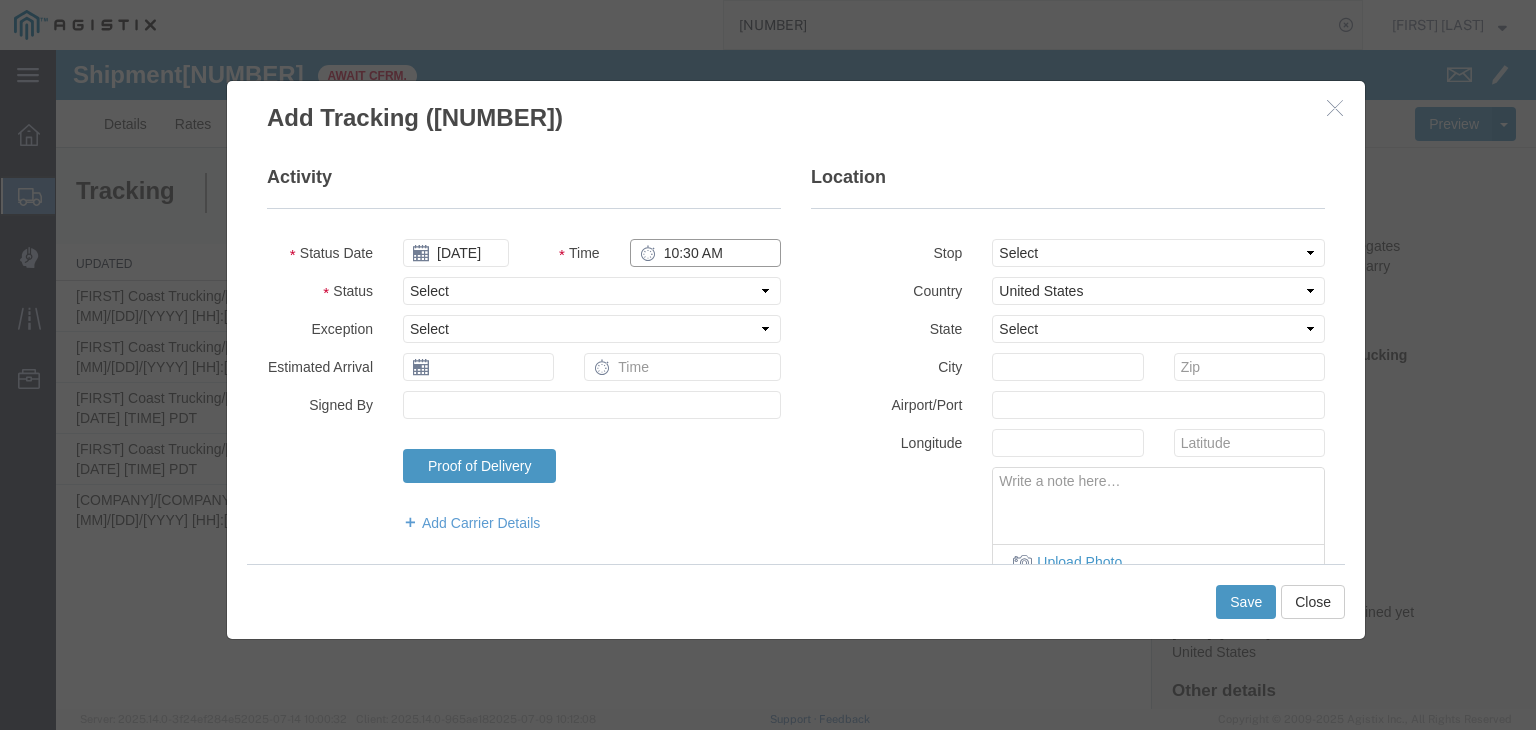 type on "10:30 AM" 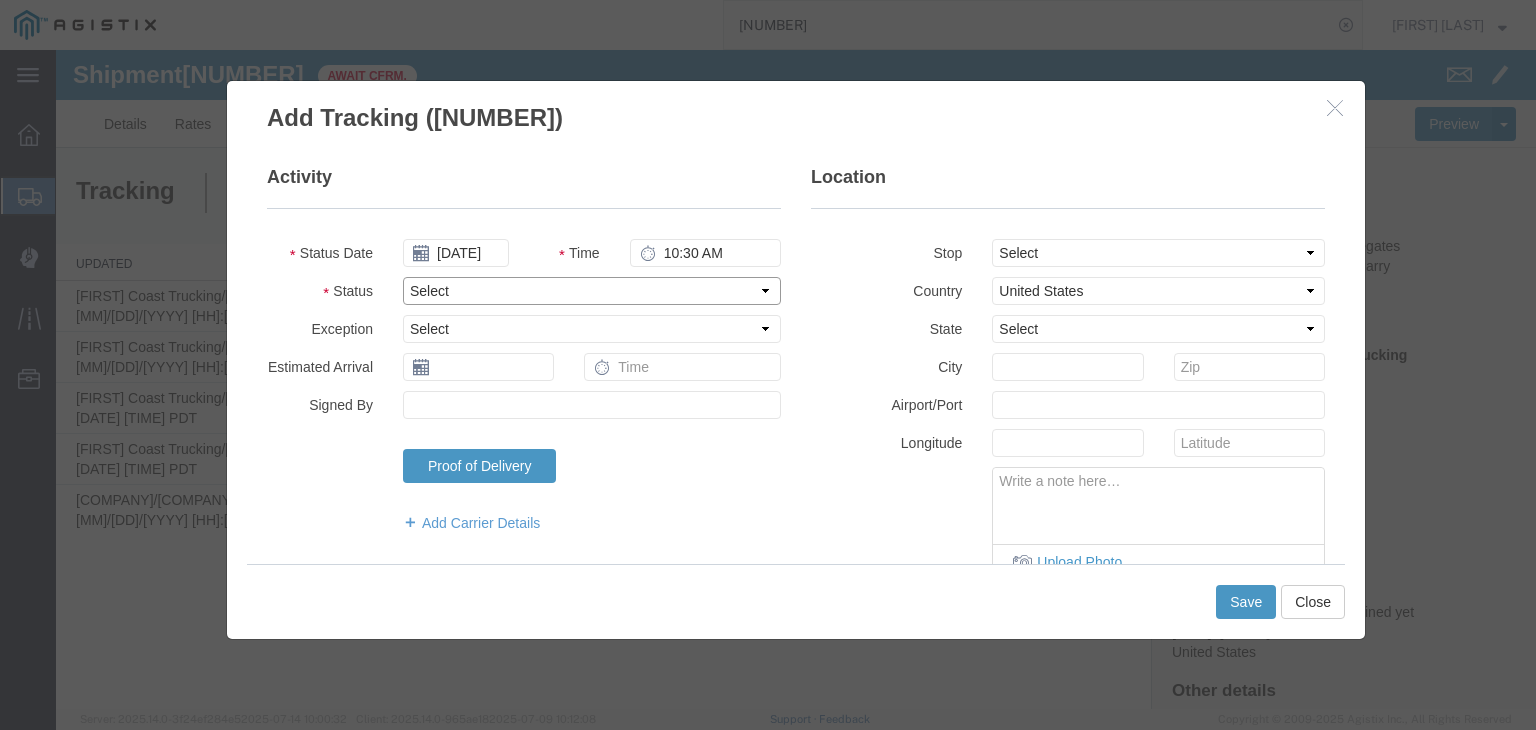 click on "Select Arrival Notice Available Arrival Notice Imported Arrive at Delivery Location Arrive at Pick-Up Location Arrive at Terminal Location Attempted Delivery Attempted Pick-Up Awaiting Customs Clearance Awaiting Pick-Up Break Start Break Stop Cargo Damaged Cargo-Offloaded Cleared Customs Confirmed on Board Customs Delay Customs Hold Customs Released DEA Hold Intact DEA Intensive/Exam Delivered Delivery Appointment Scheduled Delivery Confirmation Delivery Dock Closed Delivery Refused Depart Delivery Location Depart Pick-Up Location Depart Terminal Location Documents Uploaded Entry Docs Received Entry Submitted Estimated date / time for ETA Expired Export Customs Cleared Export Customs Sent FDA Documents Sent FDA Exam FDA Hold FDA Released FDA Review Flight Update Forwarded Fully Released Import Customs Cleared In-Transit In-Transit with Partner ISF filed Loaded Loading Started Mechanical Delay Missed Pick-Up Other Delay Out for Delivery Package Available Partial Delivery Partial Pick-Up Picked Up Proof of del" at bounding box center [592, 291] 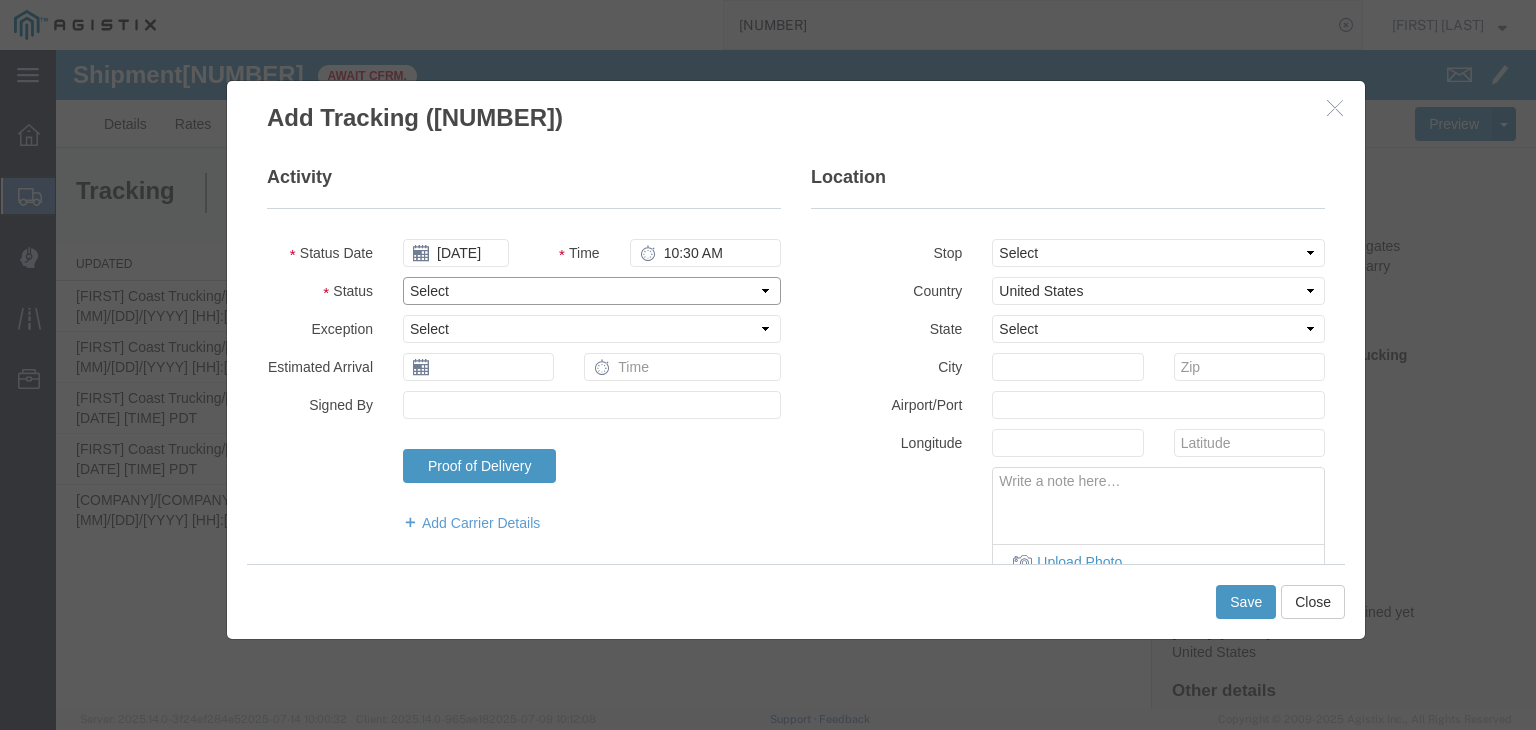 select on "ARVPULOC" 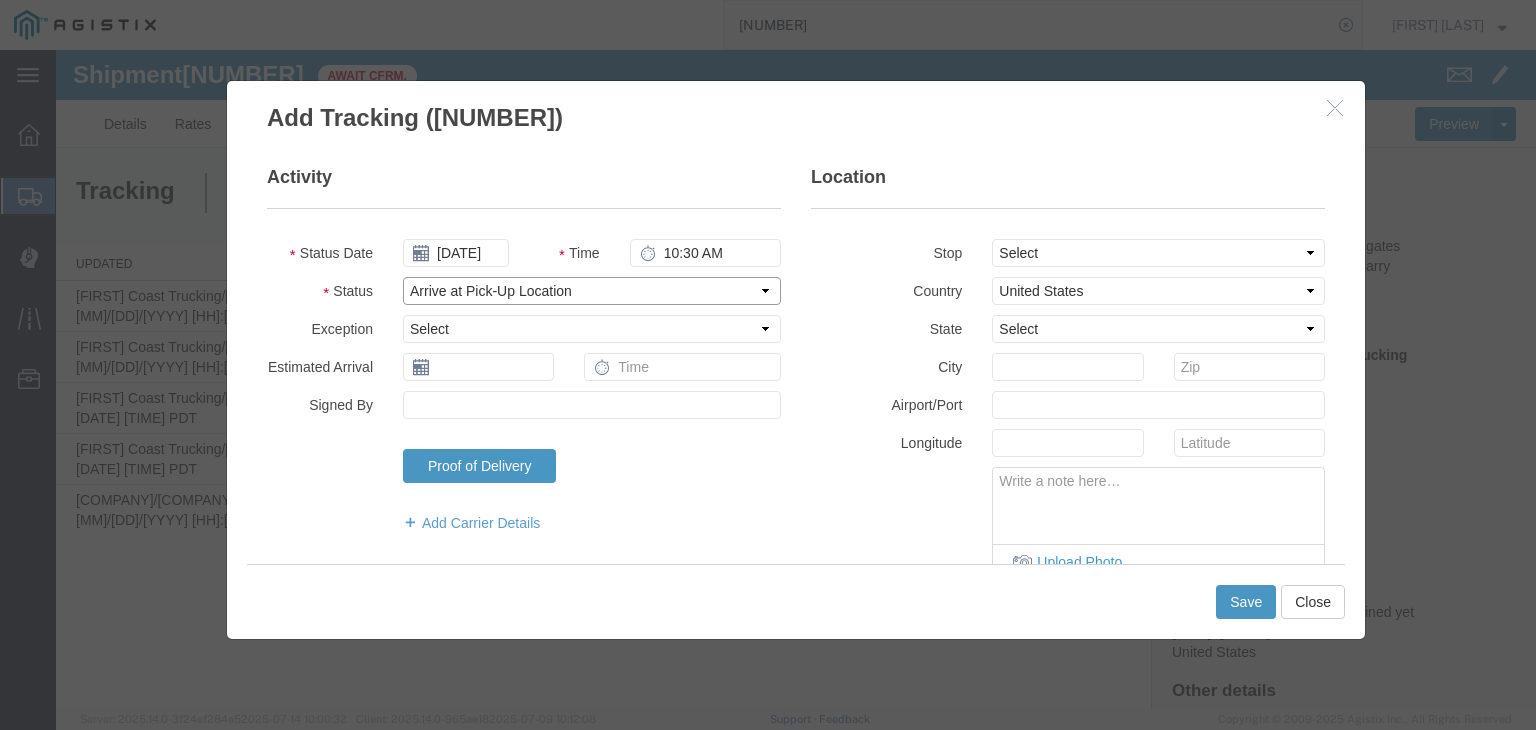 click on "Select Arrival Notice Available Arrival Notice Imported Arrive at Delivery Location Arrive at Pick-Up Location Arrive at Terminal Location Attempted Delivery Attempted Pick-Up Awaiting Customs Clearance Awaiting Pick-Up Break Start Break Stop Cargo Damaged Cargo-Offloaded Cleared Customs Confirmed on Board Customs Delay Customs Hold Customs Released DEA Hold Intact DEA Intensive/Exam Delivered Delivery Appointment Scheduled Delivery Confirmation Delivery Dock Closed Delivery Refused Depart Delivery Location Depart Pick-Up Location Depart Terminal Location Documents Uploaded Entry Docs Received Entry Submitted Estimated date / time for ETA Expired Export Customs Cleared Export Customs Sent FDA Documents Sent FDA Exam FDA Hold FDA Released FDA Review Flight Update Forwarded Fully Released Import Customs Cleared In-Transit In-Transit with Partner ISF filed Loaded Loading Started Mechanical Delay Missed Pick-Up Other Delay Out for Delivery Package Available Partial Delivery Partial Pick-Up Picked Up Proof of del" at bounding box center (592, 291) 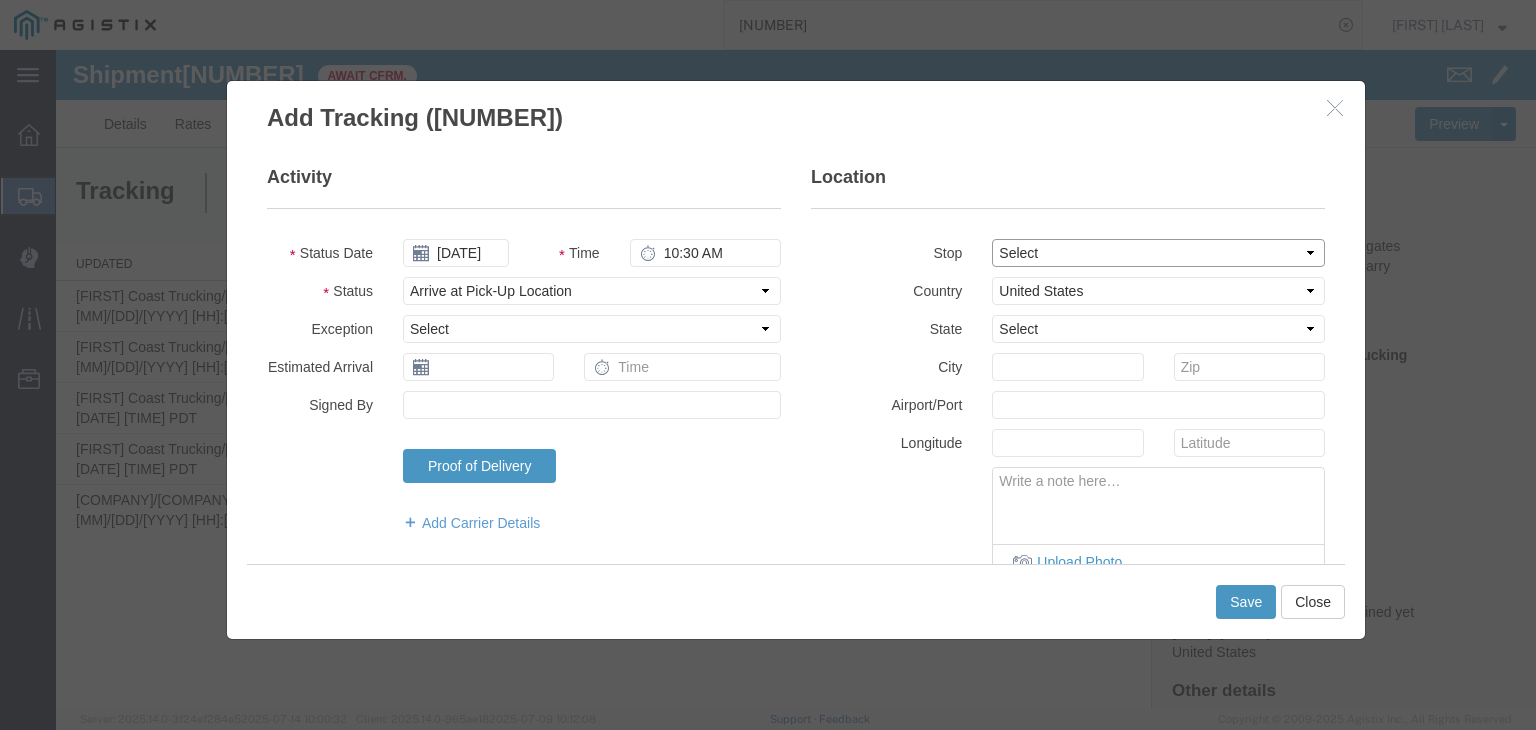 click on "Select From: [NUMBER] [STREET], [CITY], [STATE], [ZIPCODE], [COUNTRY] Stop 2: [NUMBER] [STREET], [CITY], [STATE], [ZIPCODE], [COUNTRY] To: The Final Destination is not defined yet, [CITY], [STATE], [COUNTRY]" at bounding box center (1158, 253) 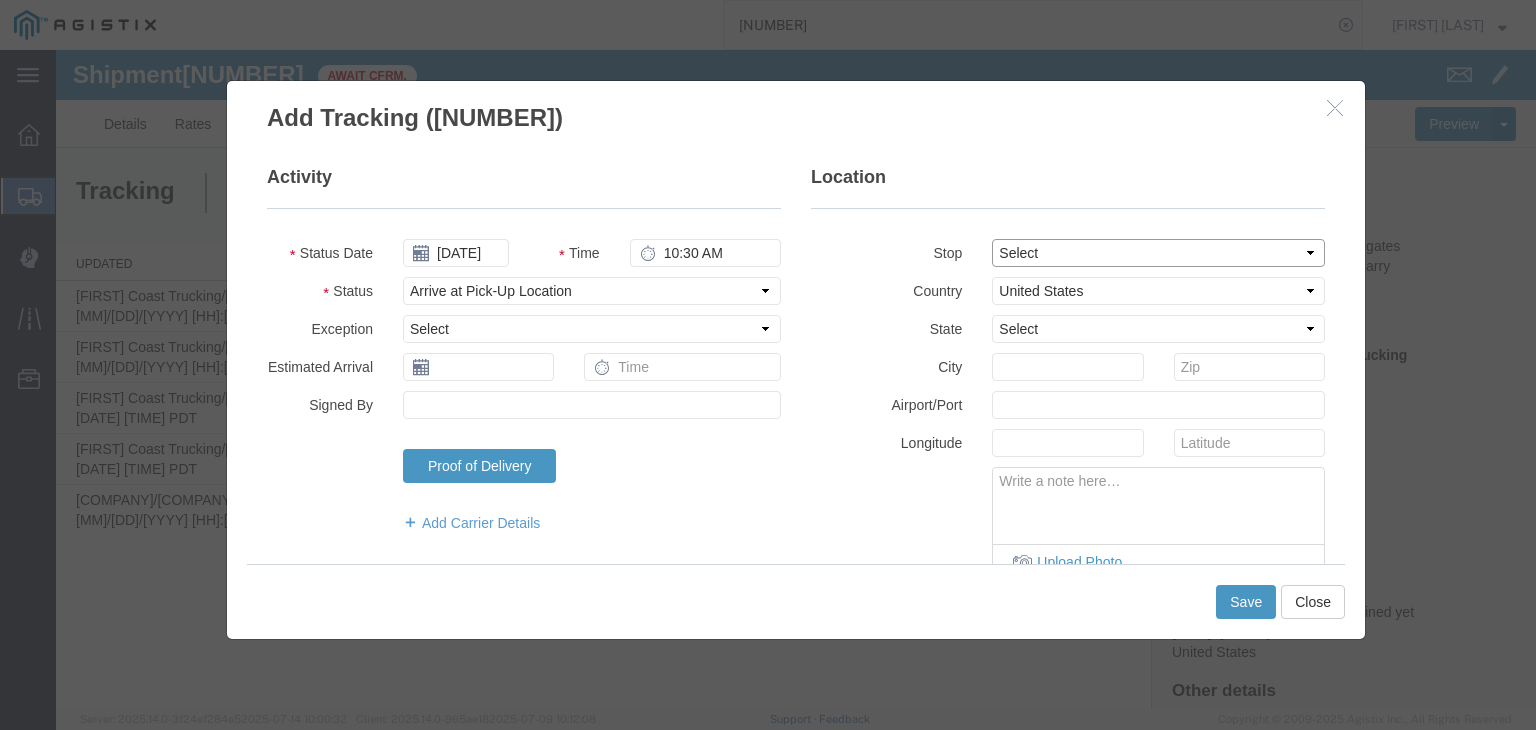 click on "Select From: [NUMBER] [STREET], [CITY], [STATE], [ZIPCODE], [COUNTRY] Stop 2: [NUMBER] [STREET], [CITY], [STATE], [ZIPCODE], [COUNTRY] To: The Final Destination is not defined yet, [CITY], [STATE], [COUNTRY]" at bounding box center [1158, 253] 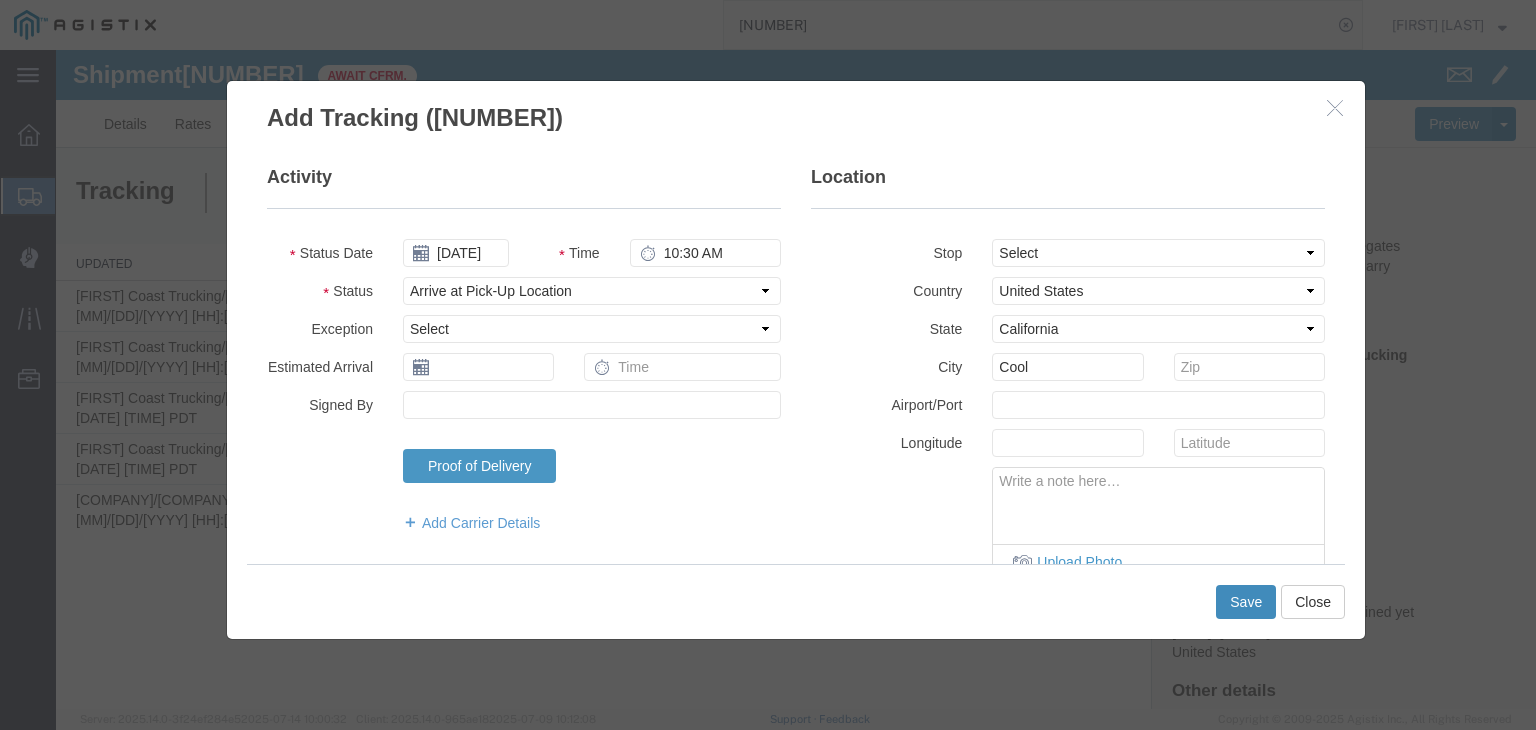 click on "Save" at bounding box center [1246, 602] 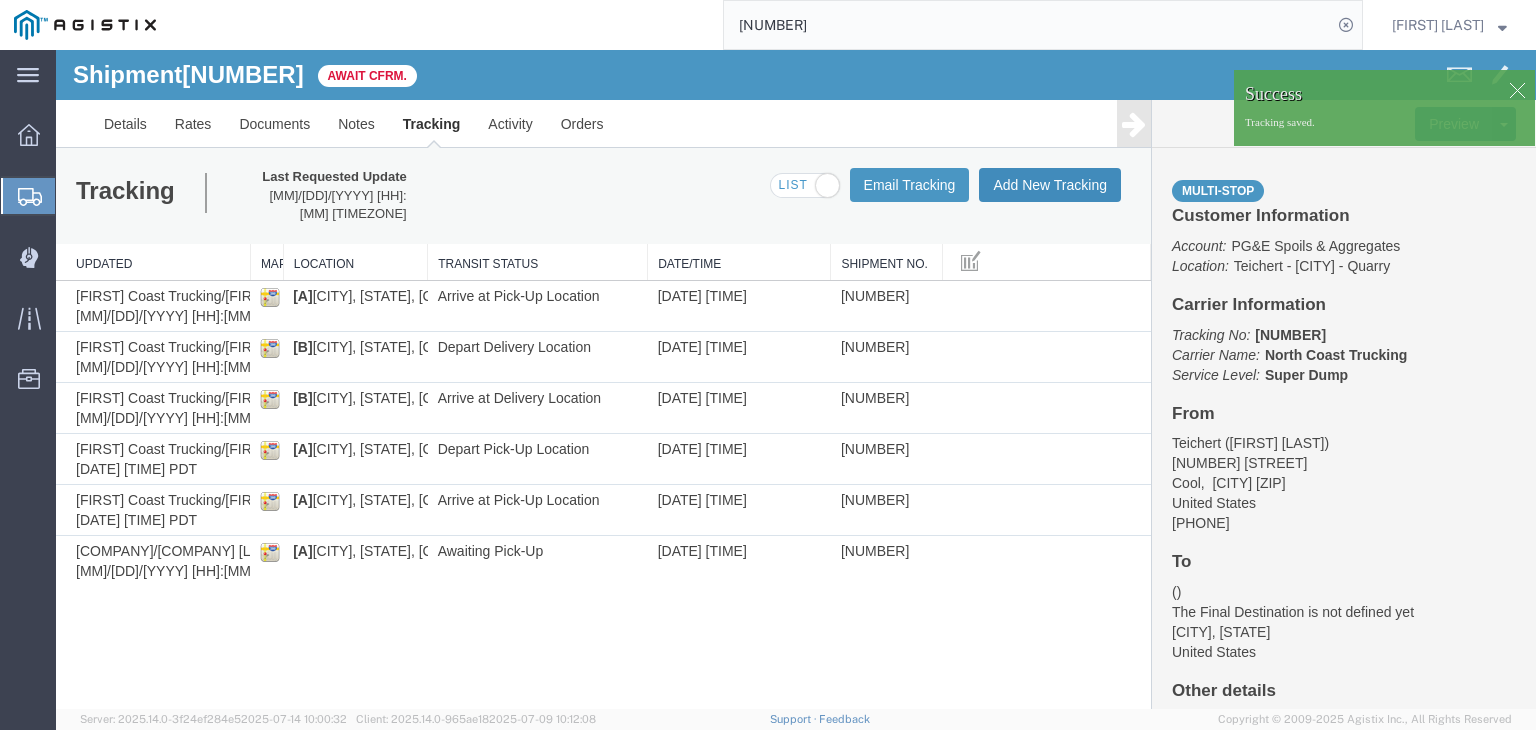 click on "Add New Tracking" at bounding box center (1050, 185) 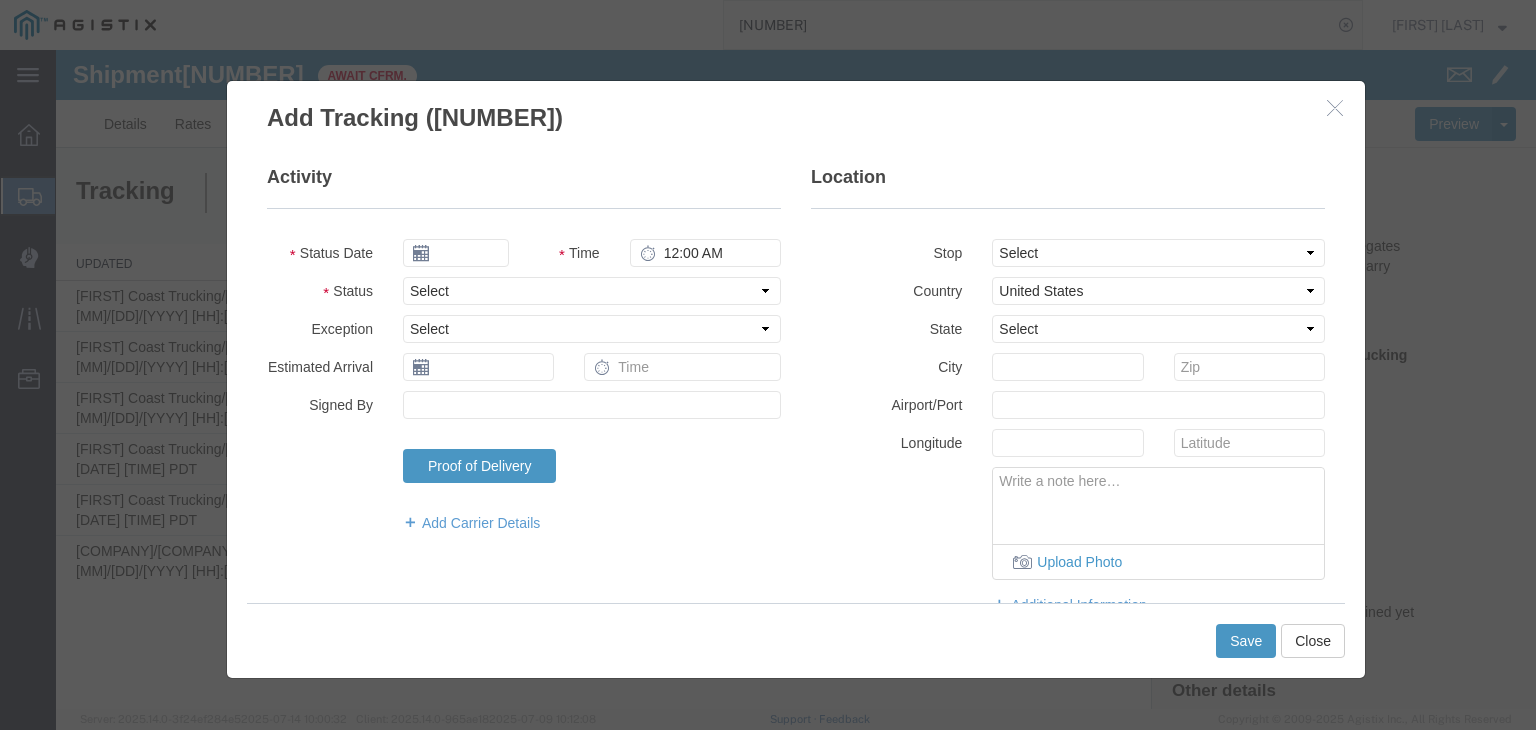 type on "07/15/2025" 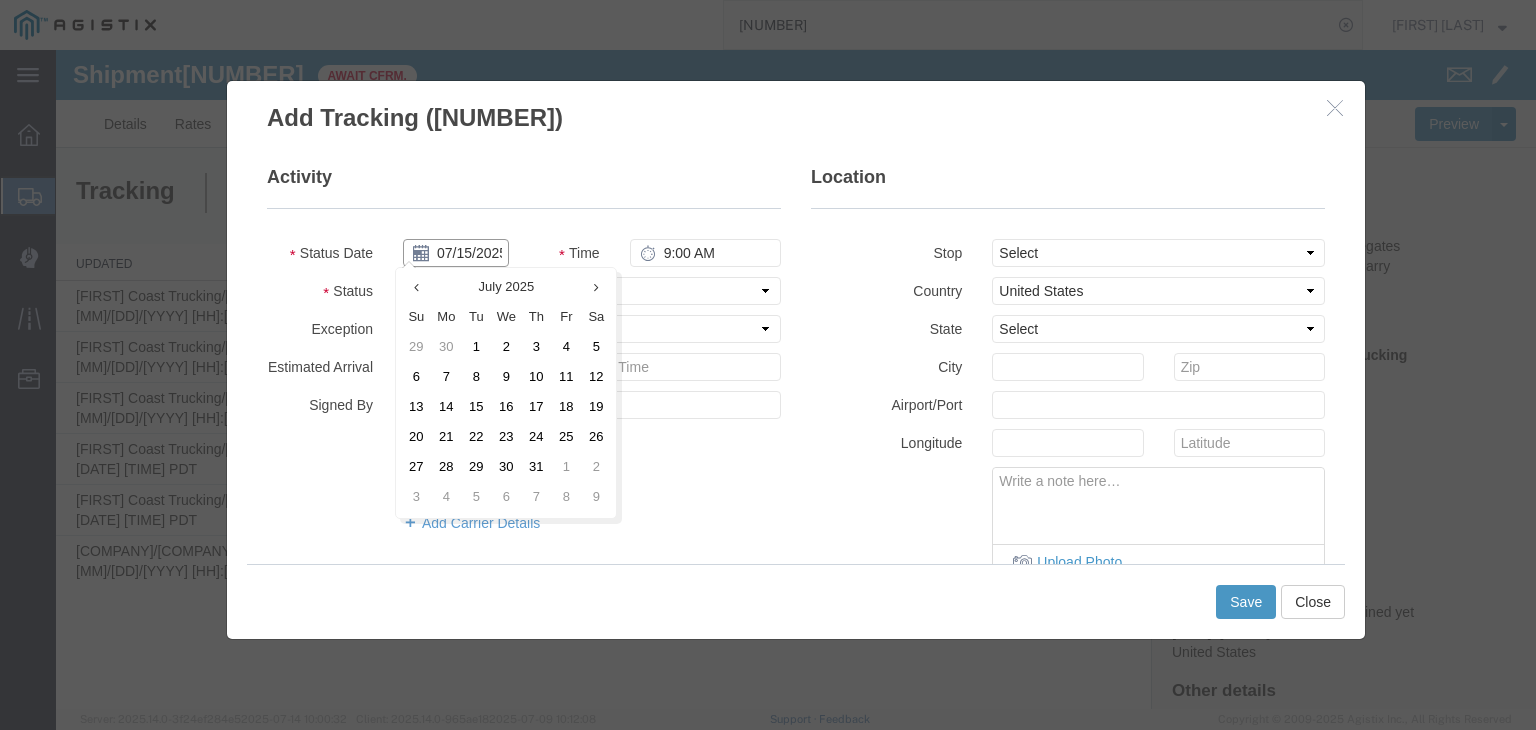 click on "07/15/2025" at bounding box center [456, 253] 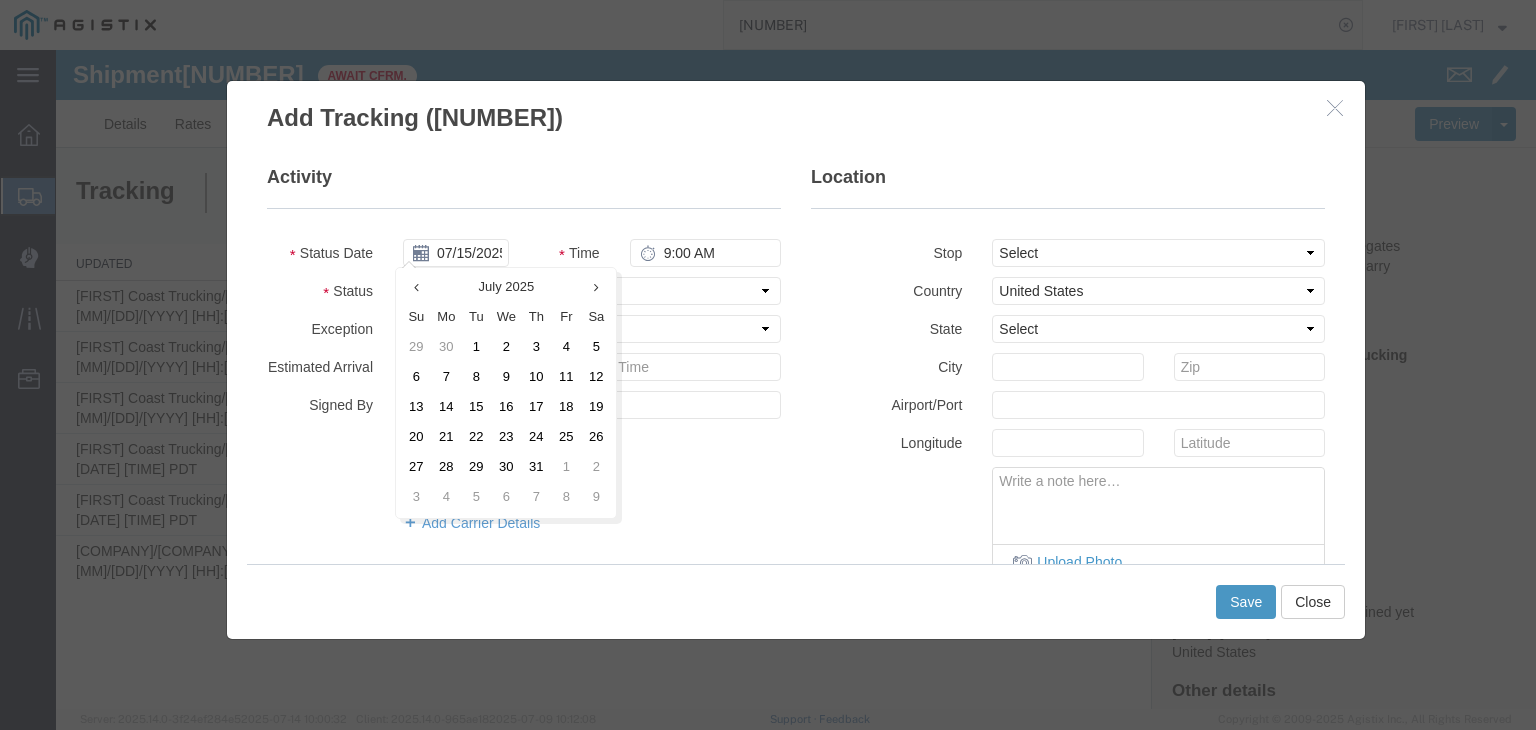 drag, startPoint x: 448, startPoint y: 340, endPoint x: 472, endPoint y: 333, distance: 25 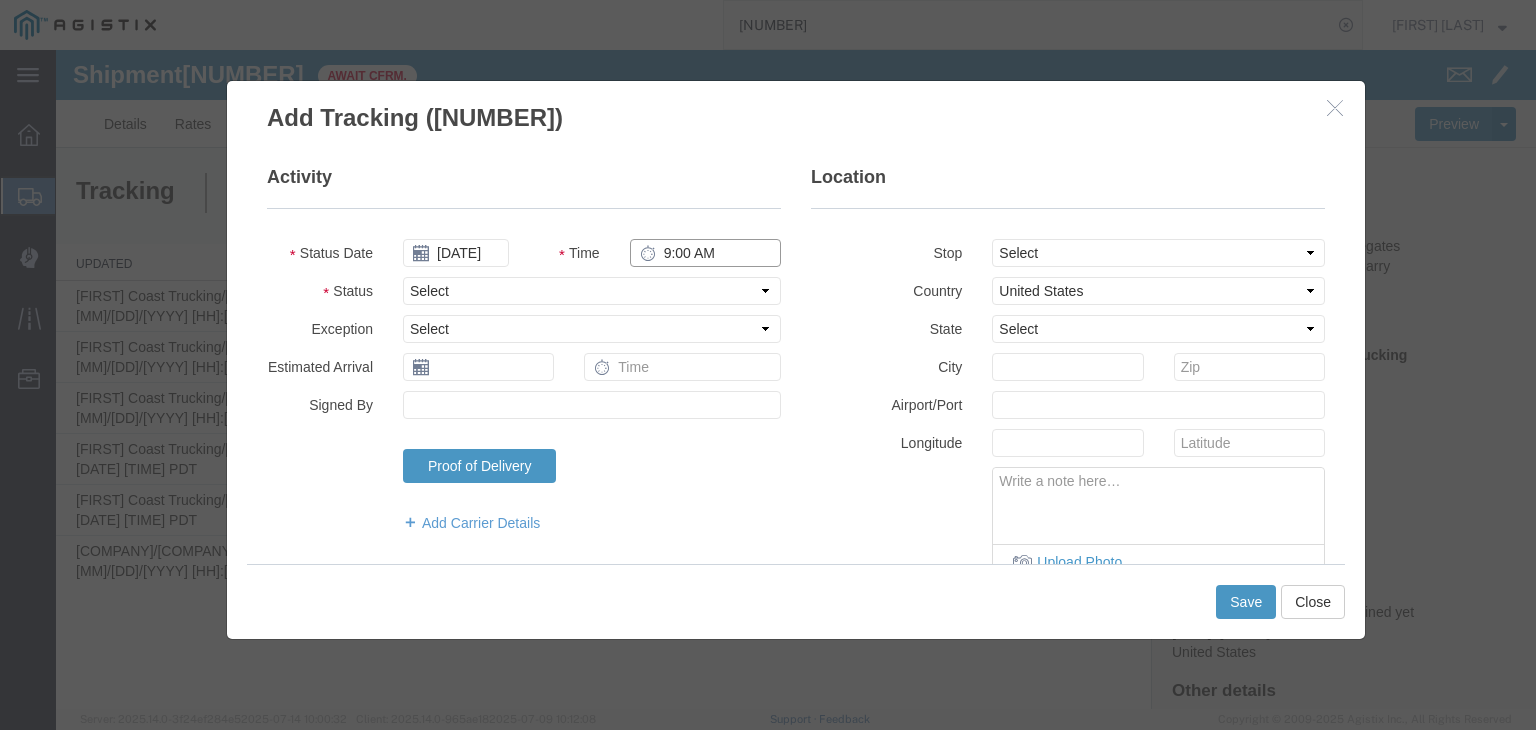 click on "9:00 AM" at bounding box center (705, 253) 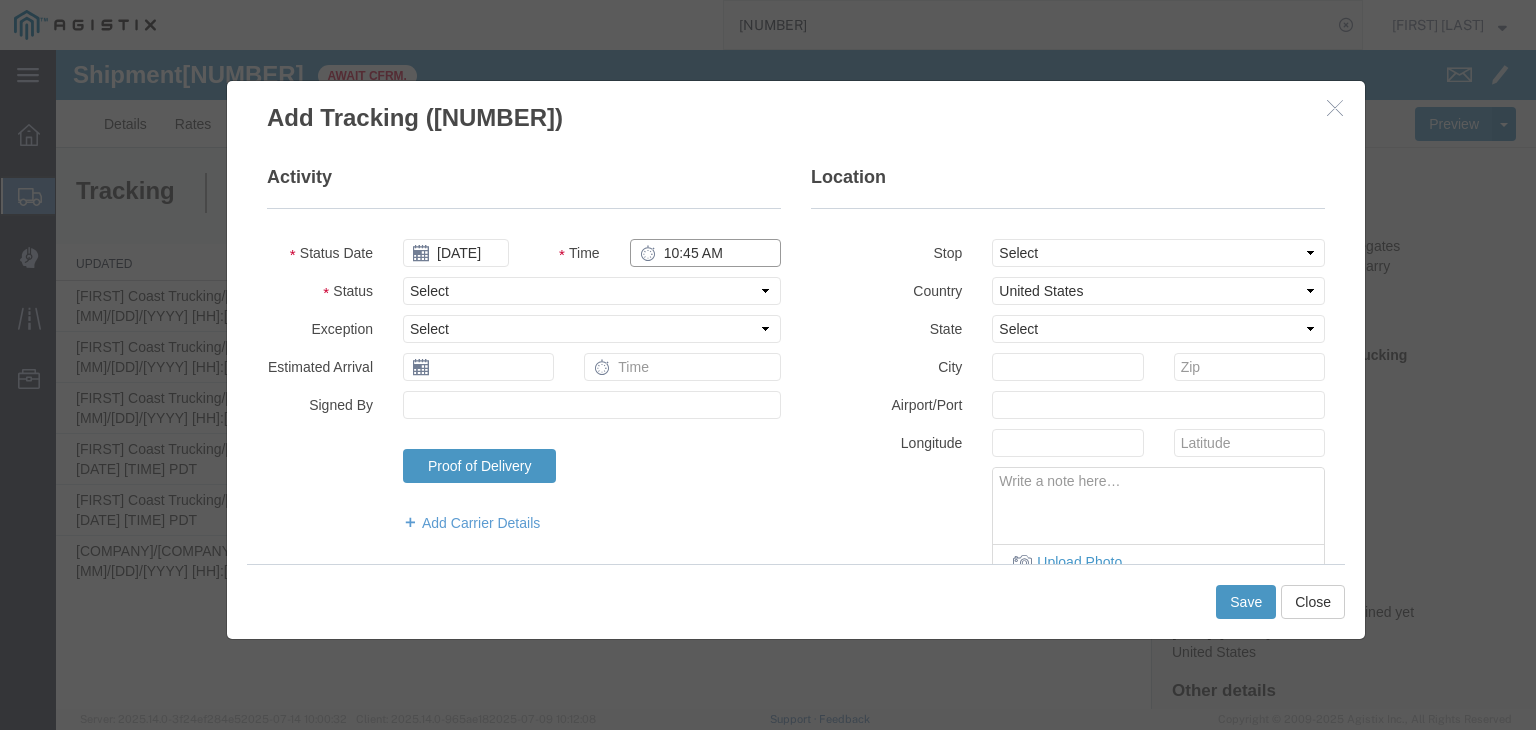 type on "10:45 AM" 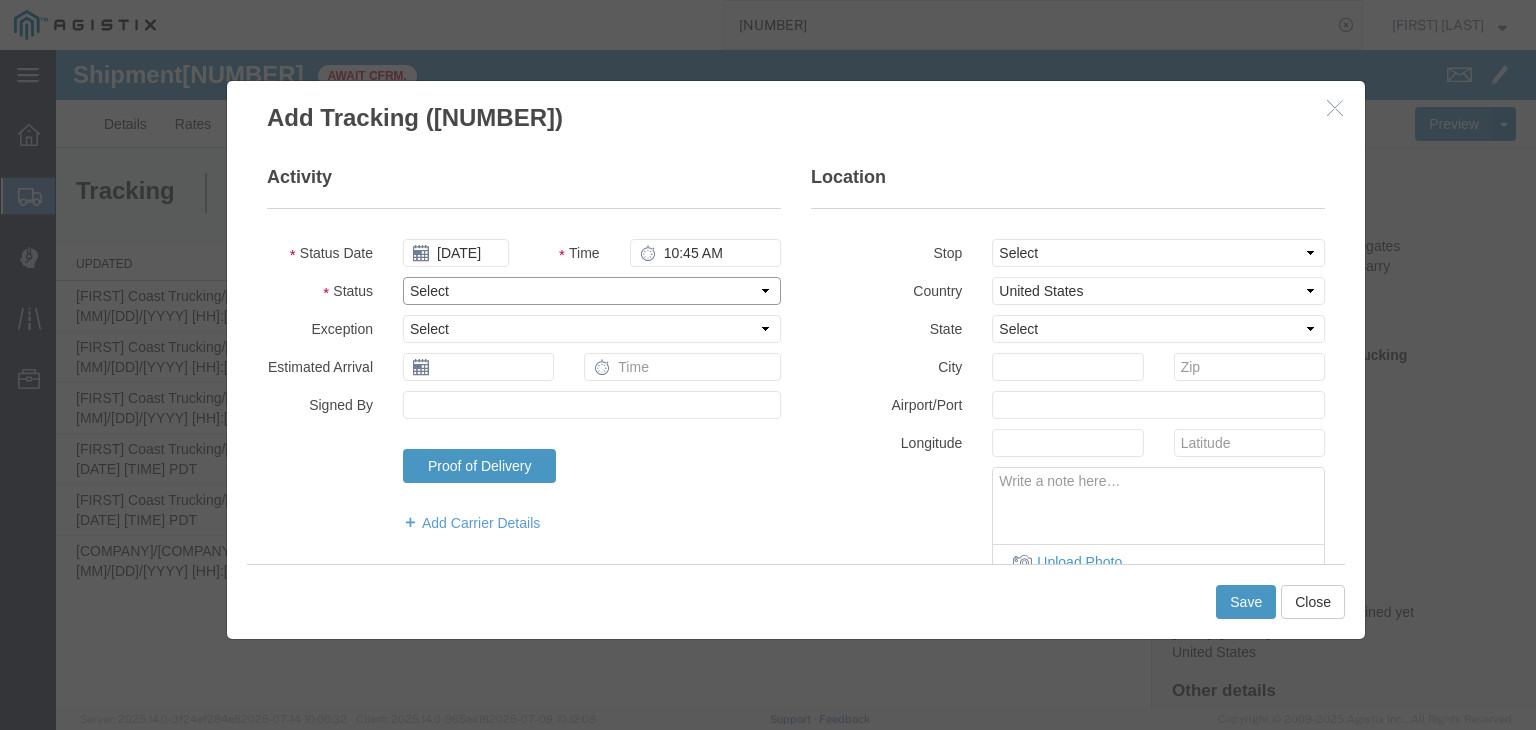 click on "Select Arrival Notice Available Arrival Notice Imported Arrive at Delivery Location Arrive at Pick-Up Location Arrive at Terminal Location Attempted Delivery Attempted Pick-Up Awaiting Customs Clearance Awaiting Pick-Up Break Start Break Stop Cargo Damaged Cargo-Offloaded Cleared Customs Confirmed on Board Customs Delay Customs Hold Customs Released DEA Hold Intact DEA Intensive/Exam Delivered Delivery Appointment Scheduled Delivery Confirmation Delivery Dock Closed Delivery Refused Depart Delivery Location Depart Pick-Up Location Depart Terminal Location Documents Uploaded Entry Docs Received Entry Submitted Estimated date / time for ETA Expired Export Customs Cleared Export Customs Sent FDA Documents Sent FDA Exam FDA Hold FDA Released FDA Review Flight Update Forwarded Fully Released Import Customs Cleared In-Transit In-Transit with Partner ISF filed Loaded Loading Started Mechanical Delay Missed Pick-Up Other Delay Out for Delivery Package Available Partial Delivery Partial Pick-Up Picked Up Proof of del" at bounding box center [592, 291] 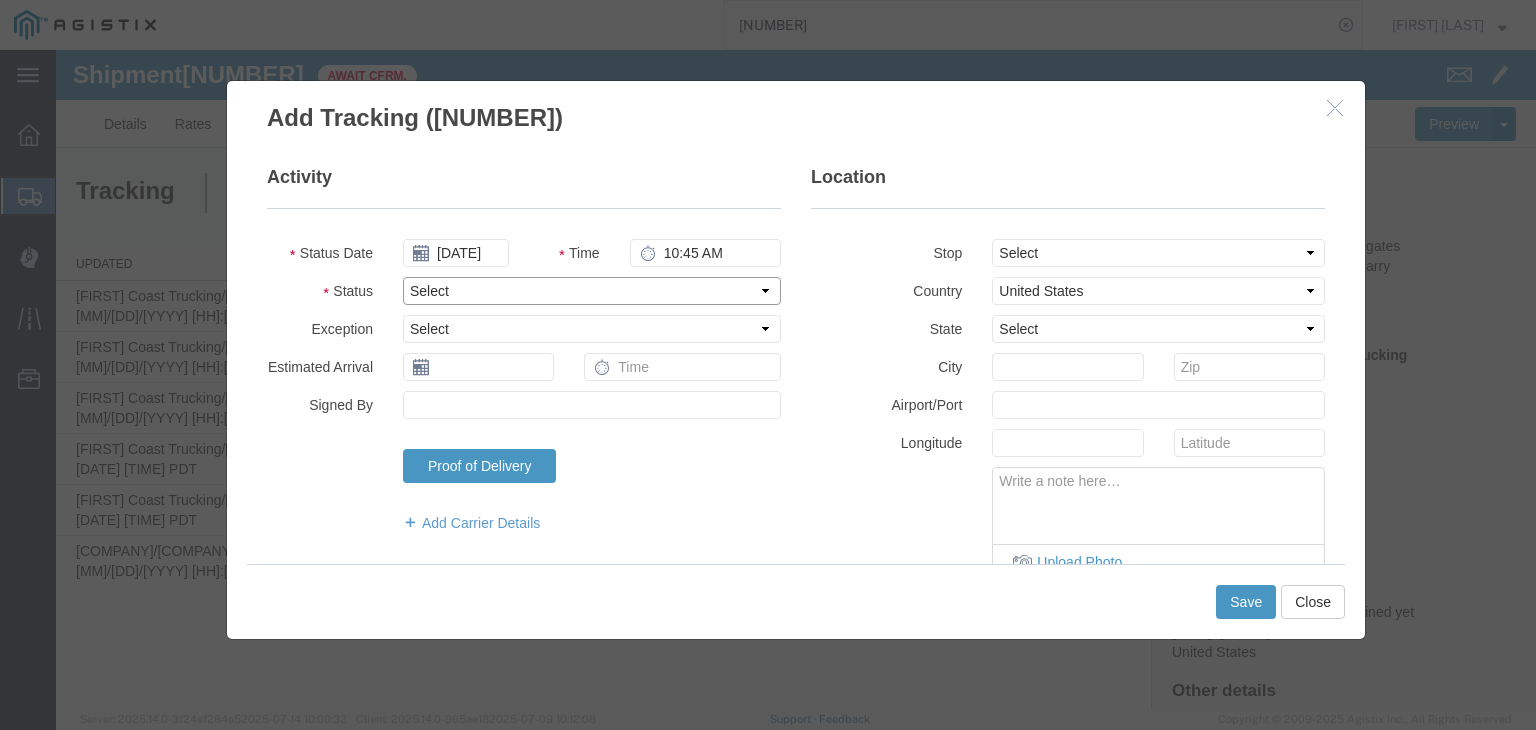 select on "DPTPULOC" 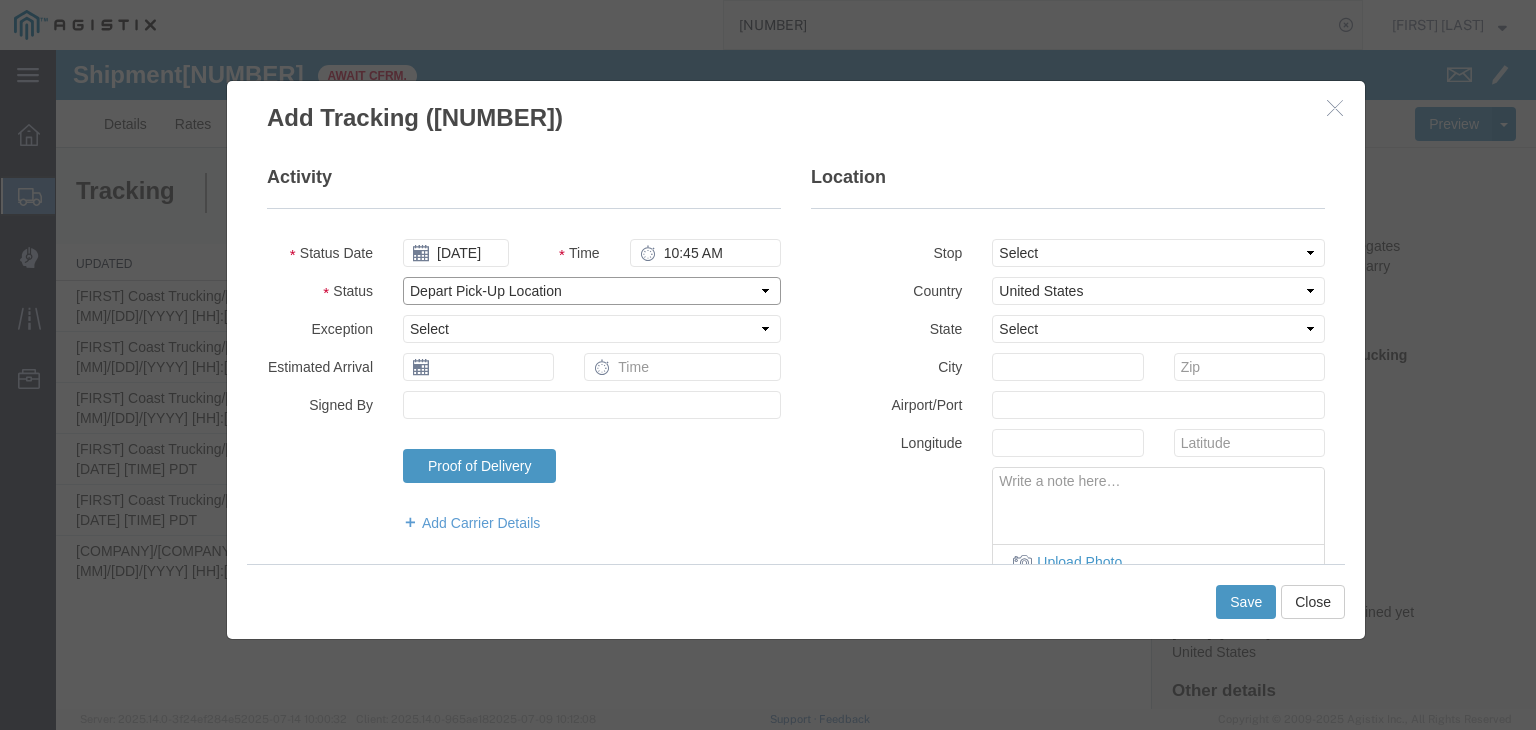click on "Select Arrival Notice Available Arrival Notice Imported Arrive at Delivery Location Arrive at Pick-Up Location Arrive at Terminal Location Attempted Delivery Attempted Pick-Up Awaiting Customs Clearance Awaiting Pick-Up Break Start Break Stop Cargo Damaged Cargo-Offloaded Cleared Customs Confirmed on Board Customs Delay Customs Hold Customs Released DEA Hold Intact DEA Intensive/Exam Delivered Delivery Appointment Scheduled Delivery Confirmation Delivery Dock Closed Delivery Refused Depart Delivery Location Depart Pick-Up Location Depart Terminal Location Documents Uploaded Entry Docs Received Entry Submitted Estimated date / time for ETA Expired Export Customs Cleared Export Customs Sent FDA Documents Sent FDA Exam FDA Hold FDA Released FDA Review Flight Update Forwarded Fully Released Import Customs Cleared In-Transit In-Transit with Partner ISF filed Loaded Loading Started Mechanical Delay Missed Pick-Up Other Delay Out for Delivery Package Available Partial Delivery Partial Pick-Up Picked Up Proof of del" at bounding box center (592, 291) 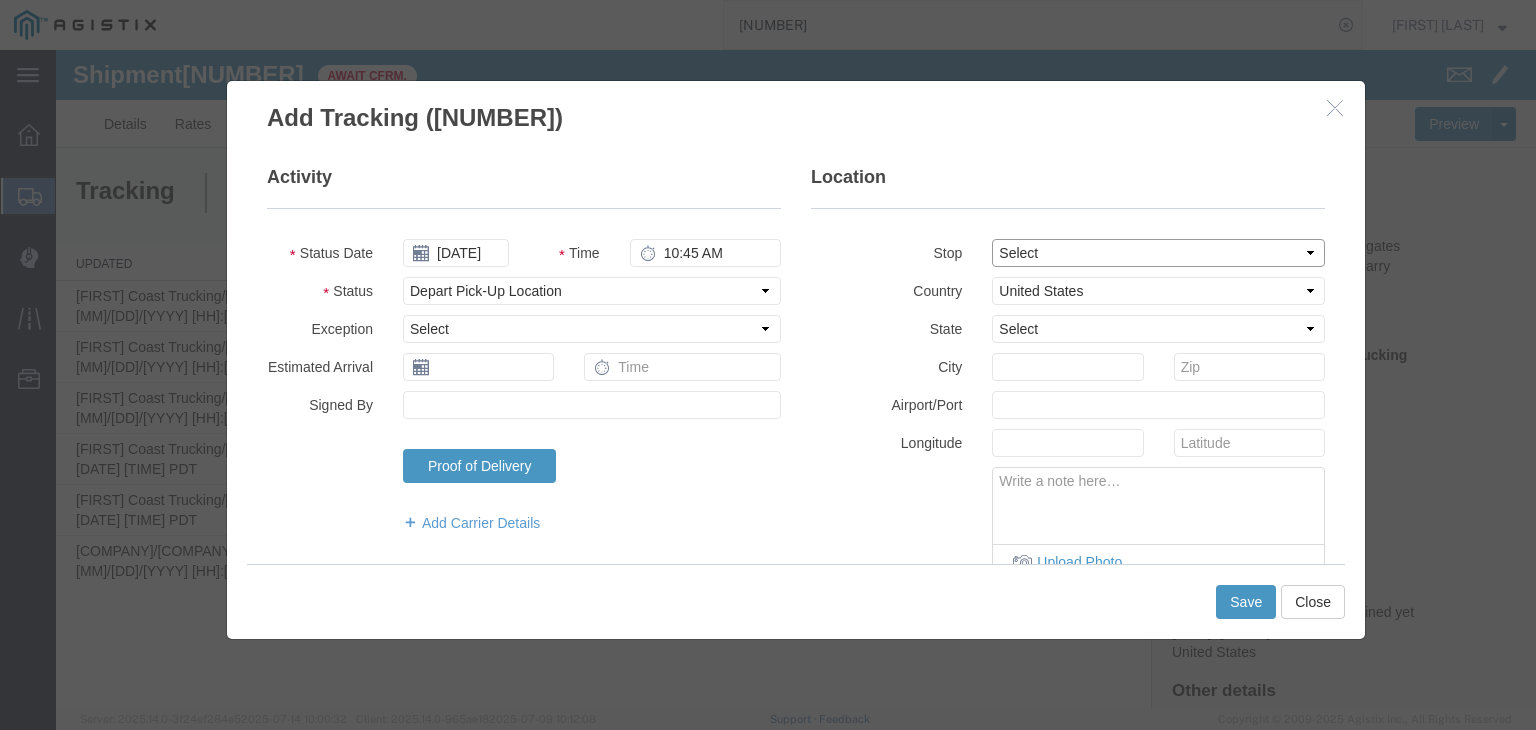 click on "Select From: [NUMBER] [STREET], [CITY], [STATE], [ZIPCODE], [COUNTRY] Stop 2: [NUMBER] [STREET], [CITY], [STATE], [ZIPCODE], [COUNTRY] To: The Final Destination is not defined yet, [CITY], [STATE], [COUNTRY]" at bounding box center [1158, 253] 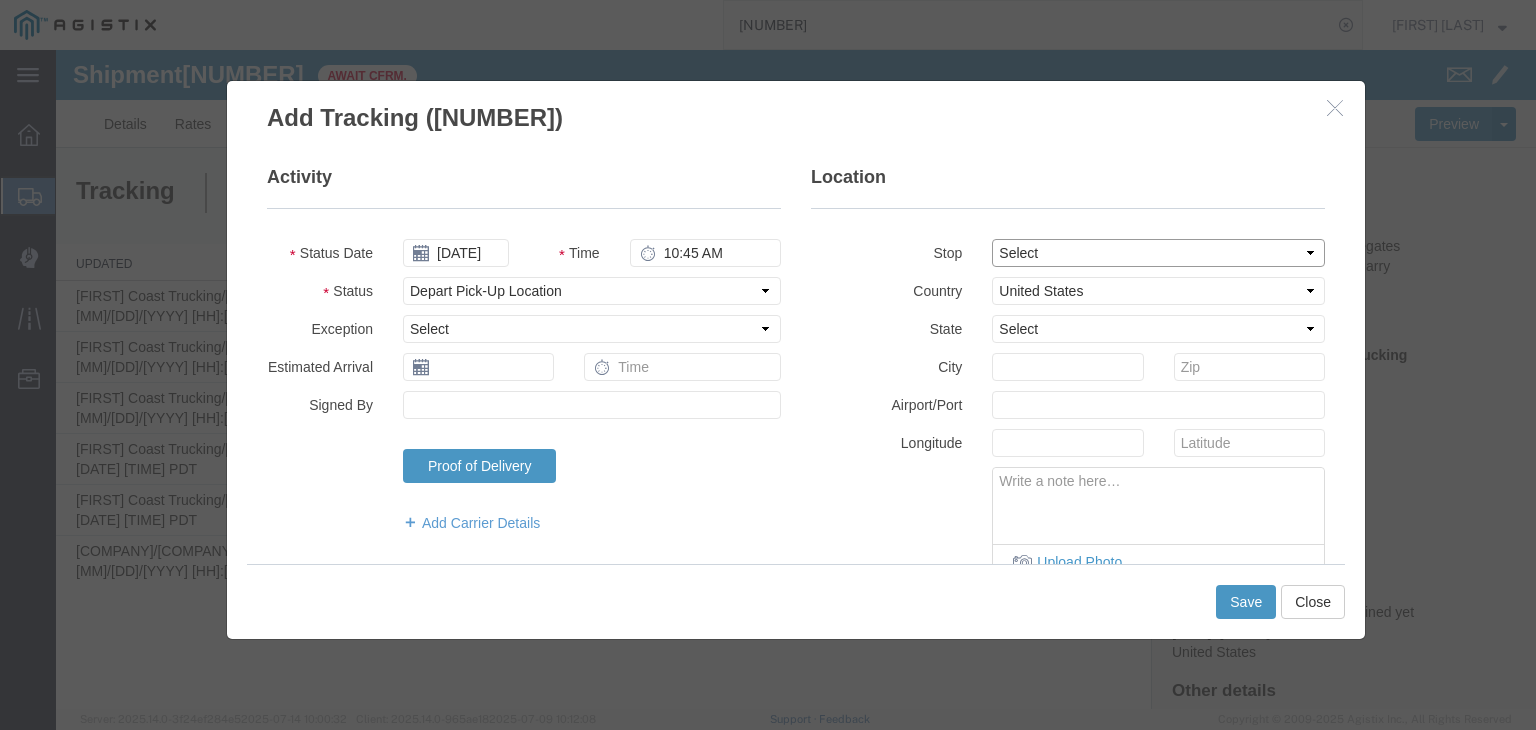 click on "Select From: [NUMBER] [STREET], [CITY], [STATE], [ZIPCODE], [COUNTRY] Stop 2: [NUMBER] [STREET], [CITY], [STATE], [ZIPCODE], [COUNTRY] To: The Final Destination is not defined yet, [CITY], [STATE], [COUNTRY]" at bounding box center [1158, 253] 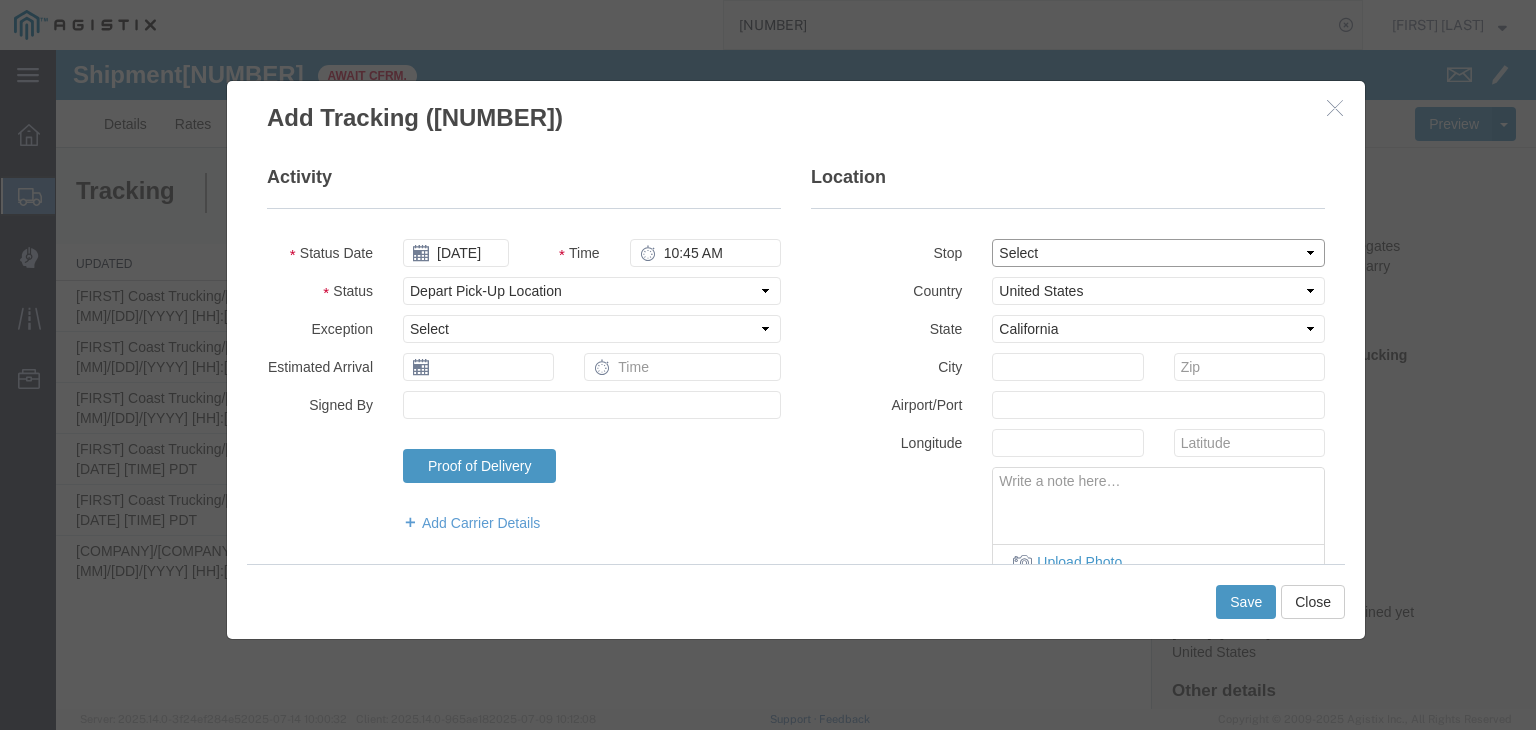 type on "Cool" 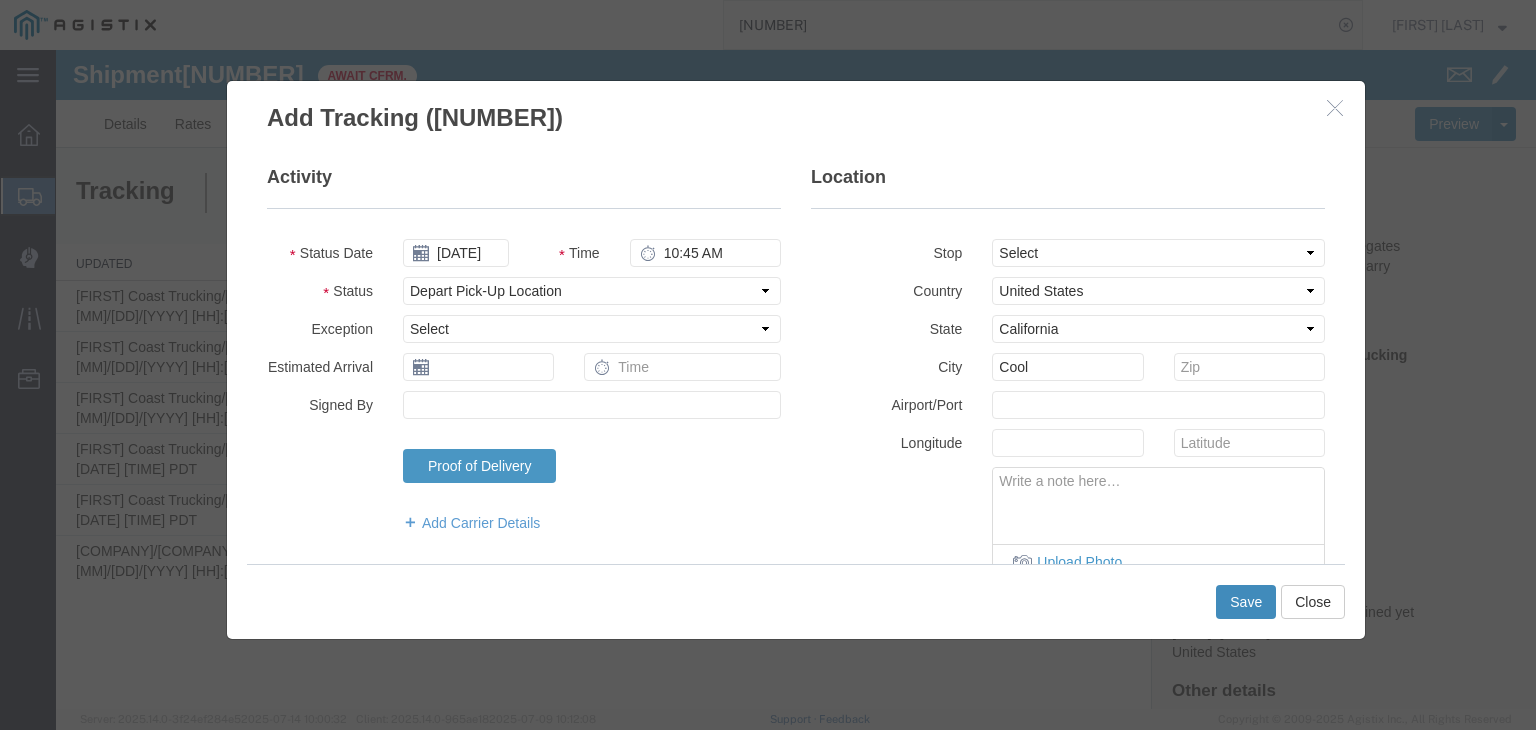 click on "Save" at bounding box center [1246, 602] 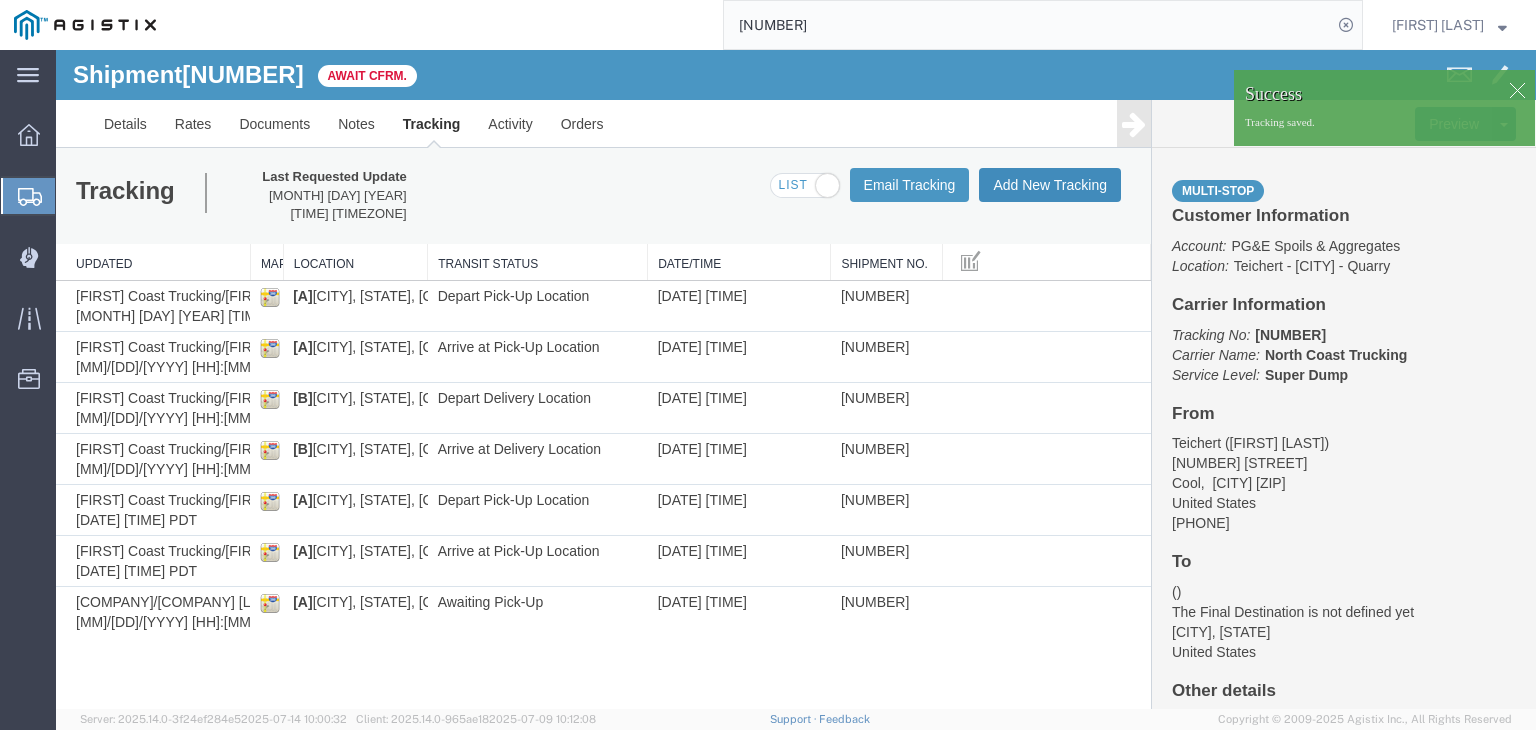 click on "Add New Tracking" at bounding box center (1050, 185) 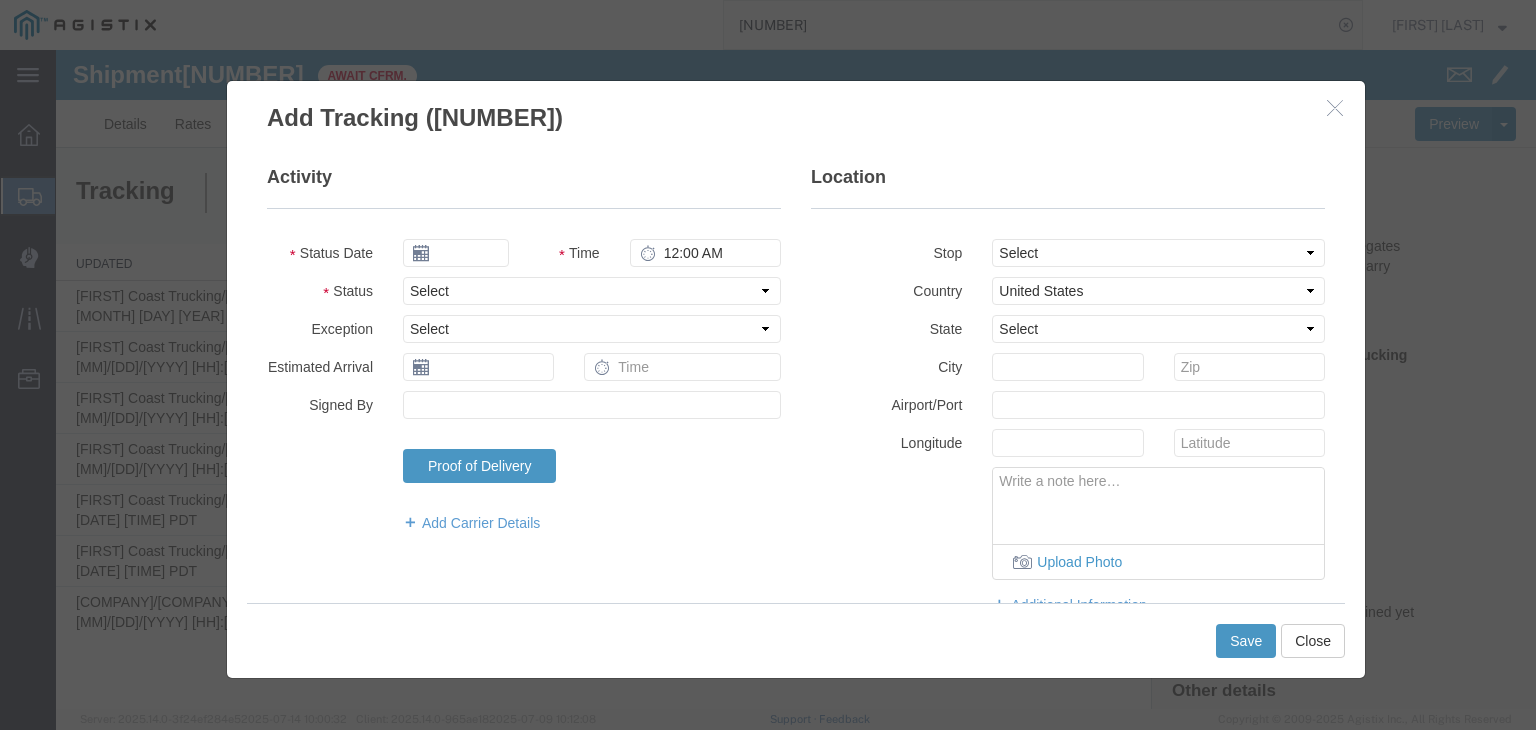 type on "07/15/2025" 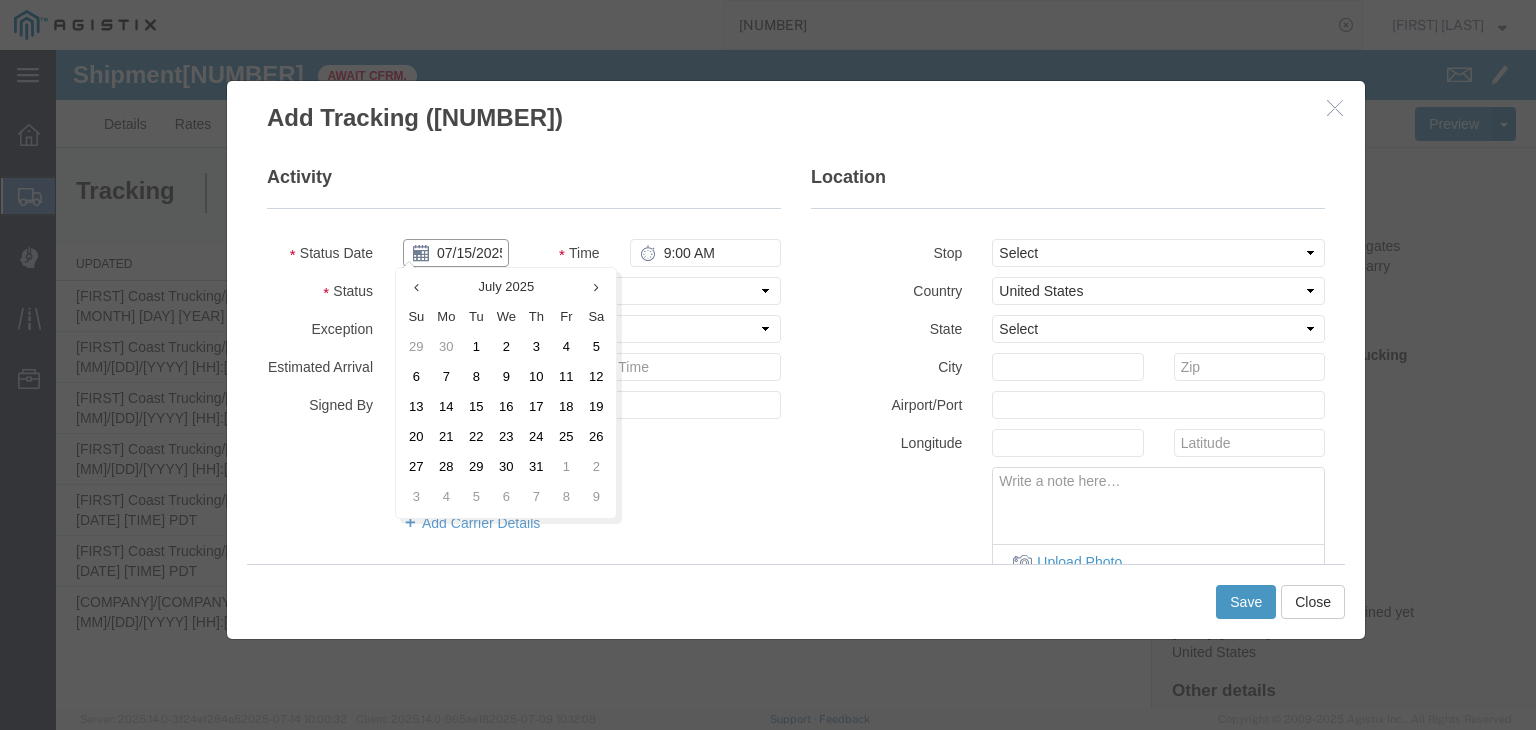 click on "07/15/2025" at bounding box center [456, 253] 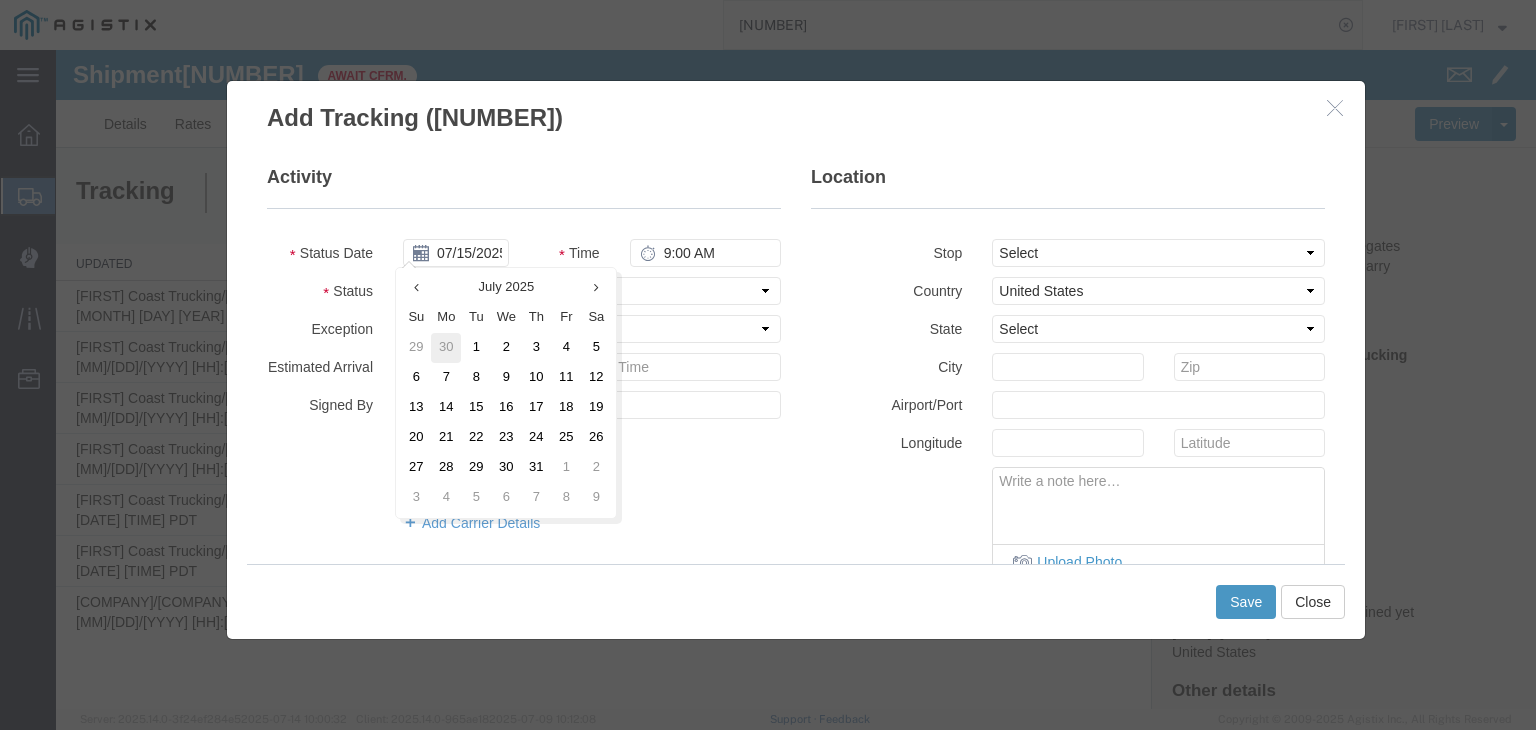 click on "30" at bounding box center [446, 348] 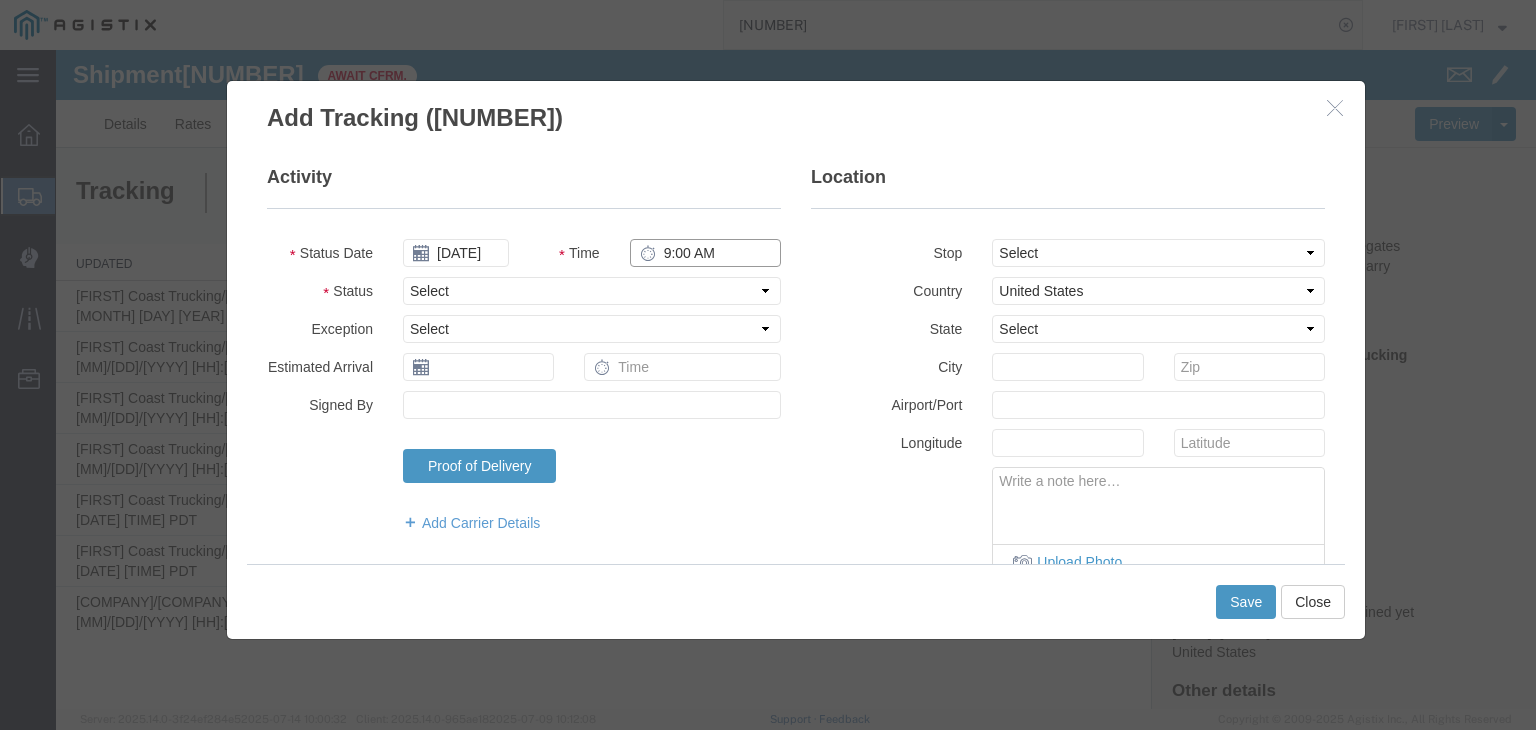 click on "9:00 AM" at bounding box center [705, 253] 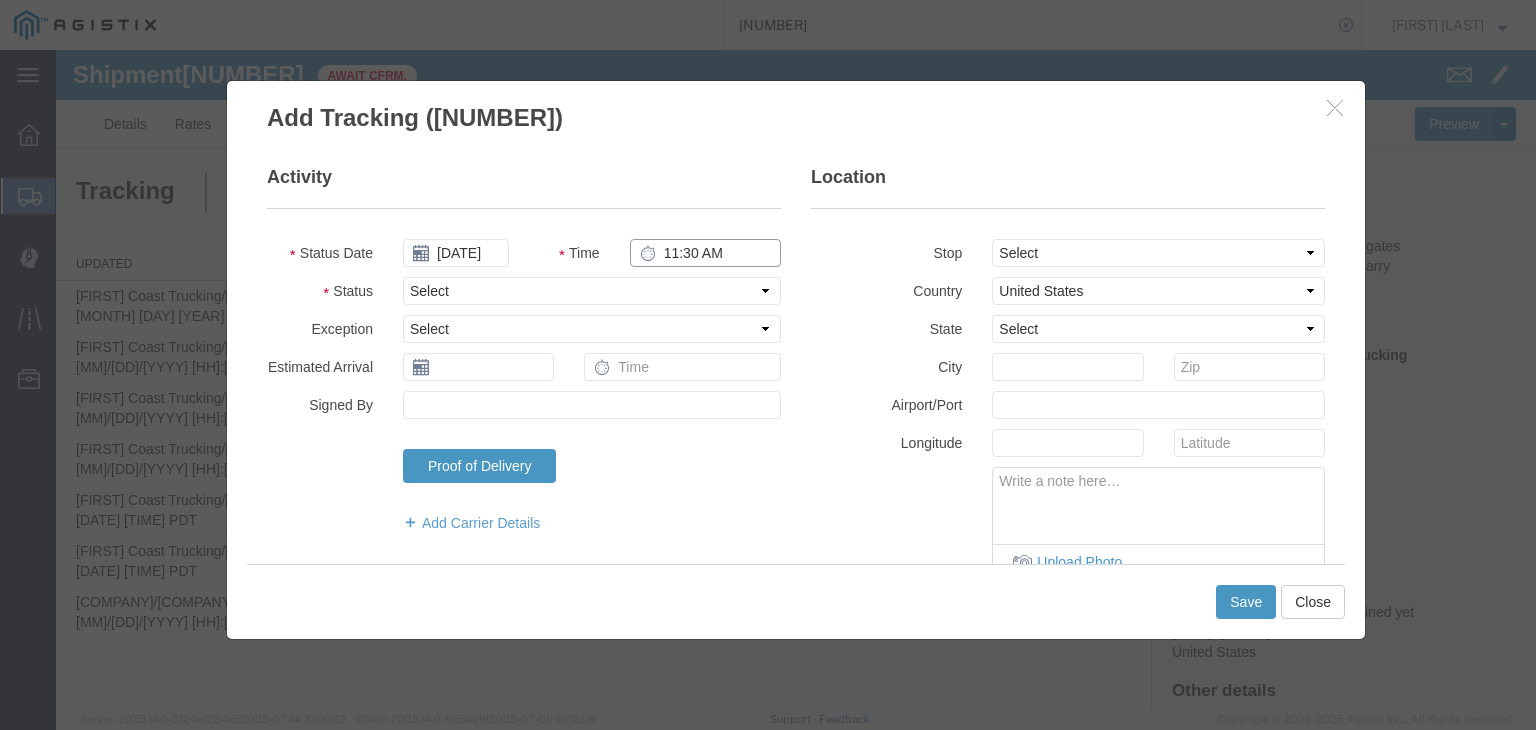 type on "11:30 AM" 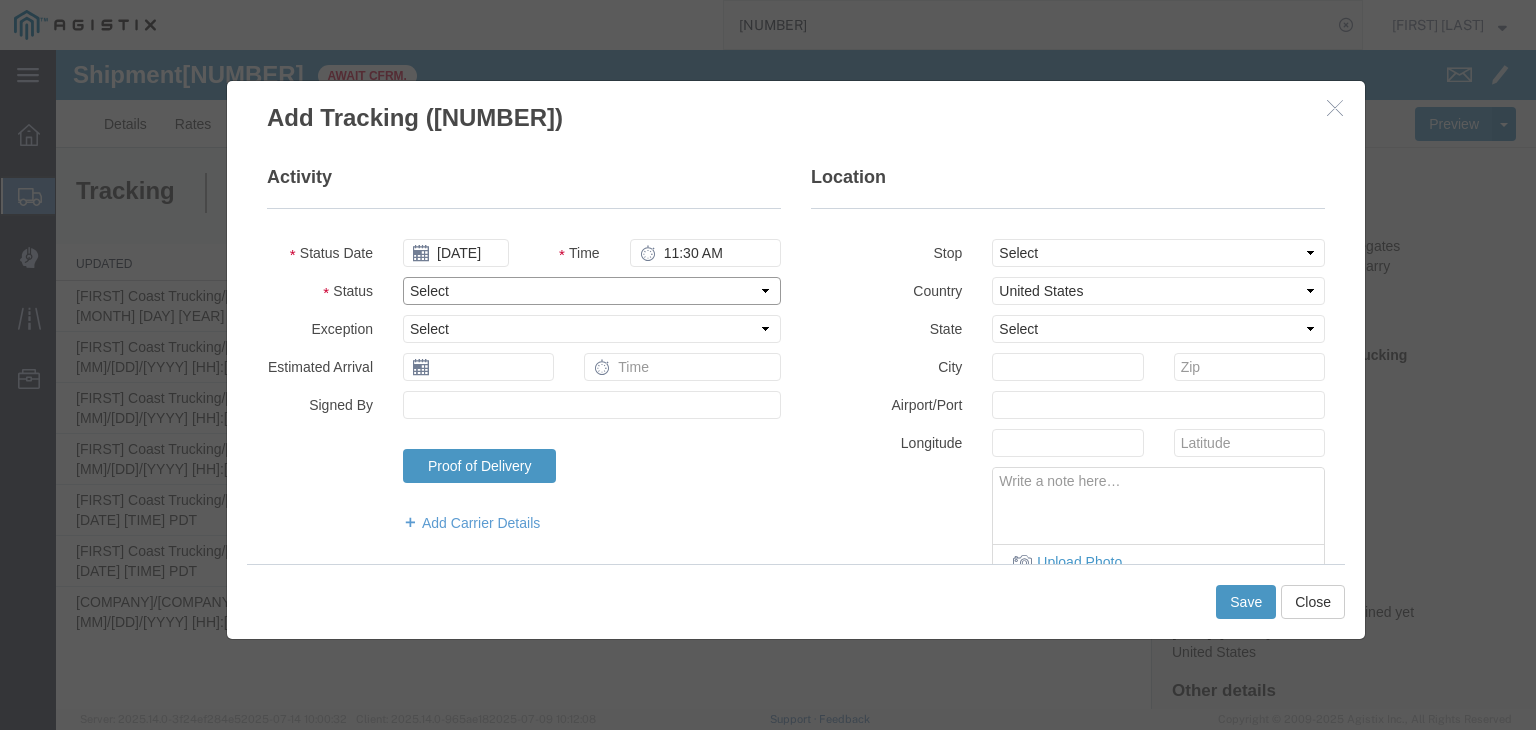 click on "Select Arrival Notice Available Arrival Notice Imported Arrive at Delivery Location Arrive at Pick-Up Location Arrive at Terminal Location Attempted Delivery Attempted Pick-Up Awaiting Customs Clearance Awaiting Pick-Up Break Start Break Stop Cargo Damaged Cargo-Offloaded Cleared Customs Confirmed on Board Customs Delay Customs Hold Customs Released DEA Hold Intact DEA Intensive/Exam Delivered Delivery Appointment Scheduled Delivery Confirmation Delivery Dock Closed Delivery Refused Depart Delivery Location Depart Pick-Up Location Depart Terminal Location Documents Uploaded Entry Docs Received Entry Submitted Estimated date / time for ETA Expired Export Customs Cleared Export Customs Sent FDA Documents Sent FDA Exam FDA Hold FDA Released FDA Review Flight Update Forwarded Fully Released Import Customs Cleared In-Transit In-Transit with Partner ISF filed Loaded Loading Started Mechanical Delay Missed Pick-Up Other Delay Out for Delivery Package Available Partial Delivery Partial Pick-Up Picked Up Proof of del" at bounding box center [592, 291] 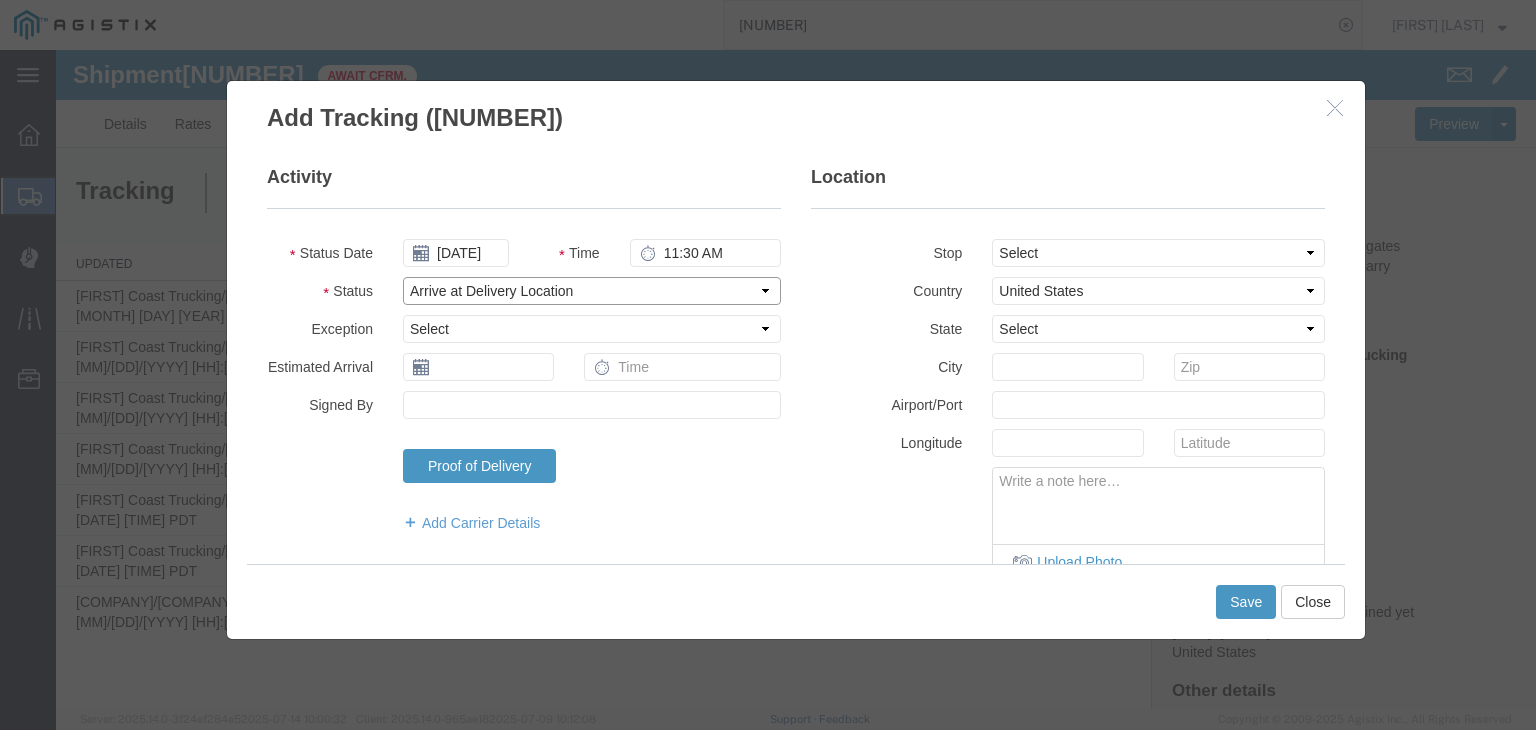 click on "Select Arrival Notice Available Arrival Notice Imported Arrive at Delivery Location Arrive at Pick-Up Location Arrive at Terminal Location Attempted Delivery Attempted Pick-Up Awaiting Customs Clearance Awaiting Pick-Up Break Start Break Stop Cargo Damaged Cargo-Offloaded Cleared Customs Confirmed on Board Customs Delay Customs Hold Customs Released DEA Hold Intact DEA Intensive/Exam Delivered Delivery Appointment Scheduled Delivery Confirmation Delivery Dock Closed Delivery Refused Depart Delivery Location Depart Pick-Up Location Depart Terminal Location Documents Uploaded Entry Docs Received Entry Submitted Estimated date / time for ETA Expired Export Customs Cleared Export Customs Sent FDA Documents Sent FDA Exam FDA Hold FDA Released FDA Review Flight Update Forwarded Fully Released Import Customs Cleared In-Transit In-Transit with Partner ISF filed Loaded Loading Started Mechanical Delay Missed Pick-Up Other Delay Out for Delivery Package Available Partial Delivery Partial Pick-Up Picked Up Proof of del" at bounding box center [592, 291] 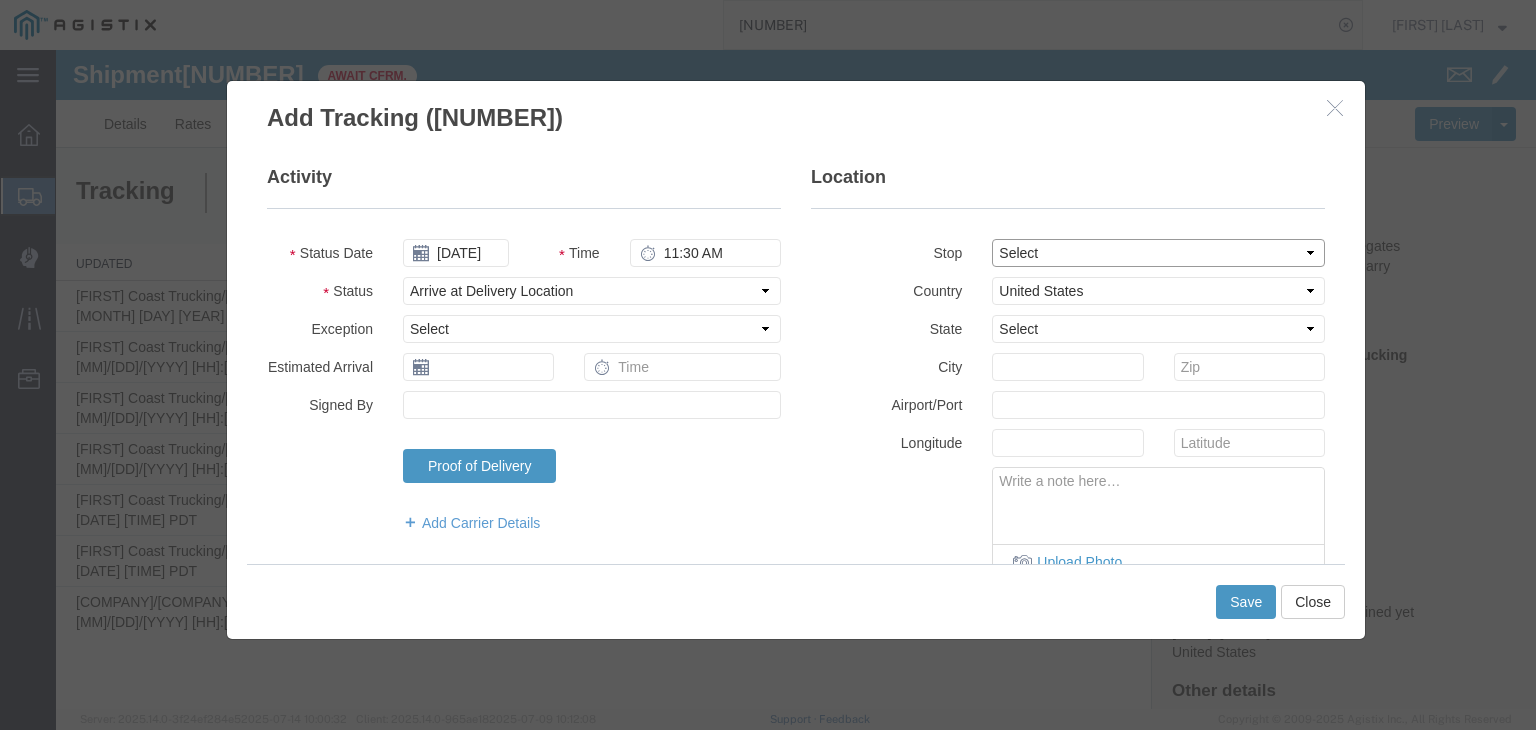 drag, startPoint x: 1077, startPoint y: 253, endPoint x: 1077, endPoint y: 265, distance: 12 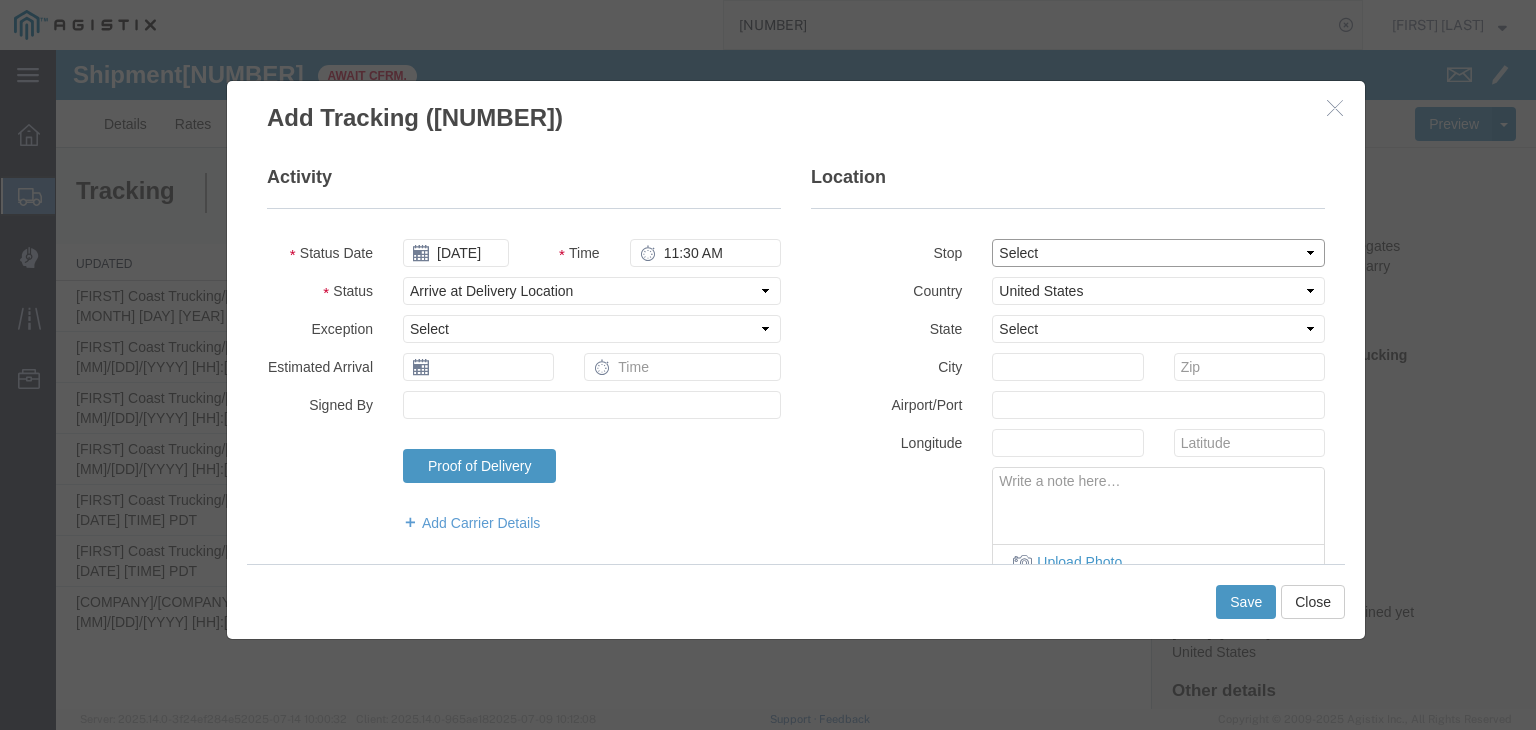 click on "Select From: [NUMBER] [STREET], [CITY], [STATE], [ZIPCODE], [COUNTRY] Stop 2: [NUMBER] [STREET], [CITY], [STATE], [ZIPCODE], [COUNTRY] To: The Final Destination is not defined yet, [CITY], [STATE], [COUNTRY]" at bounding box center (1158, 253) 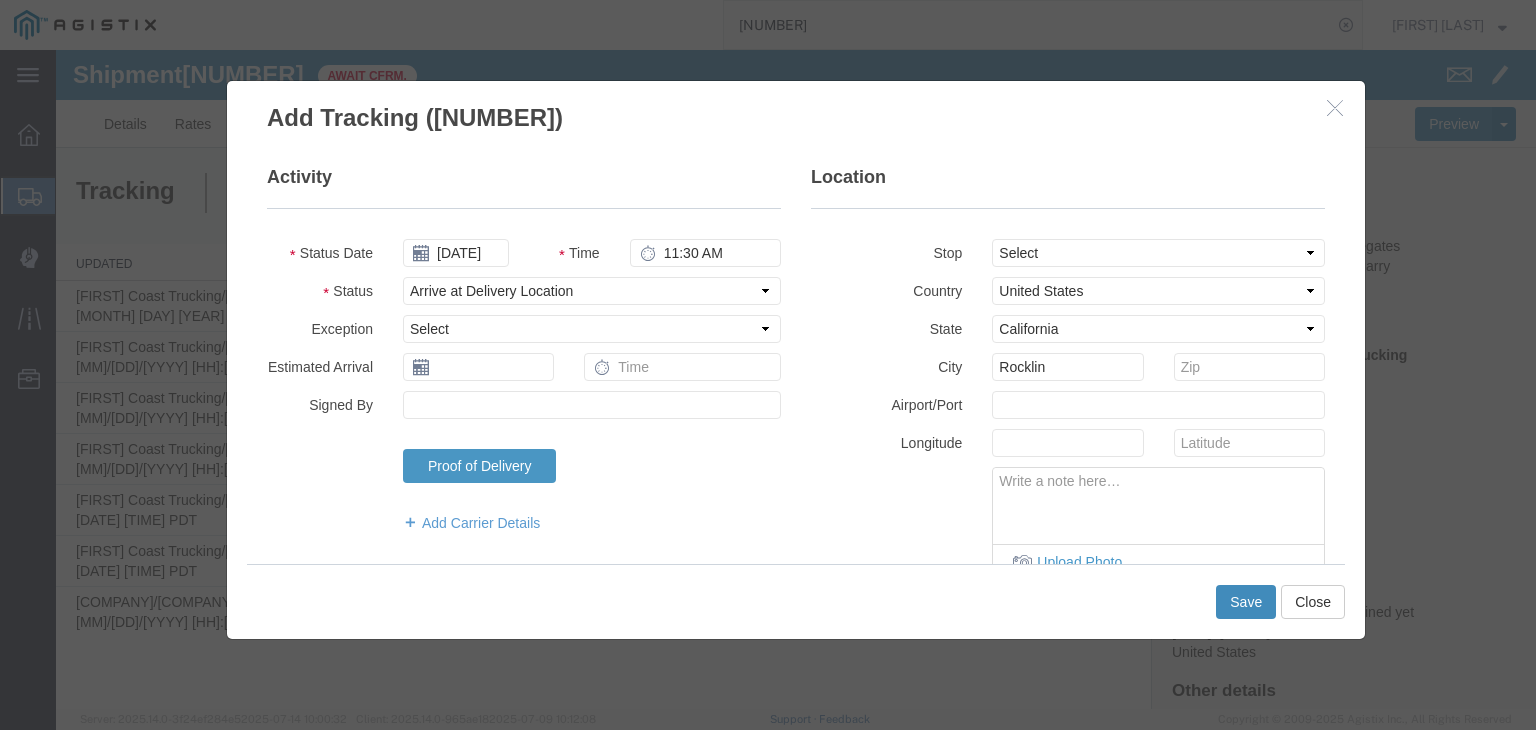 click on "Save" at bounding box center [1246, 602] 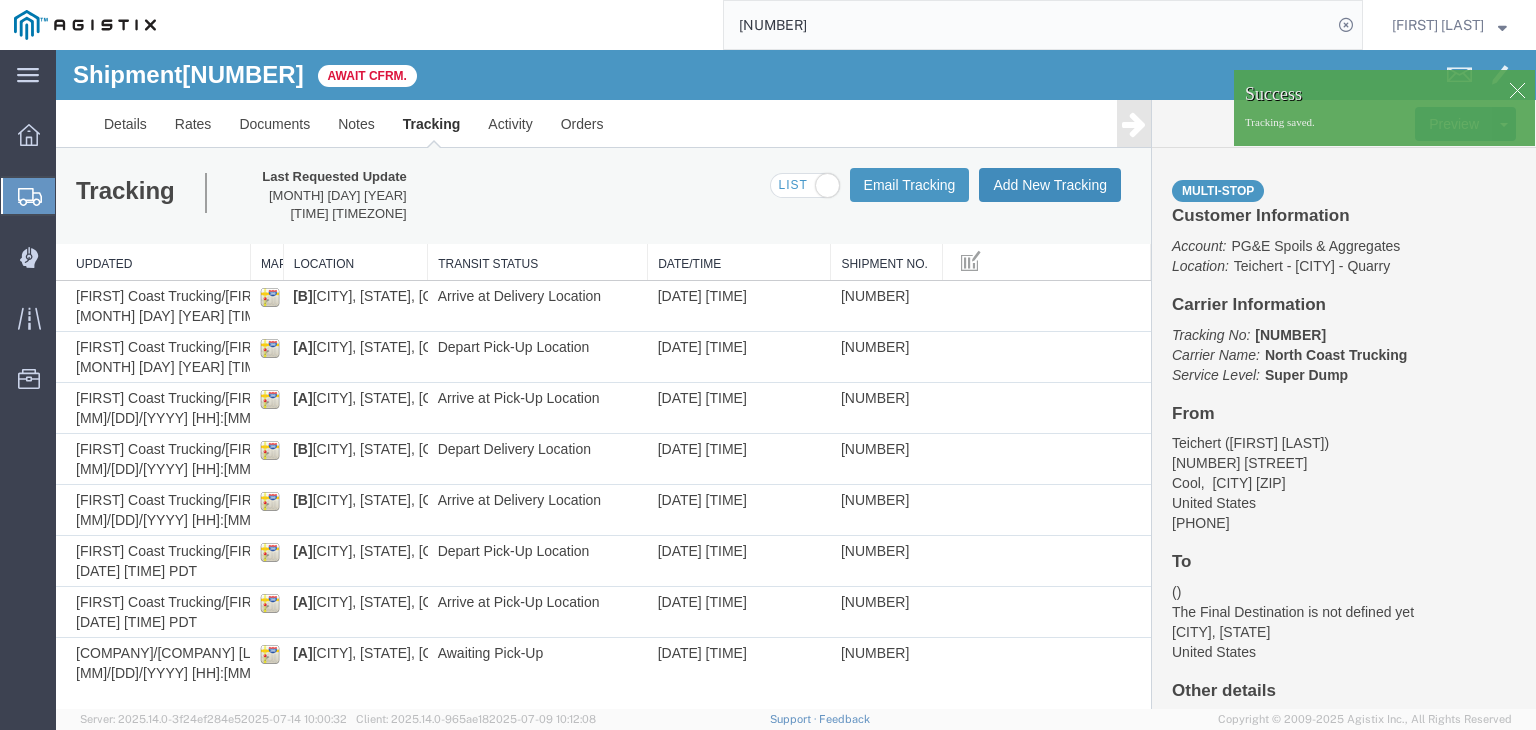 click on "Add New Tracking" at bounding box center [1050, 185] 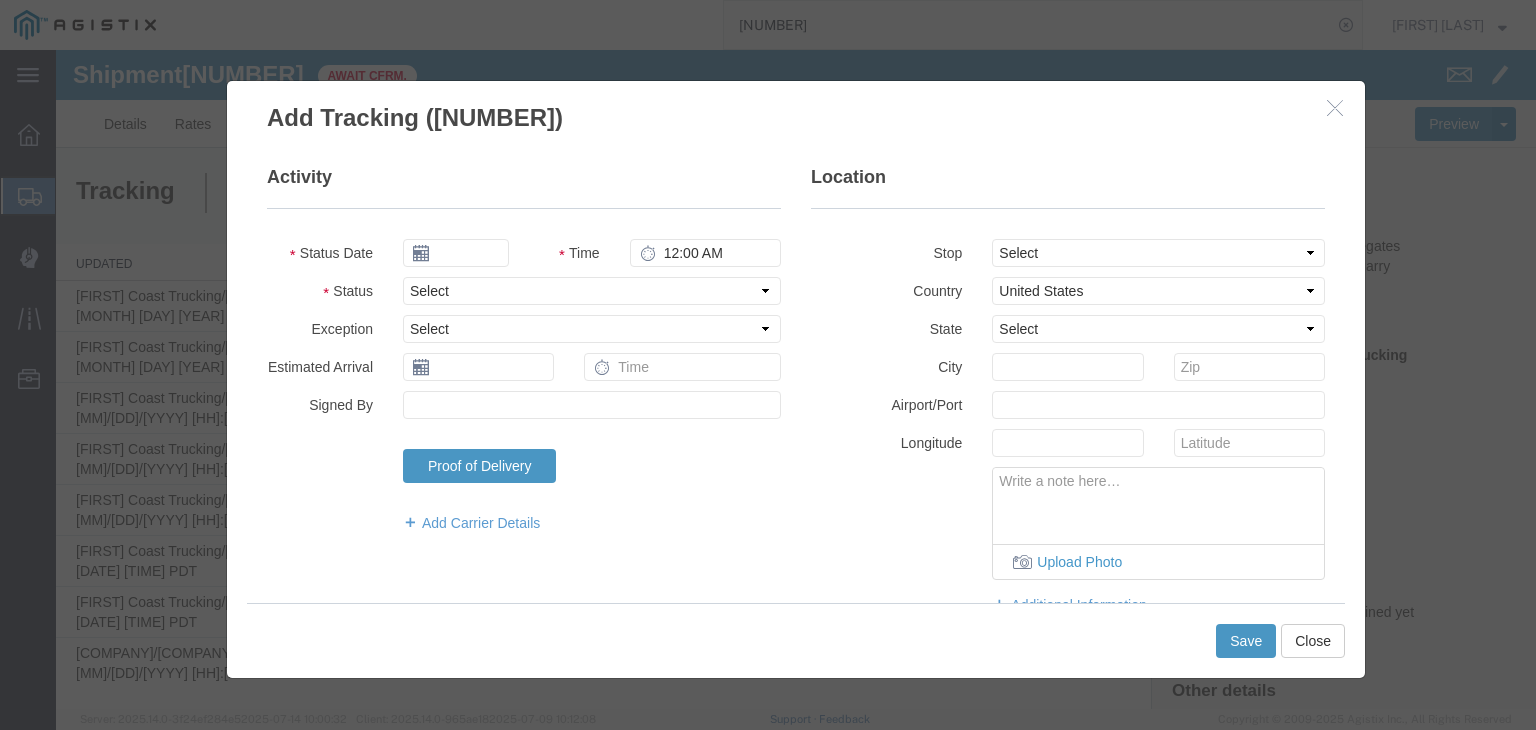 type on "07/15/2025" 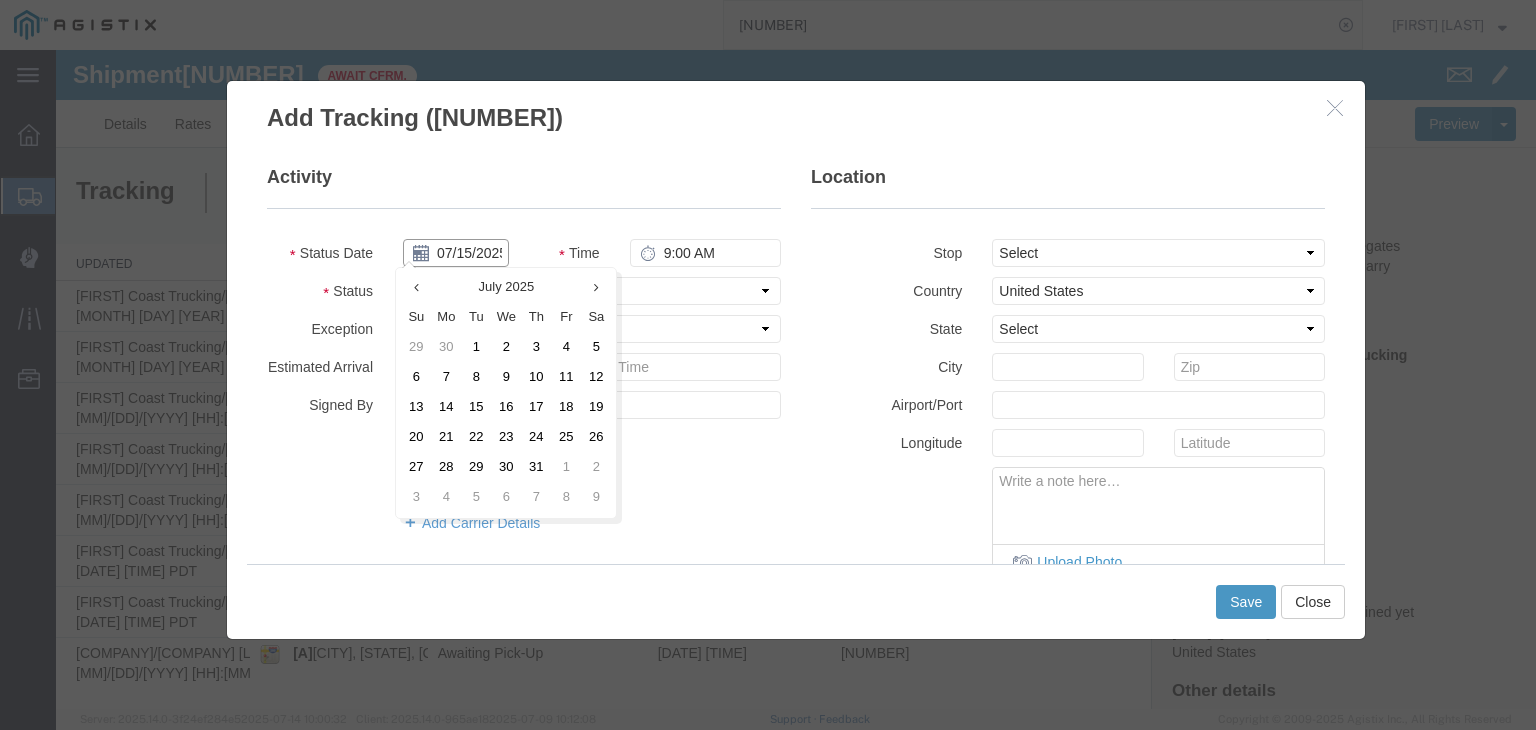 click on "07/15/2025" at bounding box center [456, 253] 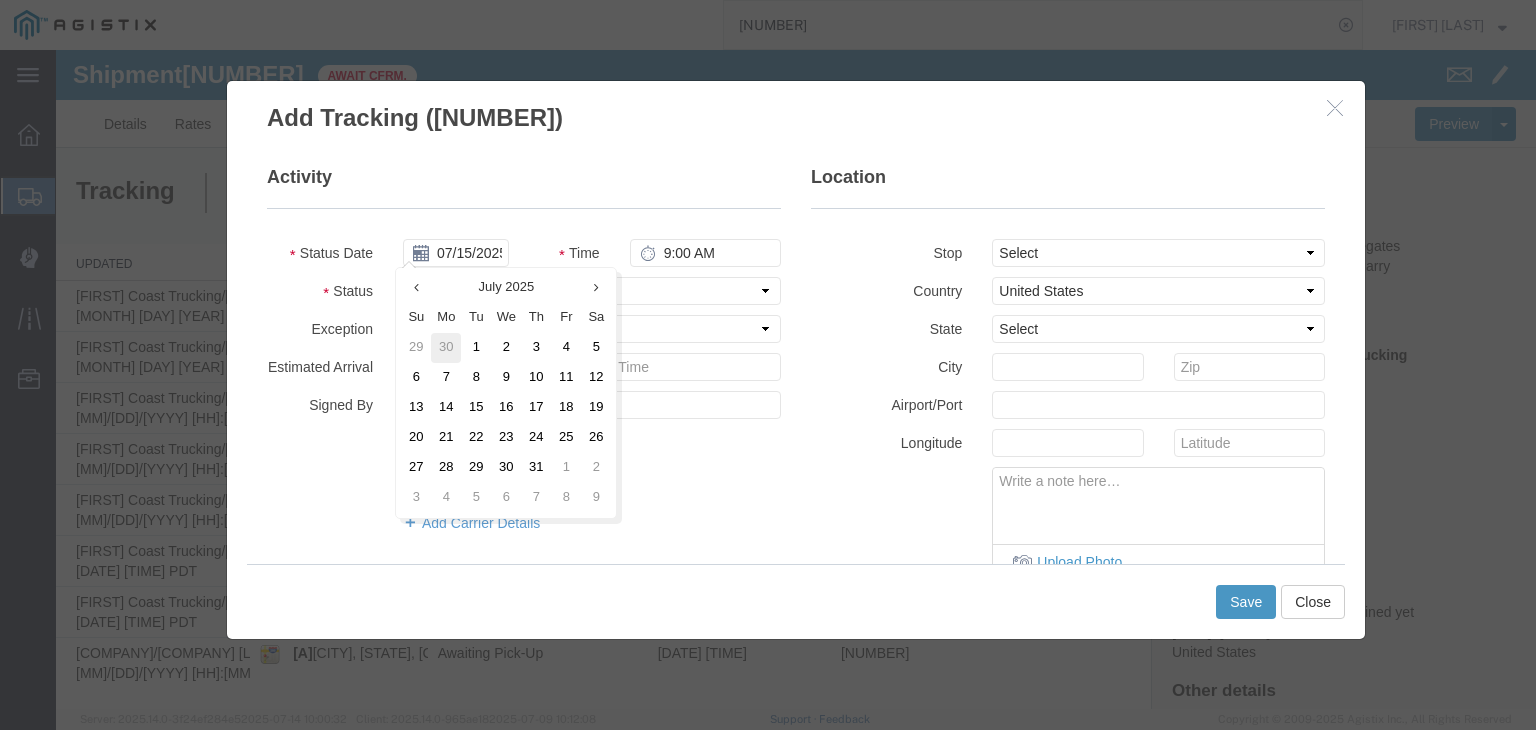 click on "30" at bounding box center (446, 348) 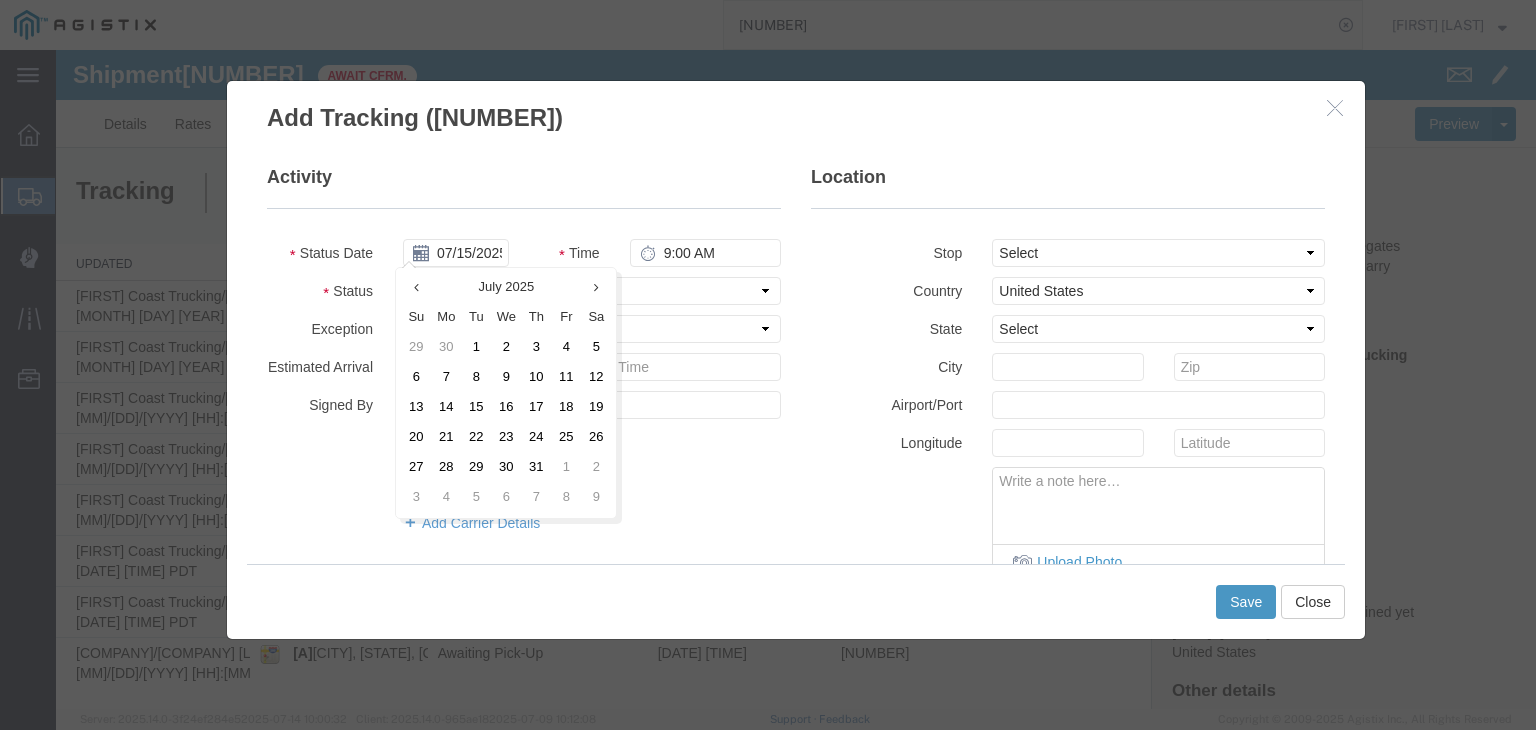 type on "[DATE]" 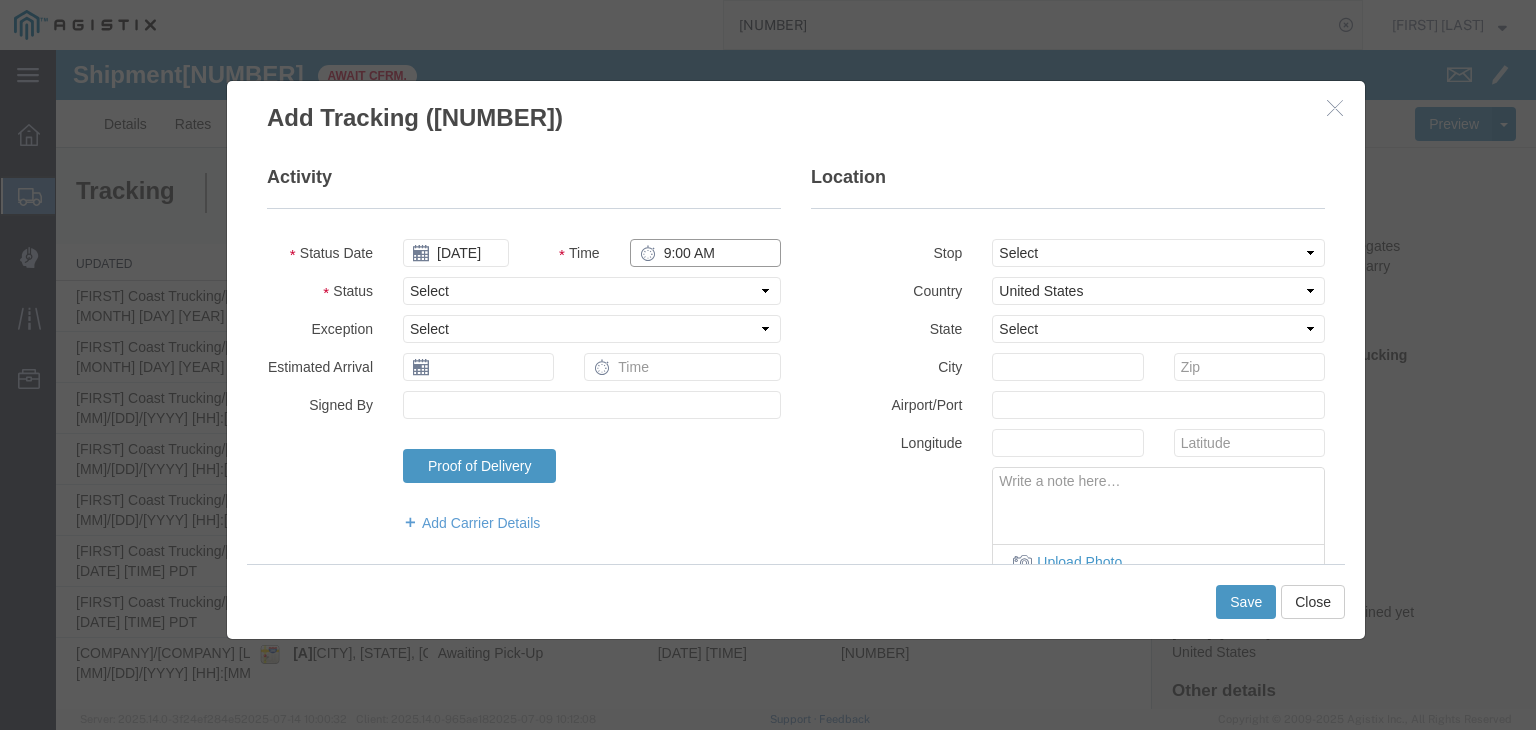 click on "9:00 AM" at bounding box center [705, 253] 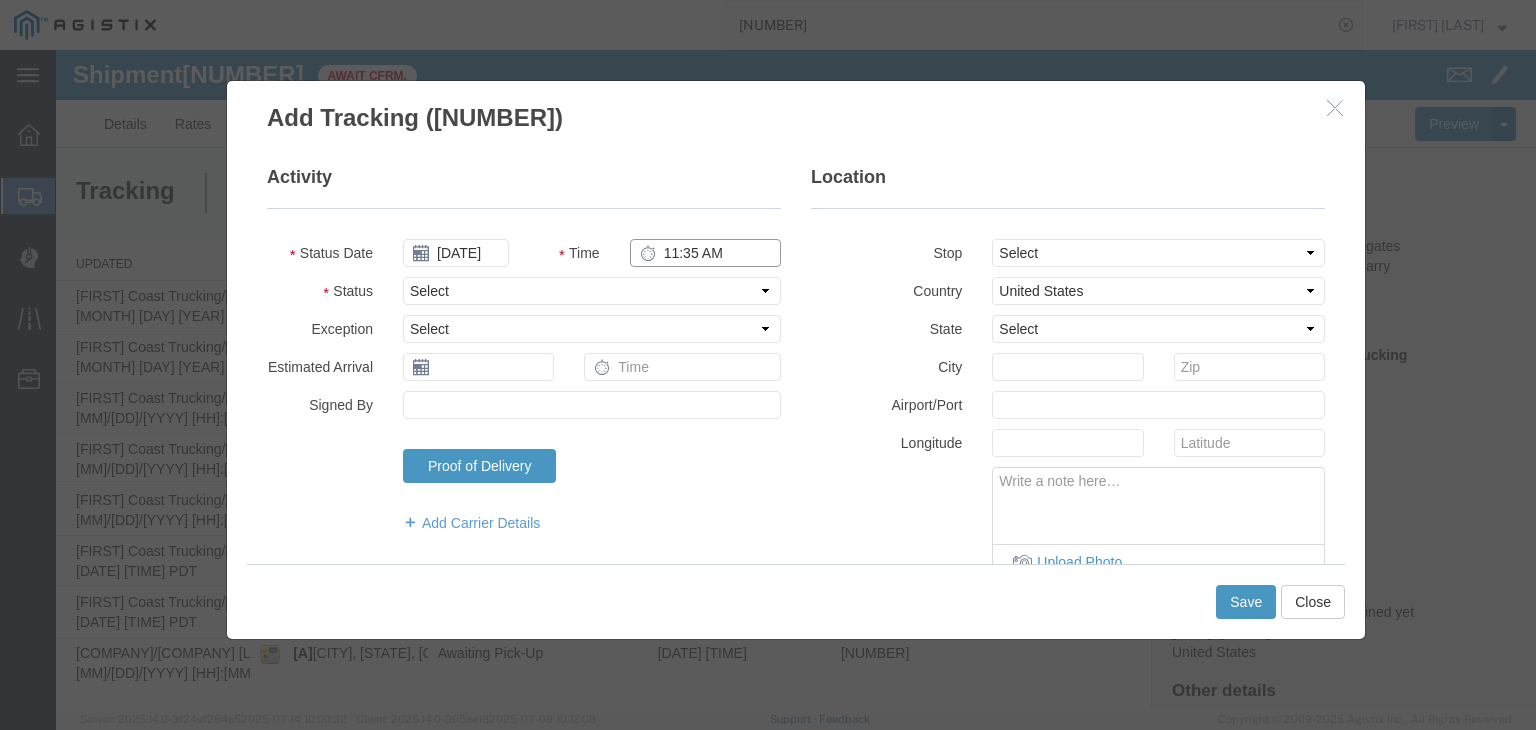 type on "11:35 AM" 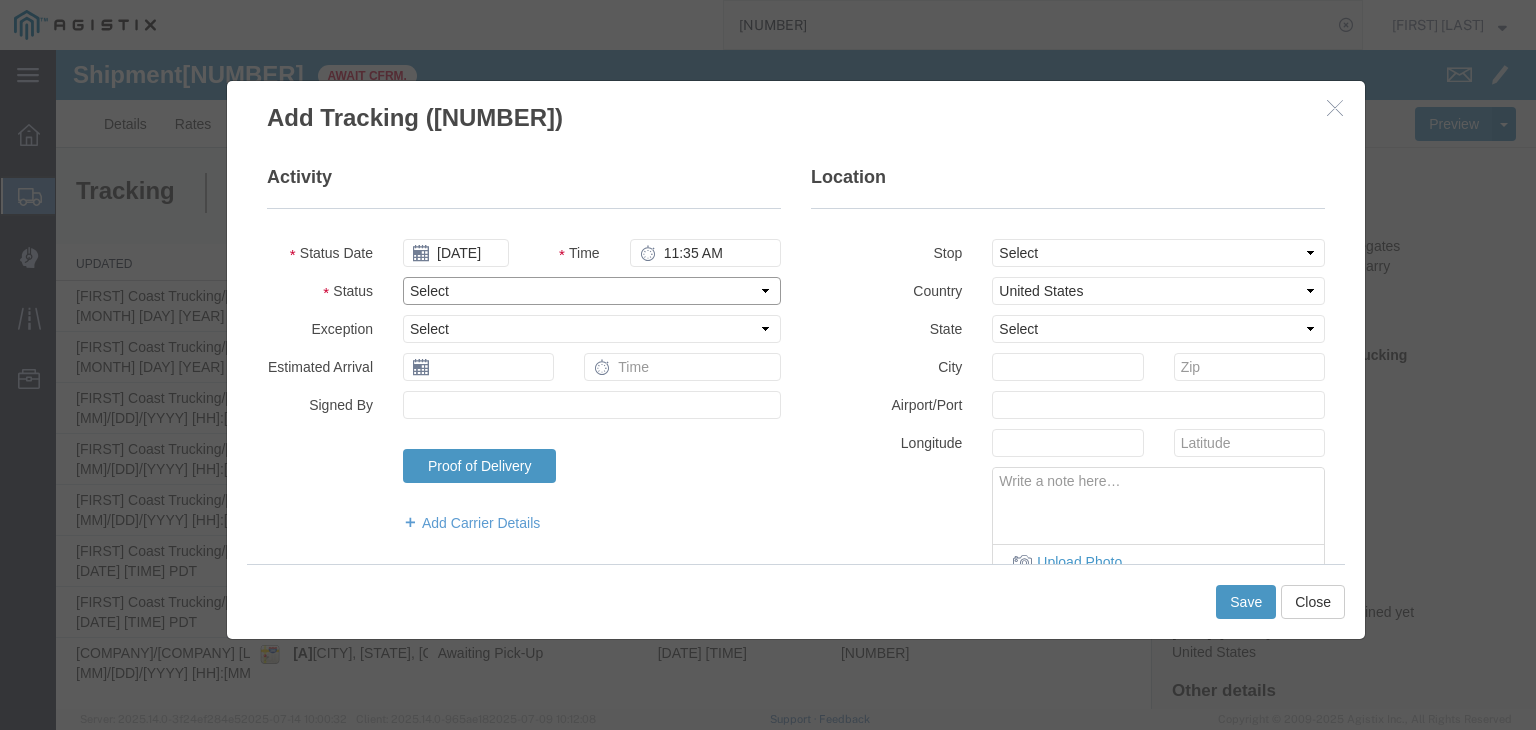 click on "Select Arrival Notice Available Arrival Notice Imported Arrive at Delivery Location Arrive at Pick-Up Location Arrive at Terminal Location Attempted Delivery Attempted Pick-Up Awaiting Customs Clearance Awaiting Pick-Up Break Start Break Stop Cargo Damaged Cargo-Offloaded Cleared Customs Confirmed on Board Customs Delay Customs Hold Customs Released DEA Hold Intact DEA Intensive/Exam Delivered Delivery Appointment Scheduled Delivery Confirmation Delivery Dock Closed Delivery Refused Depart Delivery Location Depart Pick-Up Location Depart Terminal Location Documents Uploaded Entry Docs Received Entry Submitted Estimated date / time for ETA Expired Export Customs Cleared Export Customs Sent FDA Documents Sent FDA Exam FDA Hold FDA Released FDA Review Flight Update Forwarded Fully Released Import Customs Cleared In-Transit In-Transit with Partner ISF filed Loaded Loading Started Mechanical Delay Missed Pick-Up Other Delay Out for Delivery Package Available Partial Delivery Partial Pick-Up Picked Up Proof of del" at bounding box center [592, 291] 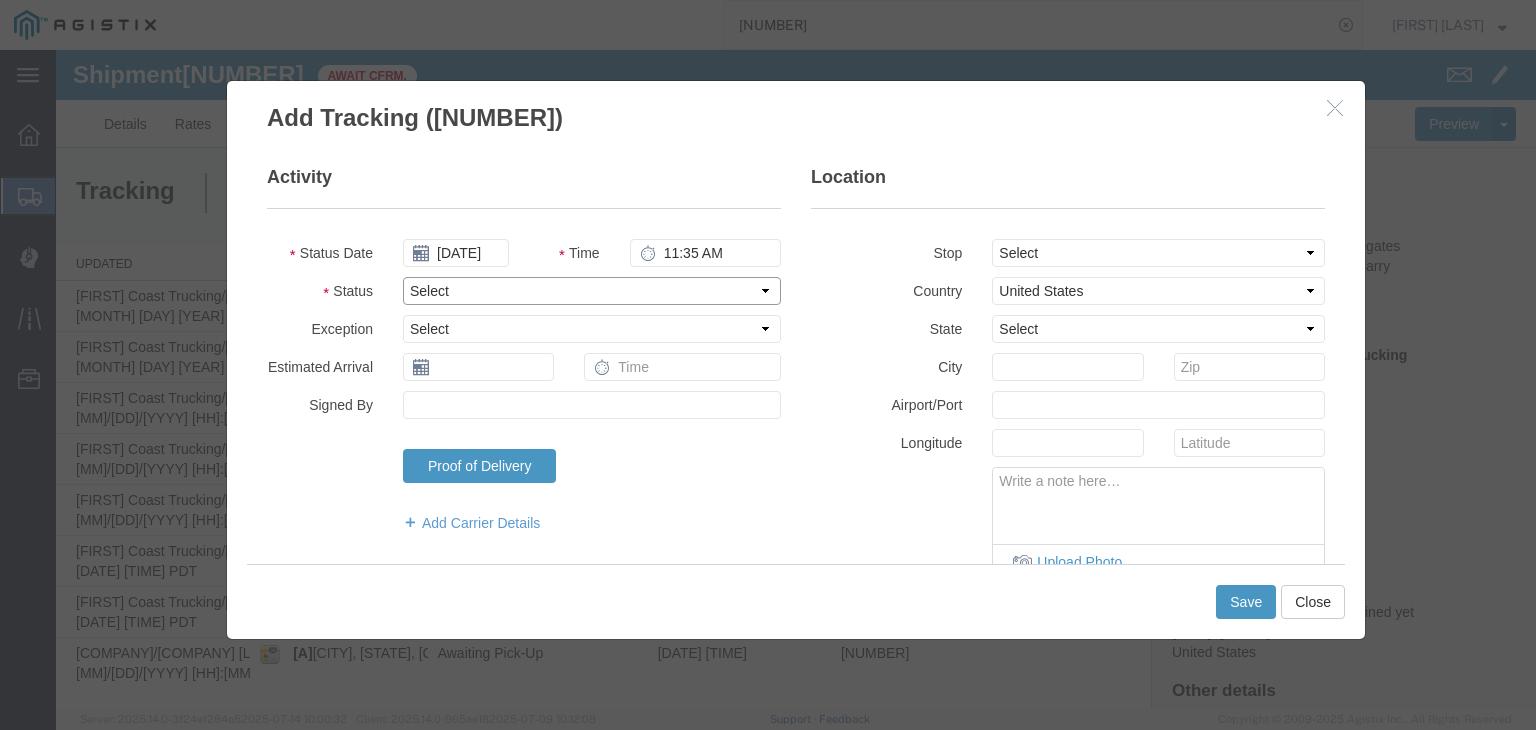 select on "DPTDLVLOC" 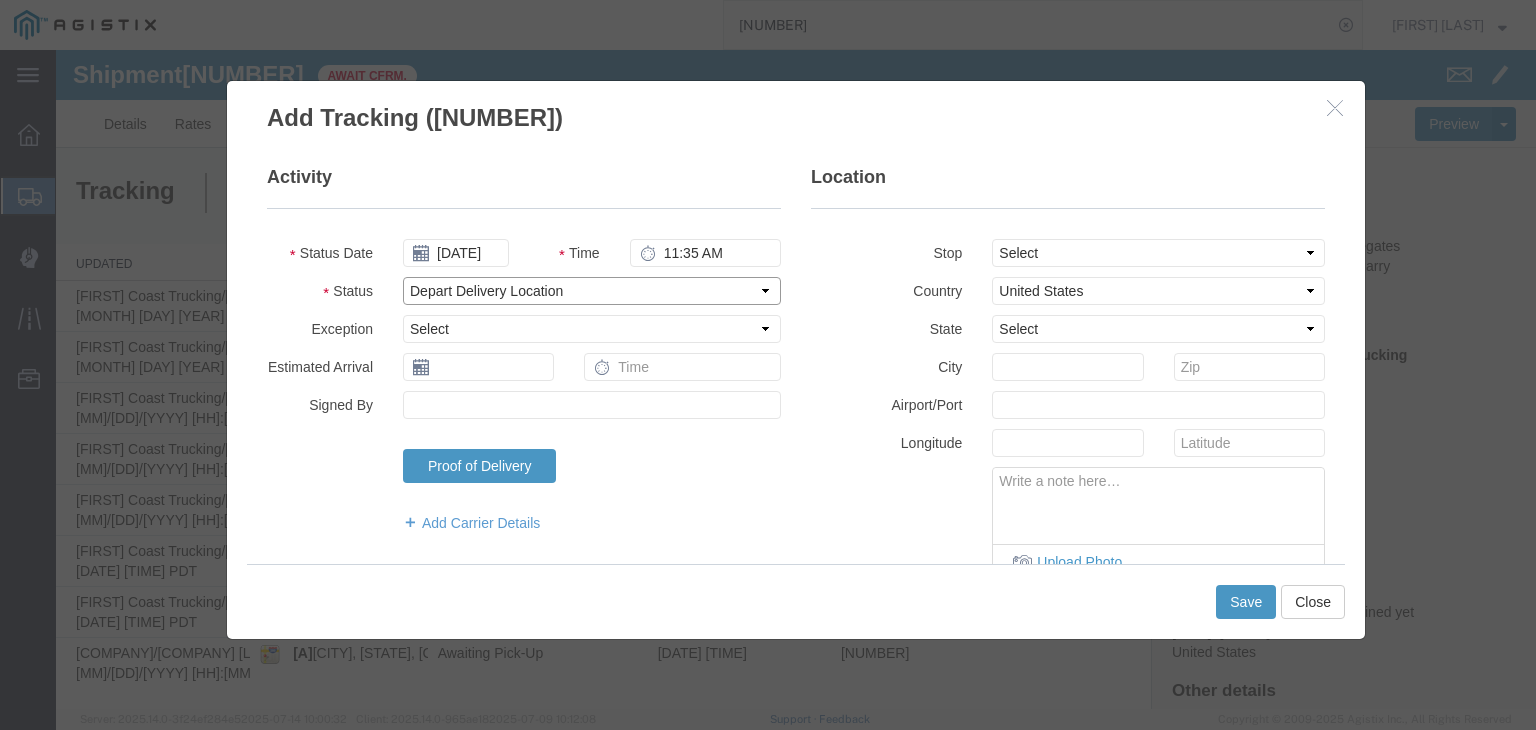 click on "Select Arrival Notice Available Arrival Notice Imported Arrive at Delivery Location Arrive at Pick-Up Location Arrive at Terminal Location Attempted Delivery Attempted Pick-Up Awaiting Customs Clearance Awaiting Pick-Up Break Start Break Stop Cargo Damaged Cargo-Offloaded Cleared Customs Confirmed on Board Customs Delay Customs Hold Customs Released DEA Hold Intact DEA Intensive/Exam Delivered Delivery Appointment Scheduled Delivery Confirmation Delivery Dock Closed Delivery Refused Depart Delivery Location Depart Pick-Up Location Depart Terminal Location Documents Uploaded Entry Docs Received Entry Submitted Estimated date / time for ETA Expired Export Customs Cleared Export Customs Sent FDA Documents Sent FDA Exam FDA Hold FDA Released FDA Review Flight Update Forwarded Fully Released Import Customs Cleared In-Transit In-Transit with Partner ISF filed Loaded Loading Started Mechanical Delay Missed Pick-Up Other Delay Out for Delivery Package Available Partial Delivery Partial Pick-Up Picked Up Proof of del" at bounding box center (592, 291) 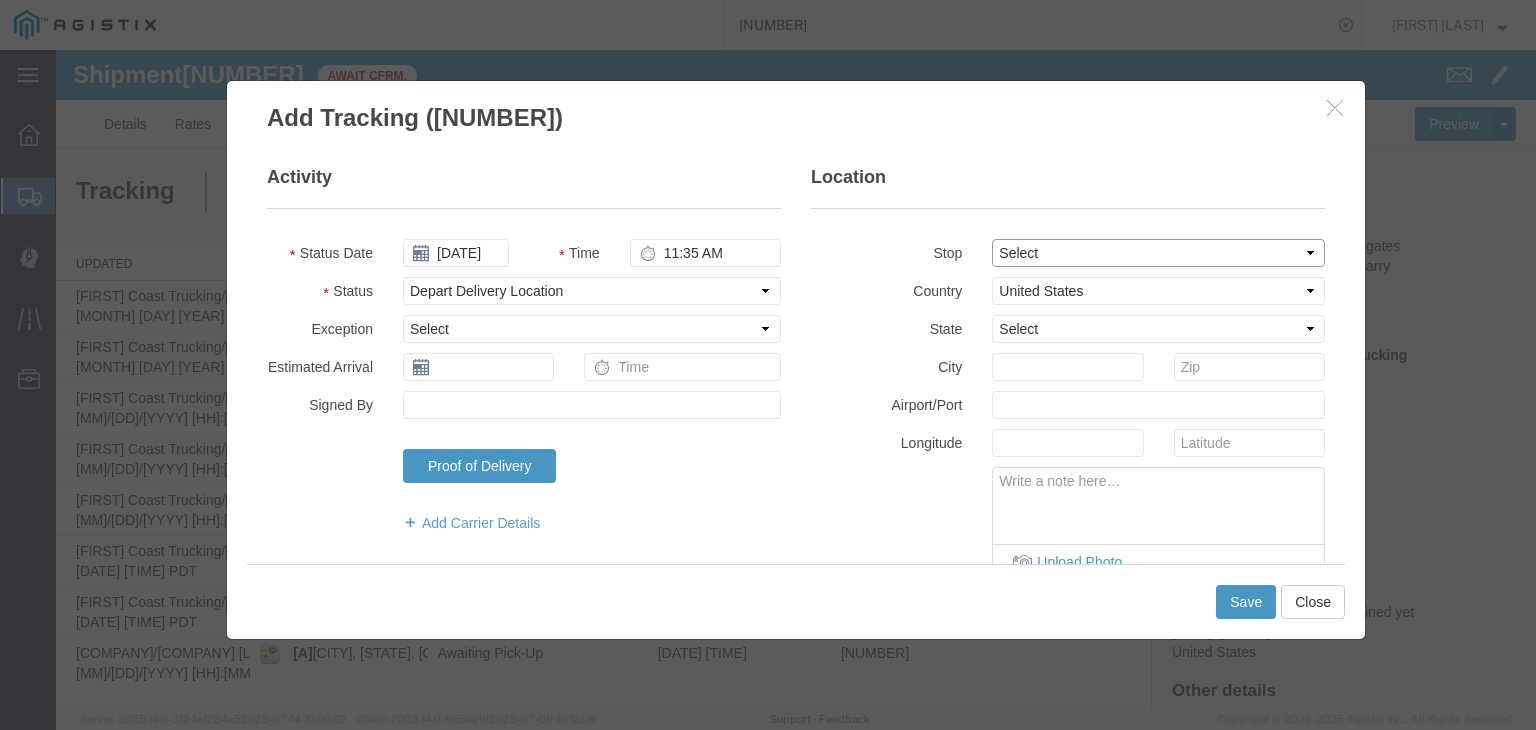 click on "Select From: [NUMBER] [STREET], [CITY], [STATE], [ZIPCODE], [COUNTRY] Stop 2: [NUMBER] [STREET], [CITY], [STATE], [ZIPCODE], [COUNTRY] To: The Final Destination is not defined yet, [CITY], [STATE], [COUNTRY]" at bounding box center [1158, 253] 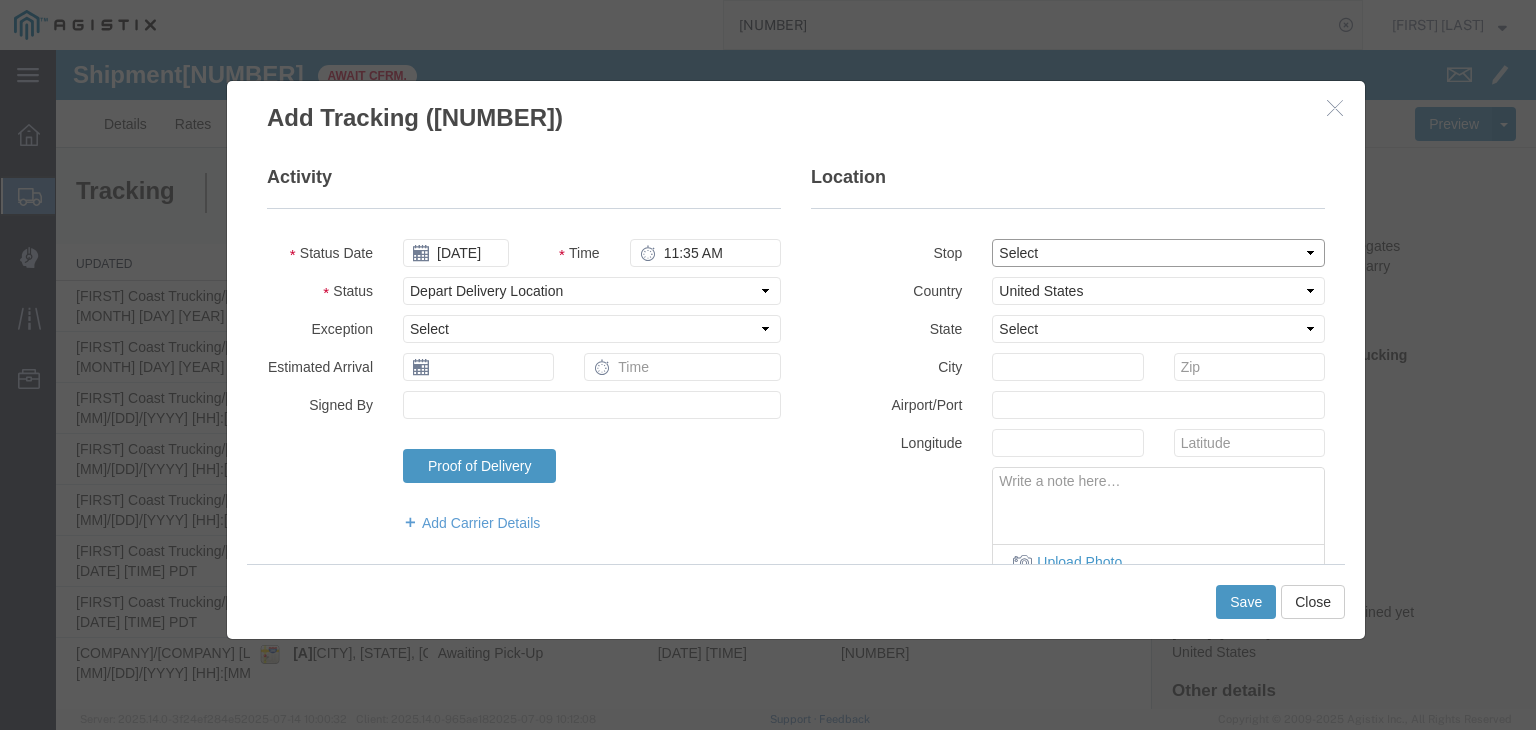 click on "Select From: [NUMBER] [STREET], [CITY], [STATE], [ZIPCODE], [COUNTRY] Stop 2: [NUMBER] [STREET], [CITY], [STATE], [ZIPCODE], [COUNTRY] To: The Final Destination is not defined yet, [CITY], [STATE], [COUNTRY]" at bounding box center (1158, 253) 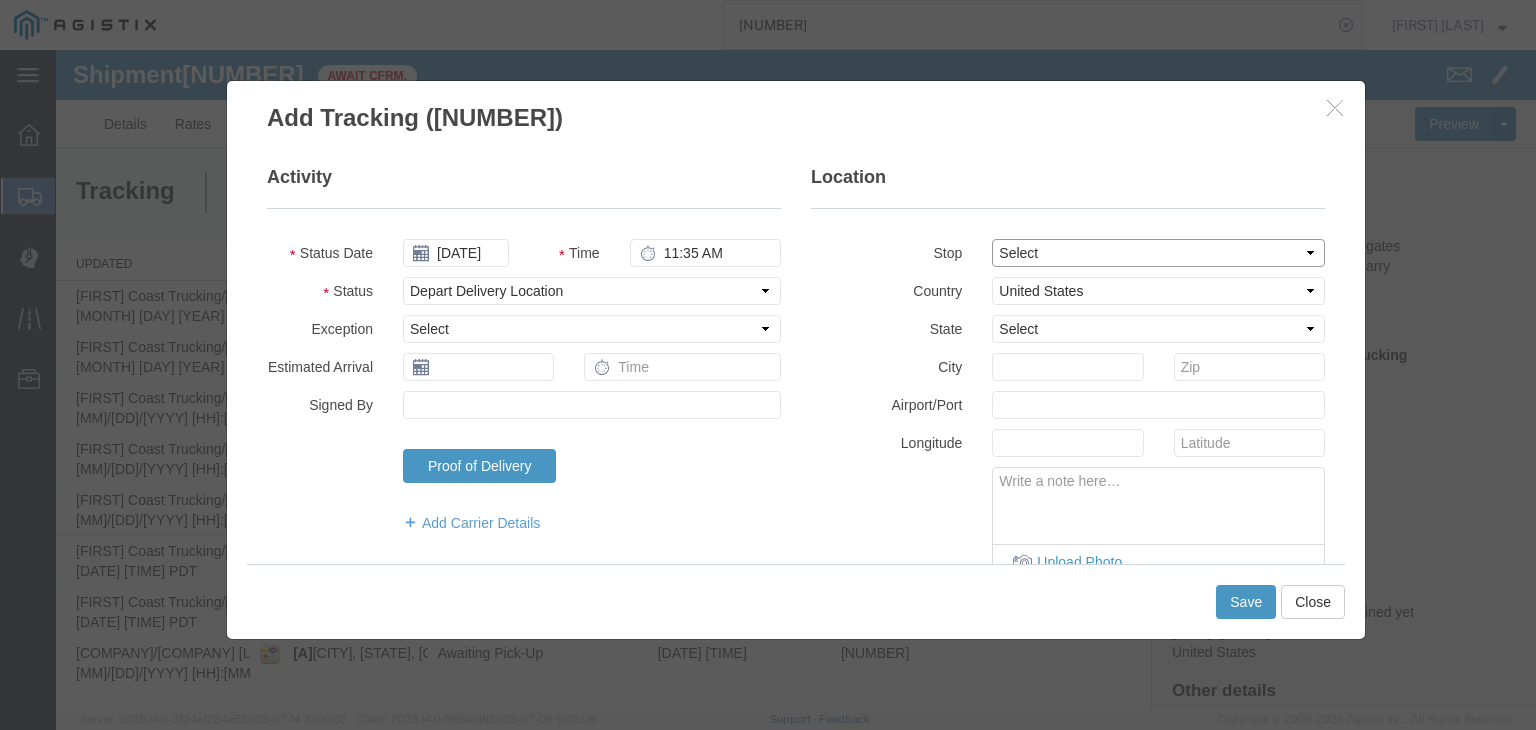 select on "CA" 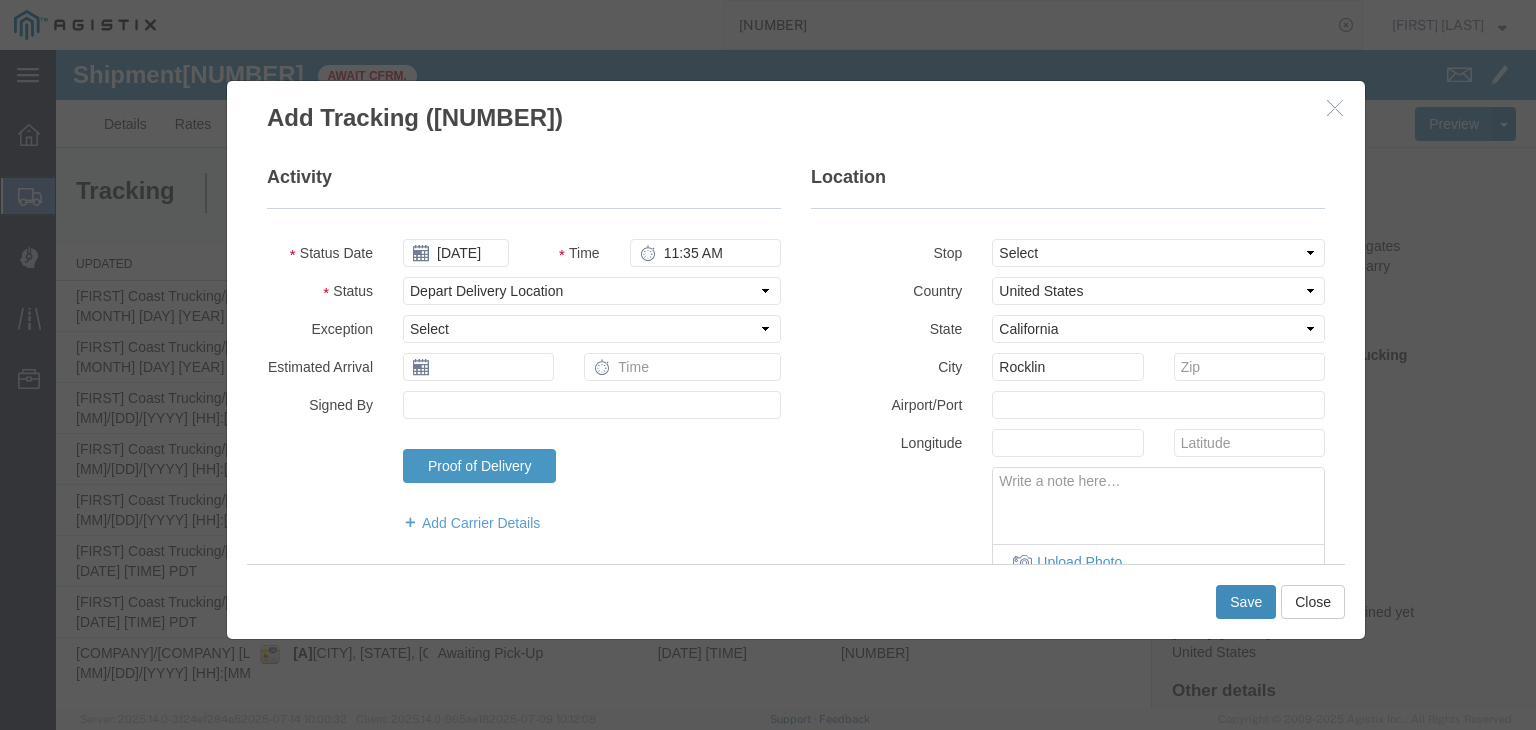 click on "Save" at bounding box center (1246, 602) 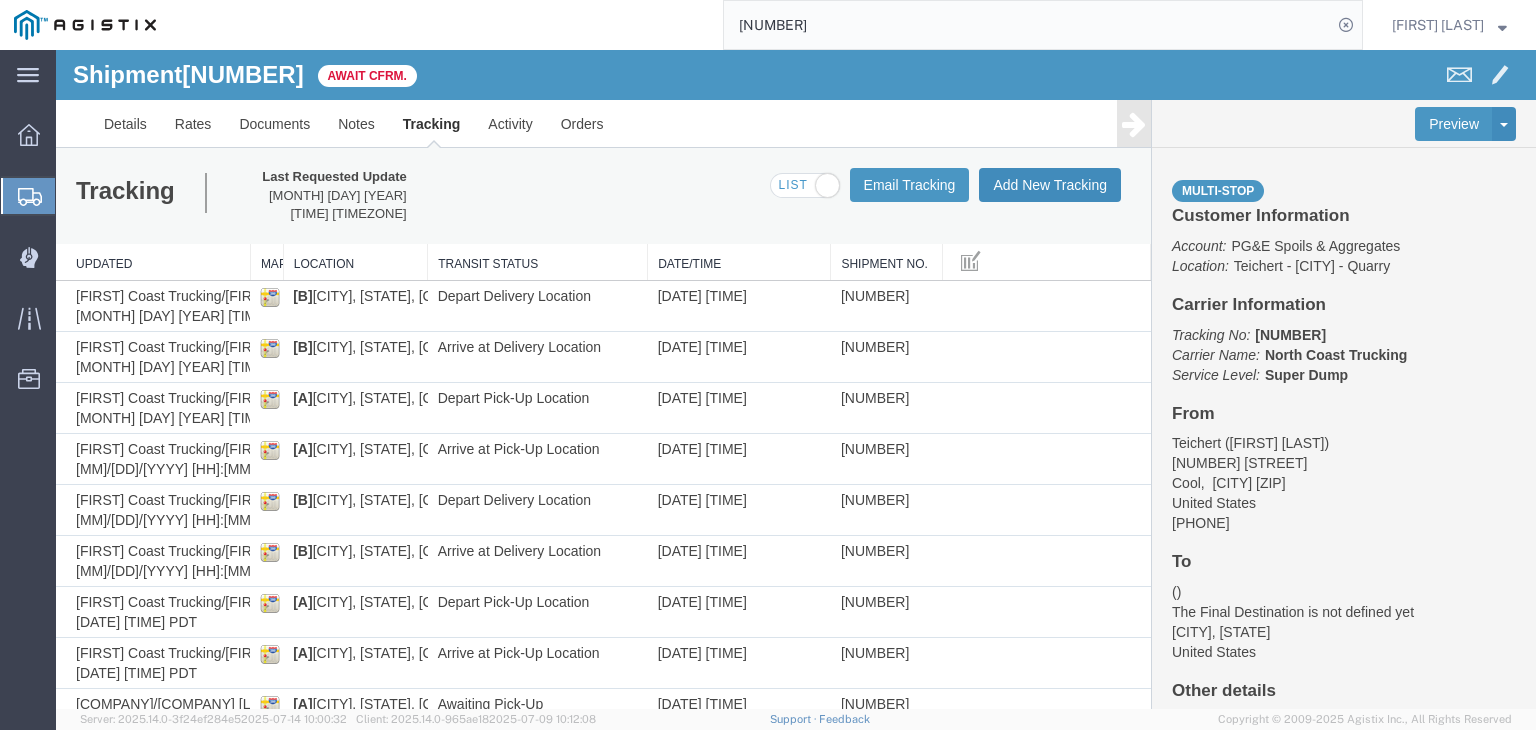click on "Add New Tracking" at bounding box center (1050, 185) 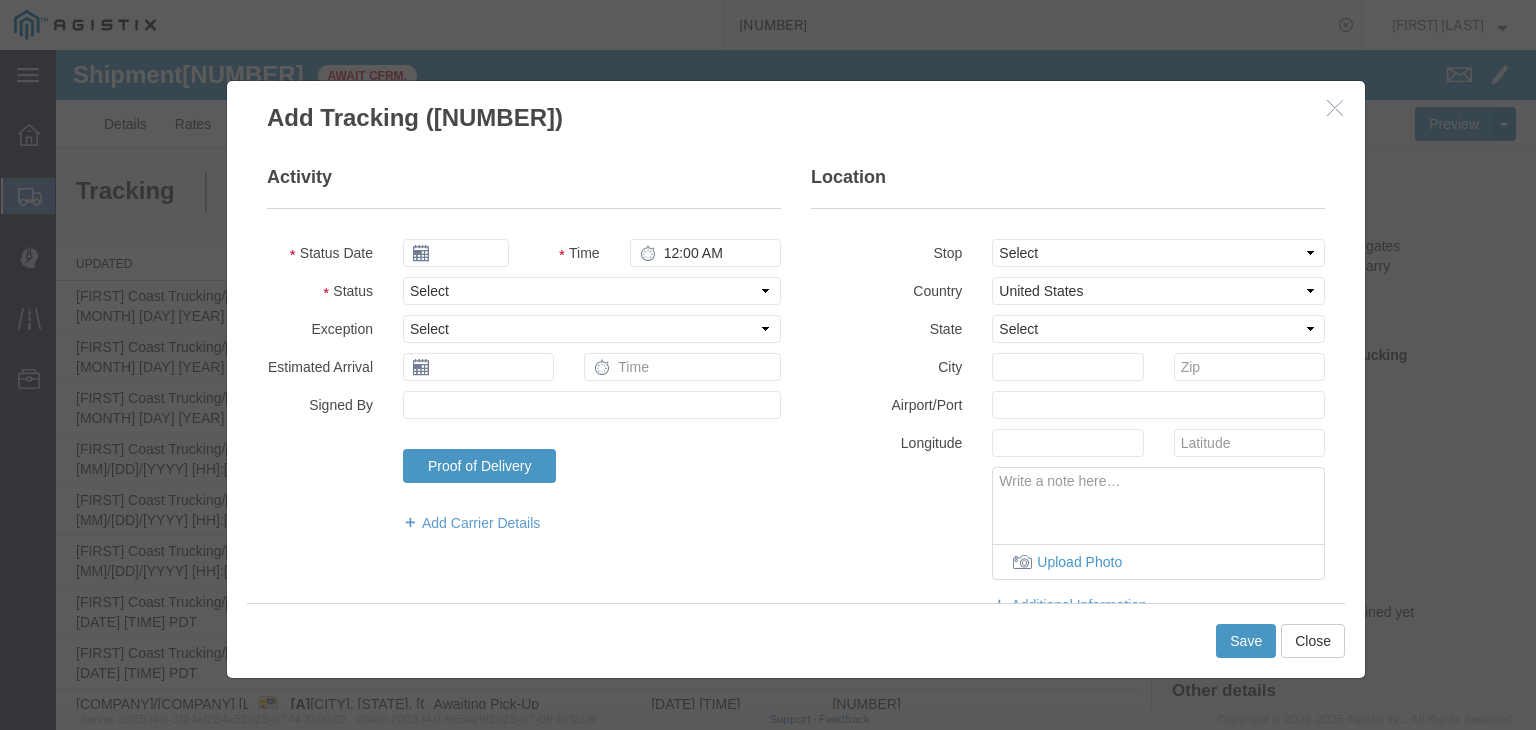 type on "07/15/2025" 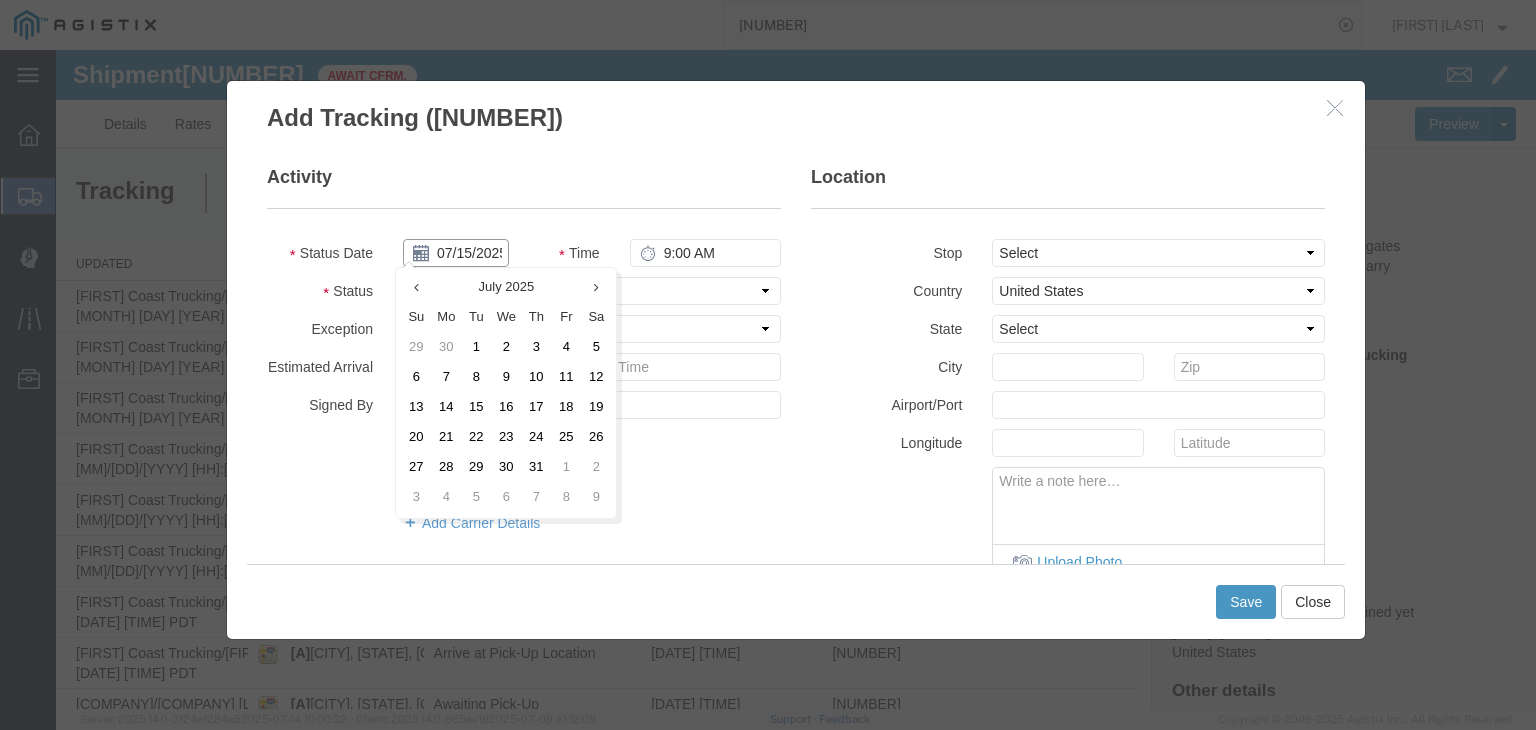 click on "07/15/2025" at bounding box center [456, 253] 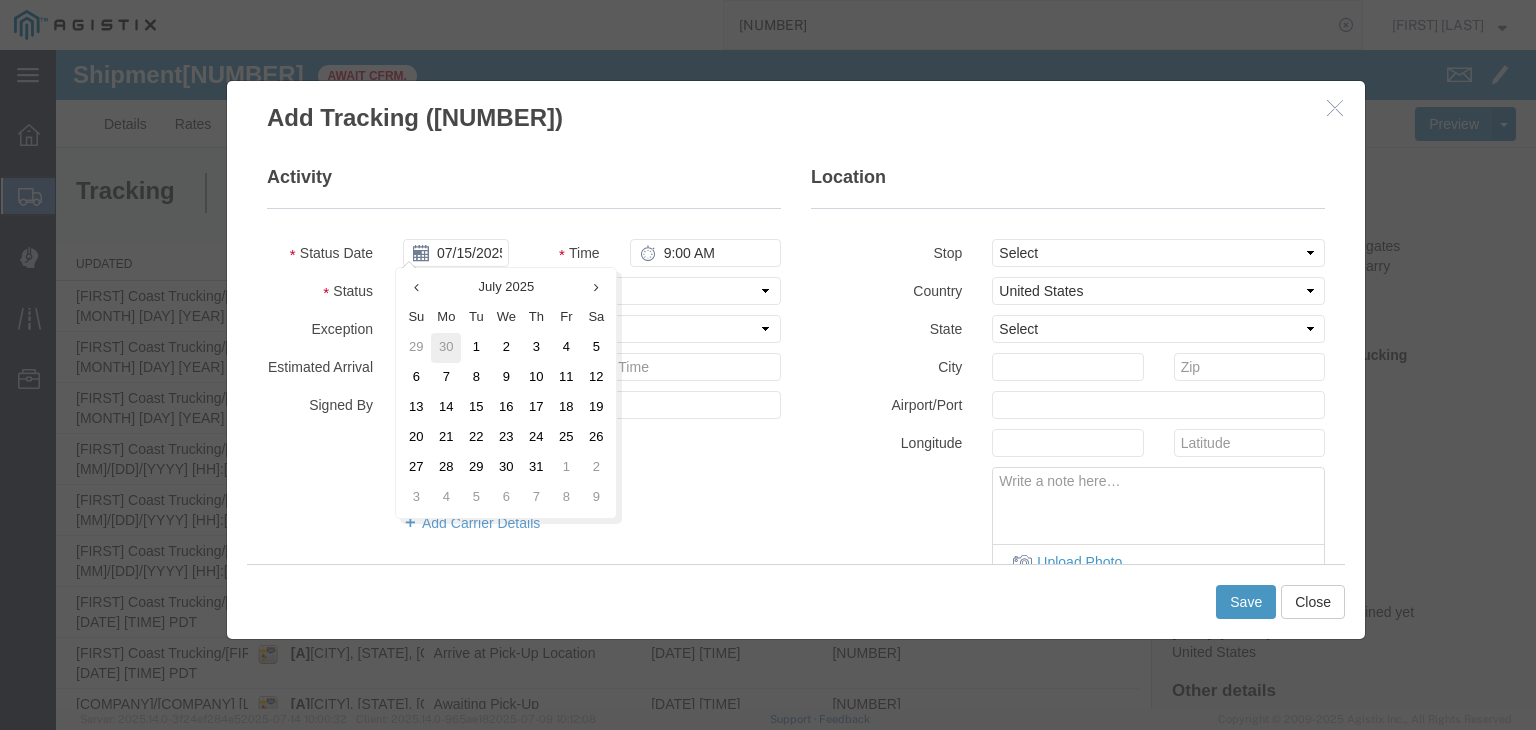 click on "30" at bounding box center [446, 348] 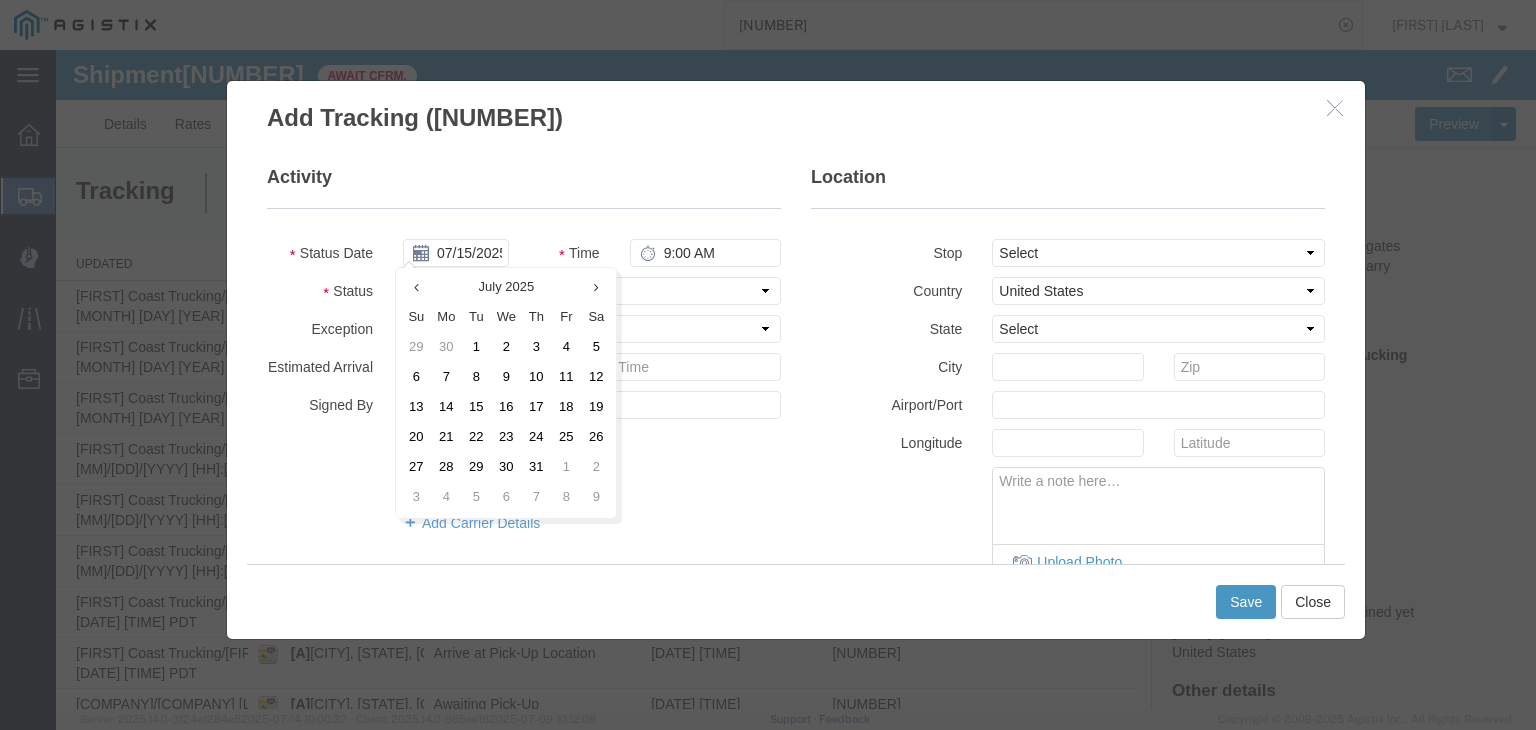 type on "[DATE]" 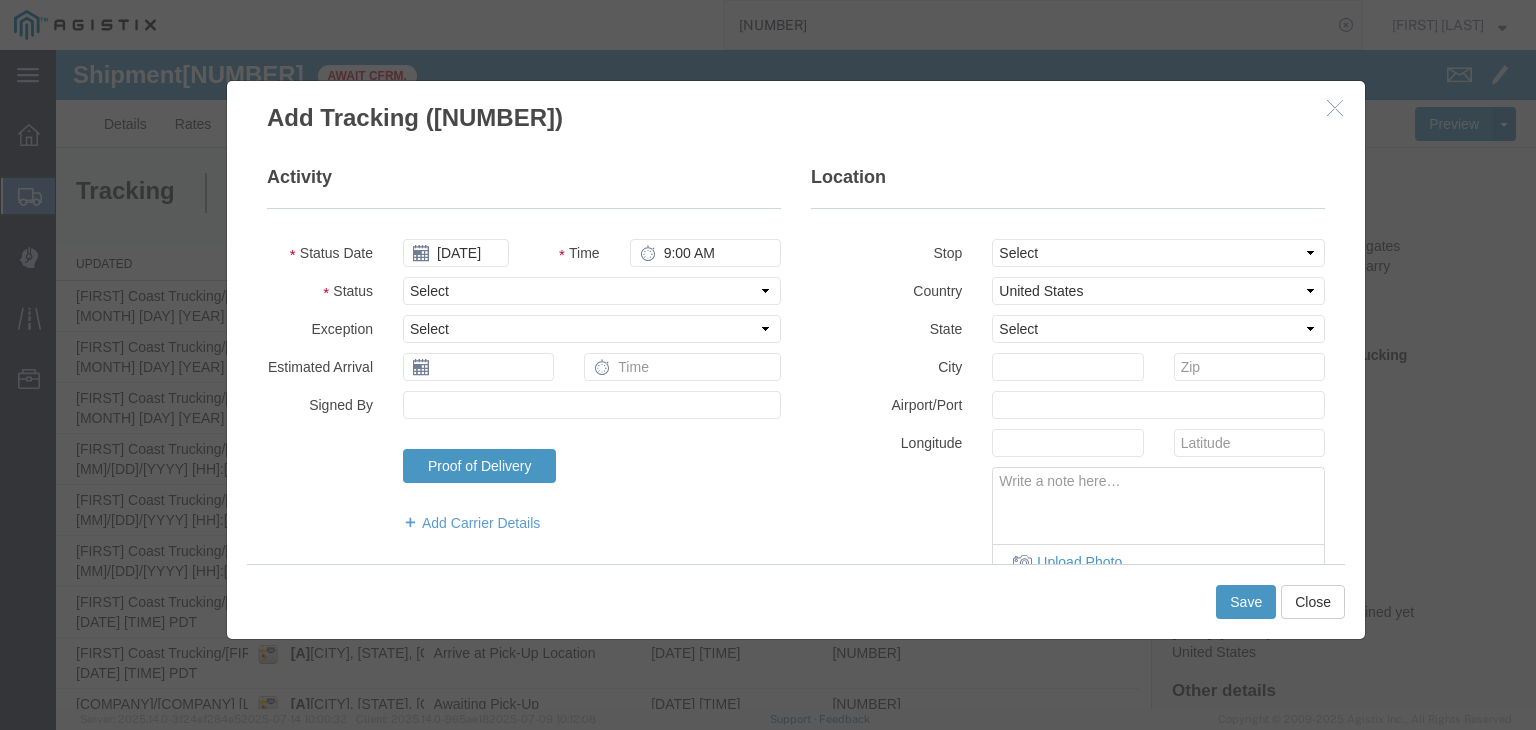 click at bounding box center (648, 253) 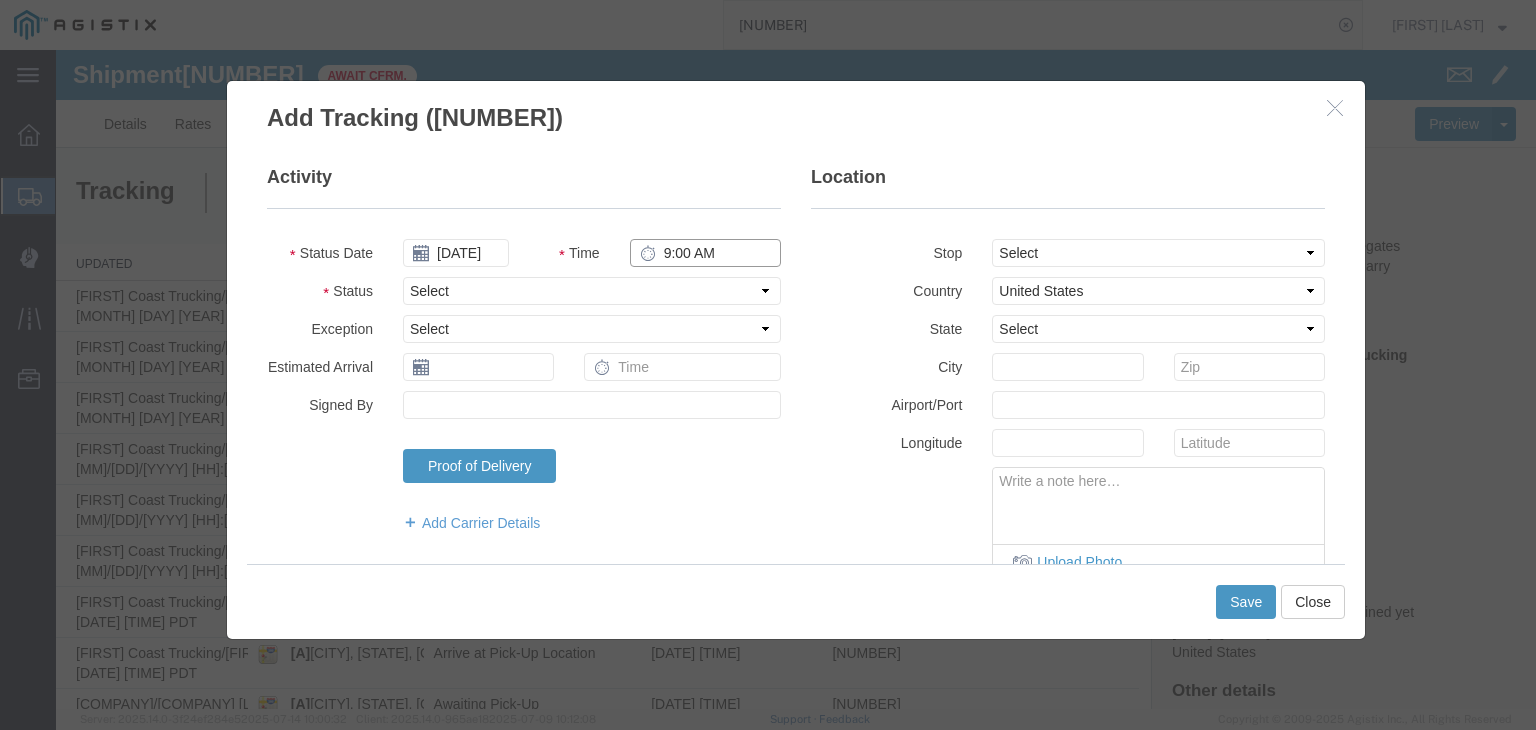 click on "9:00 AM" at bounding box center [705, 253] 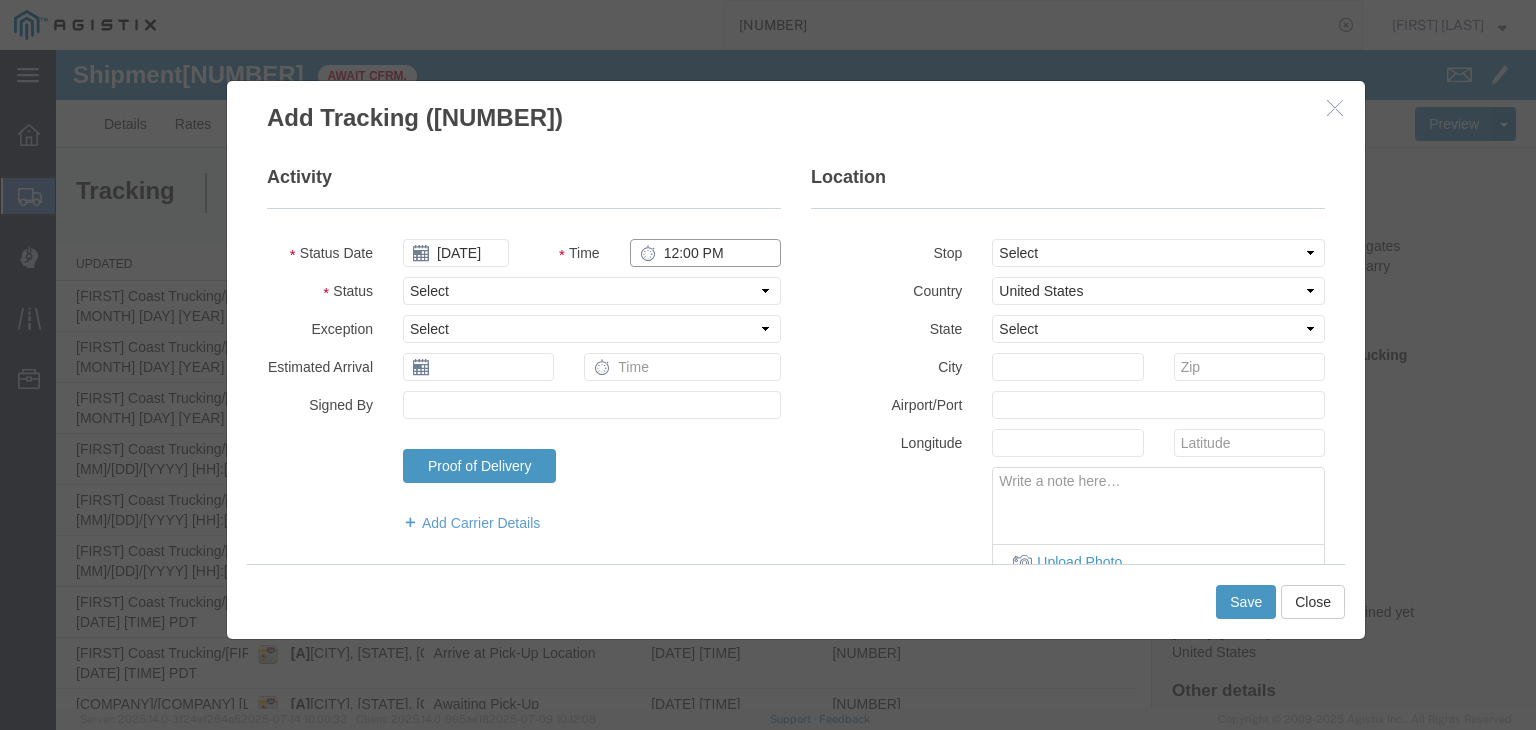type on "12:00 PM" 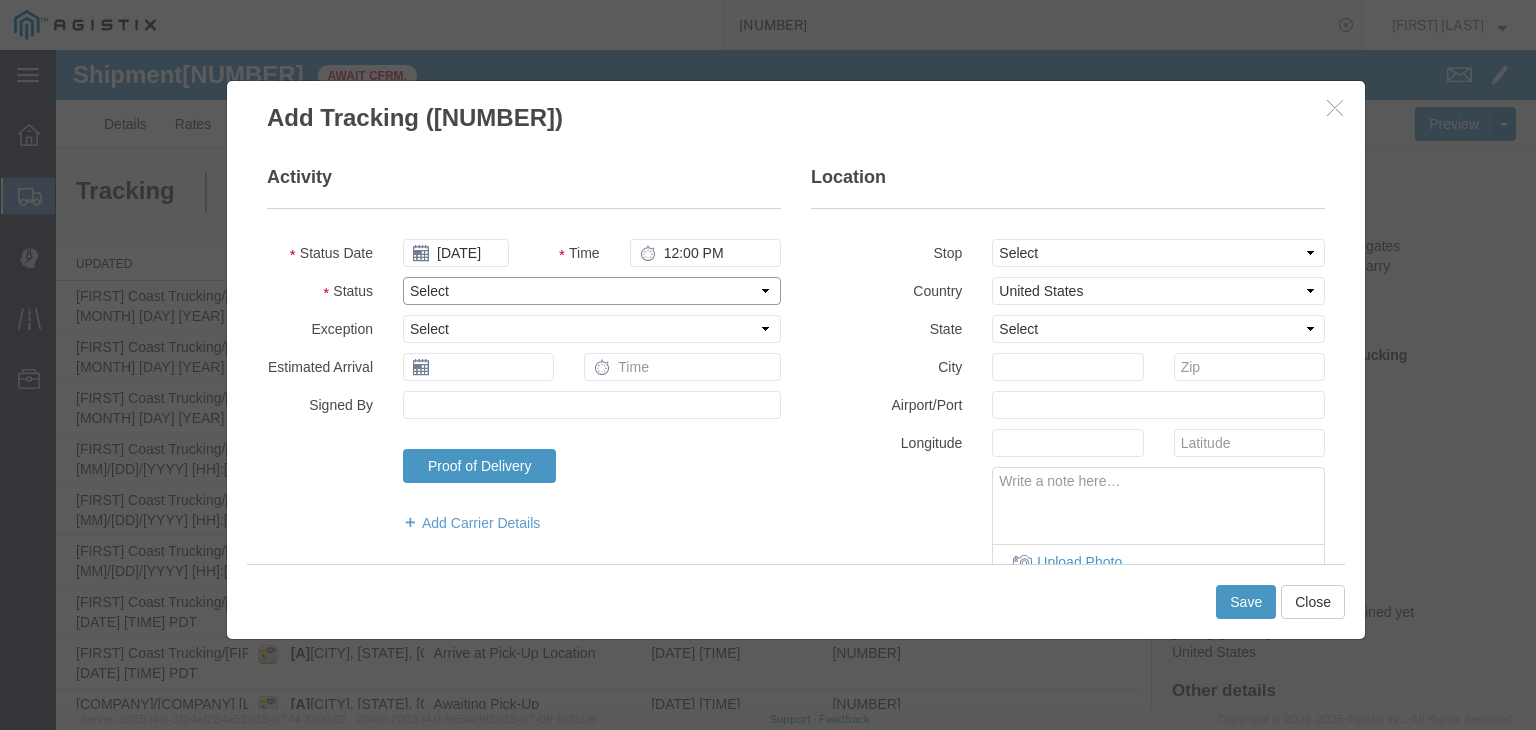 click on "Select Arrival Notice Available Arrival Notice Imported Arrive at Delivery Location Arrive at Pick-Up Location Arrive at Terminal Location Attempted Delivery Attempted Pick-Up Awaiting Customs Clearance Awaiting Pick-Up Break Start Break Stop Cargo Damaged Cargo-Offloaded Cleared Customs Confirmed on Board Customs Delay Customs Hold Customs Released DEA Hold Intact DEA Intensive/Exam Delivered Delivery Appointment Scheduled Delivery Confirmation Delivery Dock Closed Delivery Refused Depart Delivery Location Depart Pick-Up Location Depart Terminal Location Documents Uploaded Entry Docs Received Entry Submitted Estimated date / time for ETA Expired Export Customs Cleared Export Customs Sent FDA Documents Sent FDA Exam FDA Hold FDA Released FDA Review Flight Update Forwarded Fully Released Import Customs Cleared In-Transit In-Transit with Partner ISF filed Loaded Loading Started Mechanical Delay Missed Pick-Up Other Delay Out for Delivery Package Available Partial Delivery Partial Pick-Up Picked Up Proof of del" at bounding box center [592, 291] 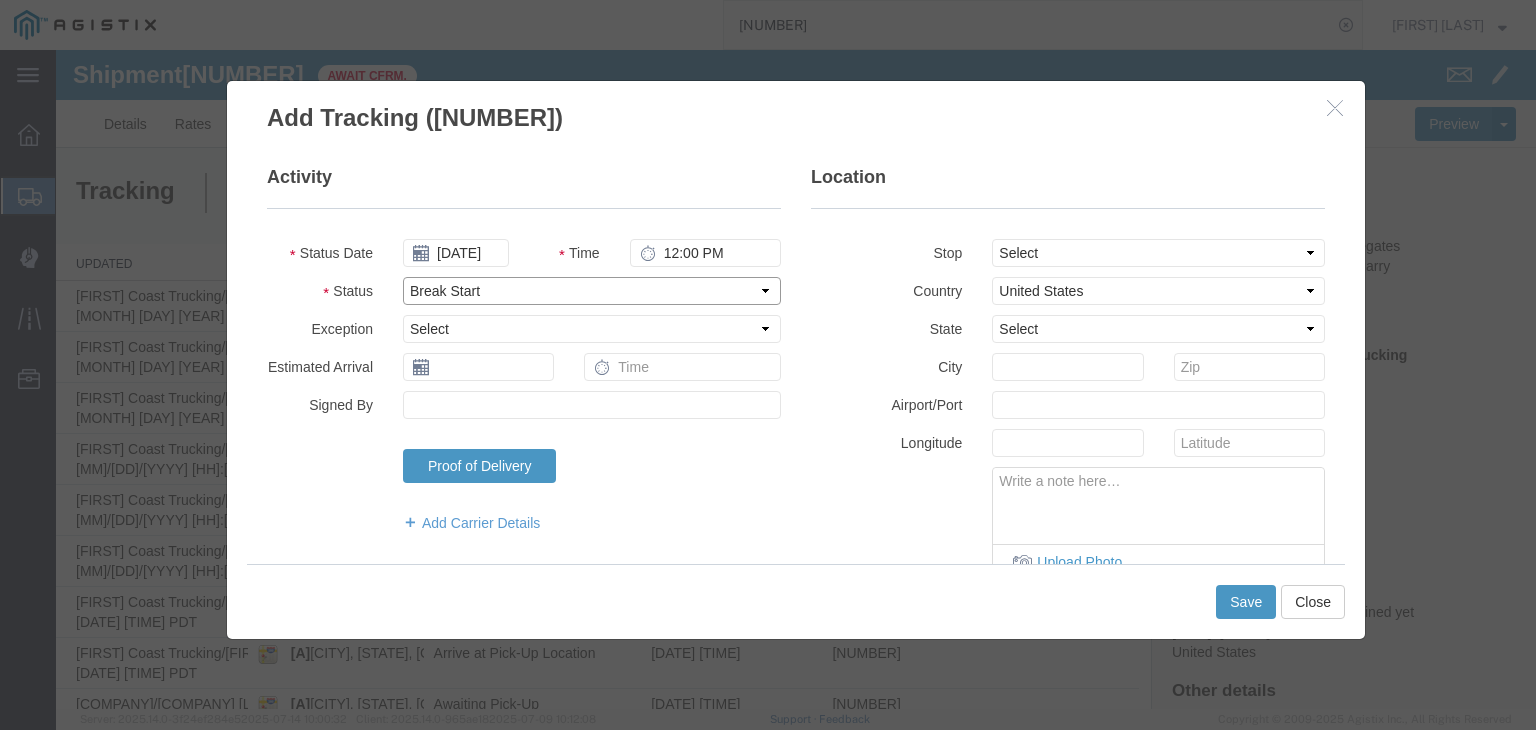 click on "Select Arrival Notice Available Arrival Notice Imported Arrive at Delivery Location Arrive at Pick-Up Location Arrive at Terminal Location Attempted Delivery Attempted Pick-Up Awaiting Customs Clearance Awaiting Pick-Up Break Start Break Stop Cargo Damaged Cargo-Offloaded Cleared Customs Confirmed on Board Customs Delay Customs Hold Customs Released DEA Hold Intact DEA Intensive/Exam Delivered Delivery Appointment Scheduled Delivery Confirmation Delivery Dock Closed Delivery Refused Depart Delivery Location Depart Pick-Up Location Depart Terminal Location Documents Uploaded Entry Docs Received Entry Submitted Estimated date / time for ETA Expired Export Customs Cleared Export Customs Sent FDA Documents Sent FDA Exam FDA Hold FDA Released FDA Review Flight Update Forwarded Fully Released Import Customs Cleared In-Transit In-Transit with Partner ISF filed Loaded Loading Started Mechanical Delay Missed Pick-Up Other Delay Out for Delivery Package Available Partial Delivery Partial Pick-Up Picked Up Proof of del" at bounding box center [592, 291] 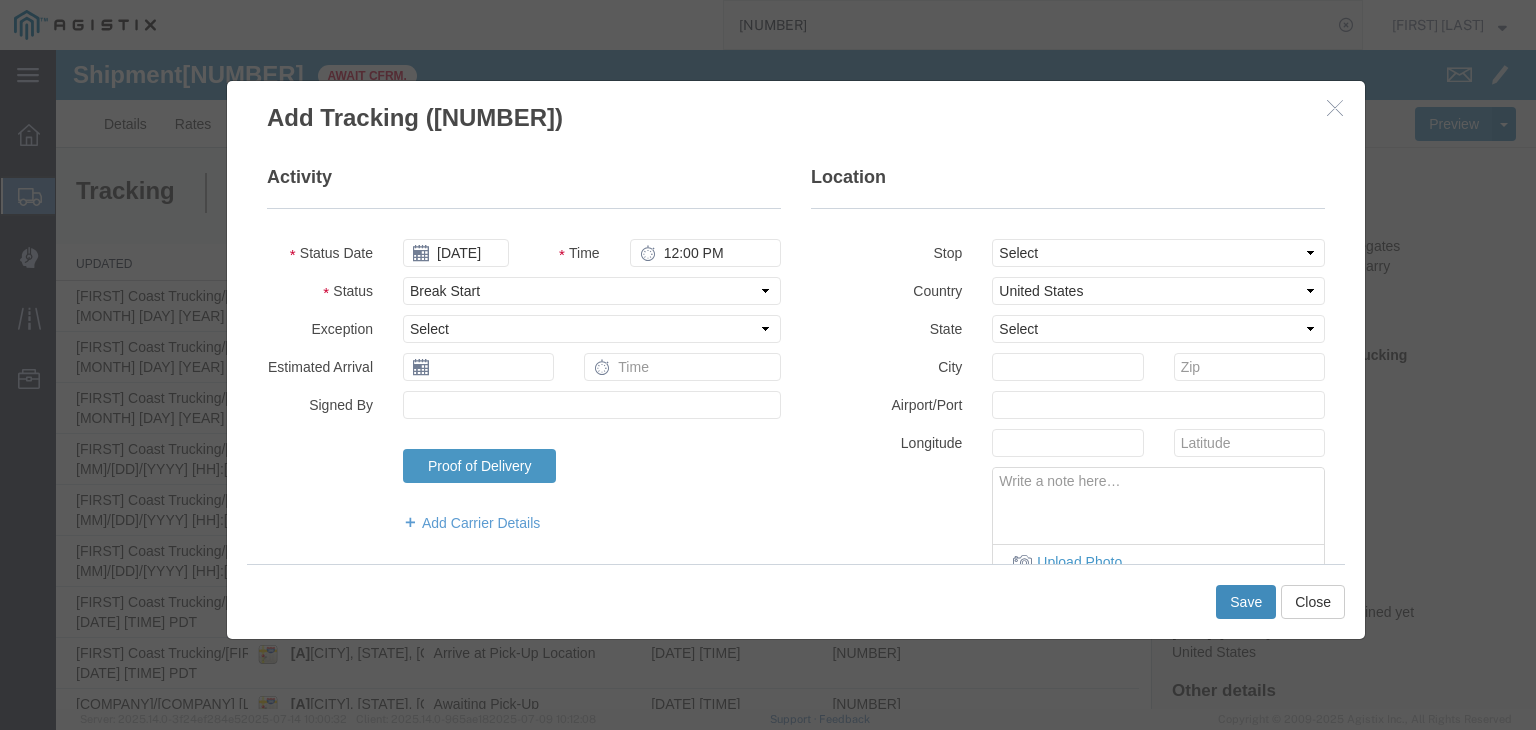 click on "Save" at bounding box center [1246, 602] 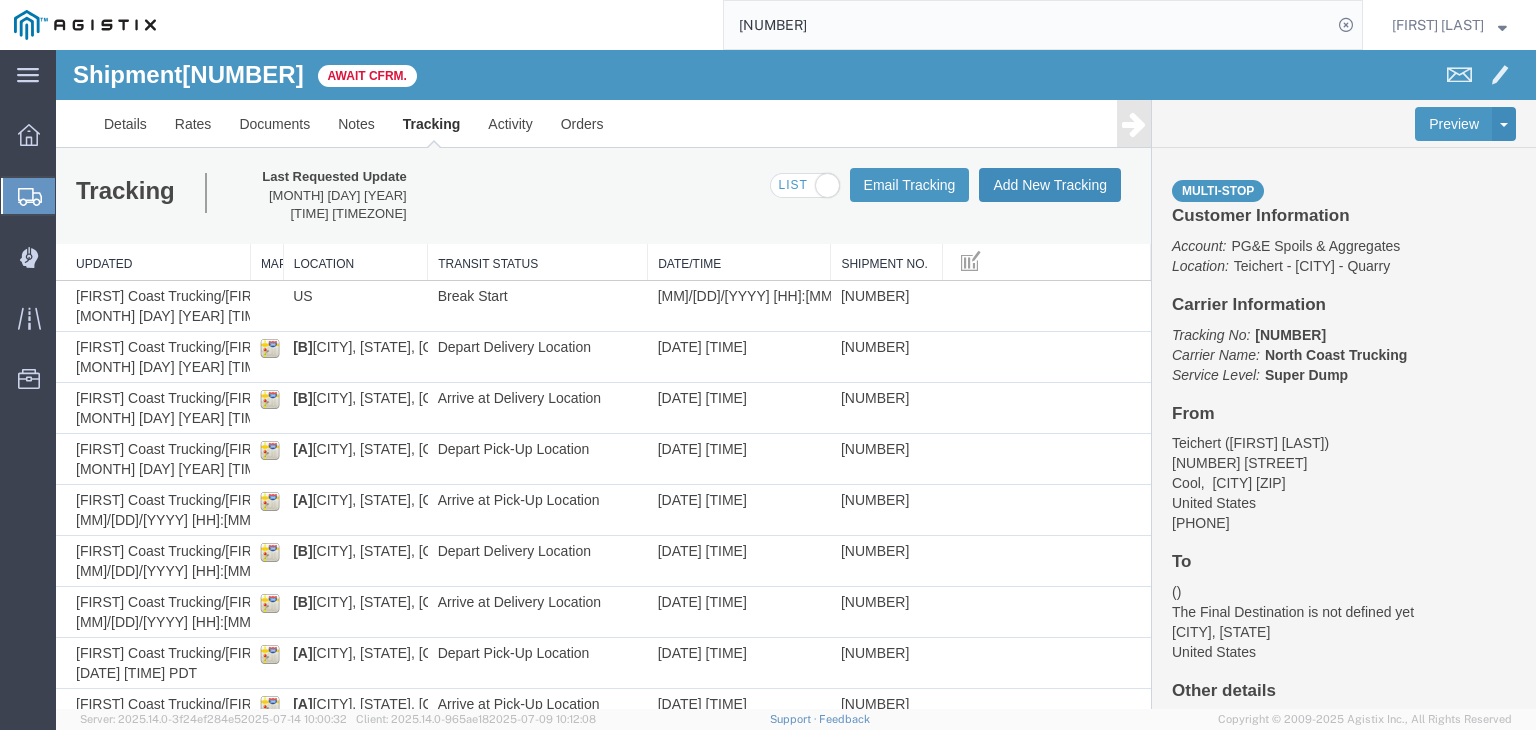 click on "Add New Tracking" at bounding box center [1050, 185] 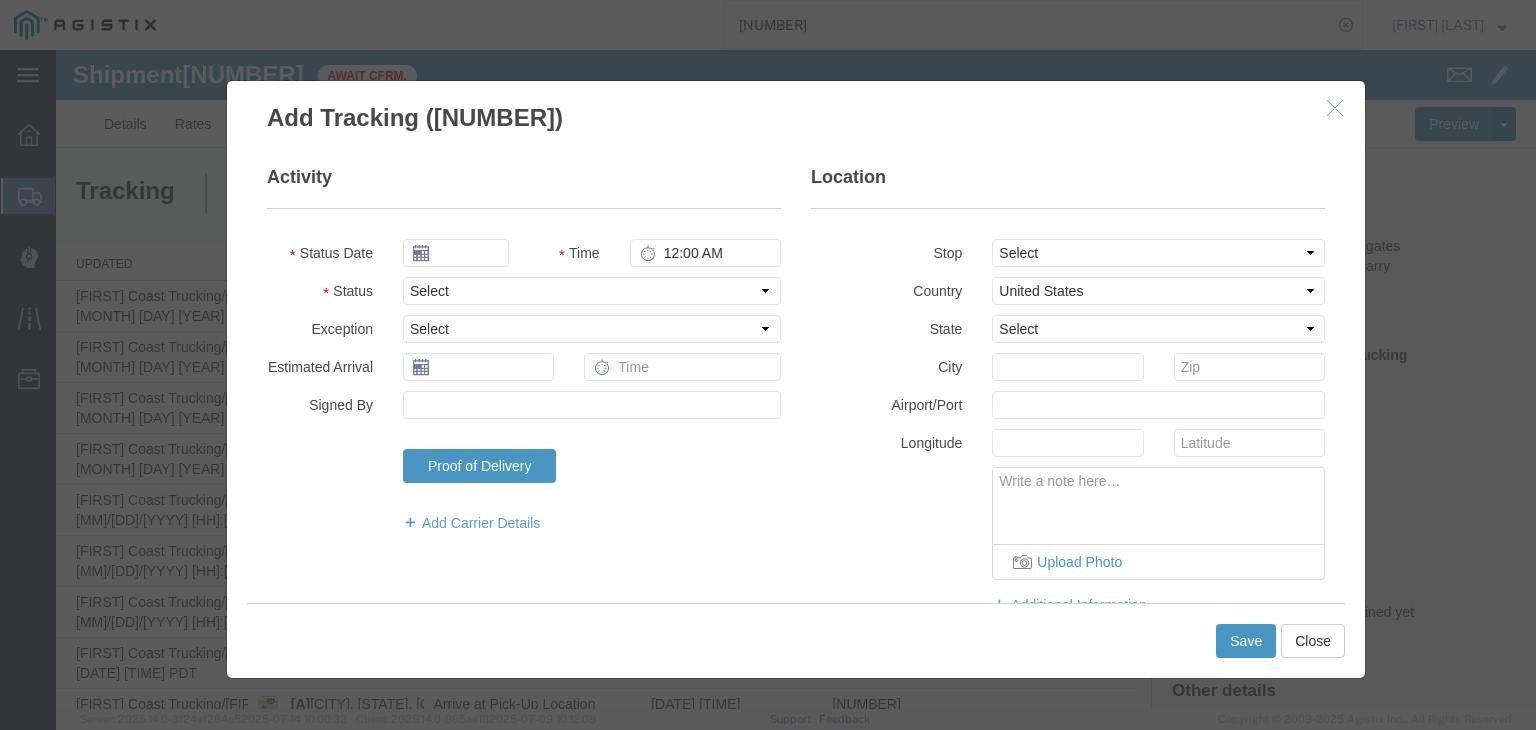 type on "07/15/2025" 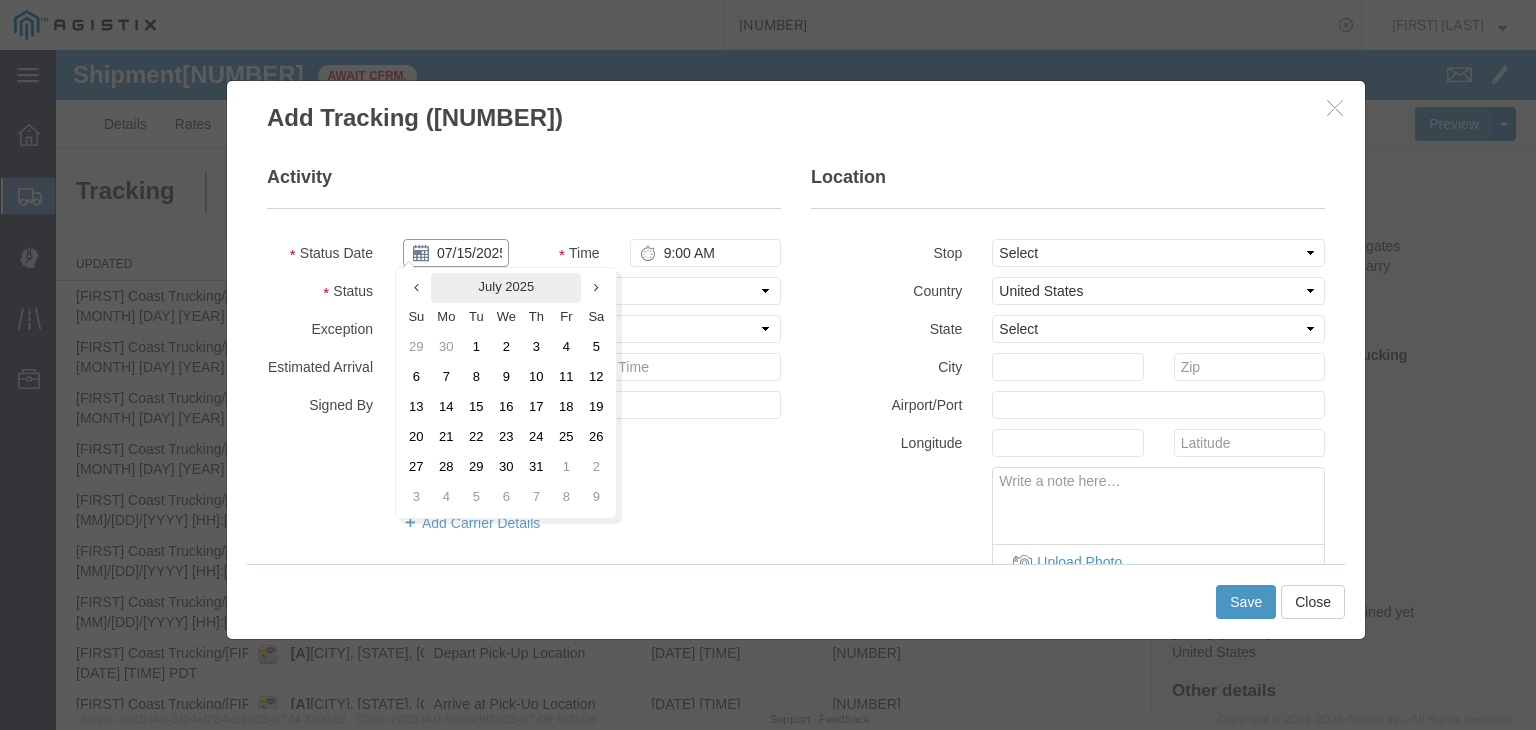 drag, startPoint x: 455, startPoint y: 249, endPoint x: 459, endPoint y: 292, distance: 43.185646 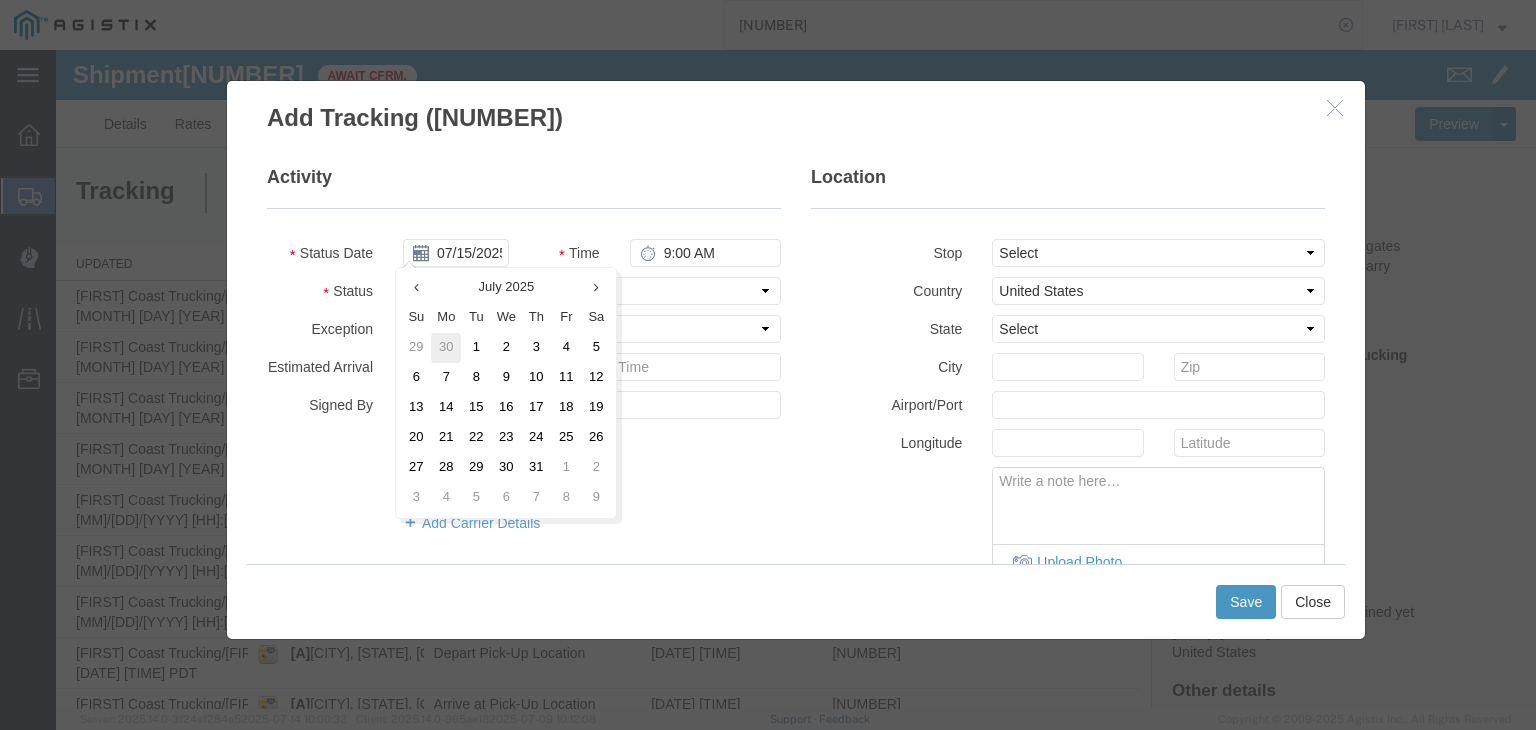 click on "30" at bounding box center [446, 348] 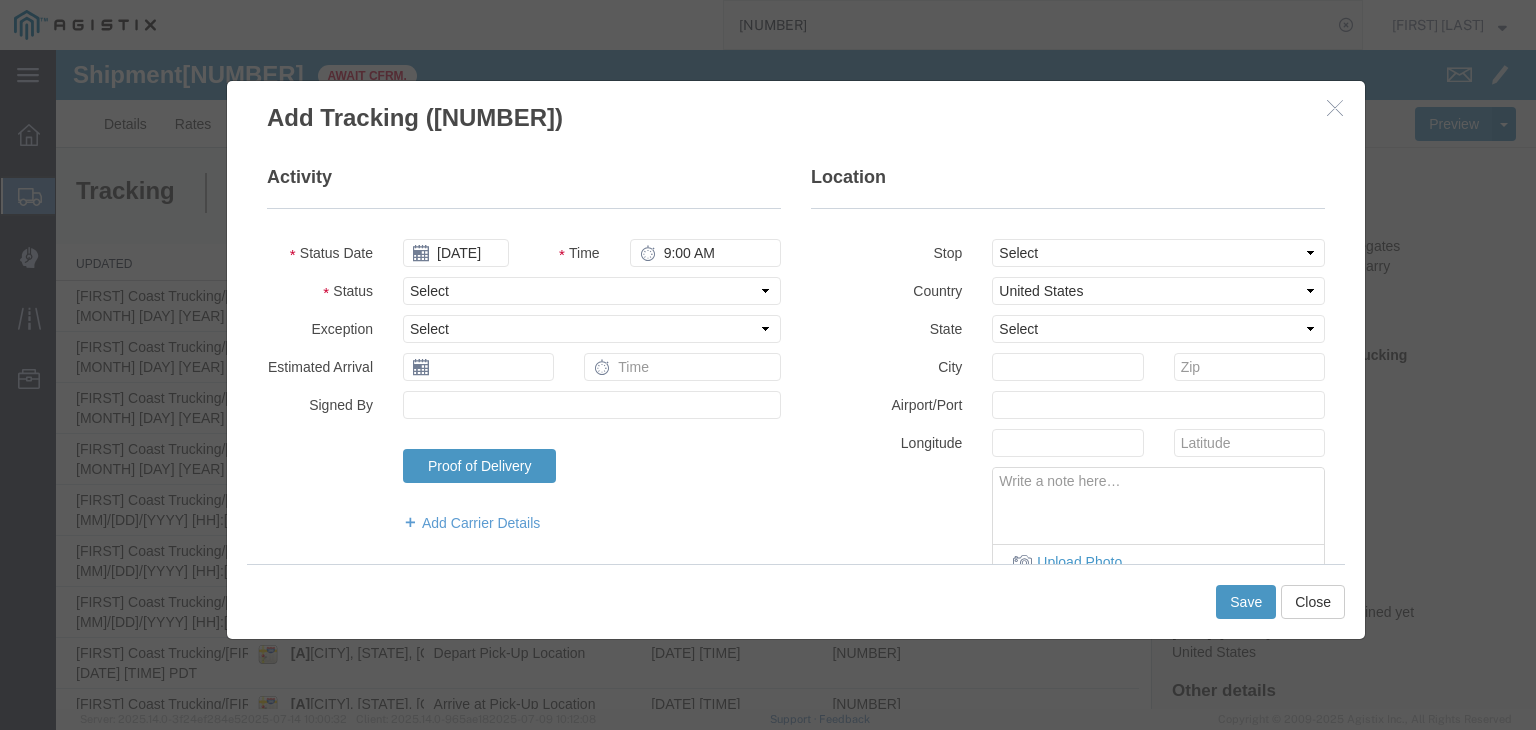 click at bounding box center [648, 253] 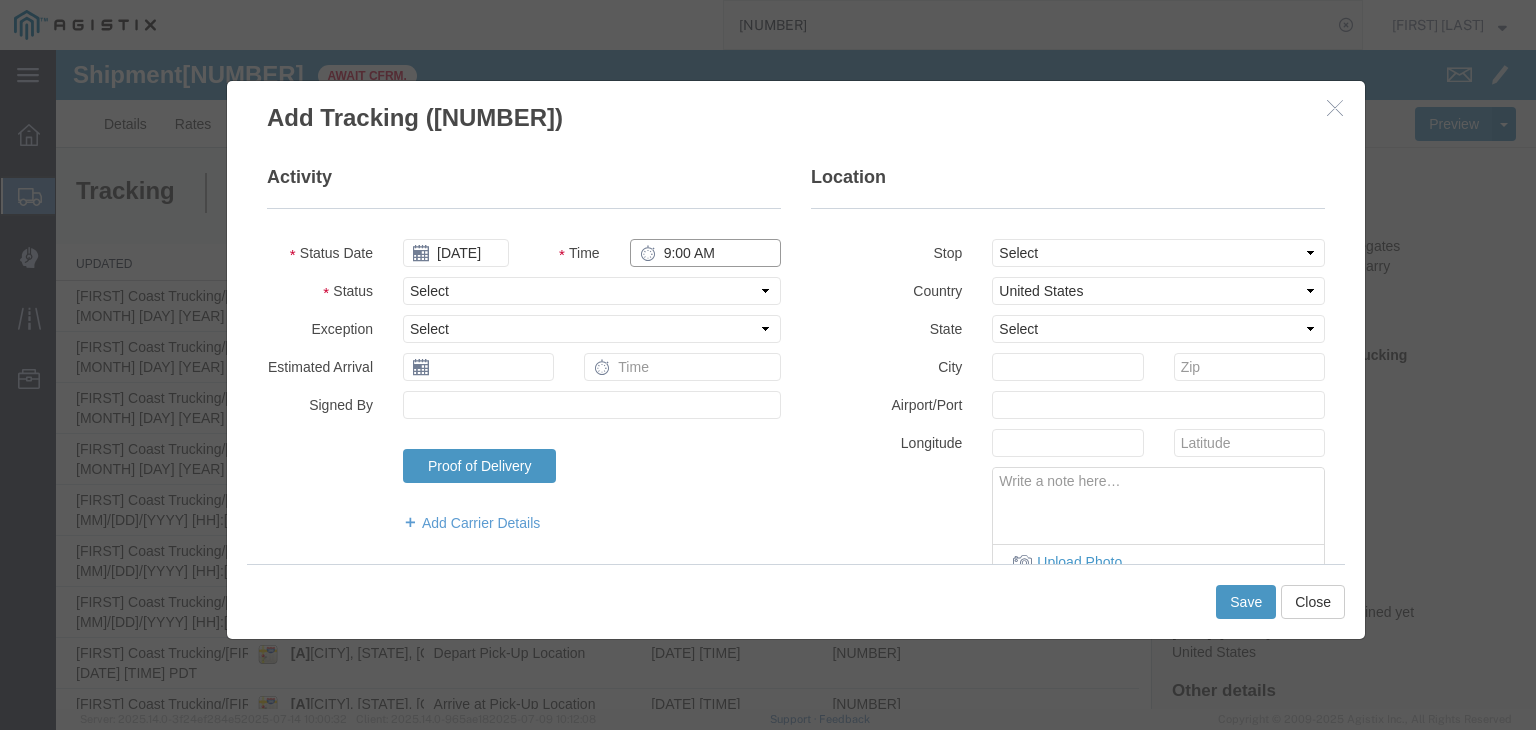 drag, startPoint x: 659, startPoint y: 252, endPoint x: 644, endPoint y: 247, distance: 15.811388 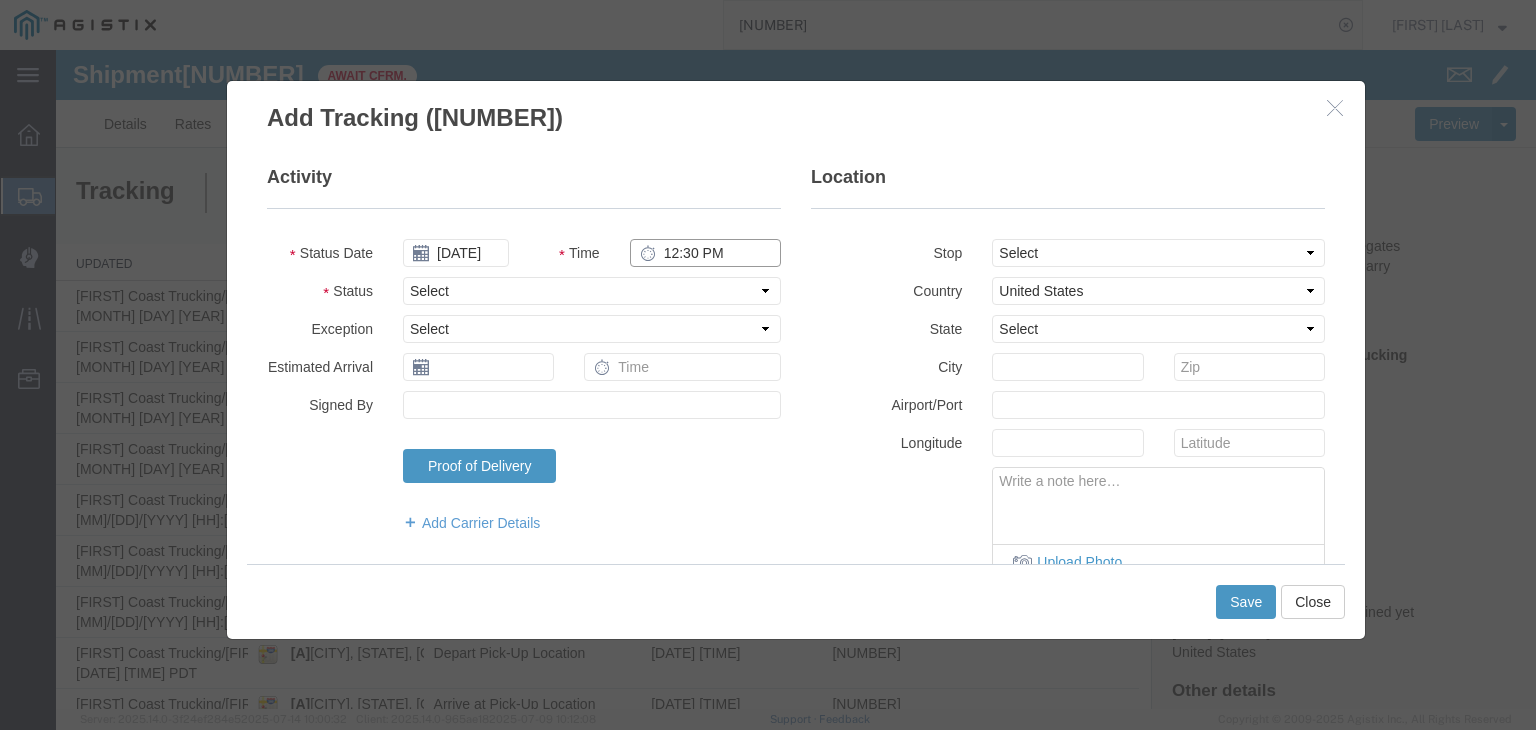 type on "12:30 PM" 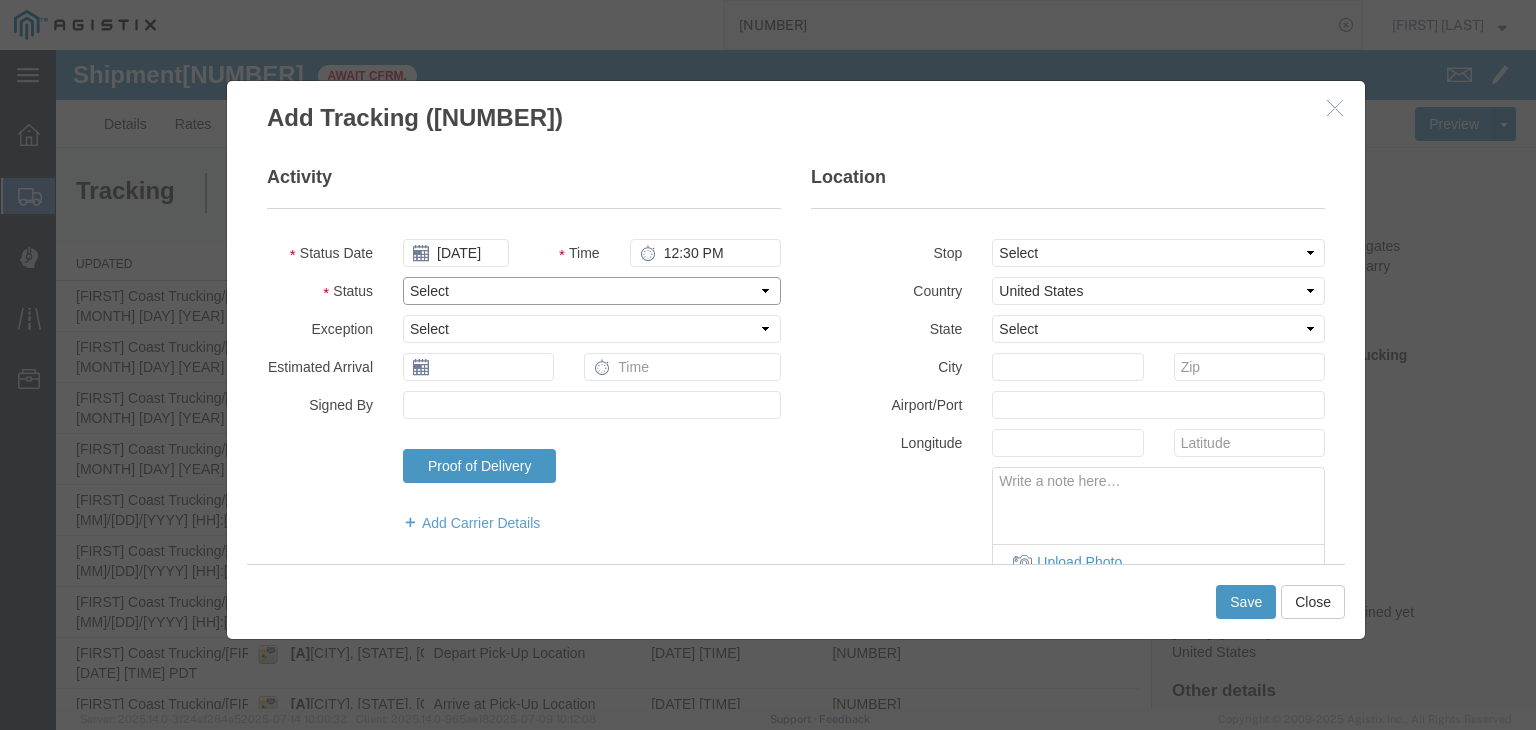 click on "Select Arrival Notice Available Arrival Notice Imported Arrive at Delivery Location Arrive at Pick-Up Location Arrive at Terminal Location Attempted Delivery Attempted Pick-Up Awaiting Customs Clearance Awaiting Pick-Up Break Start Break Stop Cargo Damaged Cargo-Offloaded Cleared Customs Confirmed on Board Customs Delay Customs Hold Customs Released DEA Hold Intact DEA Intensive/Exam Delivered Delivery Appointment Scheduled Delivery Confirmation Delivery Dock Closed Delivery Refused Depart Delivery Location Depart Pick-Up Location Depart Terminal Location Documents Uploaded Entry Docs Received Entry Submitted Estimated date / time for ETA Expired Export Customs Cleared Export Customs Sent FDA Documents Sent FDA Exam FDA Hold FDA Released FDA Review Flight Update Forwarded Fully Released Import Customs Cleared In-Transit In-Transit with Partner ISF filed Loaded Loading Started Mechanical Delay Missed Pick-Up Other Delay Out for Delivery Package Available Partial Delivery Partial Pick-Up Picked Up Proof of del" at bounding box center (592, 291) 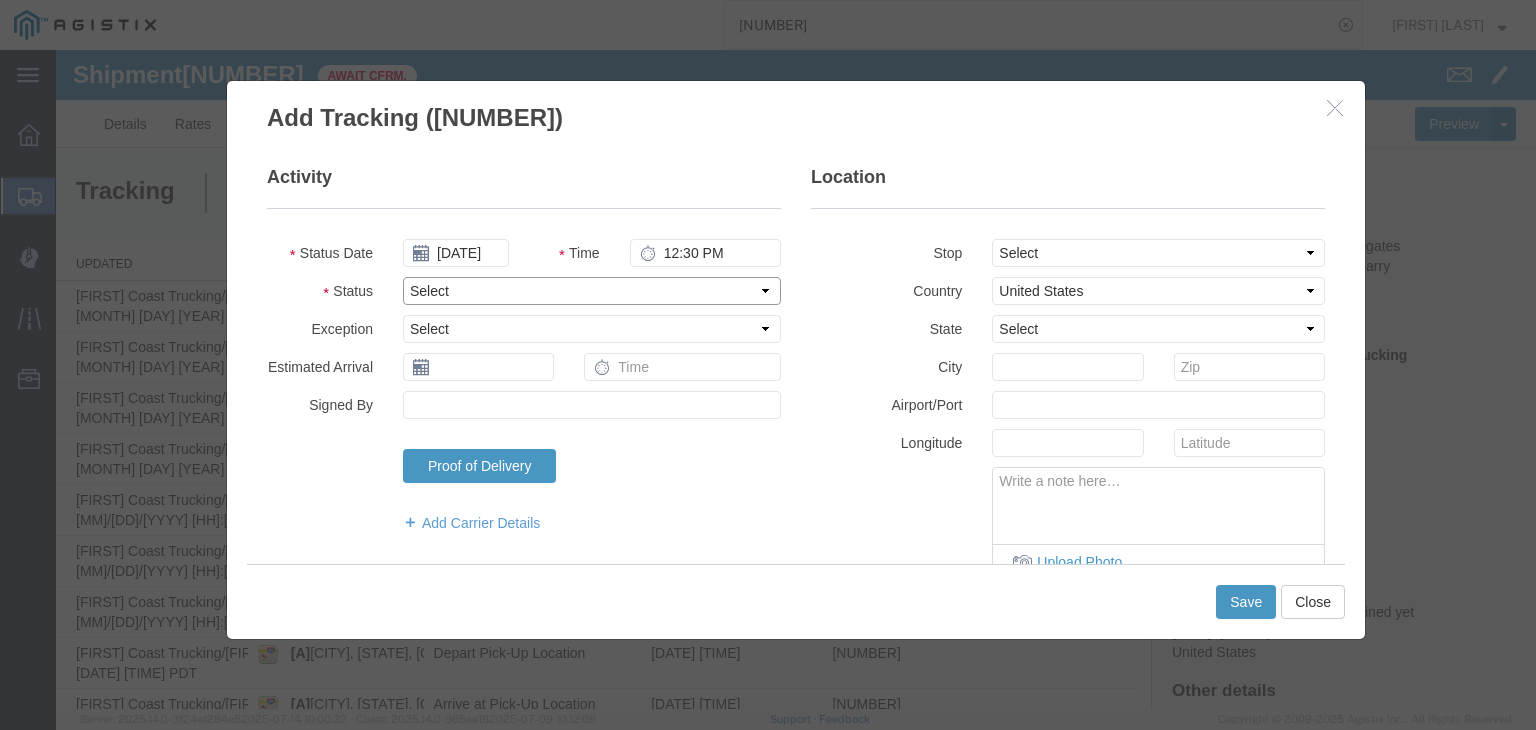 select on "BREAKSTOP" 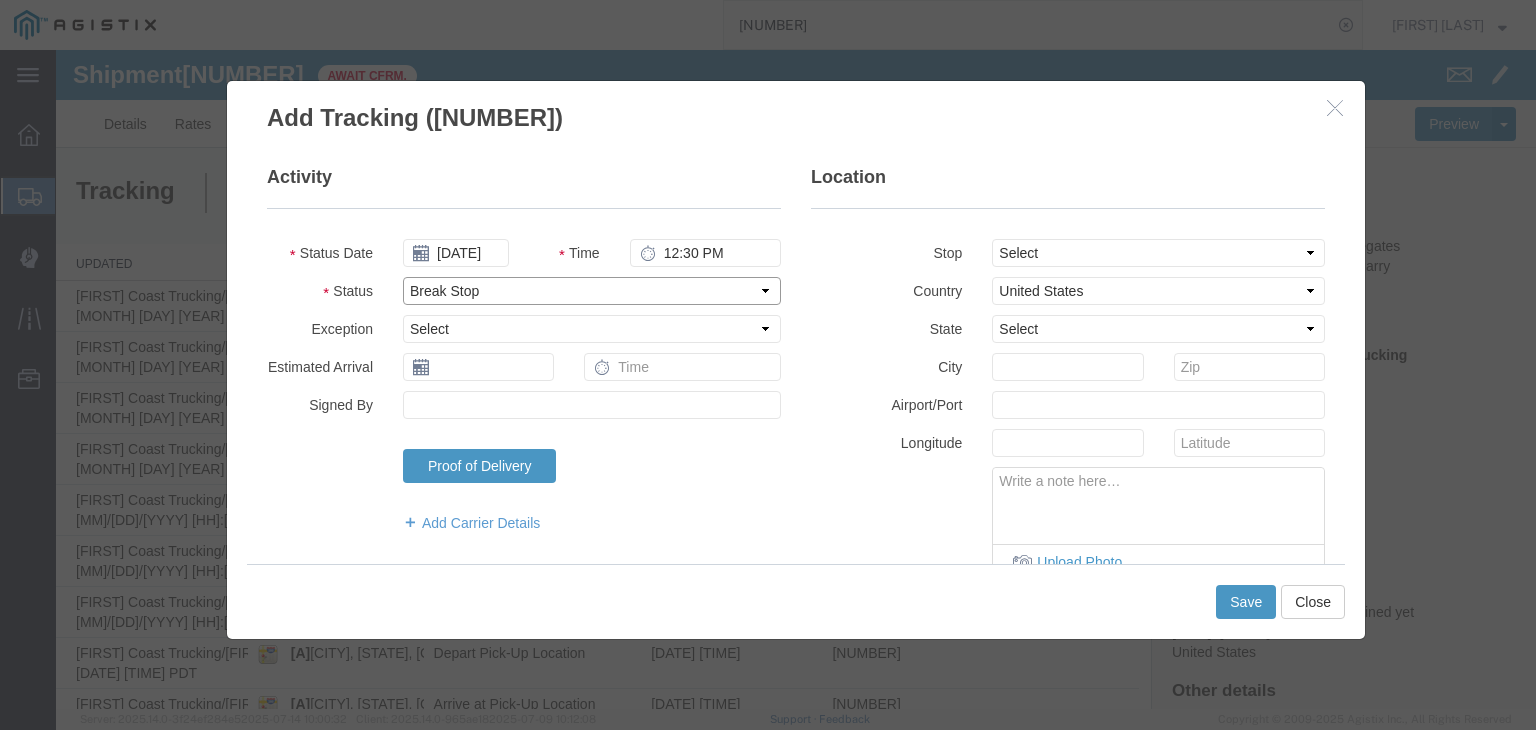 click on "Select Arrival Notice Available Arrival Notice Imported Arrive at Delivery Location Arrive at Pick-Up Location Arrive at Terminal Location Attempted Delivery Attempted Pick-Up Awaiting Customs Clearance Awaiting Pick-Up Break Start Break Stop Cargo Damaged Cargo-Offloaded Cleared Customs Confirmed on Board Customs Delay Customs Hold Customs Released DEA Hold Intact DEA Intensive/Exam Delivered Delivery Appointment Scheduled Delivery Confirmation Delivery Dock Closed Delivery Refused Depart Delivery Location Depart Pick-Up Location Depart Terminal Location Documents Uploaded Entry Docs Received Entry Submitted Estimated date / time for ETA Expired Export Customs Cleared Export Customs Sent FDA Documents Sent FDA Exam FDA Hold FDA Released FDA Review Flight Update Forwarded Fully Released Import Customs Cleared In-Transit In-Transit with Partner ISF filed Loaded Loading Started Mechanical Delay Missed Pick-Up Other Delay Out for Delivery Package Available Partial Delivery Partial Pick-Up Picked Up Proof of del" at bounding box center [592, 291] 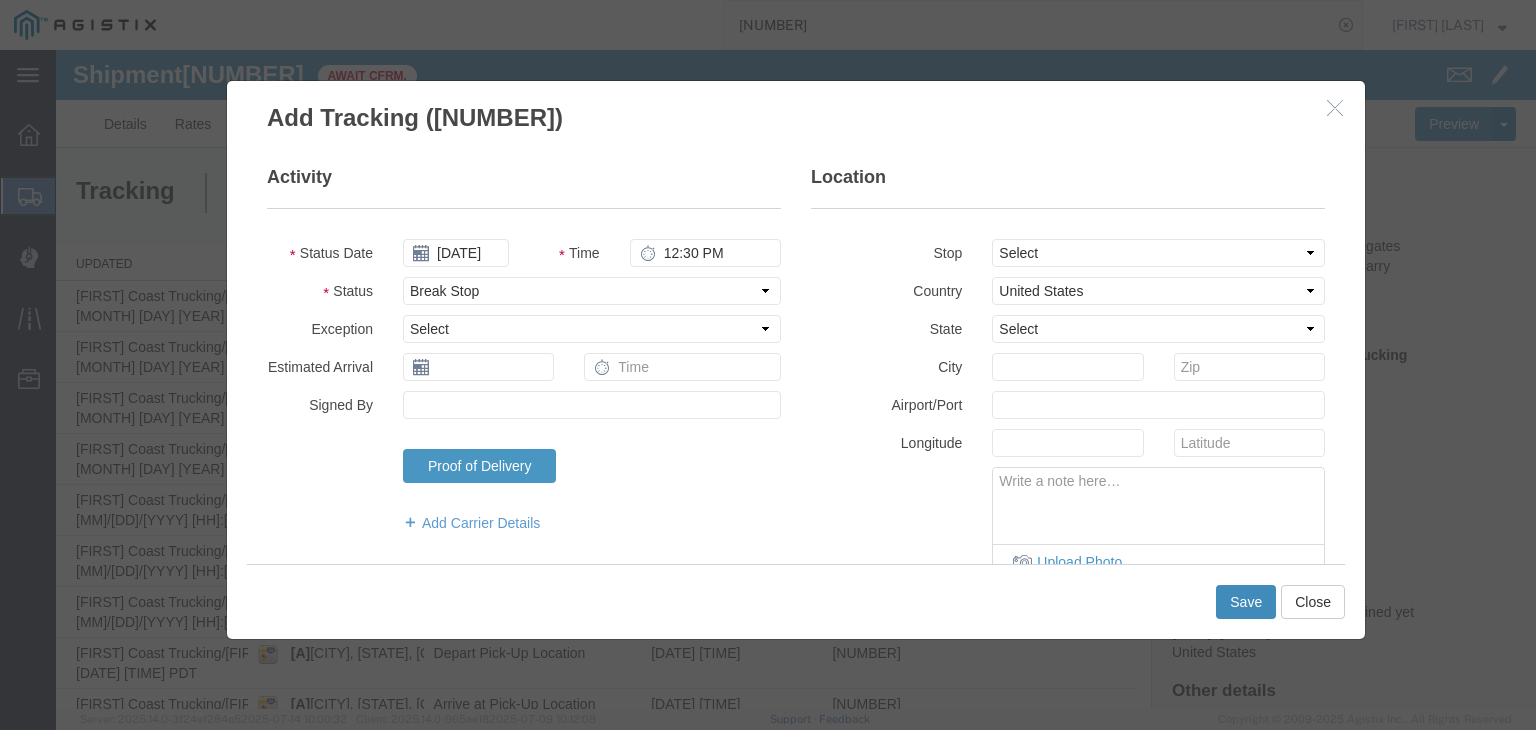 click on "Save" at bounding box center [1246, 602] 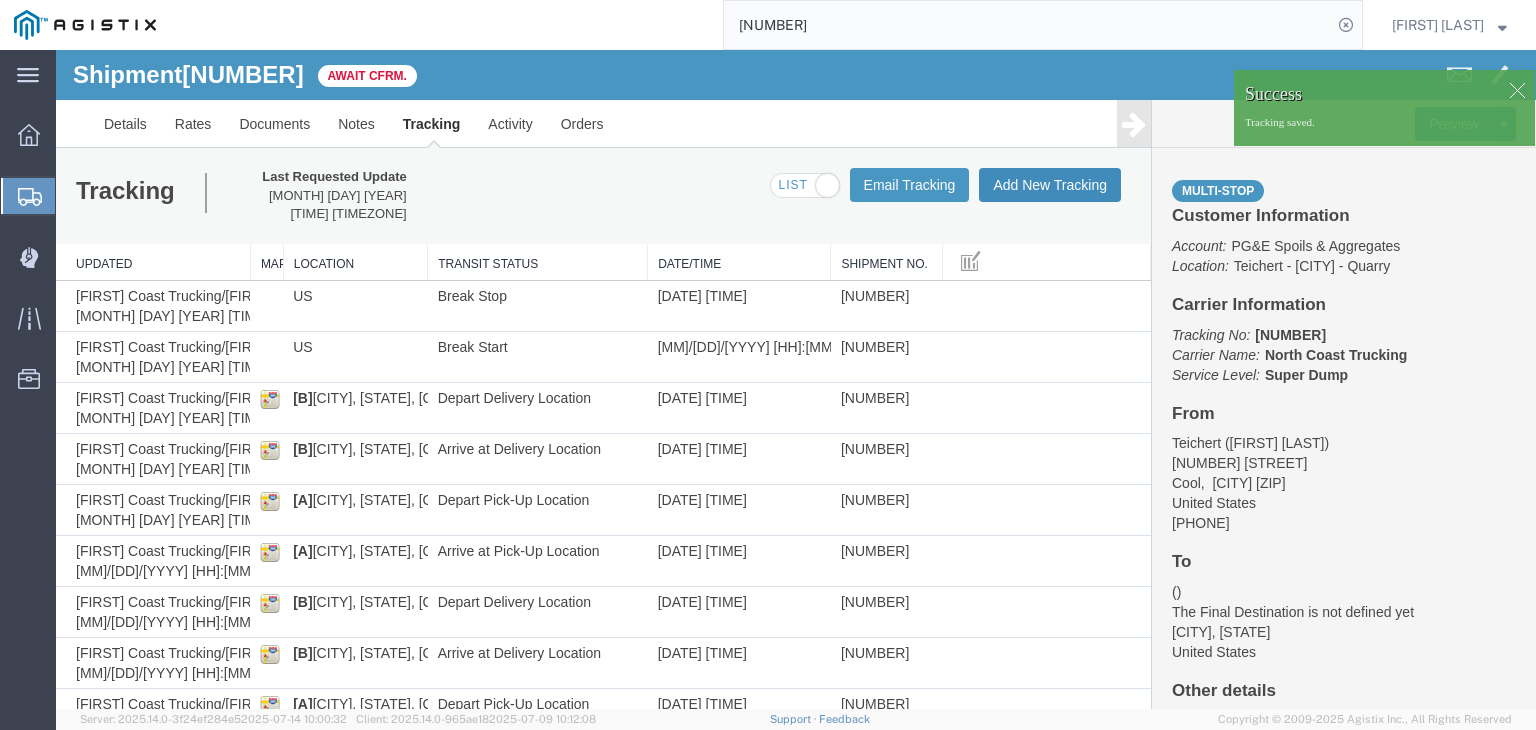 click on "Add New Tracking" at bounding box center [1050, 185] 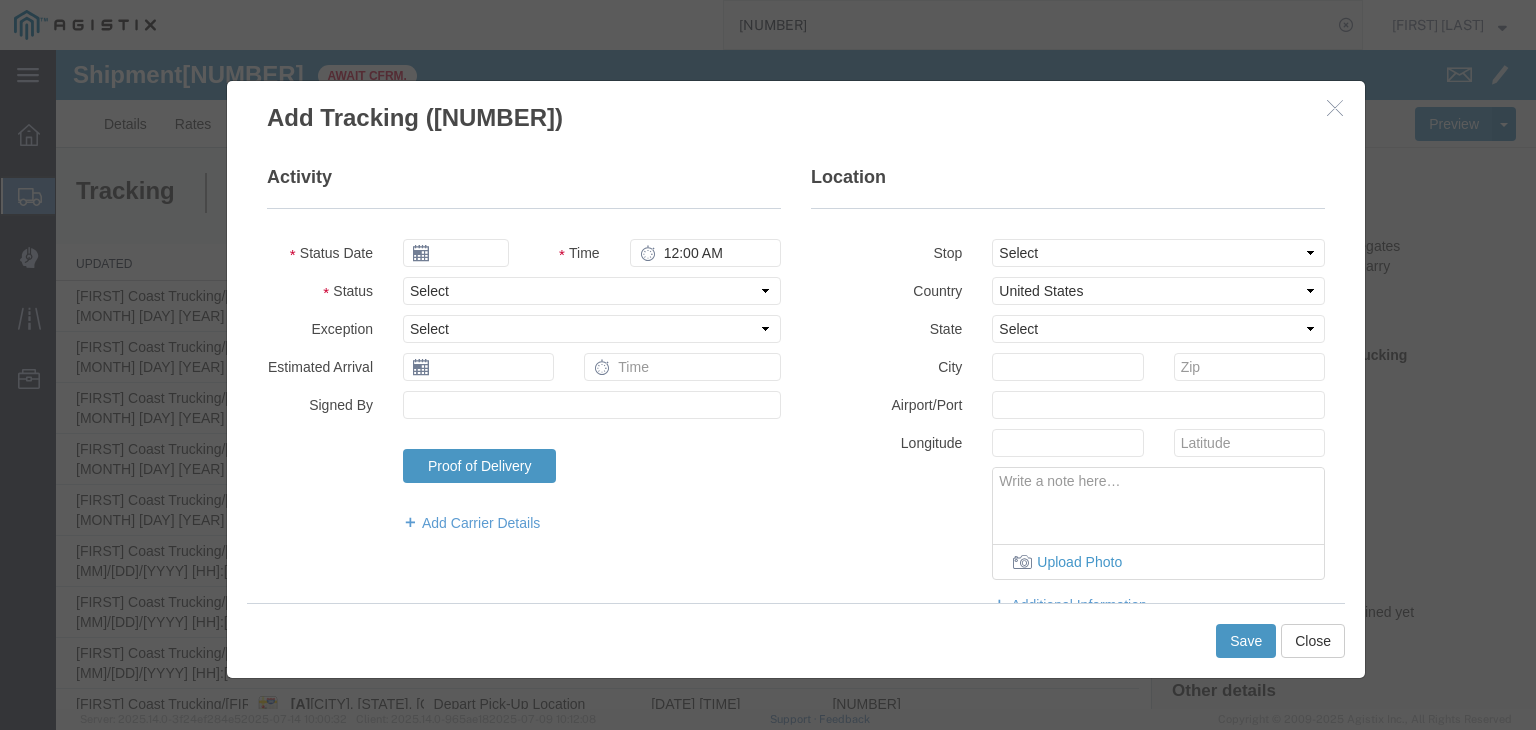 type on "07/15/2025" 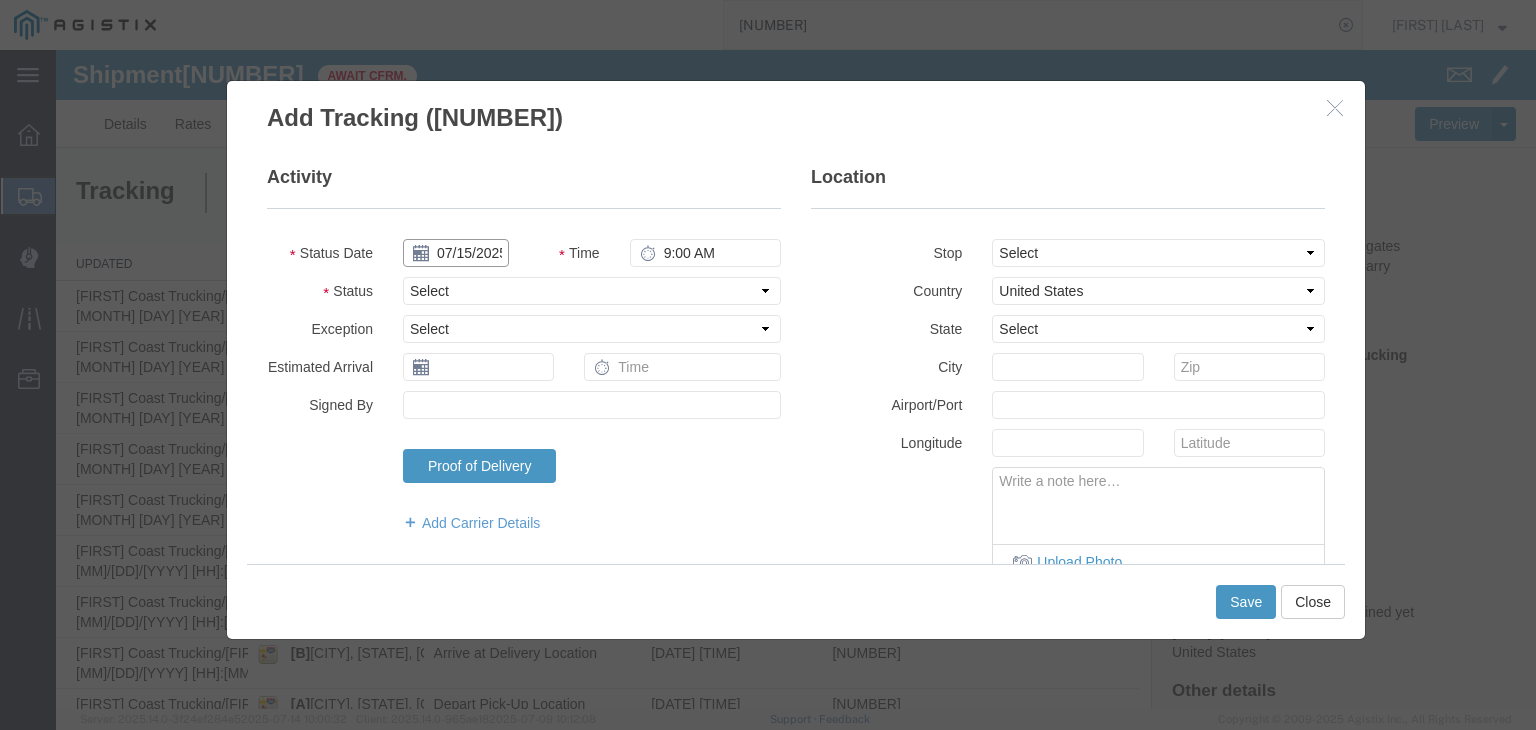 click on "07/15/2025" at bounding box center [456, 253] 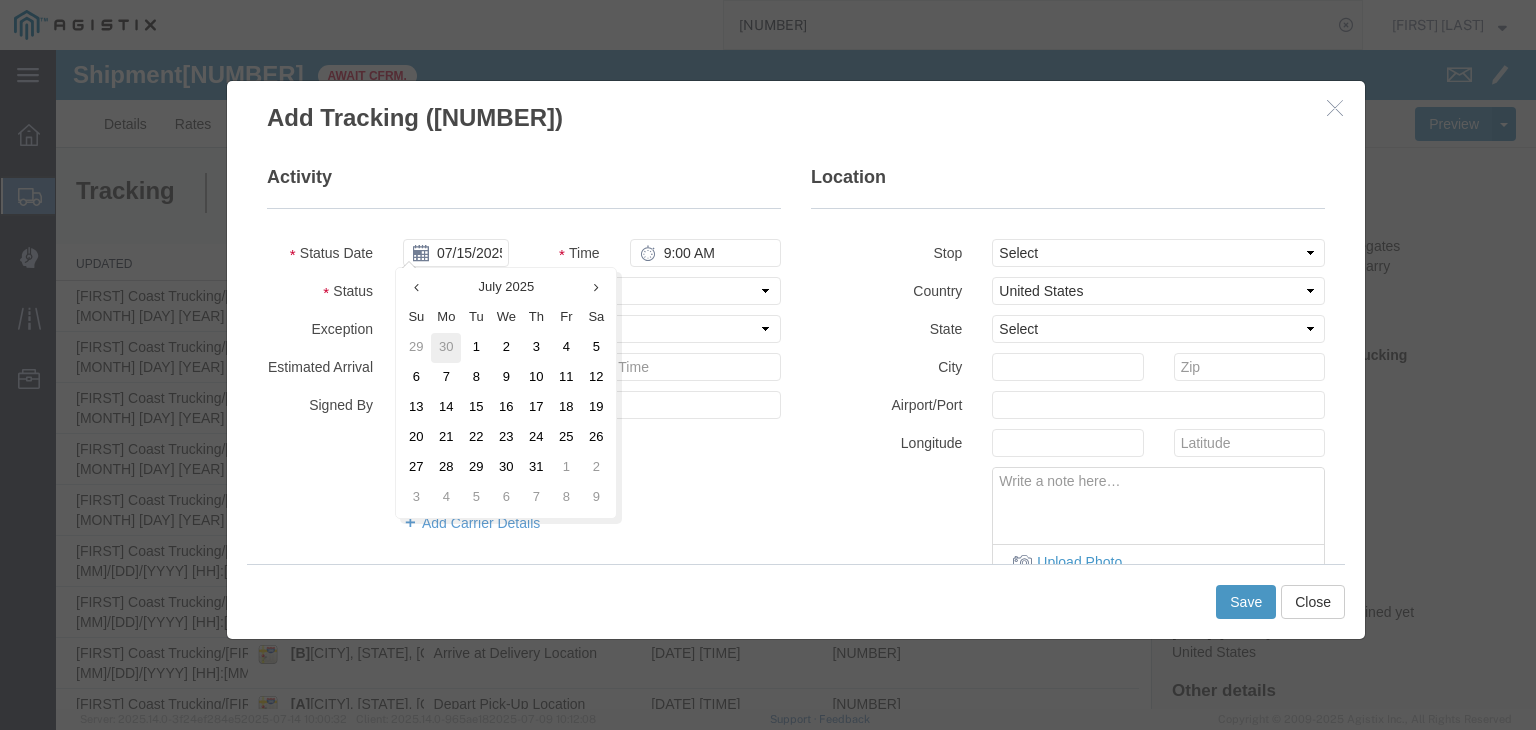 click on "30" at bounding box center [446, 348] 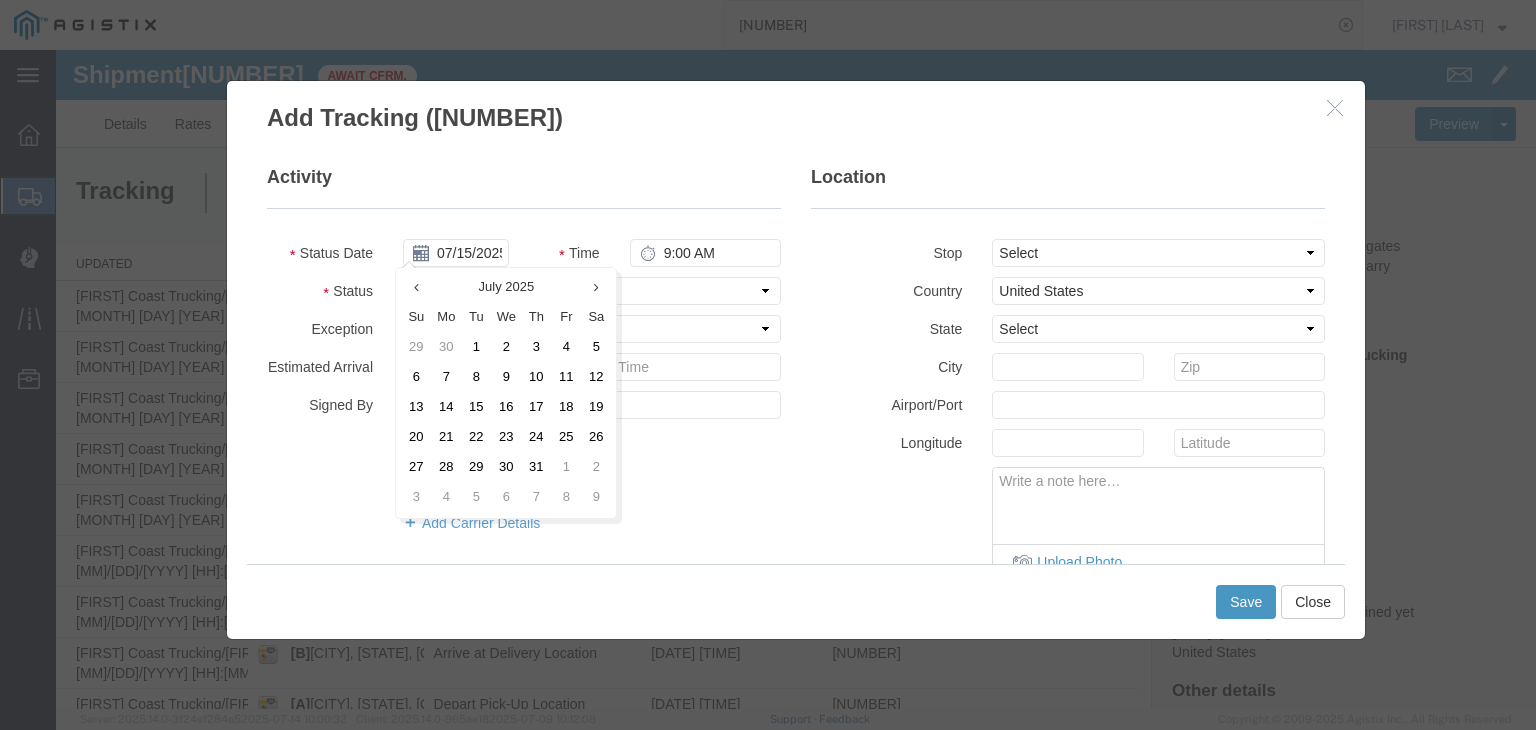 type on "[DATE]" 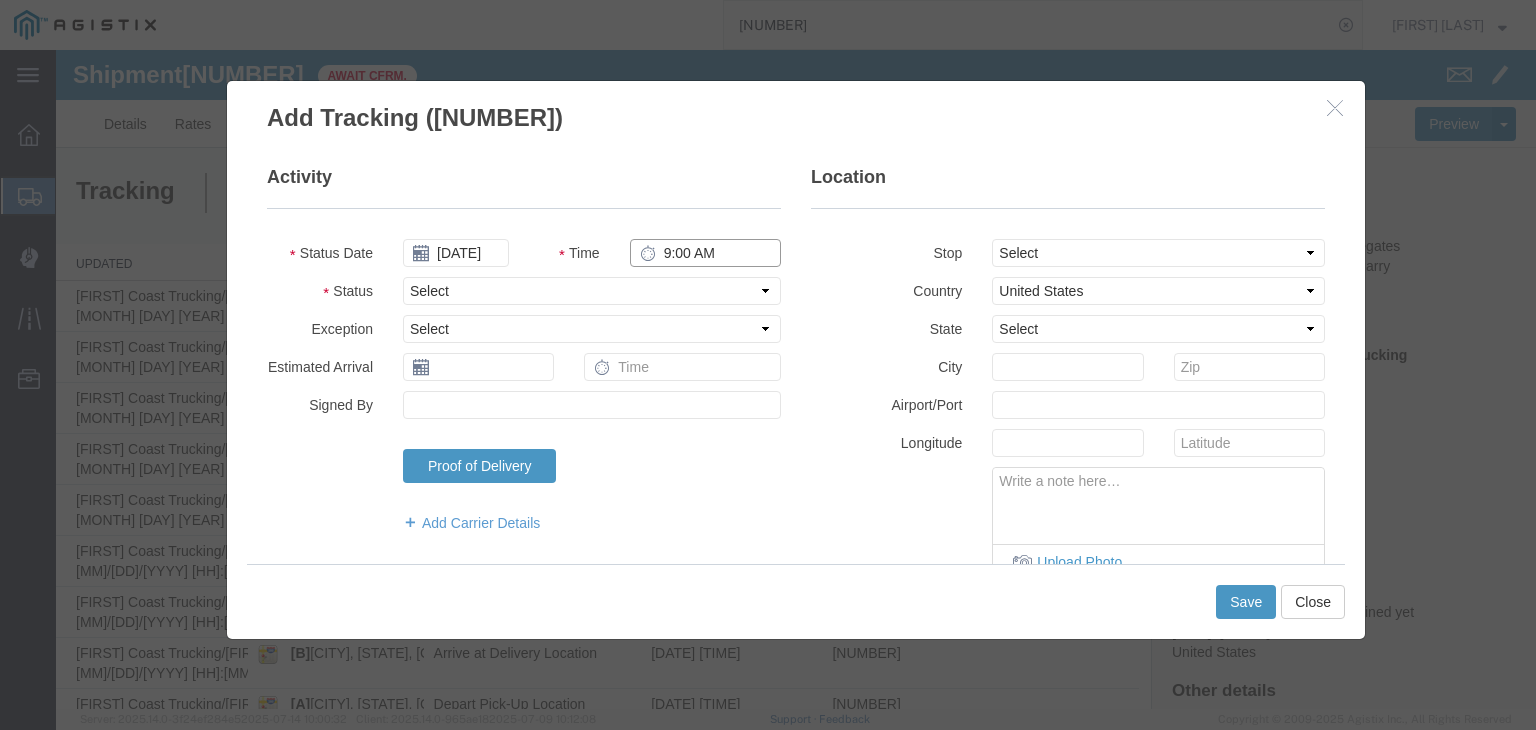 click on "9:00 AM" at bounding box center [705, 253] 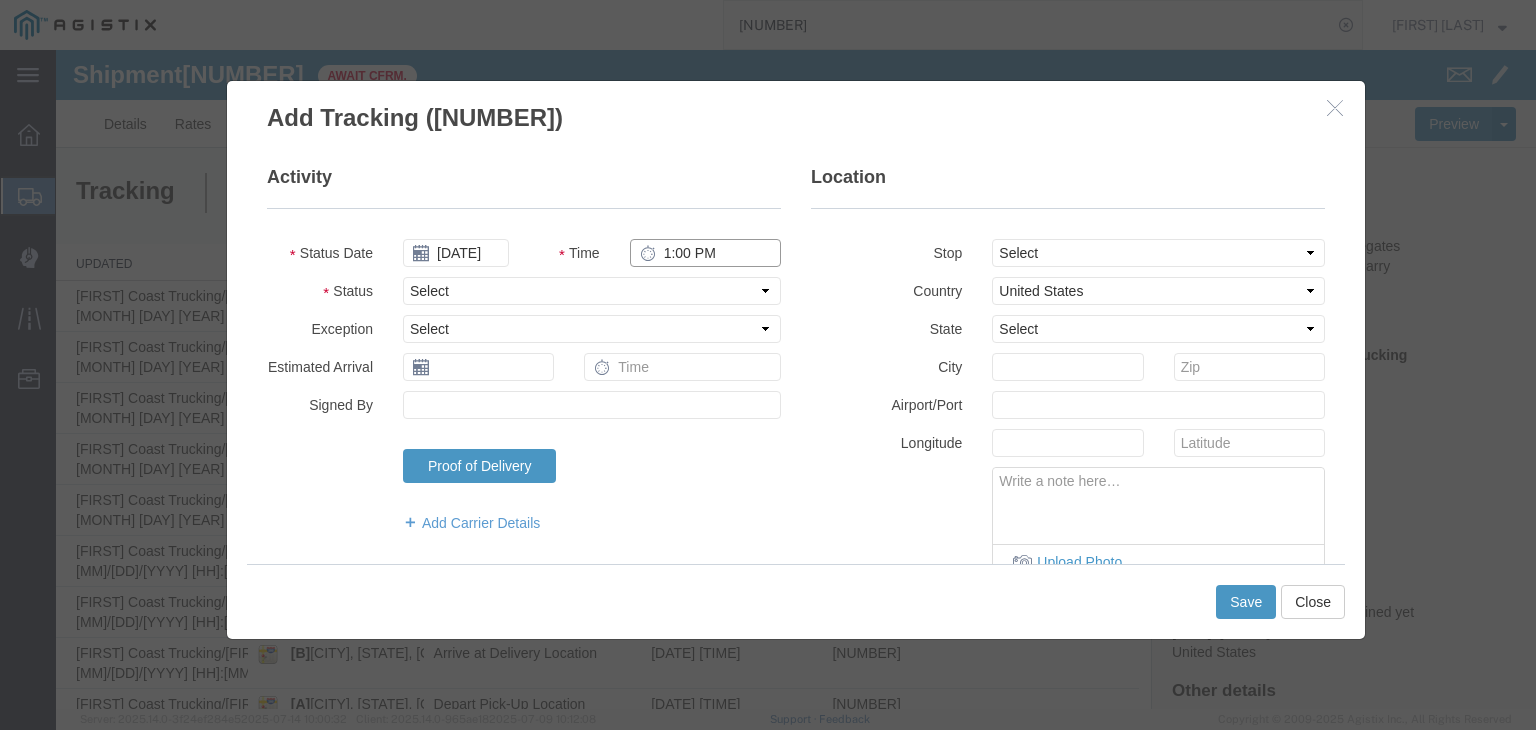 type 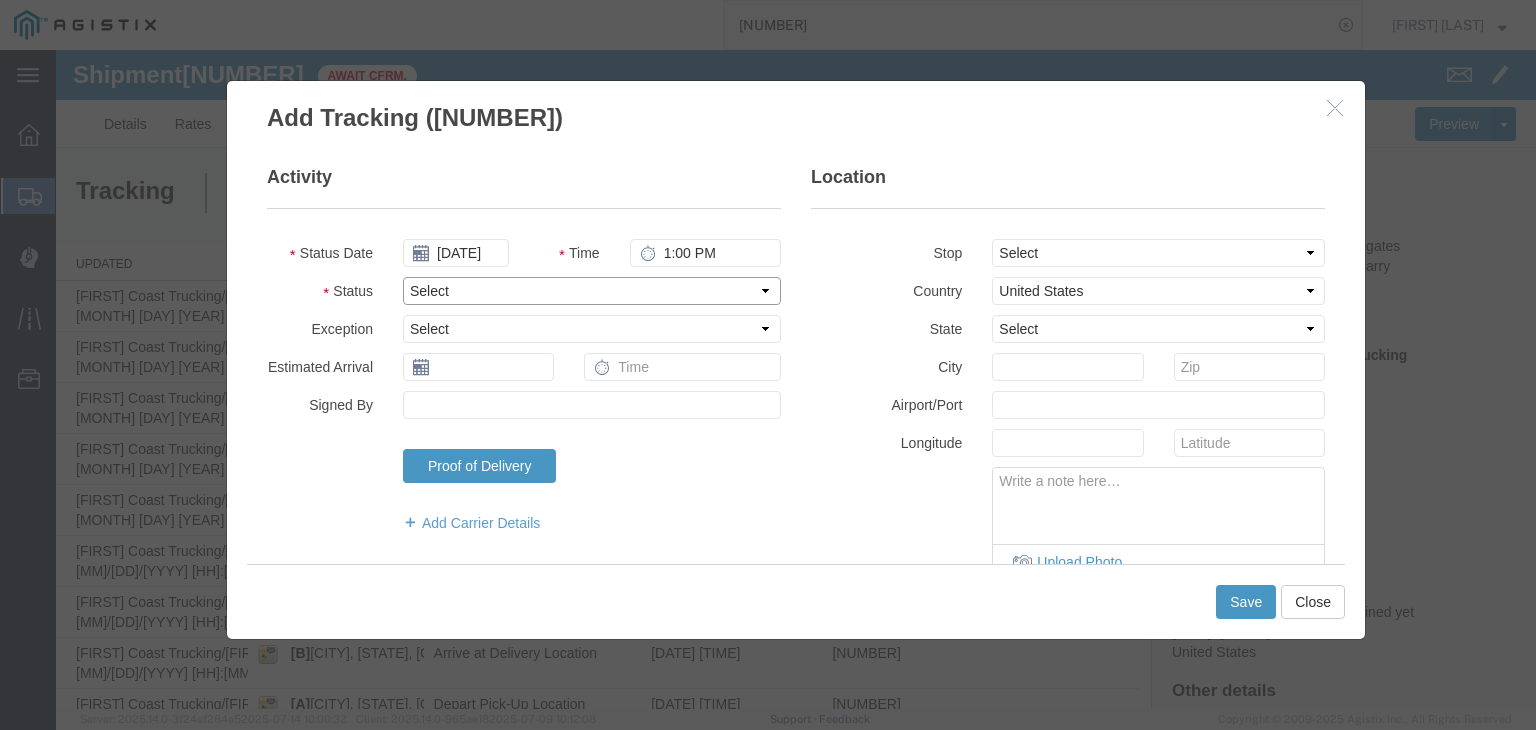 click on "Select Arrival Notice Available Arrival Notice Imported Arrive at Delivery Location Arrive at Pick-Up Location Arrive at Terminal Location Attempted Delivery Attempted Pick-Up Awaiting Customs Clearance Awaiting Pick-Up Break Start Break Stop Cargo Damaged Cargo-Offloaded Cleared Customs Confirmed on Board Customs Delay Customs Hold Customs Released DEA Hold Intact DEA Intensive/Exam Delivered Delivery Appointment Scheduled Delivery Confirmation Delivery Dock Closed Delivery Refused Depart Delivery Location Depart Pick-Up Location Depart Terminal Location Documents Uploaded Entry Docs Received Entry Submitted Estimated date / time for ETA Expired Export Customs Cleared Export Customs Sent FDA Documents Sent FDA Exam FDA Hold FDA Released FDA Review Flight Update Forwarded Fully Released Import Customs Cleared In-Transit In-Transit with Partner ISF filed Loaded Loading Started Mechanical Delay Missed Pick-Up Other Delay Out for Delivery Package Available Partial Delivery Partial Pick-Up Picked Up Proof of del" at bounding box center (592, 291) 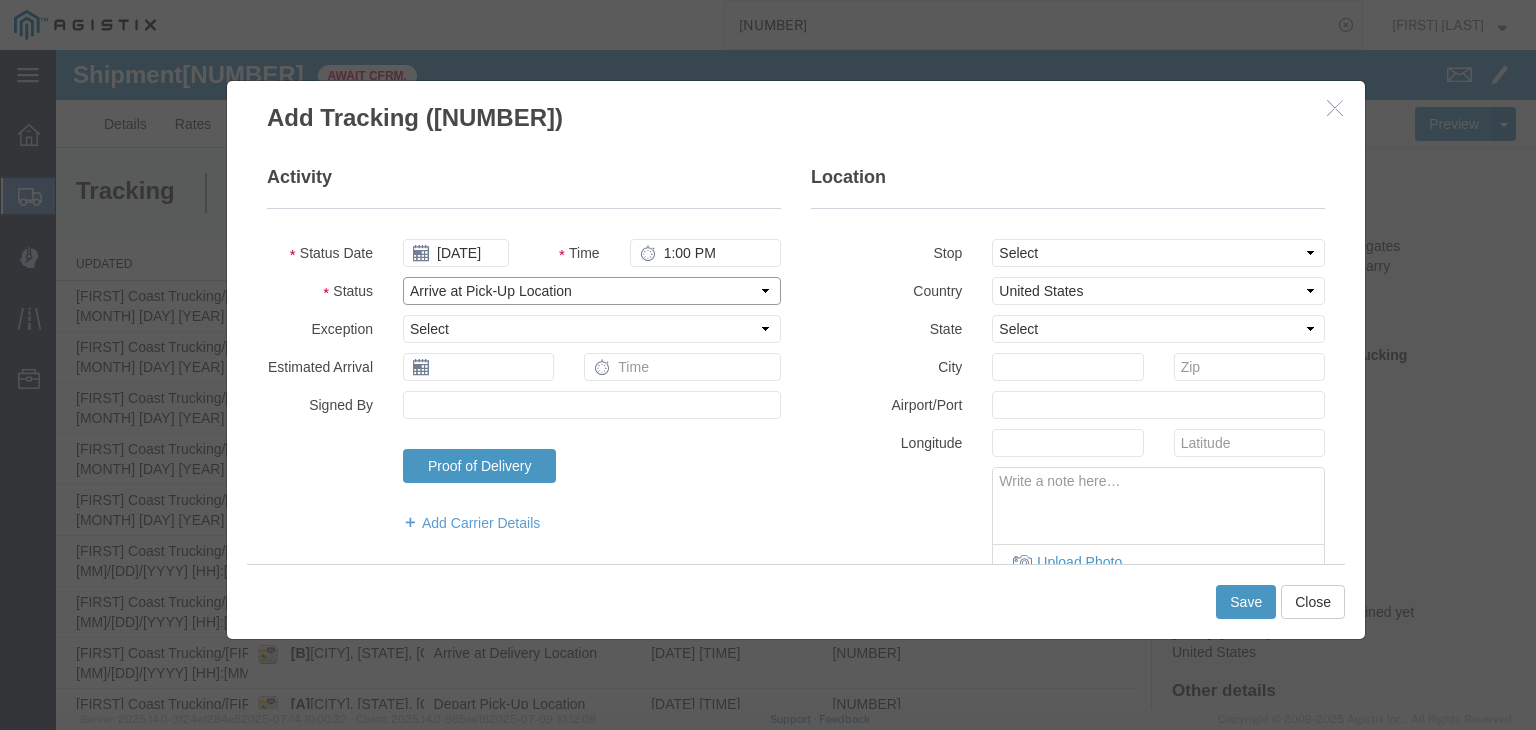 click on "Select Arrival Notice Available Arrival Notice Imported Arrive at Delivery Location Arrive at Pick-Up Location Arrive at Terminal Location Attempted Delivery Attempted Pick-Up Awaiting Customs Clearance Awaiting Pick-Up Break Start Break Stop Cargo Damaged Cargo-Offloaded Cleared Customs Confirmed on Board Customs Delay Customs Hold Customs Released DEA Hold Intact DEA Intensive/Exam Delivered Delivery Appointment Scheduled Delivery Confirmation Delivery Dock Closed Delivery Refused Depart Delivery Location Depart Pick-Up Location Depart Terminal Location Documents Uploaded Entry Docs Received Entry Submitted Estimated date / time for ETA Expired Export Customs Cleared Export Customs Sent FDA Documents Sent FDA Exam FDA Hold FDA Released FDA Review Flight Update Forwarded Fully Released Import Customs Cleared In-Transit In-Transit with Partner ISF filed Loaded Loading Started Mechanical Delay Missed Pick-Up Other Delay Out for Delivery Package Available Partial Delivery Partial Pick-Up Picked Up Proof of del" at bounding box center [592, 291] 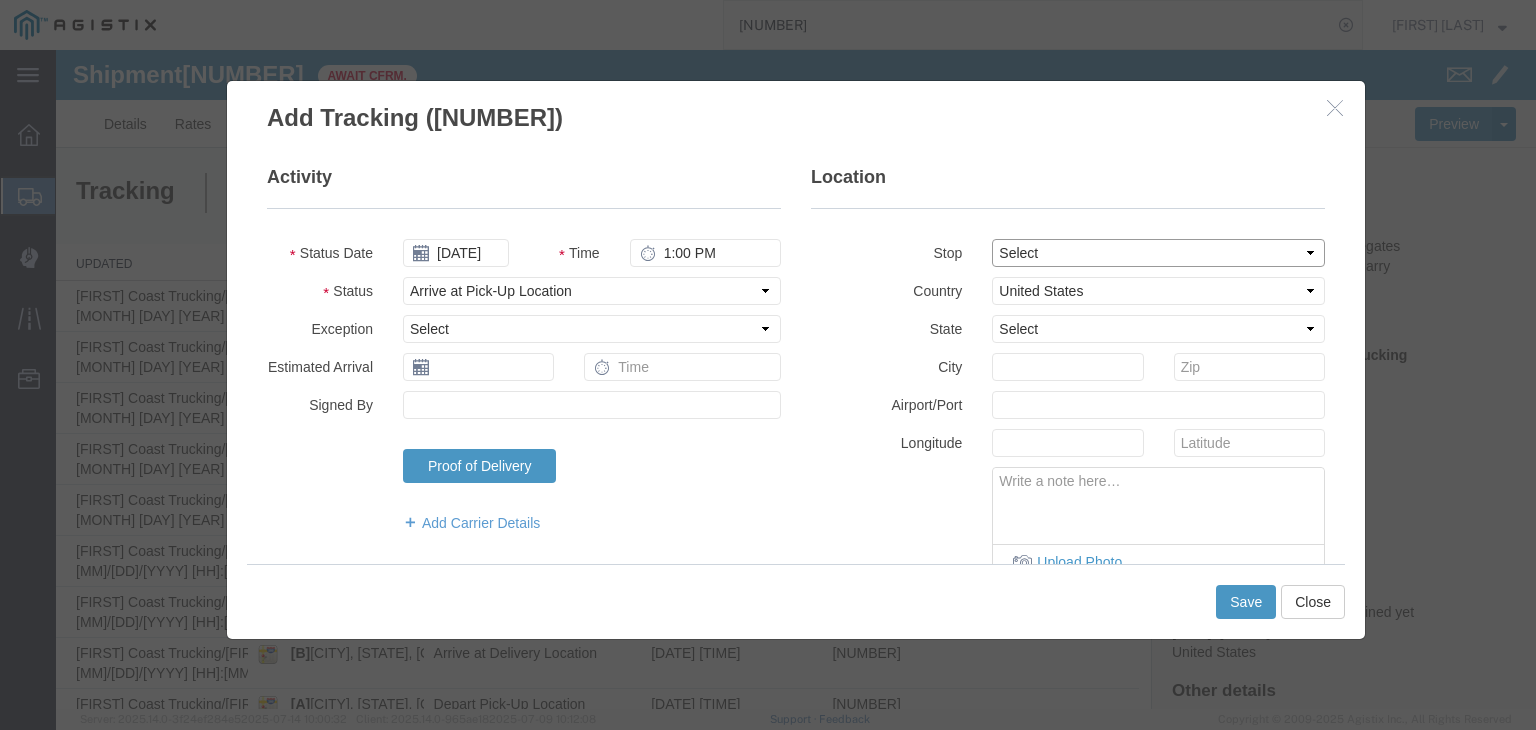 click on "Select From: [NUMBER] [STREET], [CITY], [STATE], [ZIPCODE], [COUNTRY] Stop 2: [NUMBER] [STREET], [CITY], [STATE], [ZIPCODE], [COUNTRY] To: The Final Destination is not defined yet, [CITY], [STATE], [COUNTRY]" at bounding box center (1158, 253) 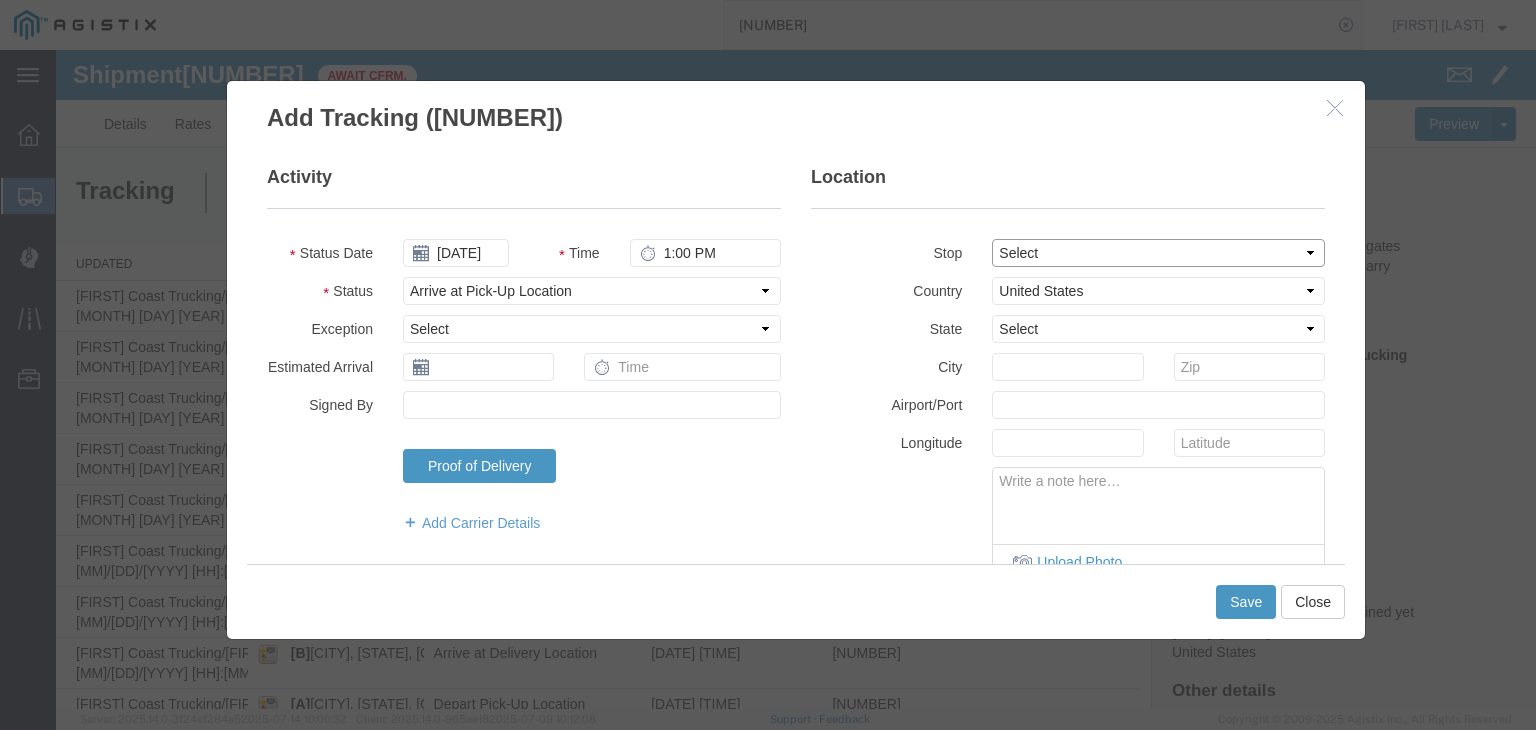 click on "Select From: [NUMBER] [STREET], [CITY], [STATE], [ZIPCODE], [COUNTRY] Stop 2: [NUMBER] [STREET], [CITY], [STATE], [ZIPCODE], [COUNTRY] To: The Final Destination is not defined yet, [CITY], [STATE], [COUNTRY]" at bounding box center (1158, 253) 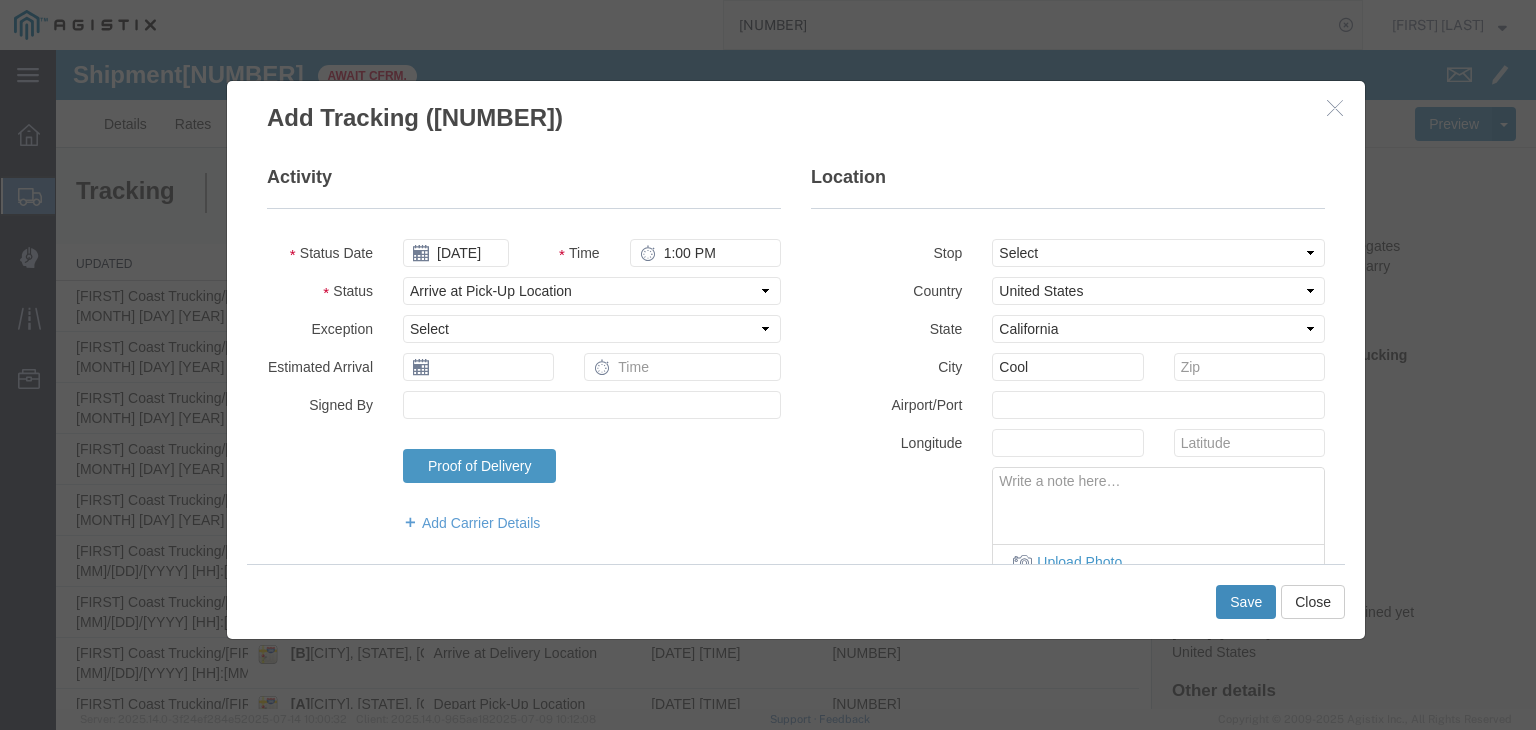click on "Save" at bounding box center [1246, 602] 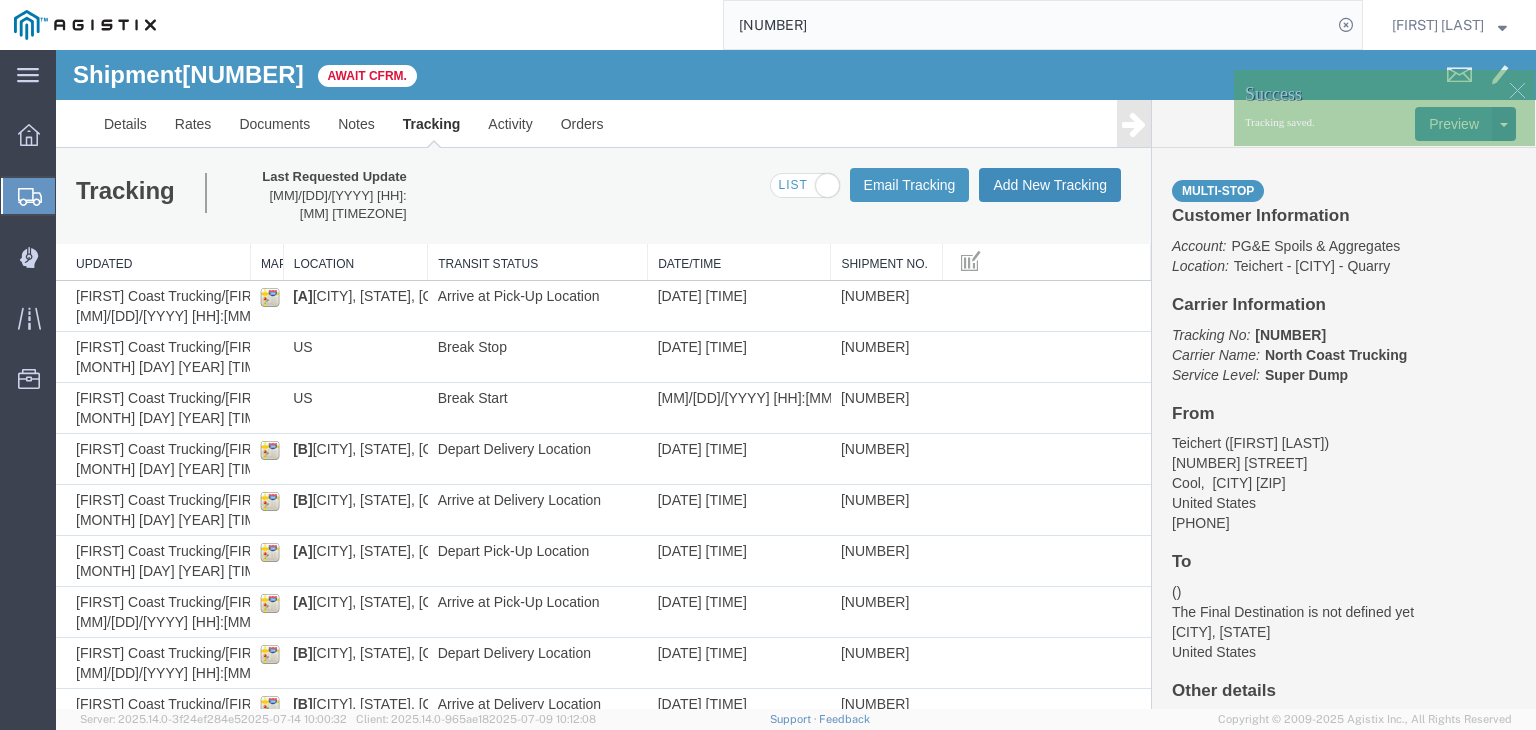 click on "Add New Tracking" at bounding box center [1050, 185] 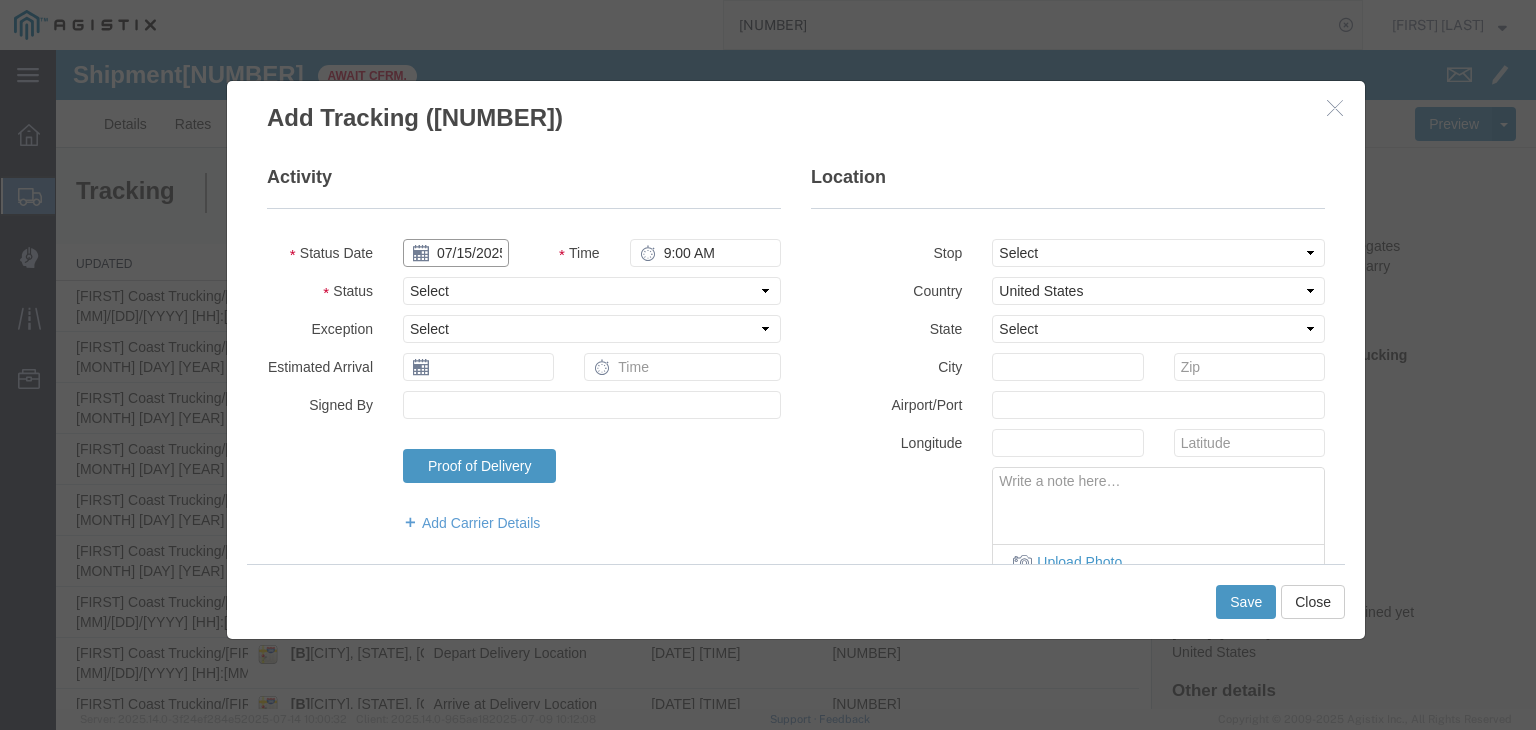 click on "07/15/2025" at bounding box center (456, 253) 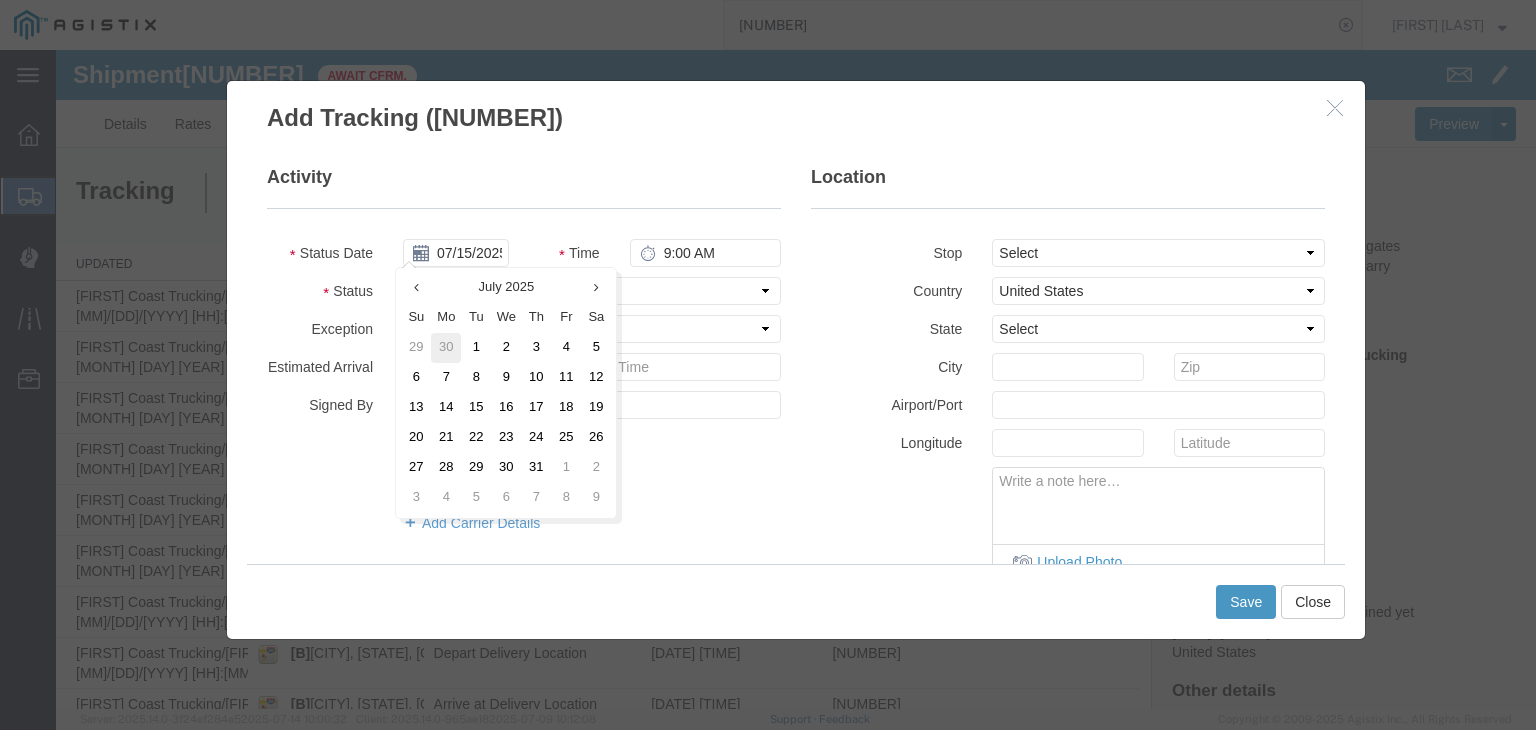click on "30" at bounding box center (446, 348) 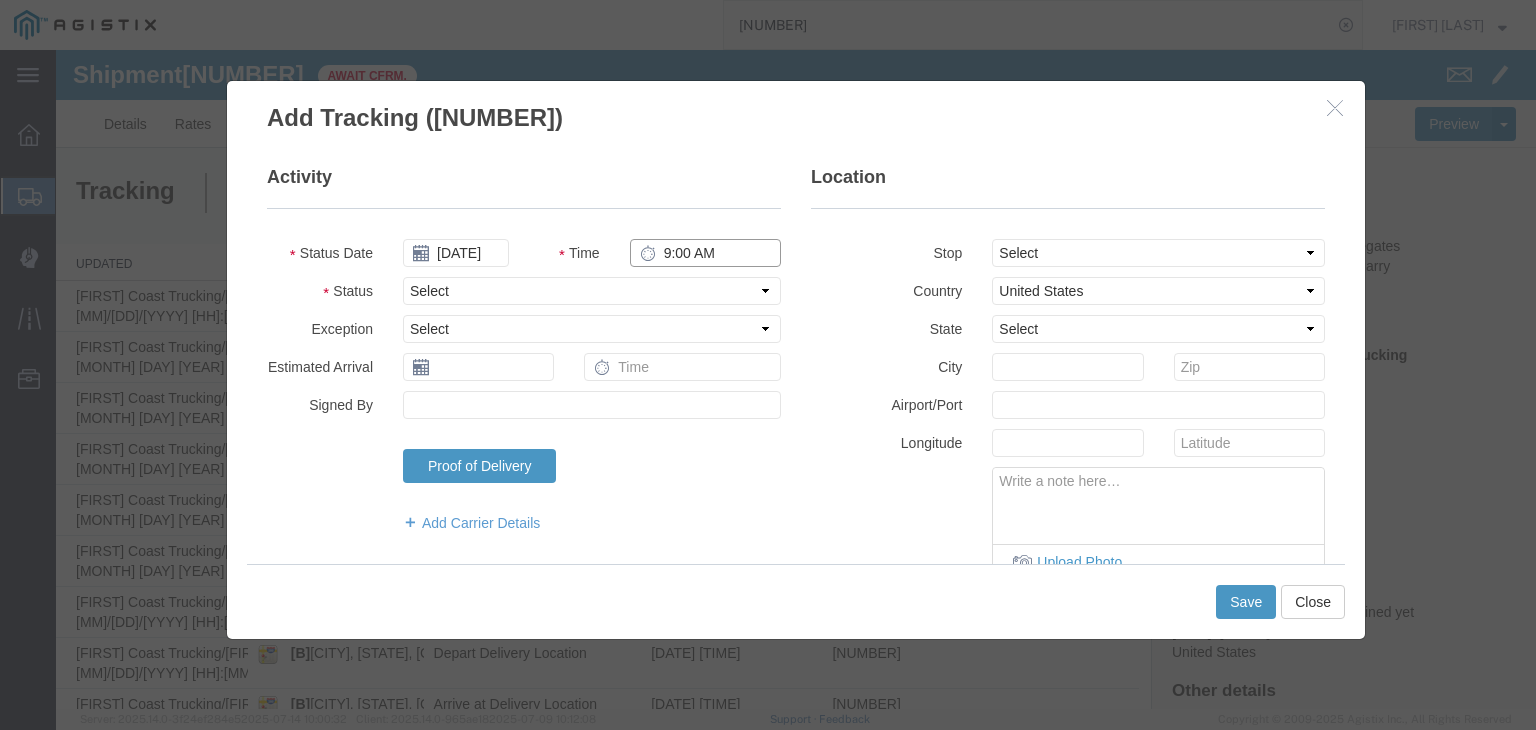 click on "9:00 AM" at bounding box center [705, 253] 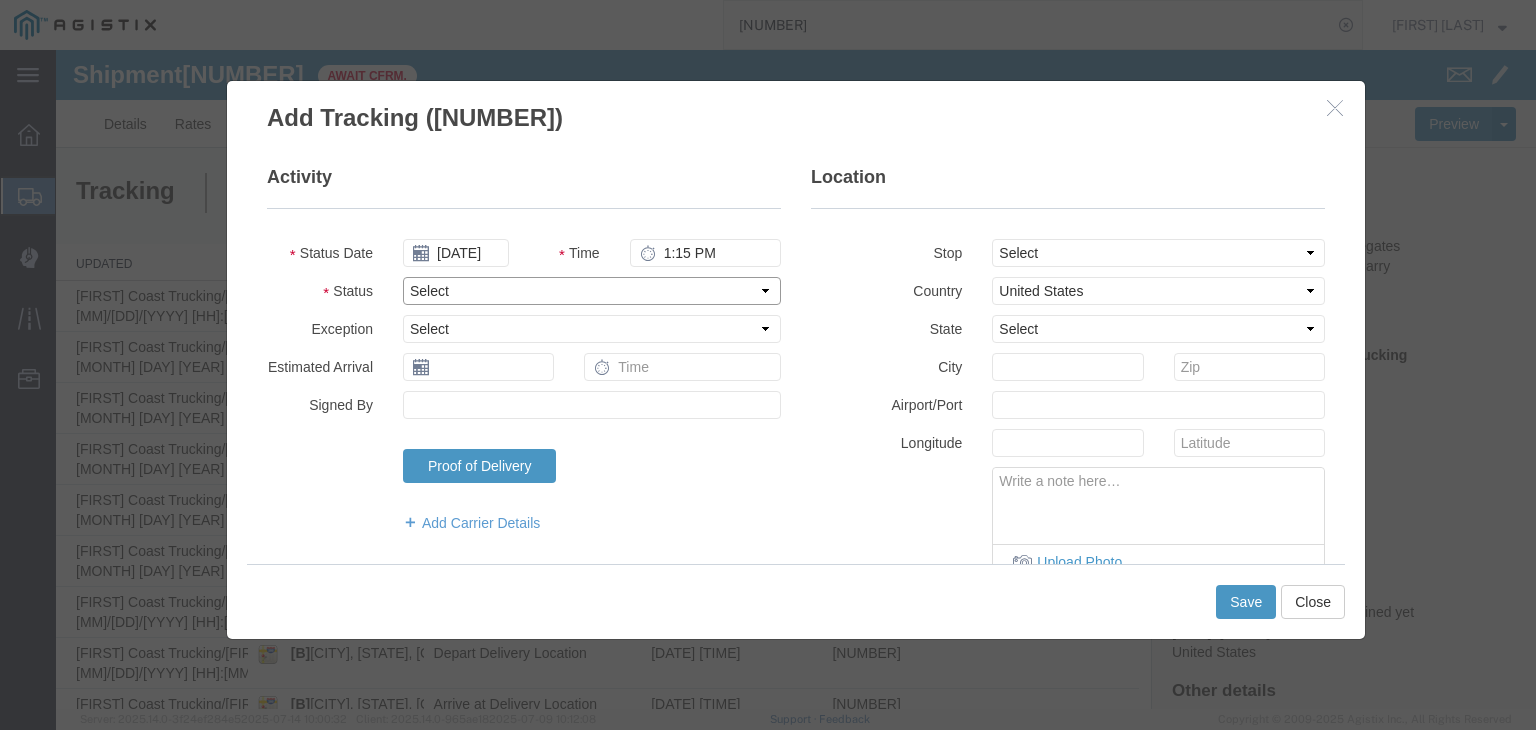click on "Select Arrival Notice Available Arrival Notice Imported Arrive at Delivery Location Arrive at Pick-Up Location Arrive at Terminal Location Attempted Delivery Attempted Pick-Up Awaiting Customs Clearance Awaiting Pick-Up Break Start Break Stop Cargo Damaged Cargo-Offloaded Cleared Customs Confirmed on Board Customs Delay Customs Hold Customs Released DEA Hold Intact DEA Intensive/Exam Delivered Delivery Appointment Scheduled Delivery Confirmation Delivery Dock Closed Delivery Refused Depart Delivery Location Depart Pick-Up Location Depart Terminal Location Documents Uploaded Entry Docs Received Entry Submitted Estimated date / time for ETA Expired Export Customs Cleared Export Customs Sent FDA Documents Sent FDA Exam FDA Hold FDA Released FDA Review Flight Update Forwarded Fully Released Import Customs Cleared In-Transit In-Transit with Partner ISF filed Loaded Loading Started Mechanical Delay Missed Pick-Up Other Delay Out for Delivery Package Available Partial Delivery Partial Pick-Up Picked Up Proof of del" at bounding box center (592, 291) 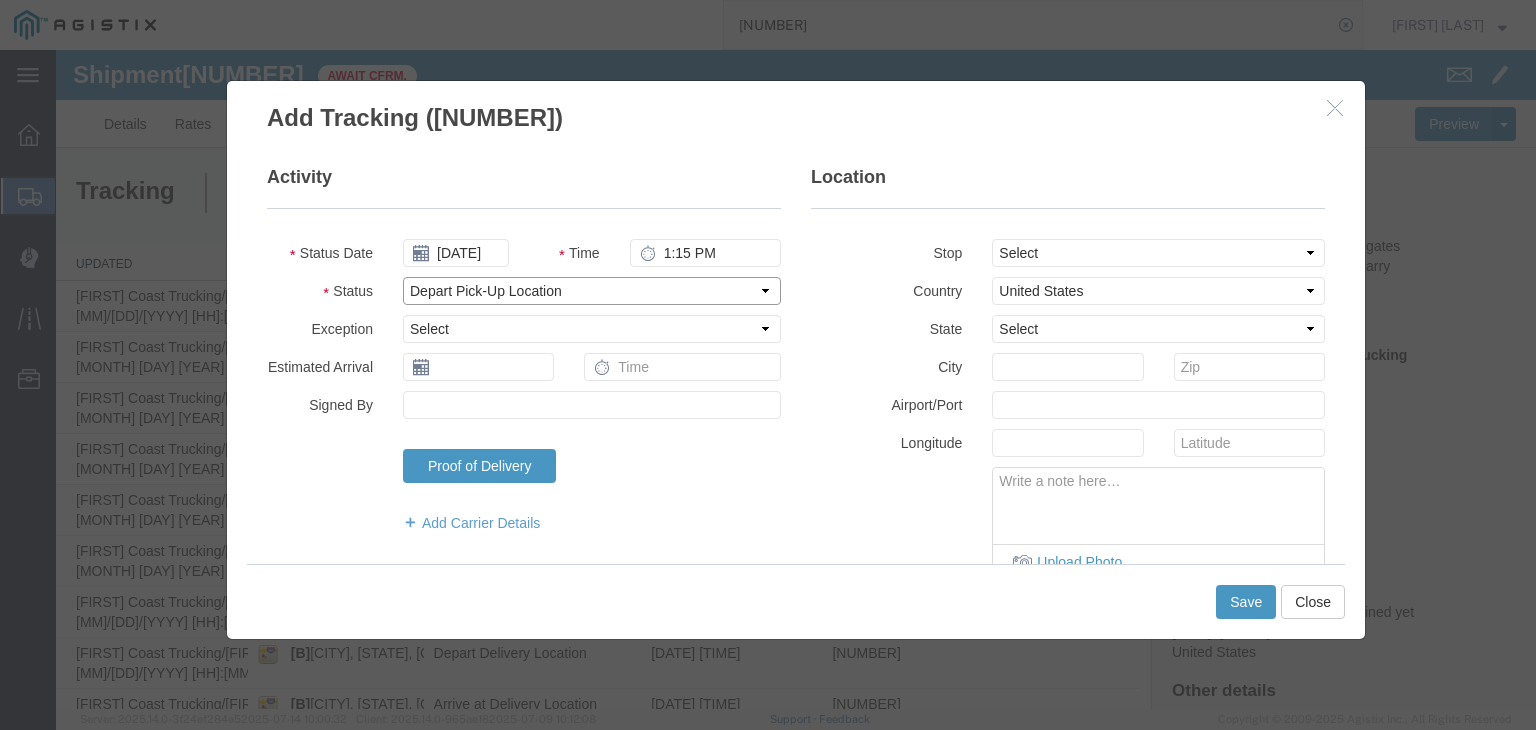click on "Select Arrival Notice Available Arrival Notice Imported Arrive at Delivery Location Arrive at Pick-Up Location Arrive at Terminal Location Attempted Delivery Attempted Pick-Up Awaiting Customs Clearance Awaiting Pick-Up Break Start Break Stop Cargo Damaged Cargo-Offloaded Cleared Customs Confirmed on Board Customs Delay Customs Hold Customs Released DEA Hold Intact DEA Intensive/Exam Delivered Delivery Appointment Scheduled Delivery Confirmation Delivery Dock Closed Delivery Refused Depart Delivery Location Depart Pick-Up Location Depart Terminal Location Documents Uploaded Entry Docs Received Entry Submitted Estimated date / time for ETA Expired Export Customs Cleared Export Customs Sent FDA Documents Sent FDA Exam FDA Hold FDA Released FDA Review Flight Update Forwarded Fully Released Import Customs Cleared In-Transit In-Transit with Partner ISF filed Loaded Loading Started Mechanical Delay Missed Pick-Up Other Delay Out for Delivery Package Available Partial Delivery Partial Pick-Up Picked Up Proof of del" at bounding box center [592, 291] 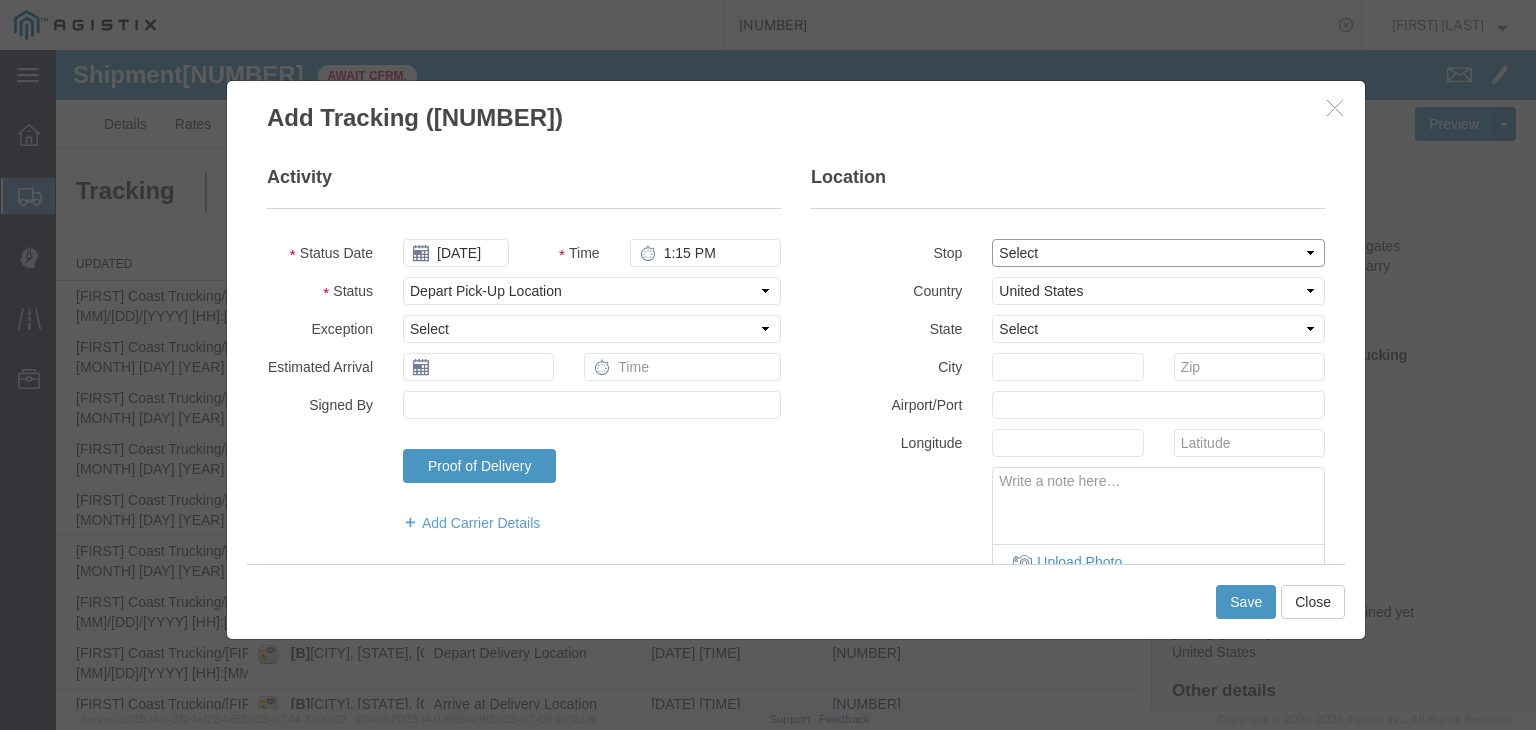 click on "Select From: [NUMBER] [STREET], [CITY], [STATE], [ZIPCODE], [COUNTRY] Stop 2: [NUMBER] [STREET], [CITY], [STATE], [ZIPCODE], [COUNTRY] To: The Final Destination is not defined yet, [CITY], [STATE], [COUNTRY]" at bounding box center [1158, 253] 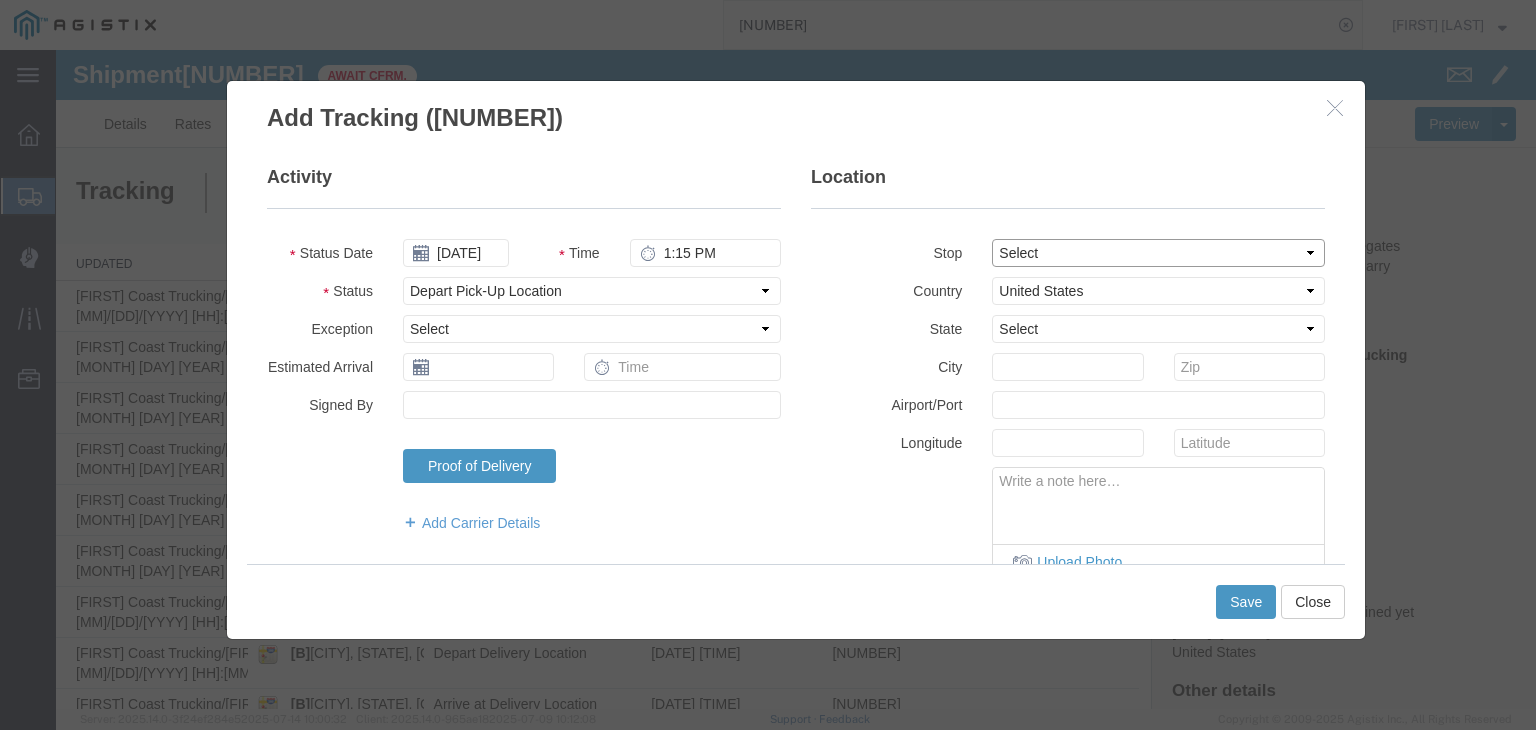 click on "Select From: [NUMBER] [STREET], [CITY], [STATE], [ZIPCODE], [COUNTRY] Stop 2: [NUMBER] [STREET], [CITY], [STATE], [ZIPCODE], [COUNTRY] To: The Final Destination is not defined yet, [CITY], [STATE], [COUNTRY]" at bounding box center [1158, 253] 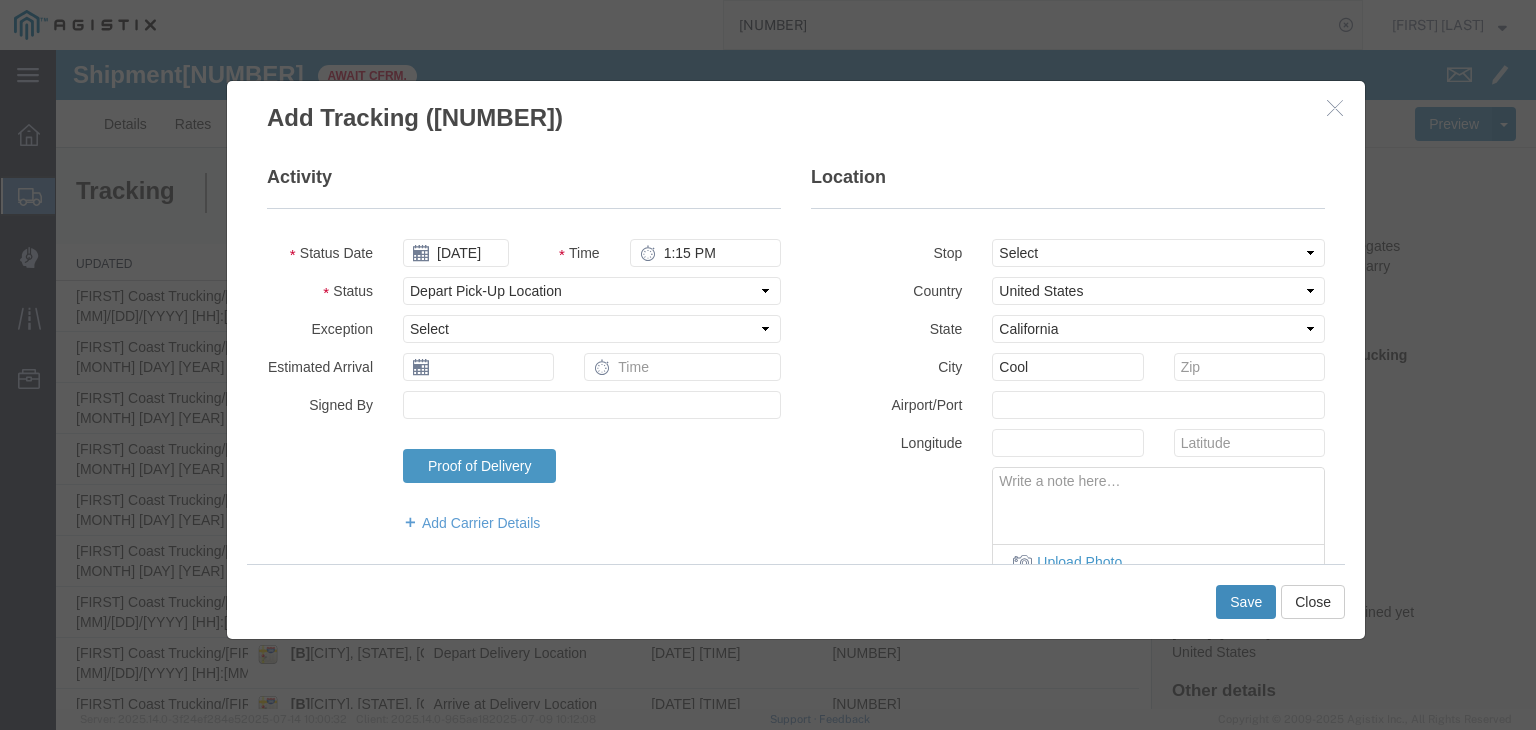 click on "Save" at bounding box center (1246, 602) 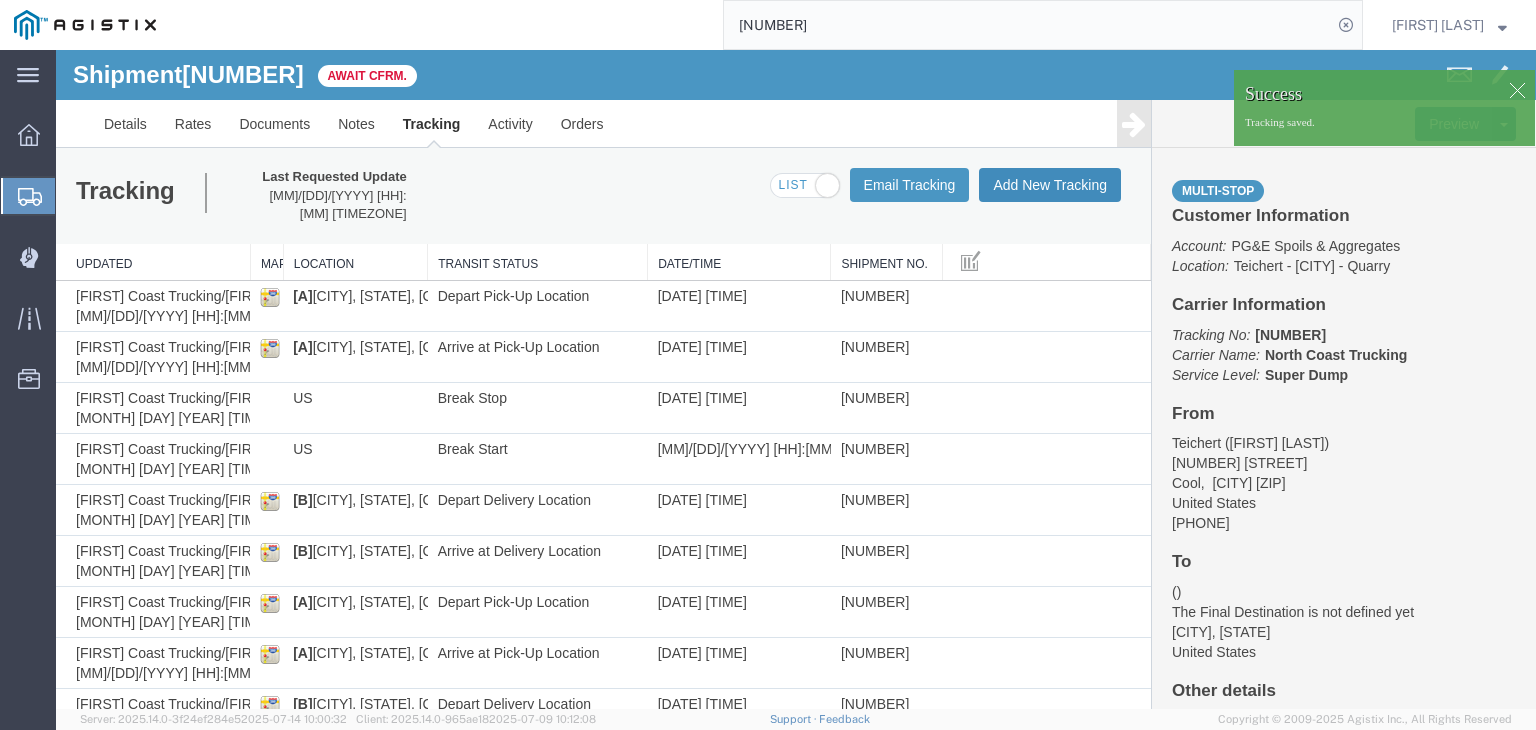 click on "Add New Tracking" at bounding box center (1050, 185) 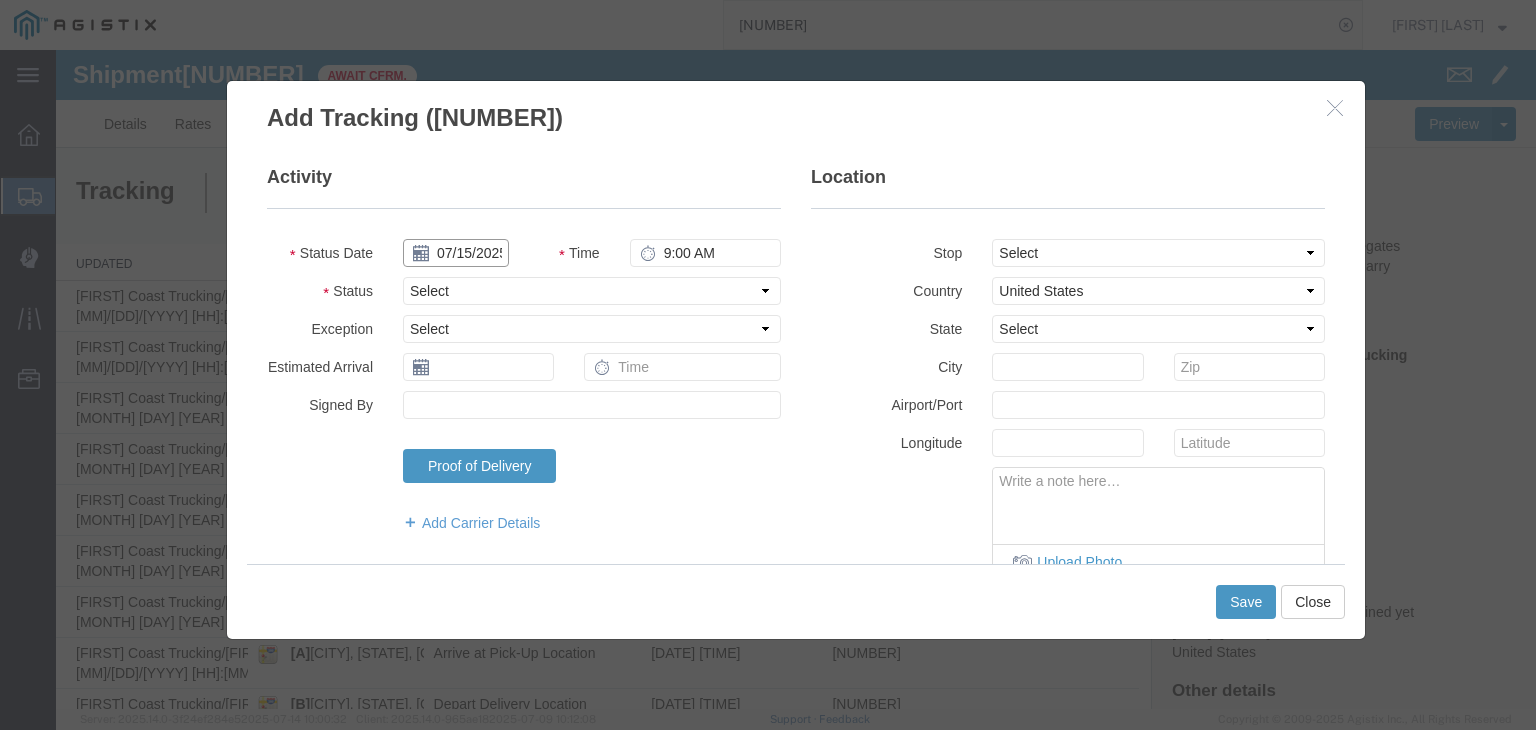 click on "07/15/2025" at bounding box center [456, 253] 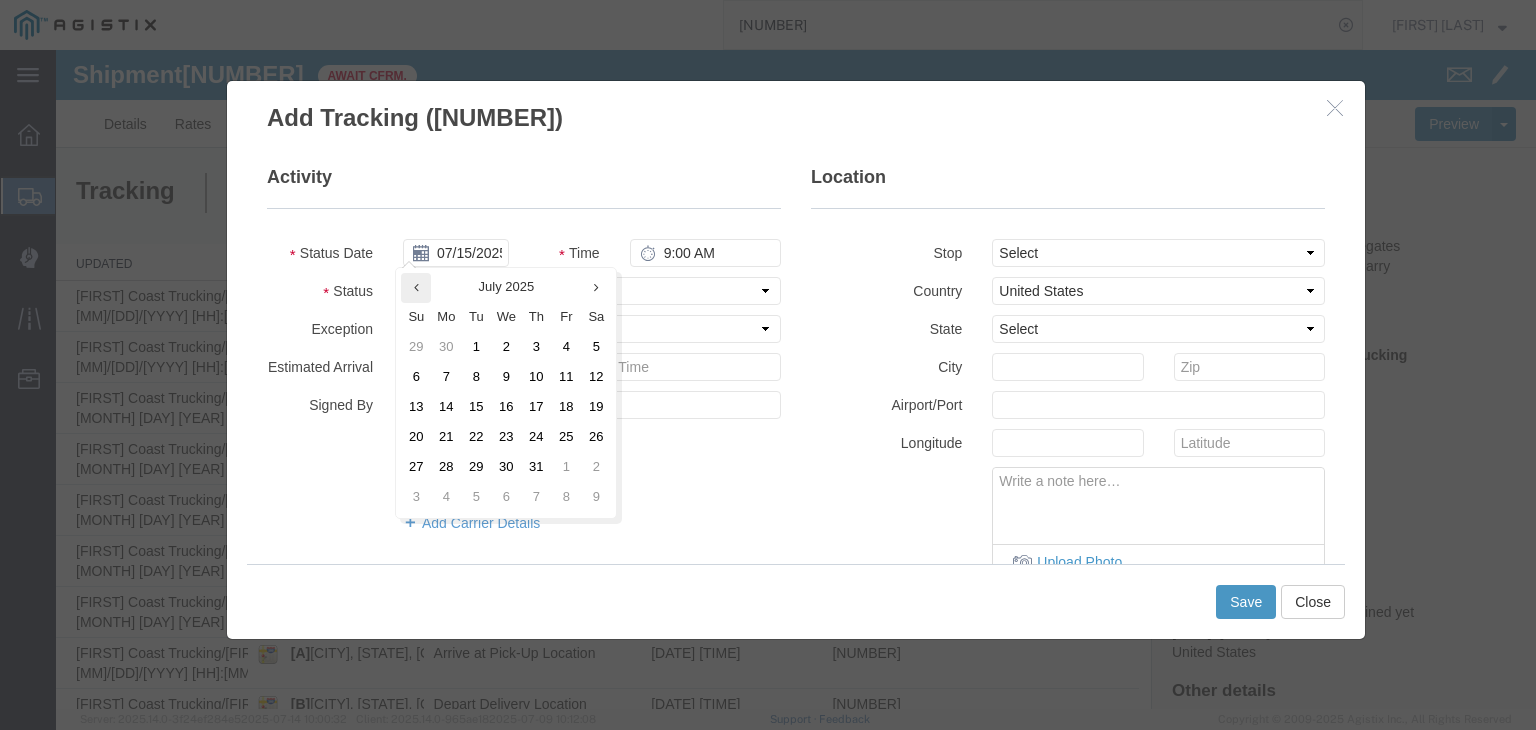 click at bounding box center (416, 288) 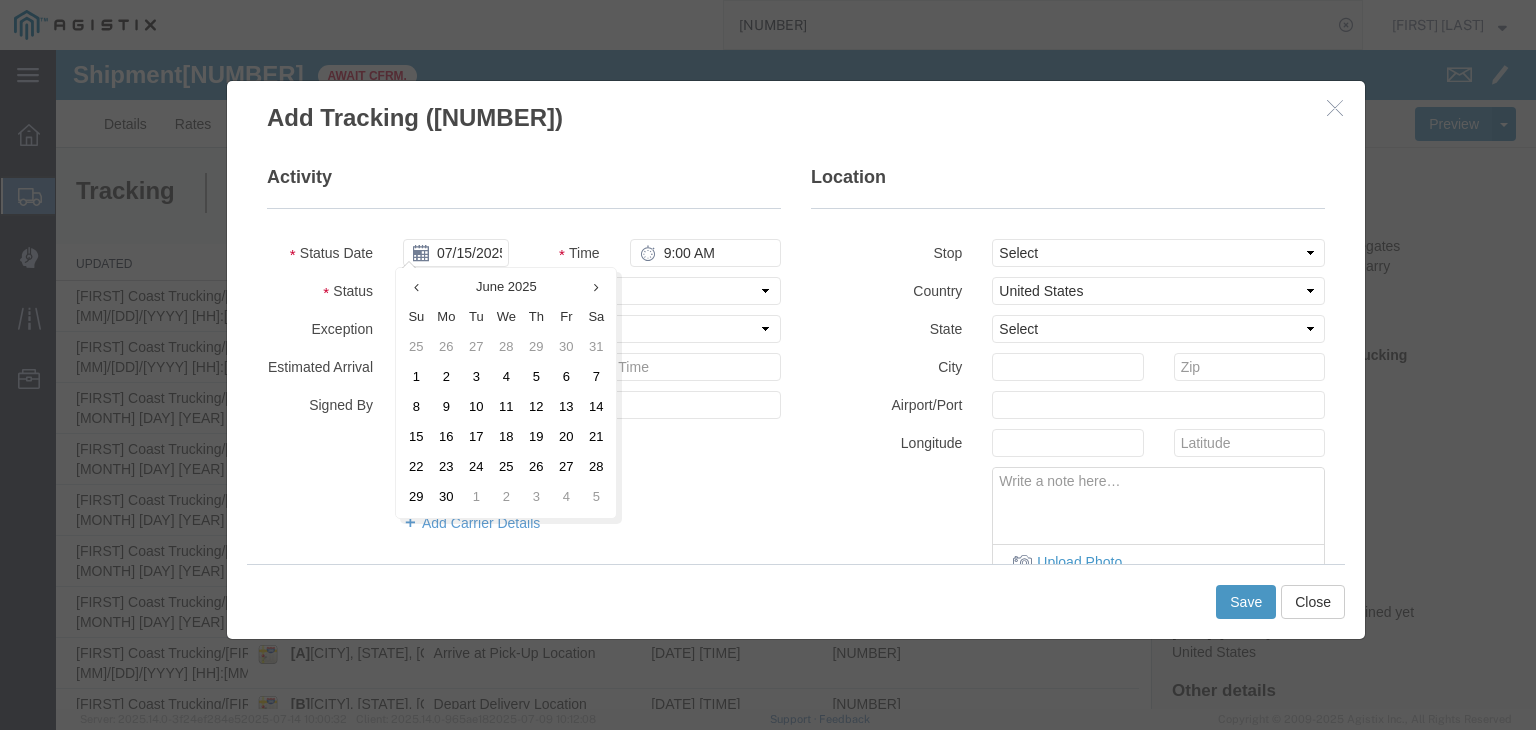 drag, startPoint x: 452, startPoint y: 499, endPoint x: 618, endPoint y: 329, distance: 237.60472 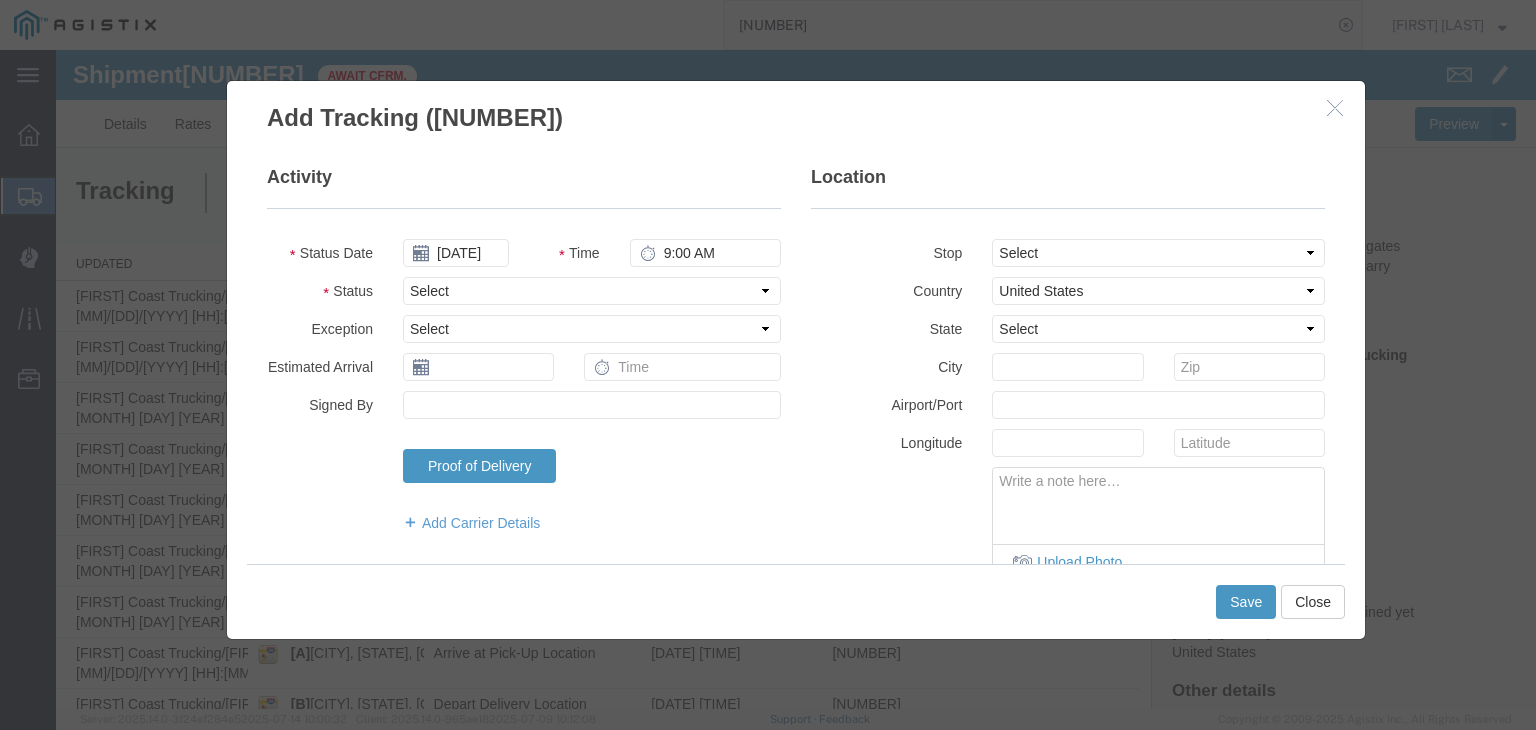 click on "Activity
Status Date
[DATE]
Time
[TIME]
Status
Select Arrival Notice Available Arrival Notice Imported Arrive at Delivery Location Arrive at Pick-Up Location Arrive at Terminal Location Attempted Delivery Attempted Pick-Up Awaiting Customs Clearance Awaiting Pick-Up Break Start Break Stop Cargo Damaged Cargo-Offloaded Cleared Customs Confirmed on Board Customs Delay Customs Hold Customs Released DEA Hold Intact DEA Intensive/Exam Delivered Delivery Appointment Scheduled Delivery Confirmation Delivery Dock Closed Delivery Refused Depart Delivery Location Depart Pick-Up Location Depart Terminal Location Documents Uploaded Entry Docs Received Entry Submitted Estimated date / time for ETA Expired Export Customs Cleared Export Customs Sent FDA Documents Sent FDA Exam FDA Hold FDA Released FDA Review Flight Update Forwarded Fully Released Import Customs Cleared In-Transit In-Transit with Partner ISF filed Loaded Loading Started Mechanical Delay Missed Pick-Up" at bounding box center [524, 359] 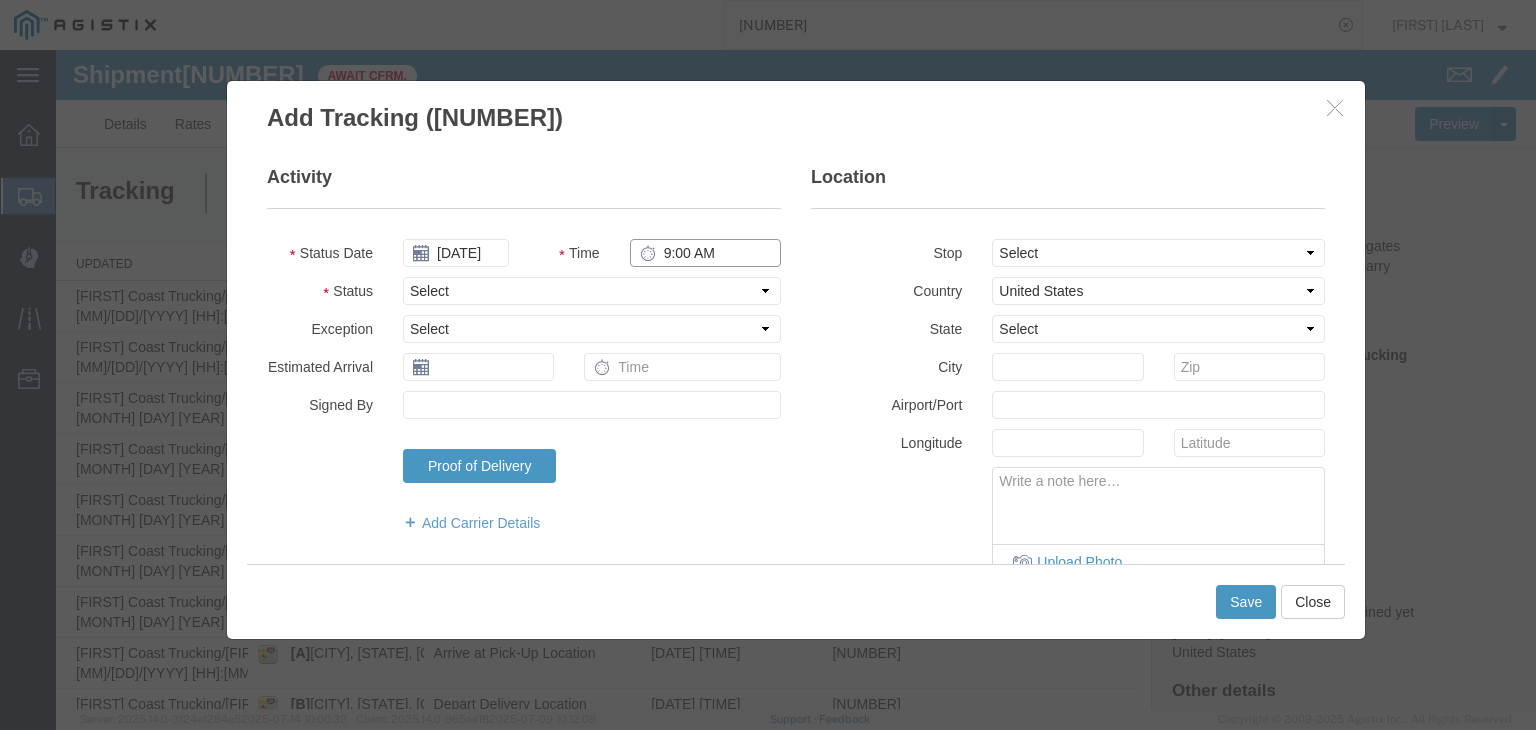 click on "9:00 AM" at bounding box center [705, 253] 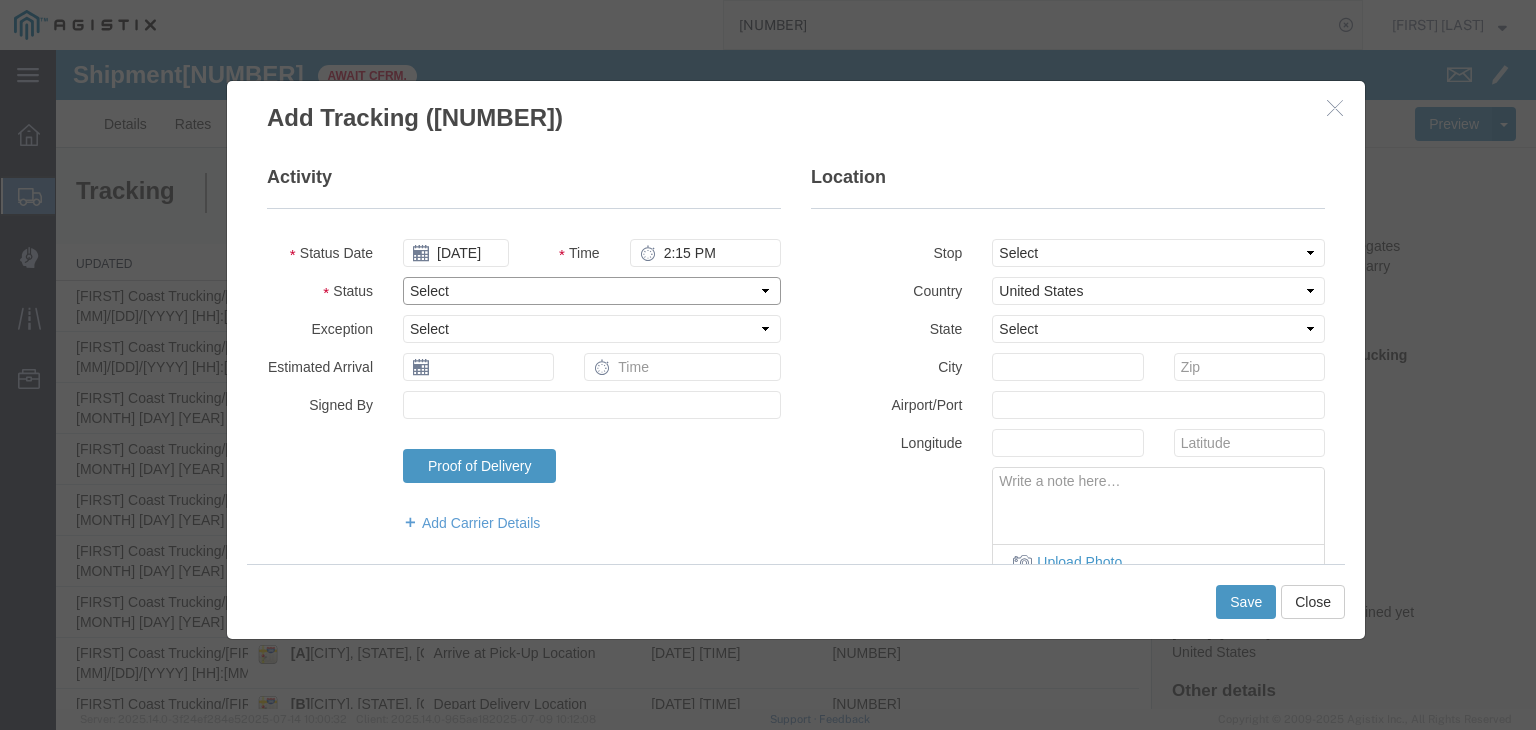 click on "Select Arrival Notice Available Arrival Notice Imported Arrive at Delivery Location Arrive at Pick-Up Location Arrive at Terminal Location Attempted Delivery Attempted Pick-Up Awaiting Customs Clearance Awaiting Pick-Up Break Start Break Stop Cargo Damaged Cargo-Offloaded Cleared Customs Confirmed on Board Customs Delay Customs Hold Customs Released DEA Hold Intact DEA Intensive/Exam Delivered Delivery Appointment Scheduled Delivery Confirmation Delivery Dock Closed Delivery Refused Depart Delivery Location Depart Pick-Up Location Depart Terminal Location Documents Uploaded Entry Docs Received Entry Submitted Estimated date / time for ETA Expired Export Customs Cleared Export Customs Sent FDA Documents Sent FDA Exam FDA Hold FDA Released FDA Review Flight Update Forwarded Fully Released Import Customs Cleared In-Transit In-Transit with Partner ISF filed Loaded Loading Started Mechanical Delay Missed Pick-Up Other Delay Out for Delivery Package Available Partial Delivery Partial Pick-Up Picked Up Proof of del" at bounding box center (592, 291) 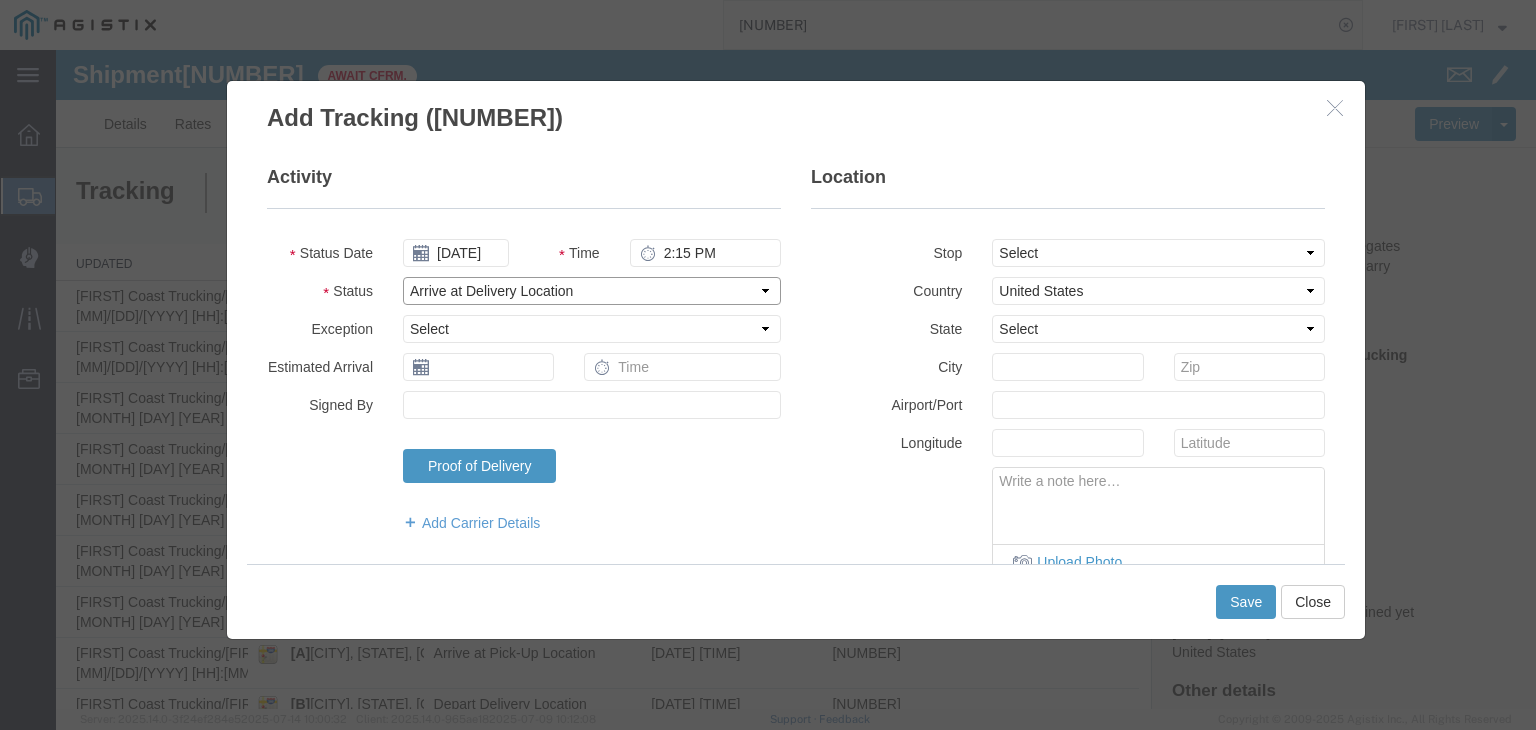 click on "Select Arrival Notice Available Arrival Notice Imported Arrive at Delivery Location Arrive at Pick-Up Location Arrive at Terminal Location Attempted Delivery Attempted Pick-Up Awaiting Customs Clearance Awaiting Pick-Up Break Start Break Stop Cargo Damaged Cargo-Offloaded Cleared Customs Confirmed on Board Customs Delay Customs Hold Customs Released DEA Hold Intact DEA Intensive/Exam Delivered Delivery Appointment Scheduled Delivery Confirmation Delivery Dock Closed Delivery Refused Depart Delivery Location Depart Pick-Up Location Depart Terminal Location Documents Uploaded Entry Docs Received Entry Submitted Estimated date / time for ETA Expired Export Customs Cleared Export Customs Sent FDA Documents Sent FDA Exam FDA Hold FDA Released FDA Review Flight Update Forwarded Fully Released Import Customs Cleared In-Transit In-Transit with Partner ISF filed Loaded Loading Started Mechanical Delay Missed Pick-Up Other Delay Out for Delivery Package Available Partial Delivery Partial Pick-Up Picked Up Proof of del" at bounding box center [592, 291] 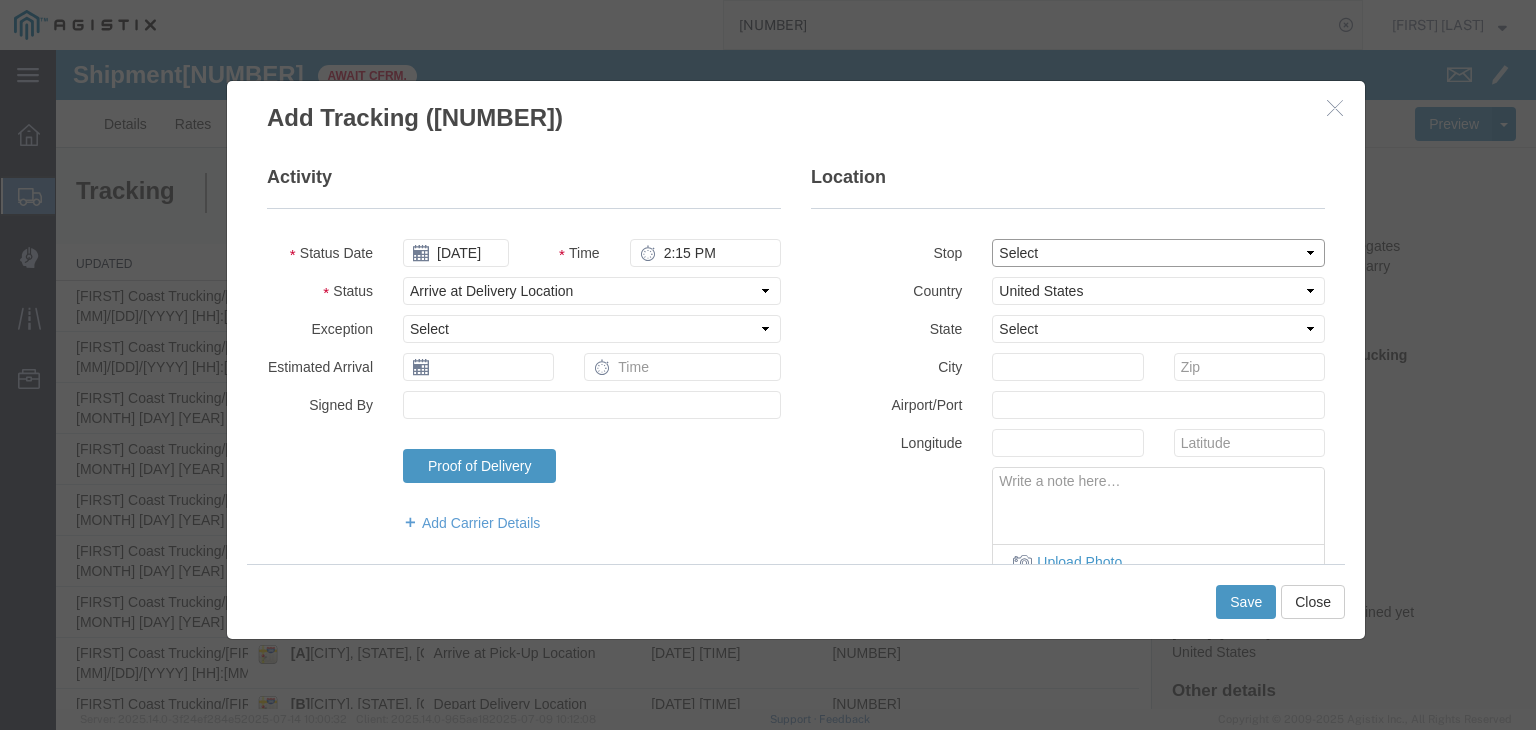 click on "Select From: [NUMBER] [STREET], [CITY], [STATE], [ZIPCODE], [COUNTRY] Stop 2: [NUMBER] [STREET], [CITY], [STATE], [ZIPCODE], [COUNTRY] To: The Final Destination is not defined yet, [CITY], [STATE], [COUNTRY]" at bounding box center [1158, 253] 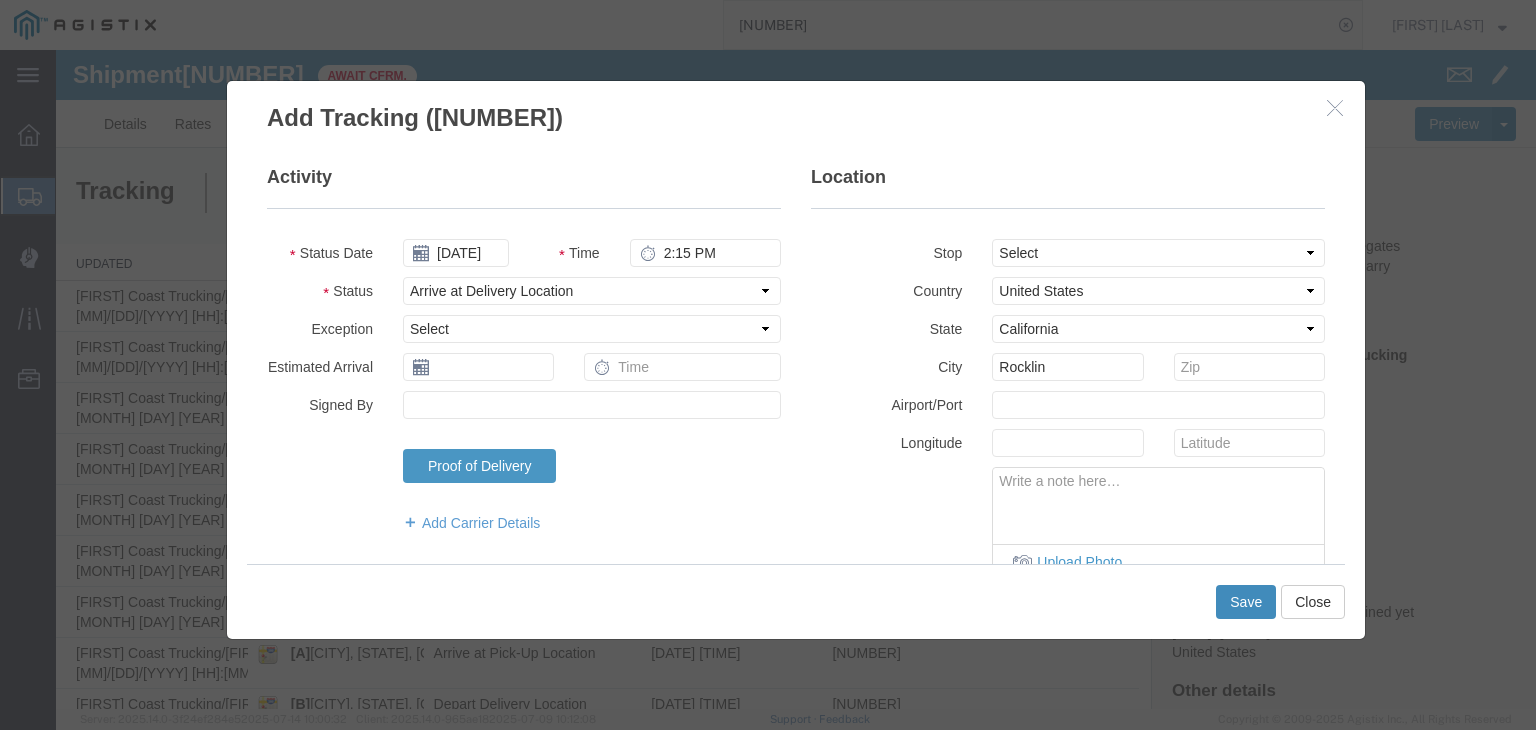 click on "Save" at bounding box center [1246, 602] 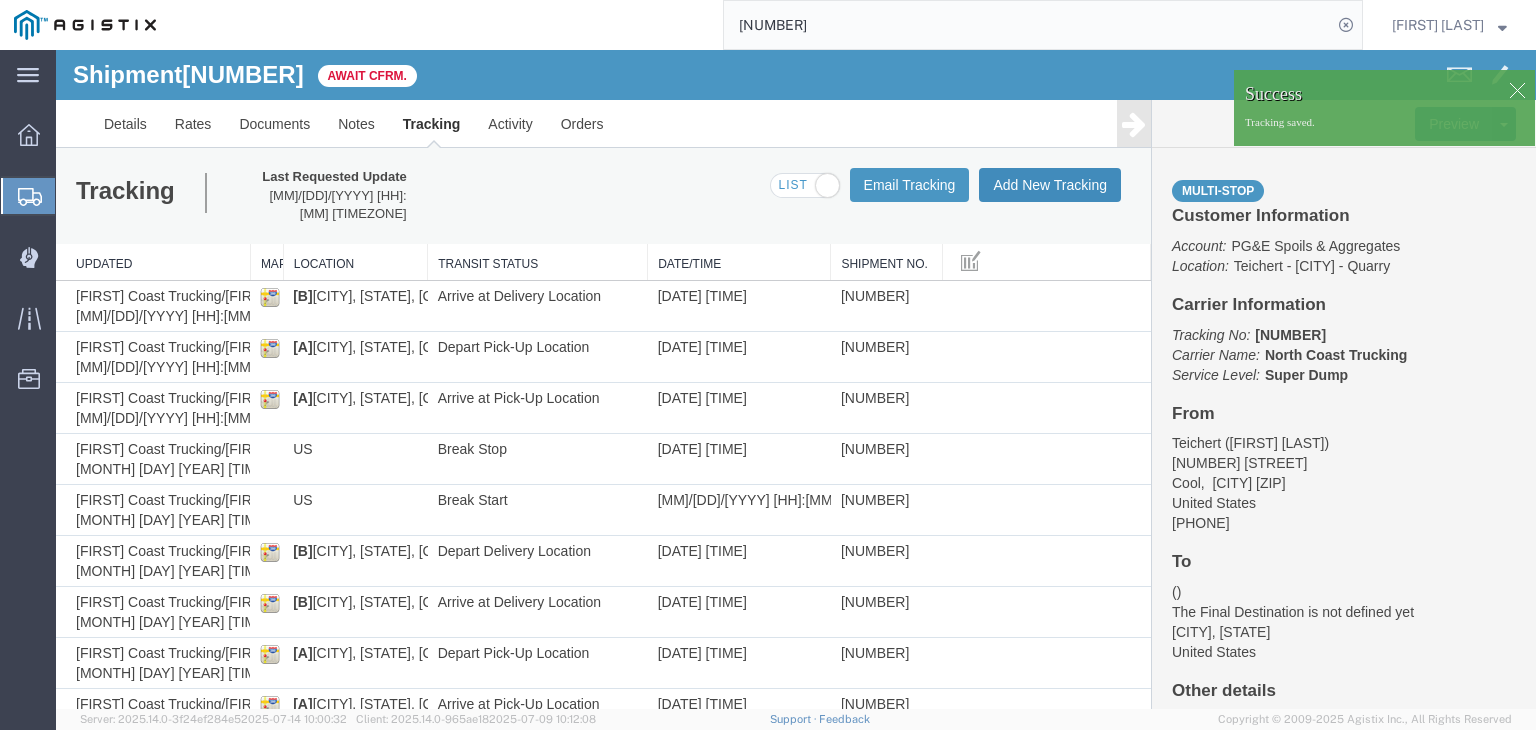 click on "Add New Tracking" at bounding box center [1050, 185] 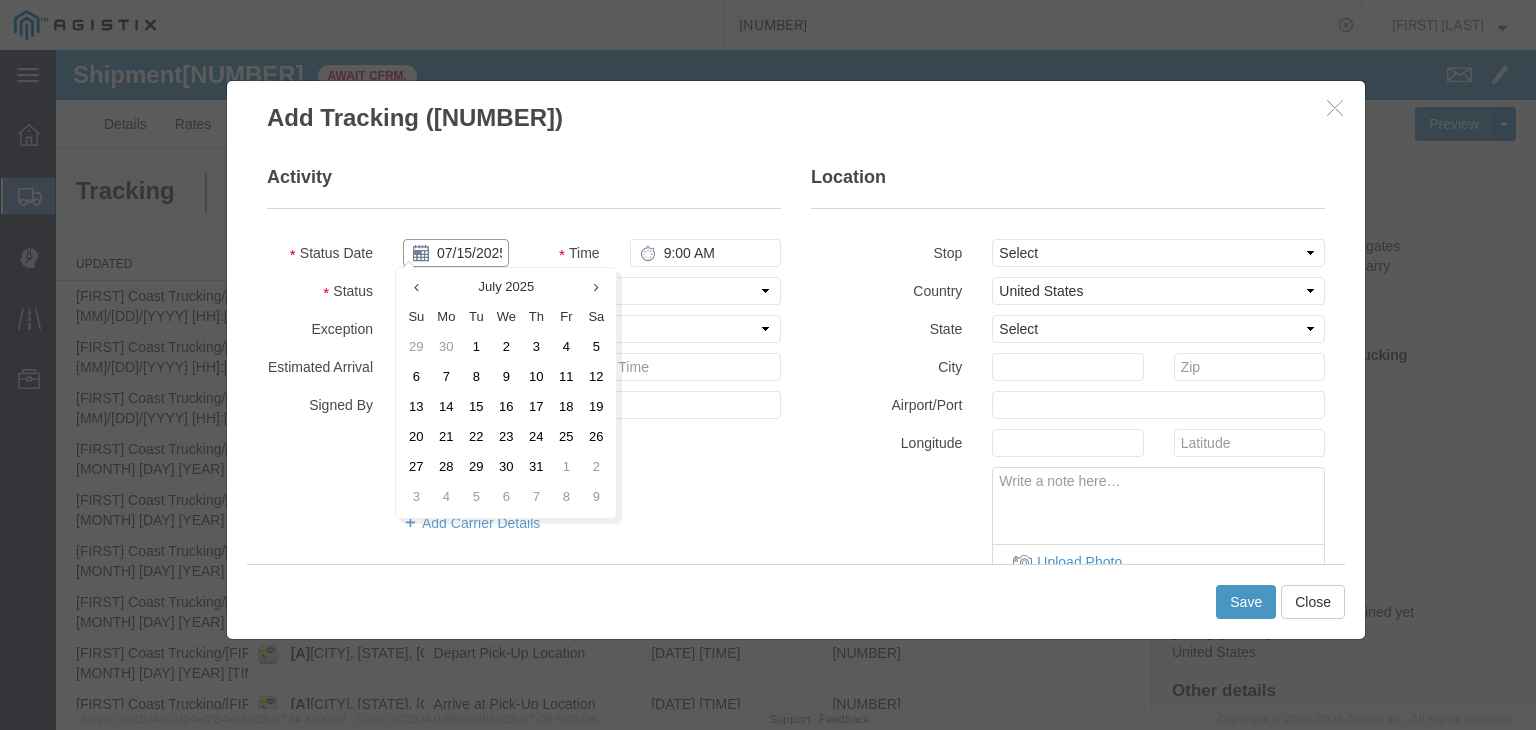 click on "07/15/2025" at bounding box center [456, 253] 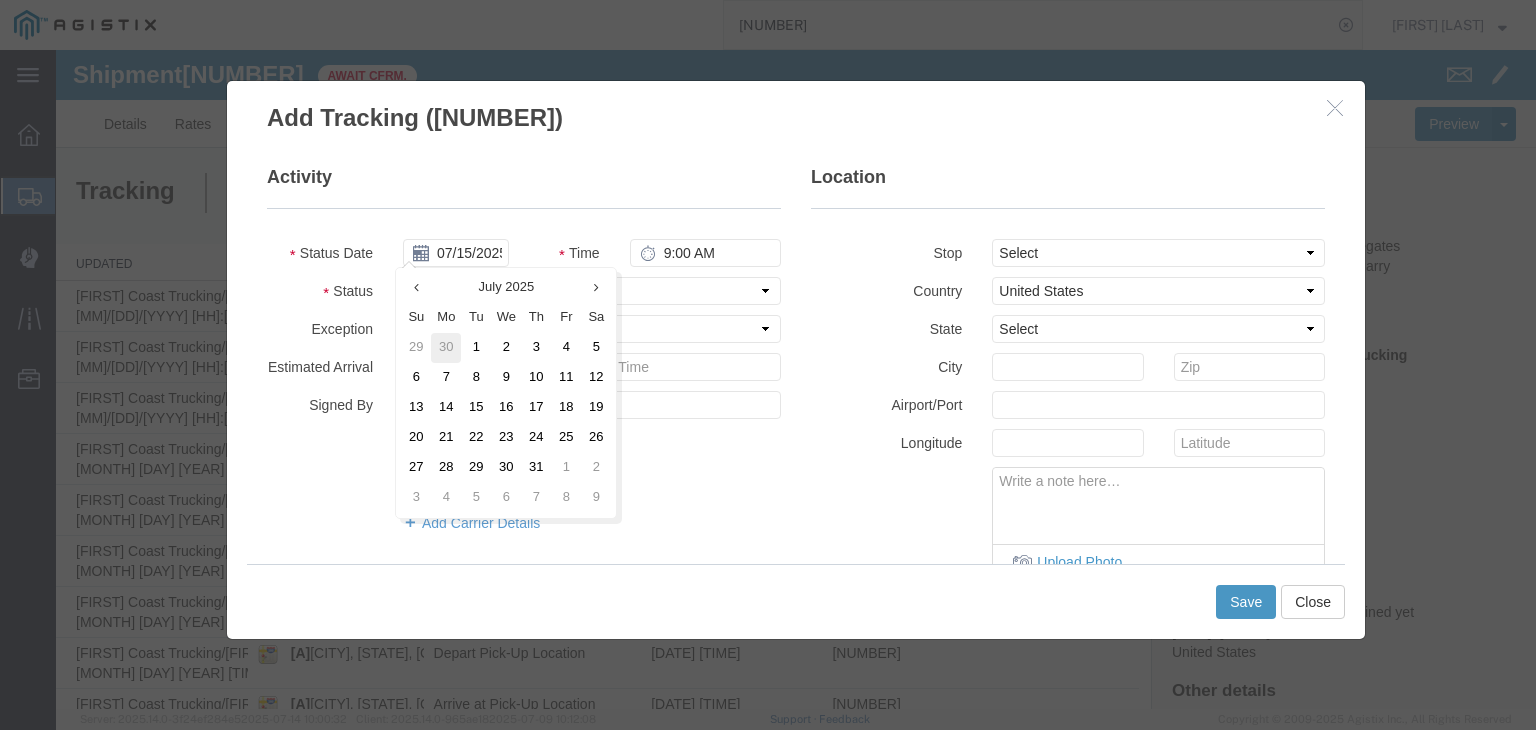 click on "30" at bounding box center [446, 348] 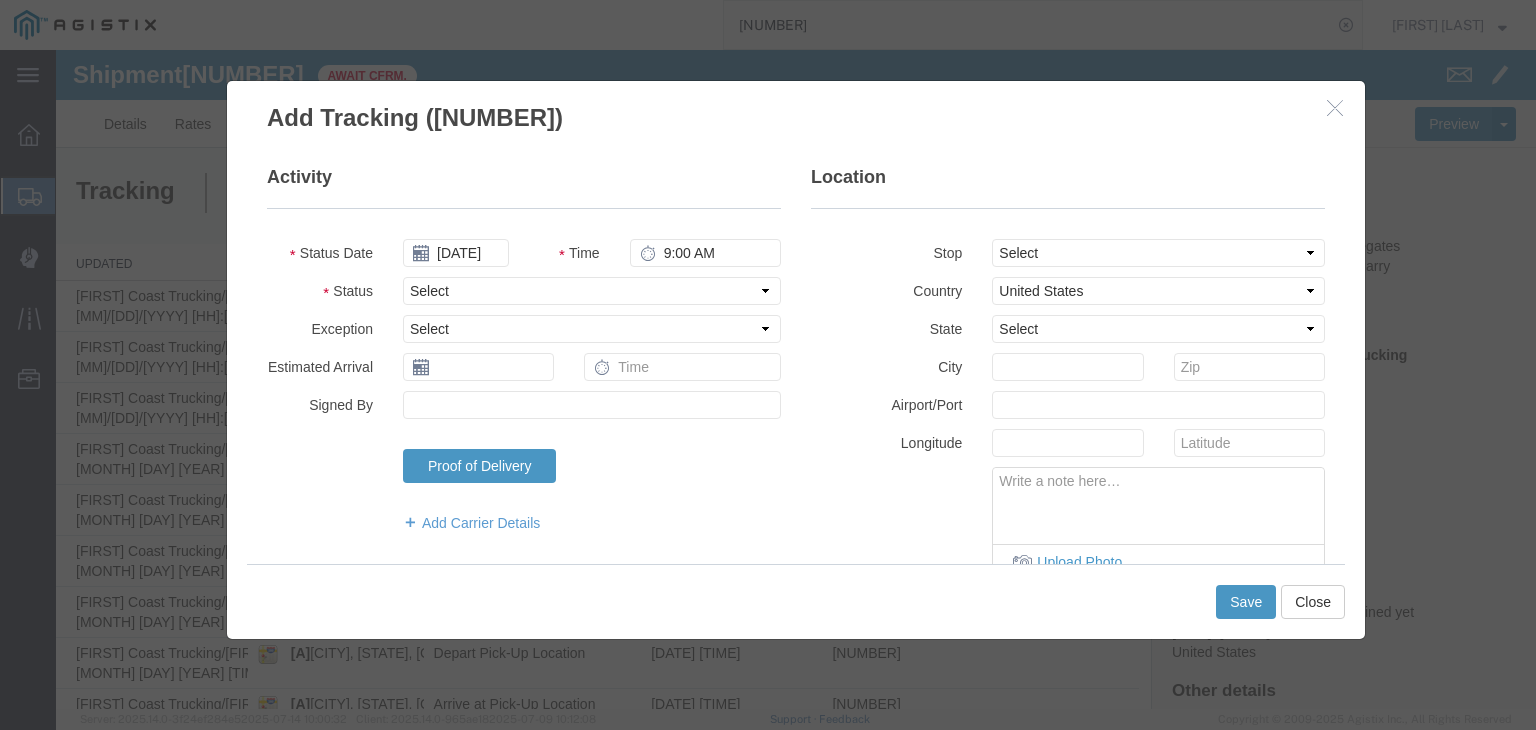 drag, startPoint x: 655, startPoint y: 267, endPoint x: 670, endPoint y: 259, distance: 17 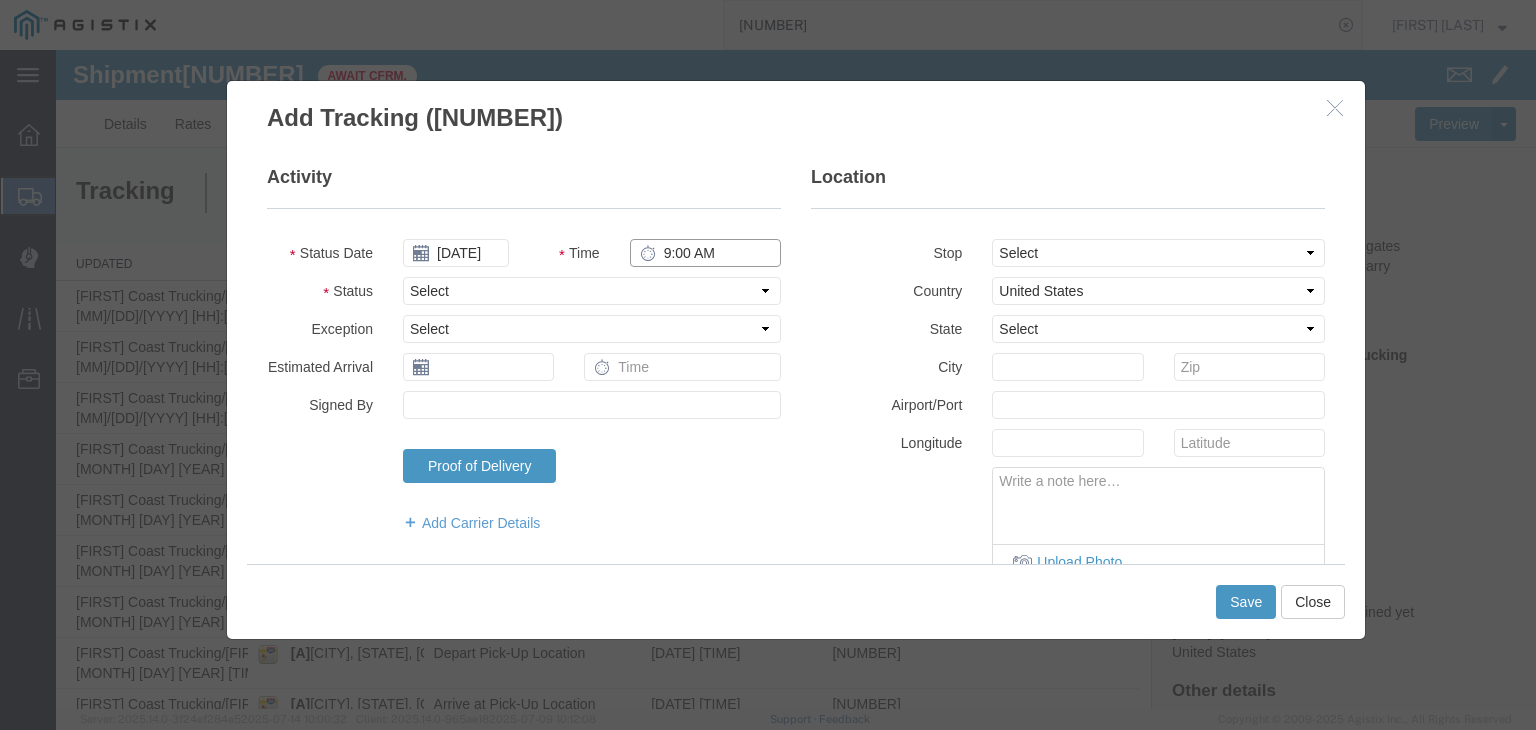 click on "9:00 AM" at bounding box center (705, 253) 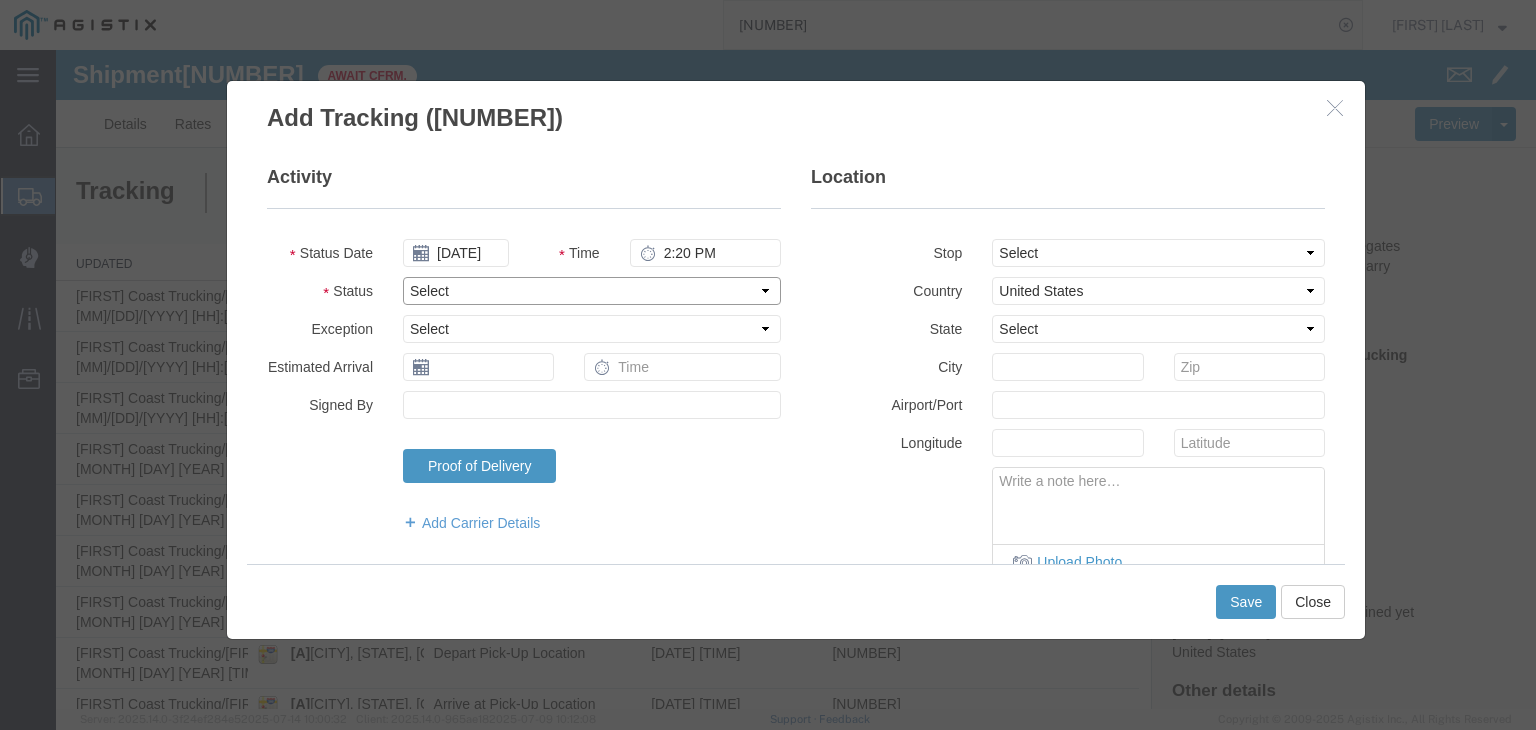 click on "Select Arrival Notice Available Arrival Notice Imported Arrive at Delivery Location Arrive at Pick-Up Location Arrive at Terminal Location Attempted Delivery Attempted Pick-Up Awaiting Customs Clearance Awaiting Pick-Up Break Start Break Stop Cargo Damaged Cargo-Offloaded Cleared Customs Confirmed on Board Customs Delay Customs Hold Customs Released DEA Hold Intact DEA Intensive/Exam Delivered Delivery Appointment Scheduled Delivery Confirmation Delivery Dock Closed Delivery Refused Depart Delivery Location Depart Pick-Up Location Depart Terminal Location Documents Uploaded Entry Docs Received Entry Submitted Estimated date / time for ETA Expired Export Customs Cleared Export Customs Sent FDA Documents Sent FDA Exam FDA Hold FDA Released FDA Review Flight Update Forwarded Fully Released Import Customs Cleared In-Transit In-Transit with Partner ISF filed Loaded Loading Started Mechanical Delay Missed Pick-Up Other Delay Out for Delivery Package Available Partial Delivery Partial Pick-Up Picked Up Proof of del" at bounding box center [592, 291] 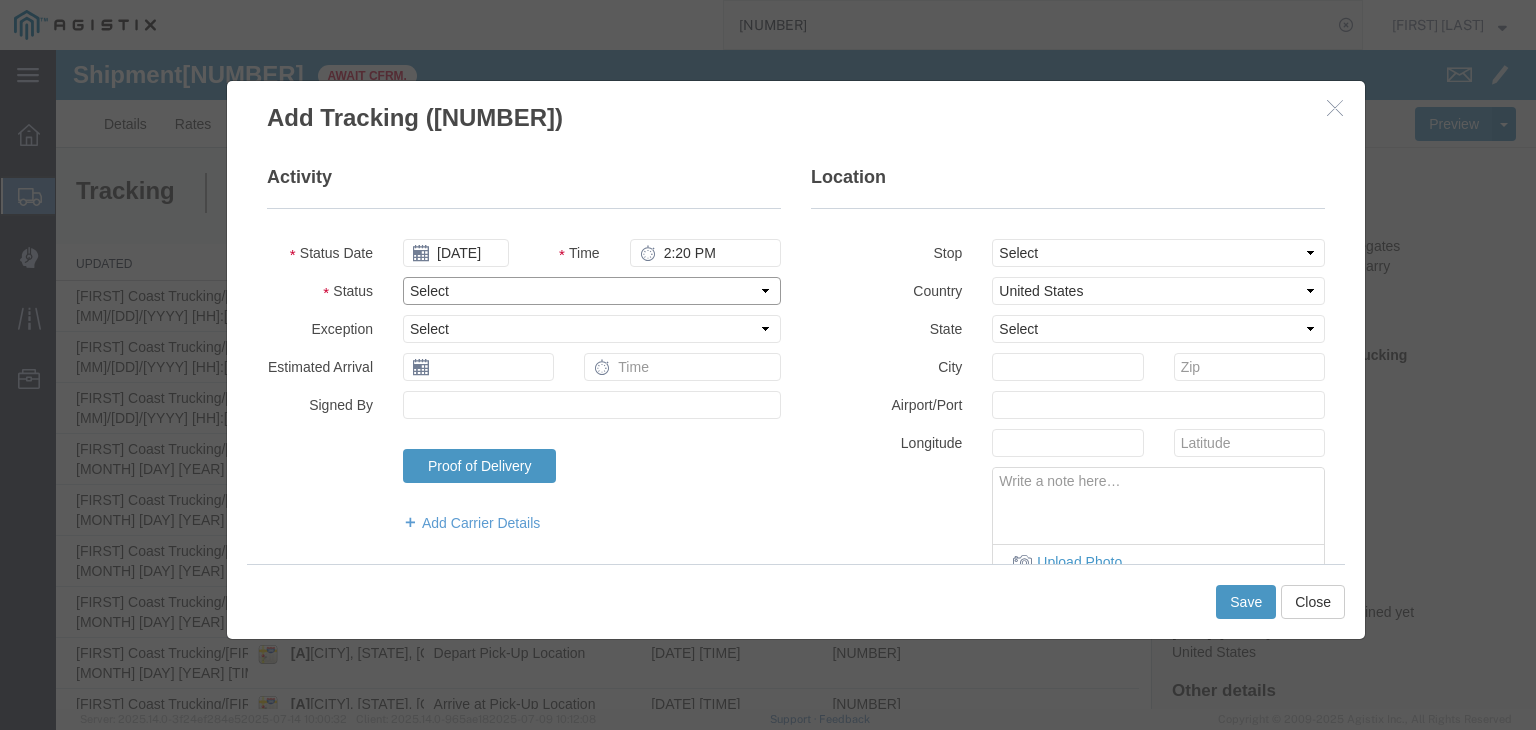 click on "Select Arrival Notice Available Arrival Notice Imported Arrive at Delivery Location Arrive at Pick-Up Location Arrive at Terminal Location Attempted Delivery Attempted Pick-Up Awaiting Customs Clearance Awaiting Pick-Up Break Start Break Stop Cargo Damaged Cargo-Offloaded Cleared Customs Confirmed on Board Customs Delay Customs Hold Customs Released DEA Hold Intact DEA Intensive/Exam Delivered Delivery Appointment Scheduled Delivery Confirmation Delivery Dock Closed Delivery Refused Depart Delivery Location Depart Pick-Up Location Depart Terminal Location Documents Uploaded Entry Docs Received Entry Submitted Estimated date / time for ETA Expired Export Customs Cleared Export Customs Sent FDA Documents Sent FDA Exam FDA Hold FDA Released FDA Review Flight Update Forwarded Fully Released Import Customs Cleared In-Transit In-Transit with Partner ISF filed Loaded Loading Started Mechanical Delay Missed Pick-Up Other Delay Out for Delivery Package Available Partial Delivery Partial Pick-Up Picked Up Proof of del" at bounding box center [592, 291] 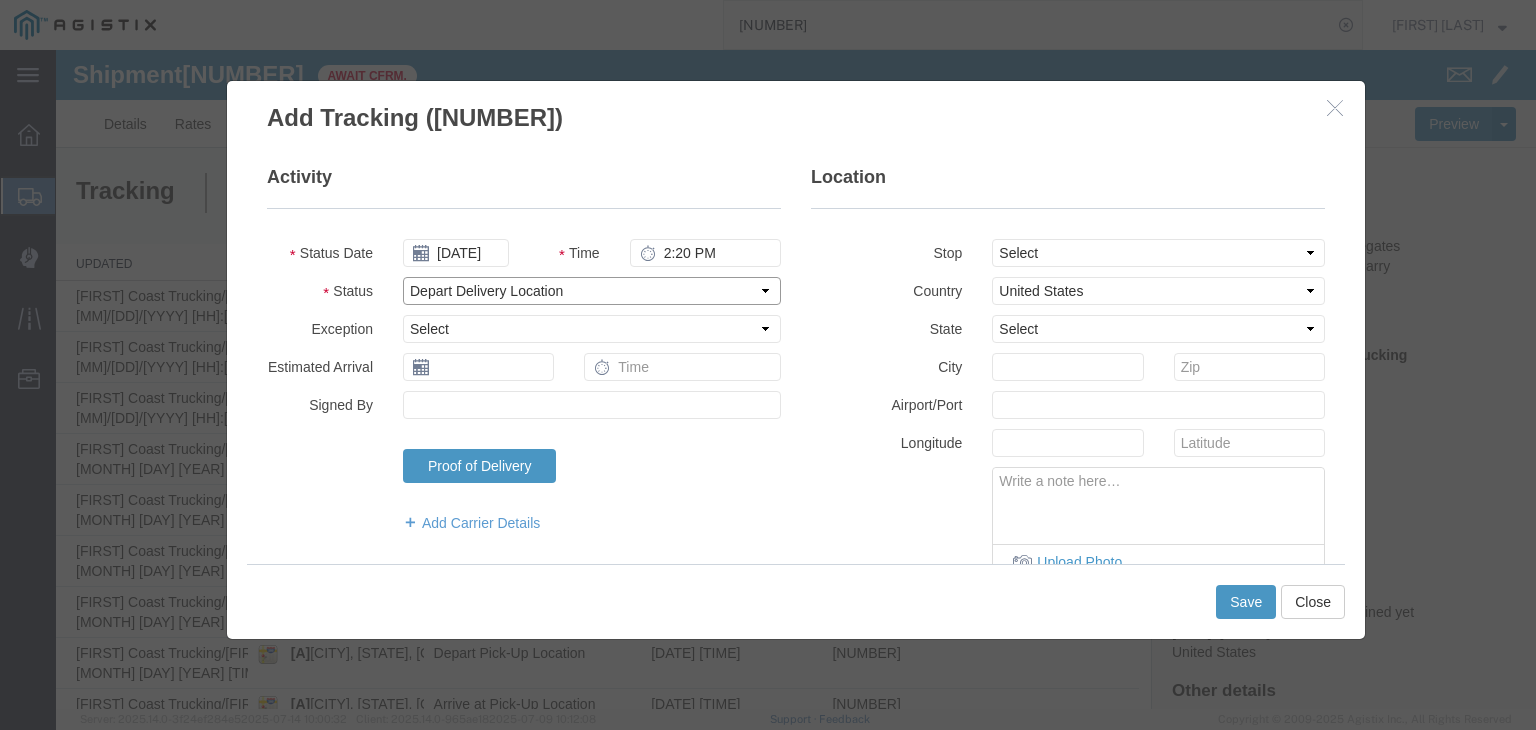 click on "Select Arrival Notice Available Arrival Notice Imported Arrive at Delivery Location Arrive at Pick-Up Location Arrive at Terminal Location Attempted Delivery Attempted Pick-Up Awaiting Customs Clearance Awaiting Pick-Up Break Start Break Stop Cargo Damaged Cargo-Offloaded Cleared Customs Confirmed on Board Customs Delay Customs Hold Customs Released DEA Hold Intact DEA Intensive/Exam Delivered Delivery Appointment Scheduled Delivery Confirmation Delivery Dock Closed Delivery Refused Depart Delivery Location Depart Pick-Up Location Depart Terminal Location Documents Uploaded Entry Docs Received Entry Submitted Estimated date / time for ETA Expired Export Customs Cleared Export Customs Sent FDA Documents Sent FDA Exam FDA Hold FDA Released FDA Review Flight Update Forwarded Fully Released Import Customs Cleared In-Transit In-Transit with Partner ISF filed Loaded Loading Started Mechanical Delay Missed Pick-Up Other Delay Out for Delivery Package Available Partial Delivery Partial Pick-Up Picked Up Proof of del" at bounding box center [592, 291] 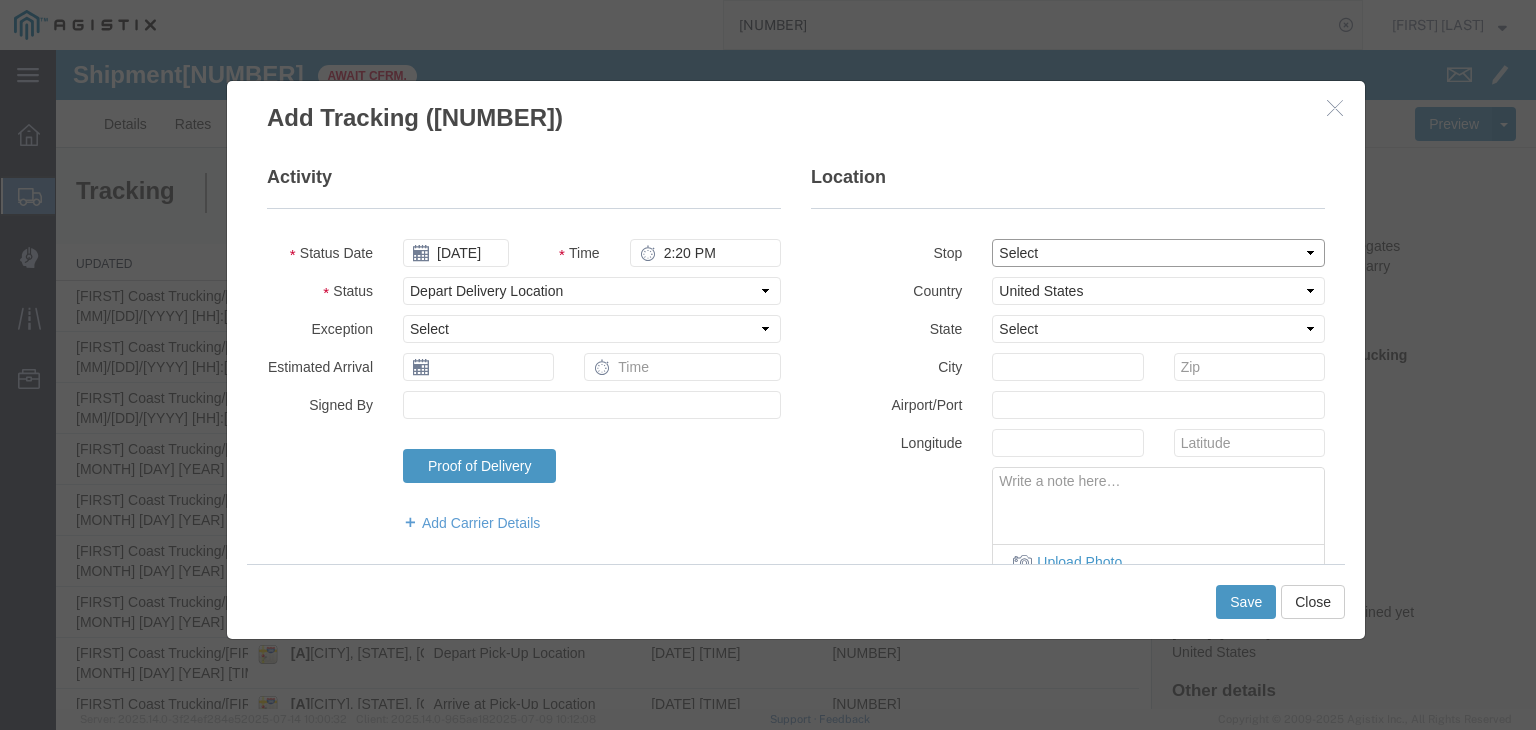 click on "Select From: [NUMBER] [STREET], [CITY], [STATE], [ZIPCODE], [COUNTRY] Stop 2: [NUMBER] [STREET], [CITY], [STATE], [ZIPCODE], [COUNTRY] To: The Final Destination is not defined yet, [CITY], [STATE], [COUNTRY]" at bounding box center (1158, 253) 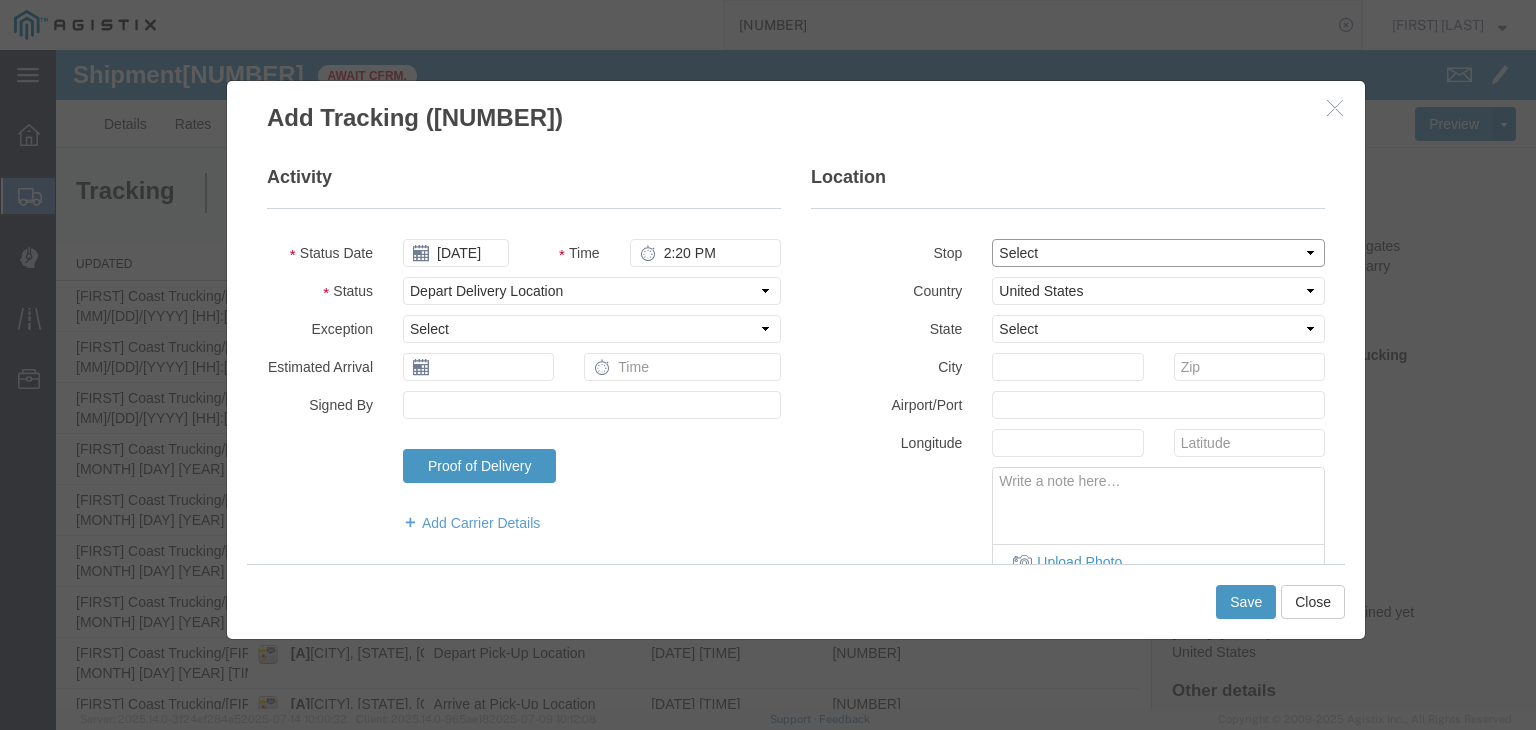 click on "Select From: [NUMBER] [STREET], [CITY], [STATE], [ZIPCODE], [COUNTRY] Stop 2: [NUMBER] [STREET], [CITY], [STATE], [ZIPCODE], [COUNTRY] To: The Final Destination is not defined yet, [CITY], [STATE], [COUNTRY]" at bounding box center (1158, 253) 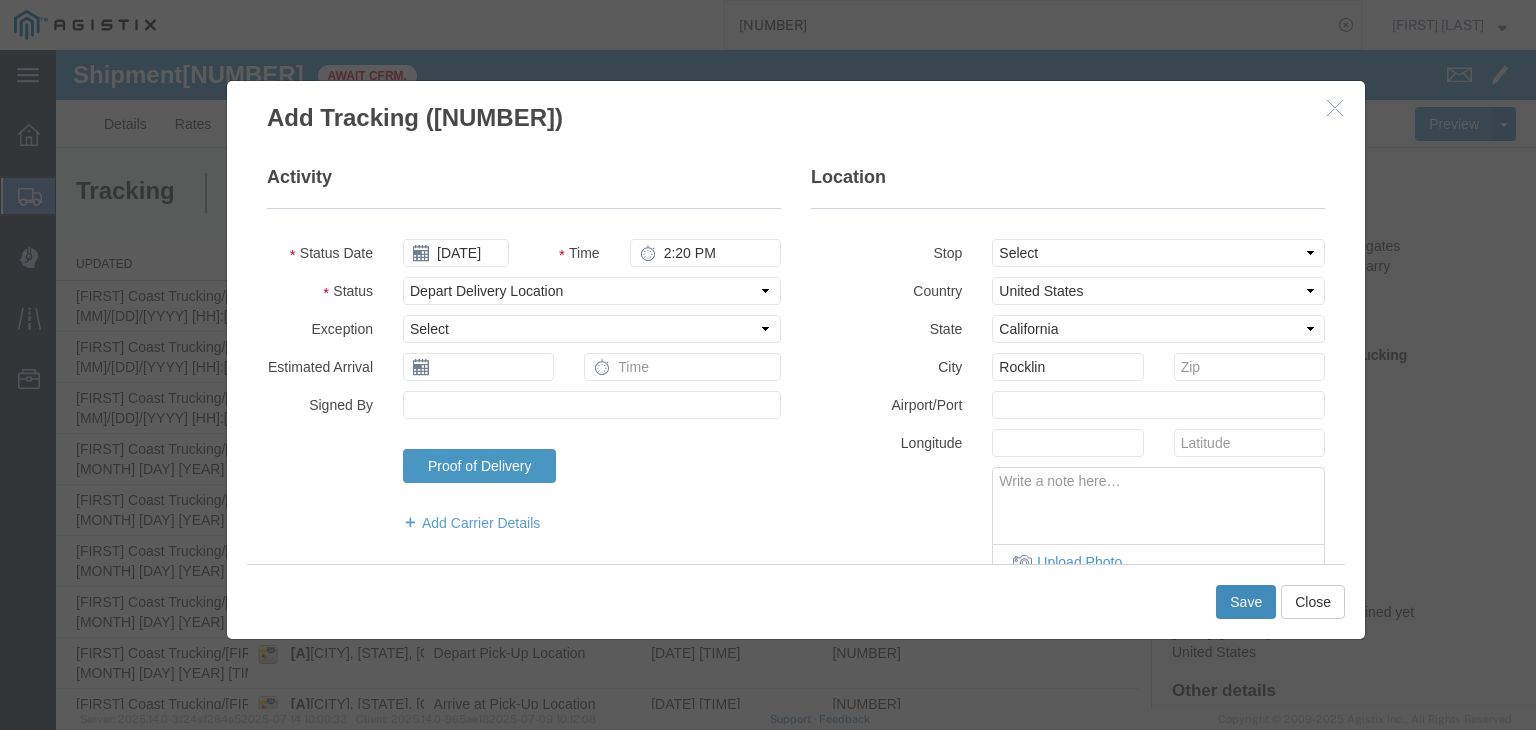 click on "Save" at bounding box center (1246, 602) 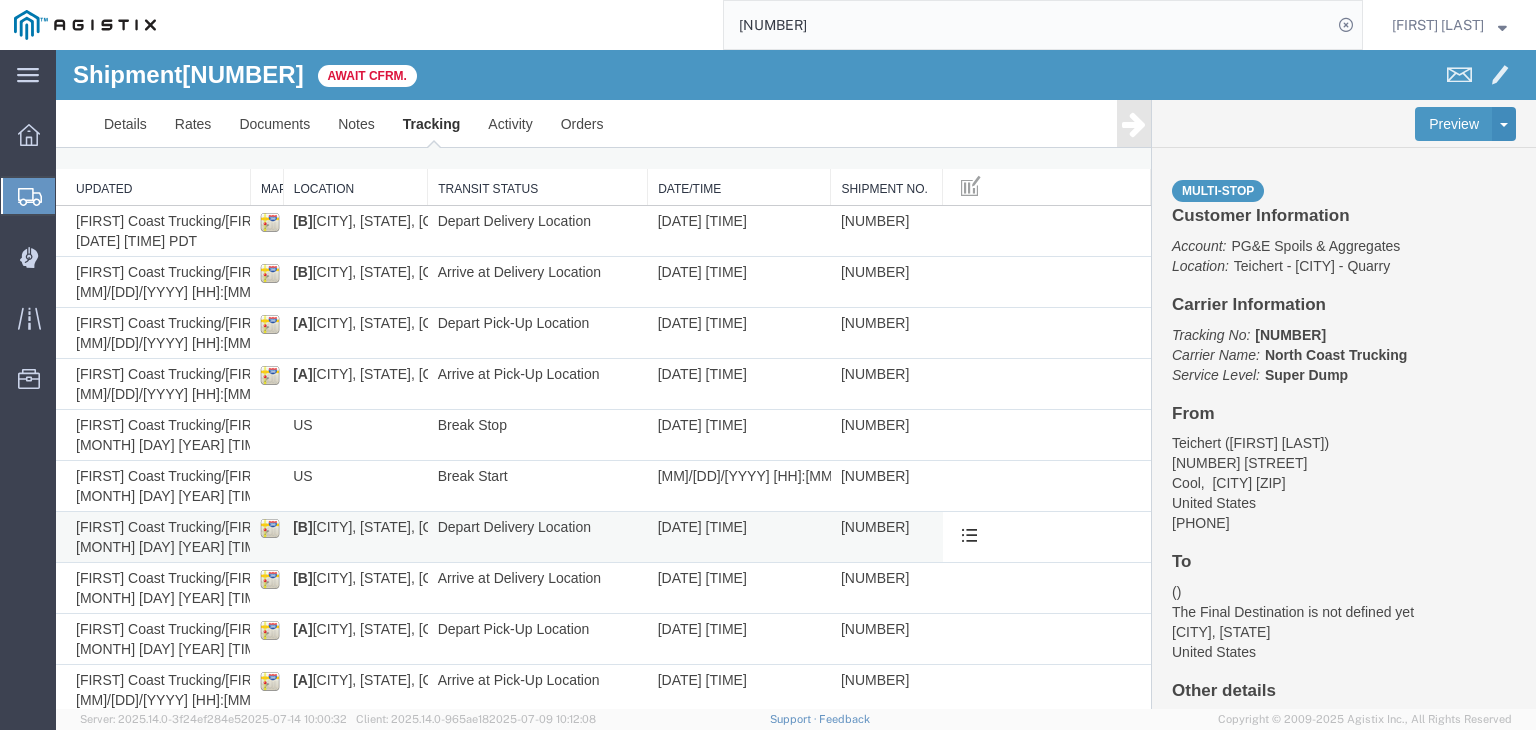 scroll, scrollTop: 0, scrollLeft: 0, axis: both 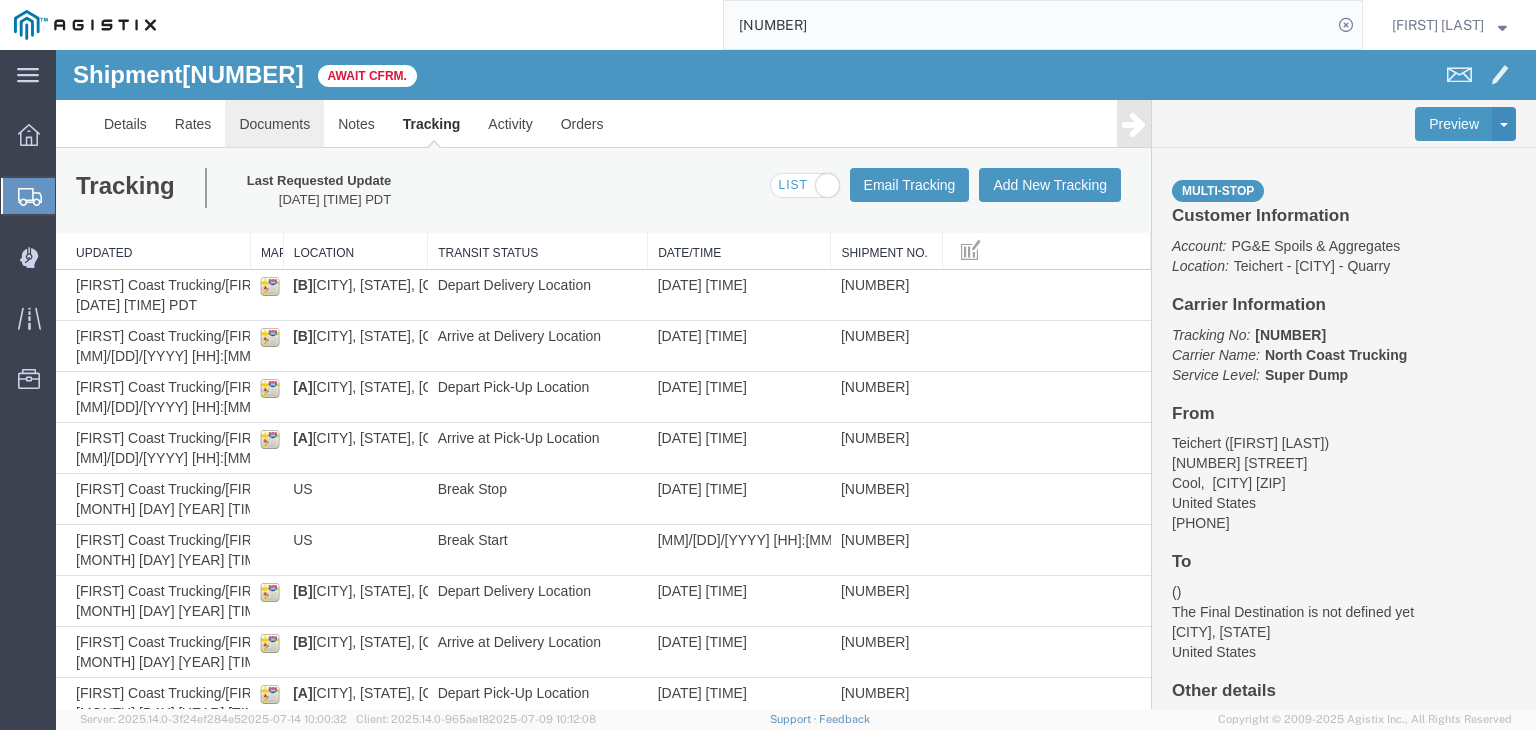 click on "Documents" at bounding box center [274, 124] 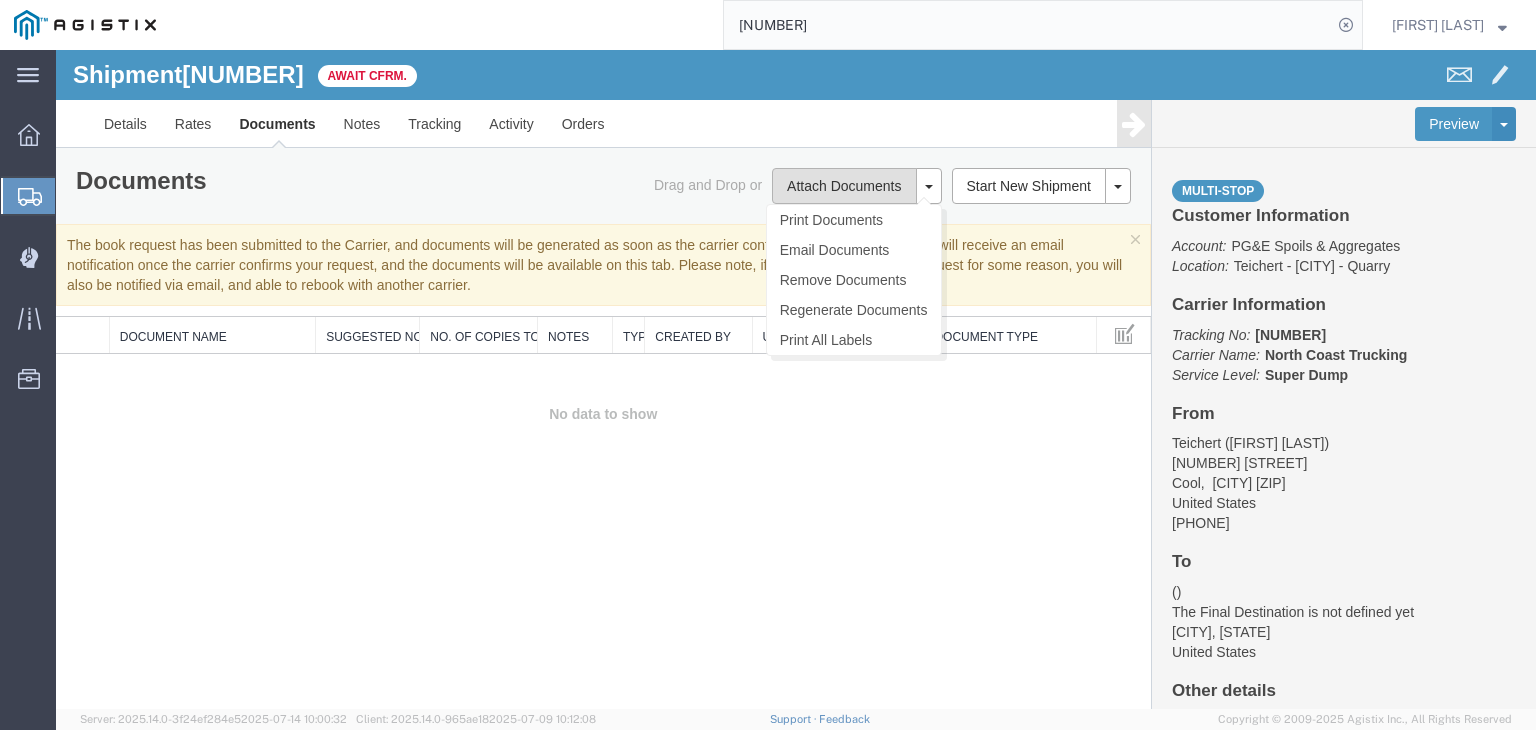 click on "Attach Documents" at bounding box center [844, 186] 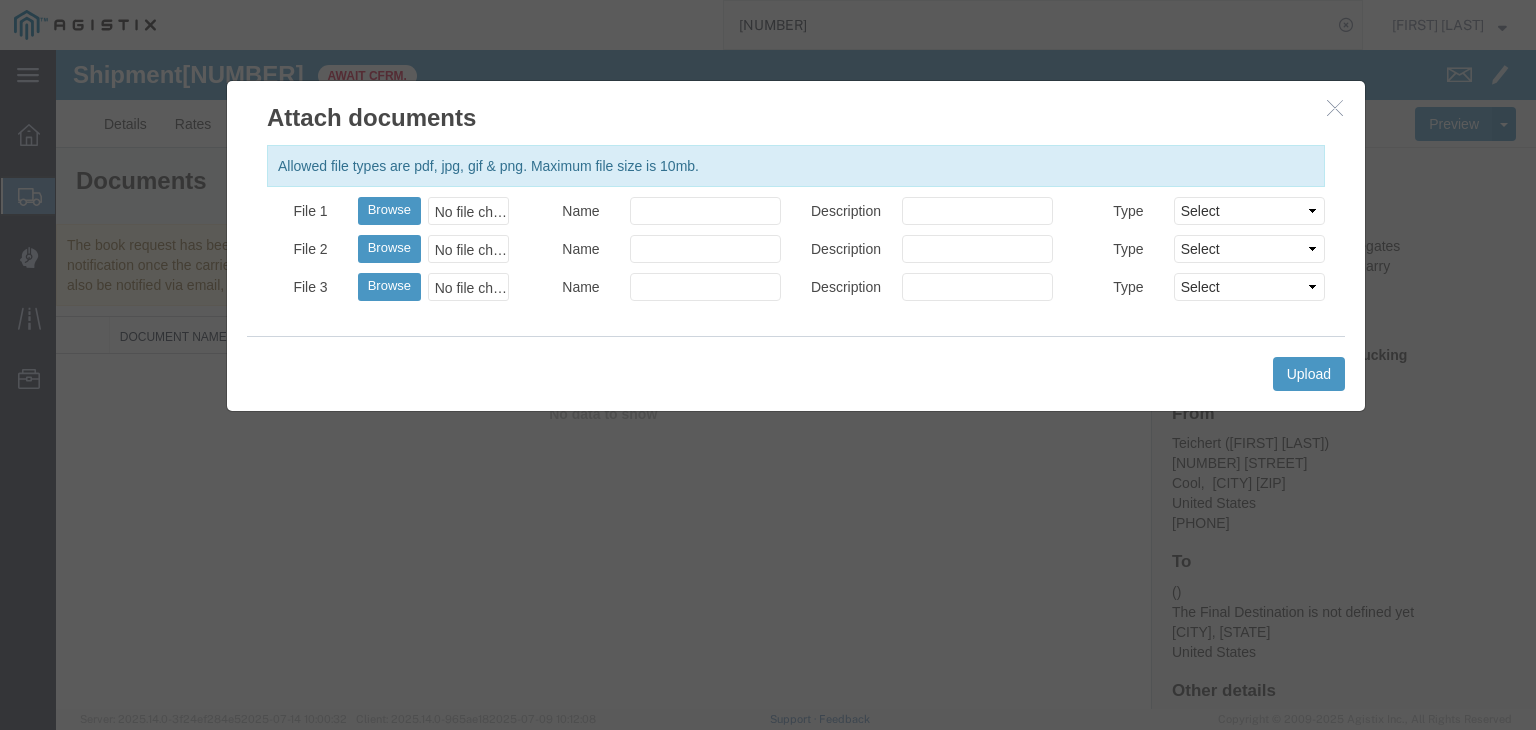 click on "No file chosen" at bounding box center [468, 211] 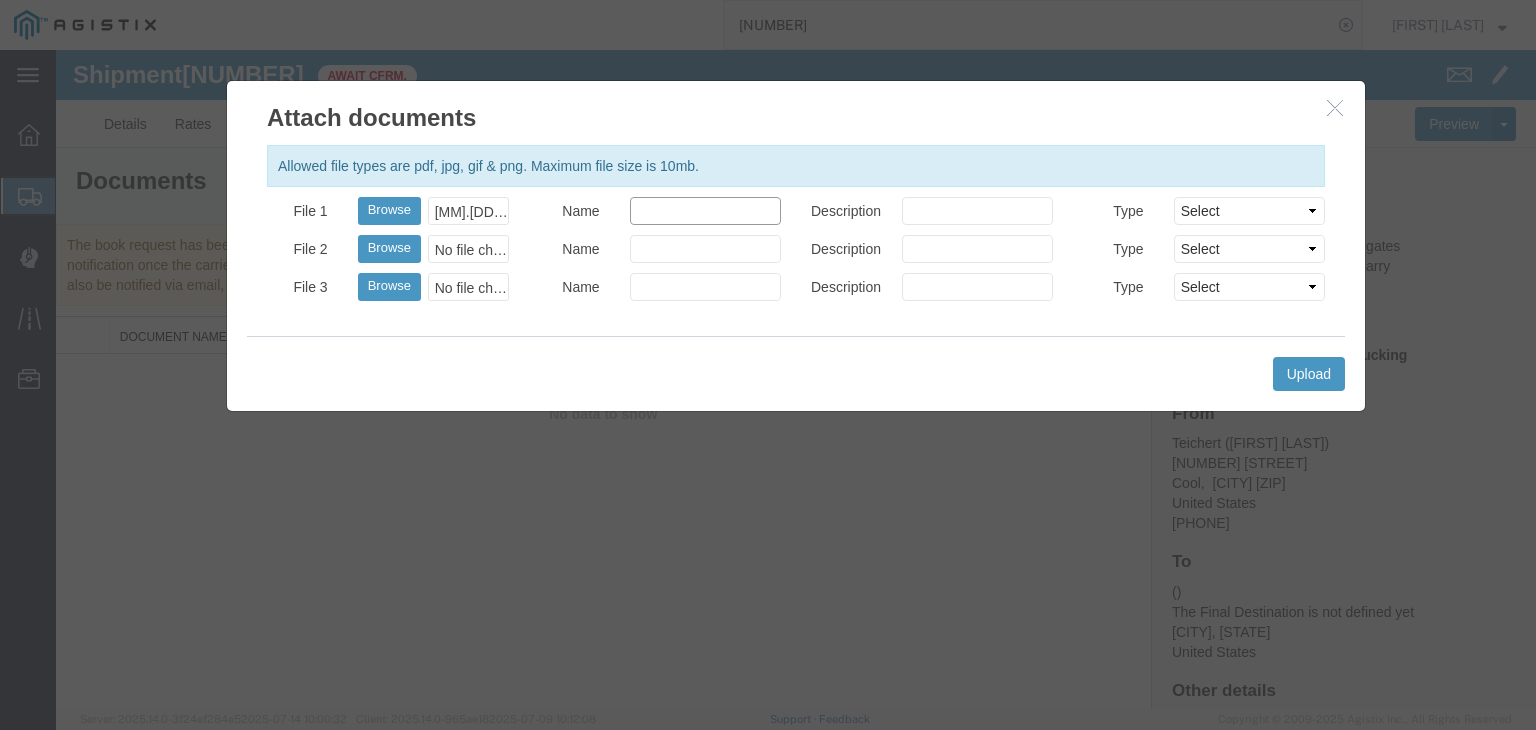 click on "Name" at bounding box center (705, 211) 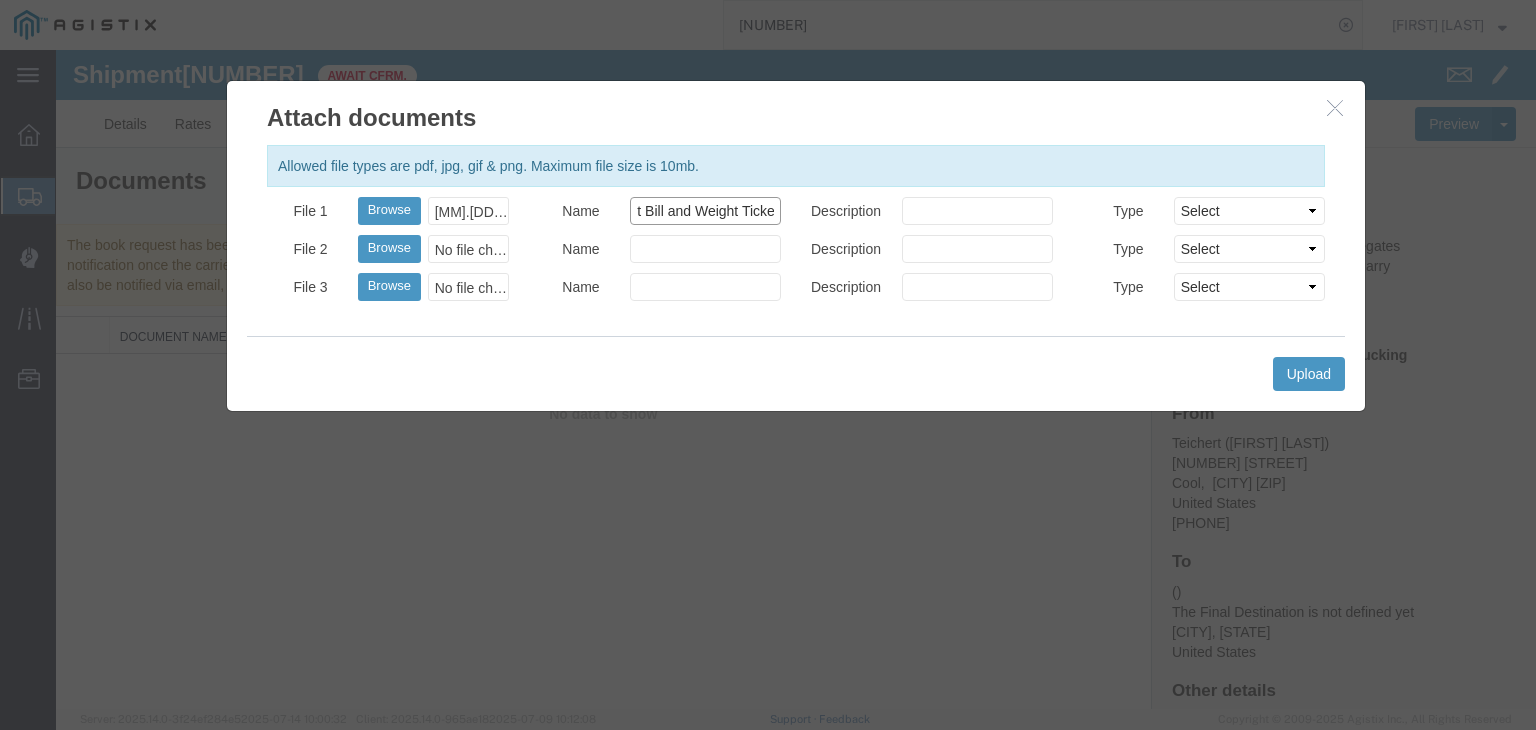 scroll, scrollTop: 0, scrollLeft: 43, axis: horizontal 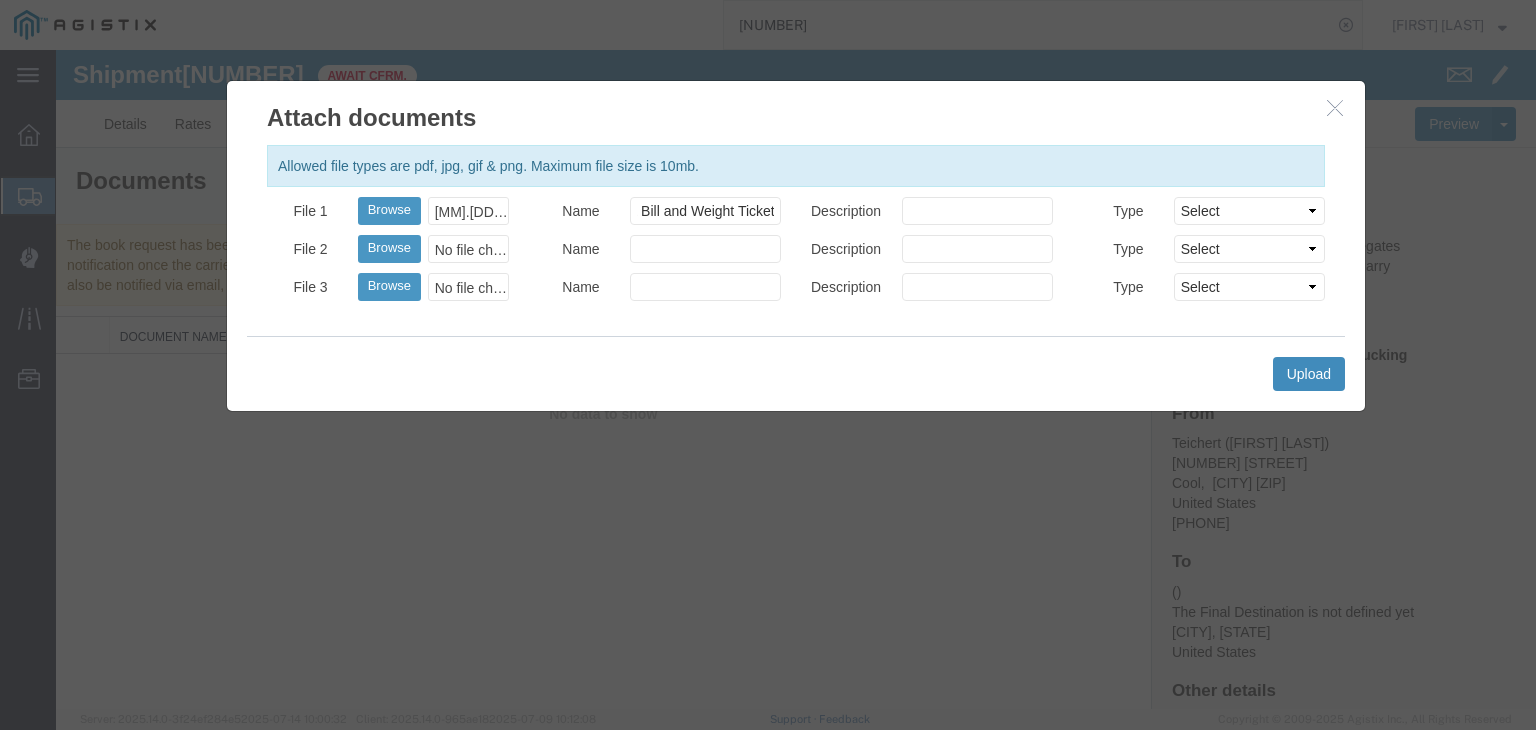 click on "Upload" at bounding box center [1309, 374] 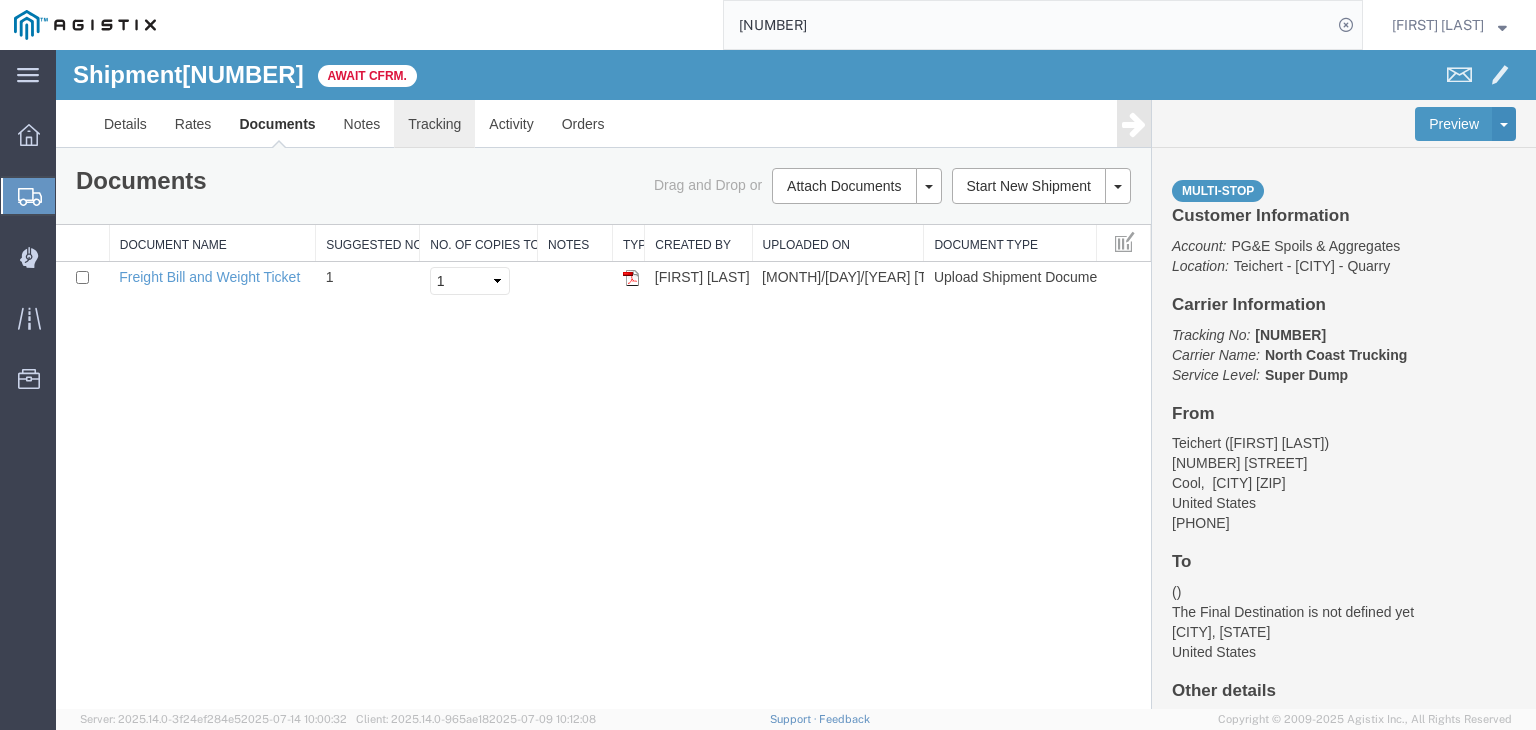 click on "Tracking" at bounding box center (434, 124) 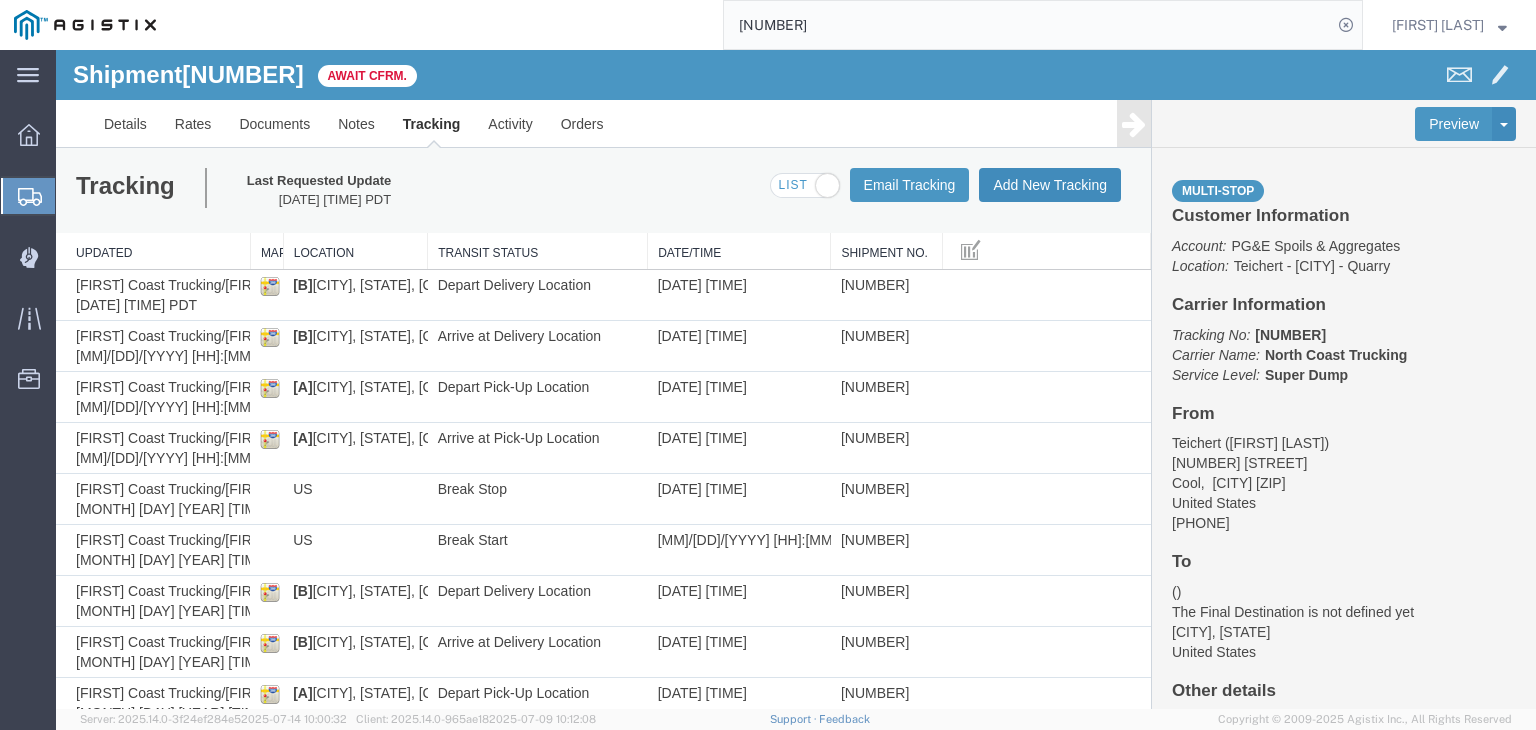 click on "Add New Tracking" at bounding box center (1050, 185) 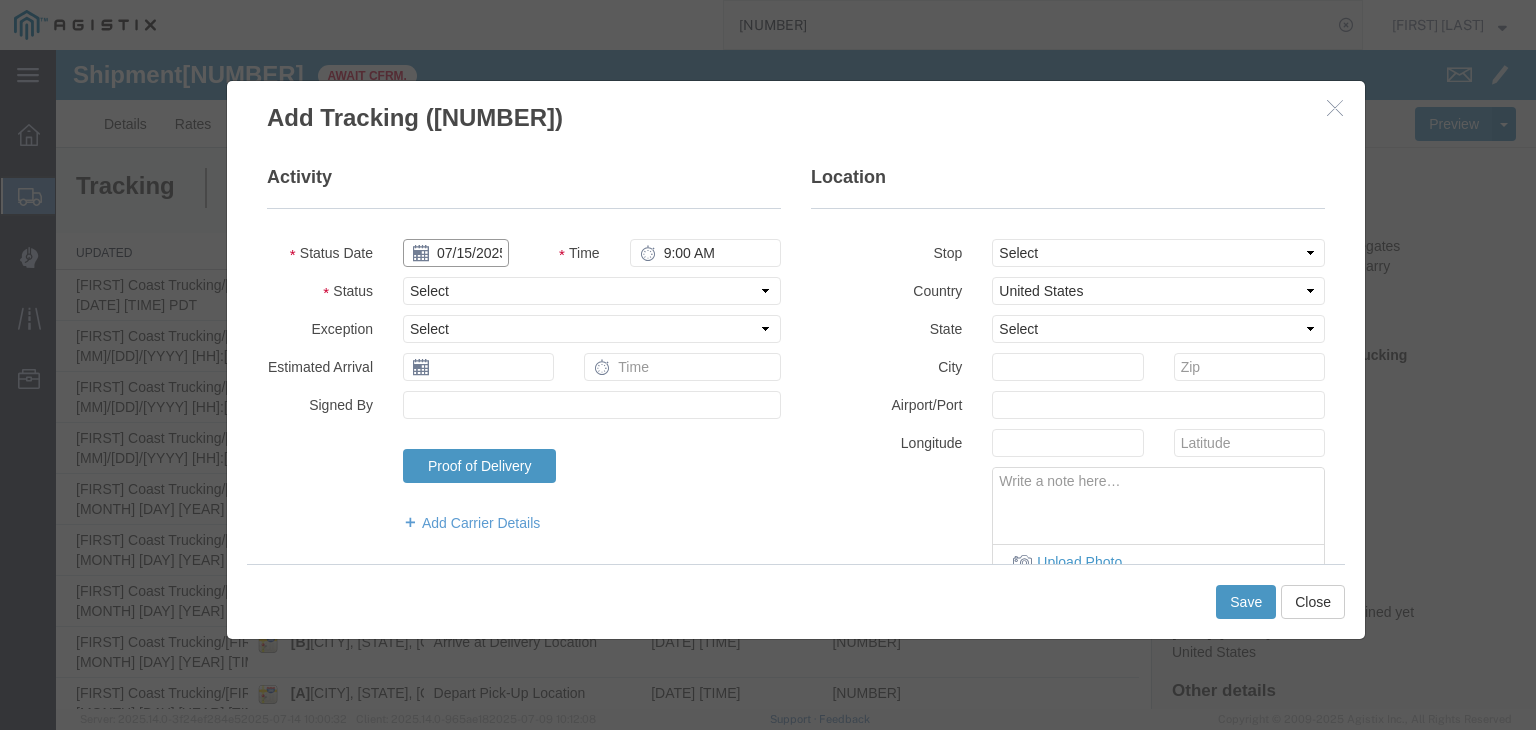 click on "07/15/2025" at bounding box center (456, 253) 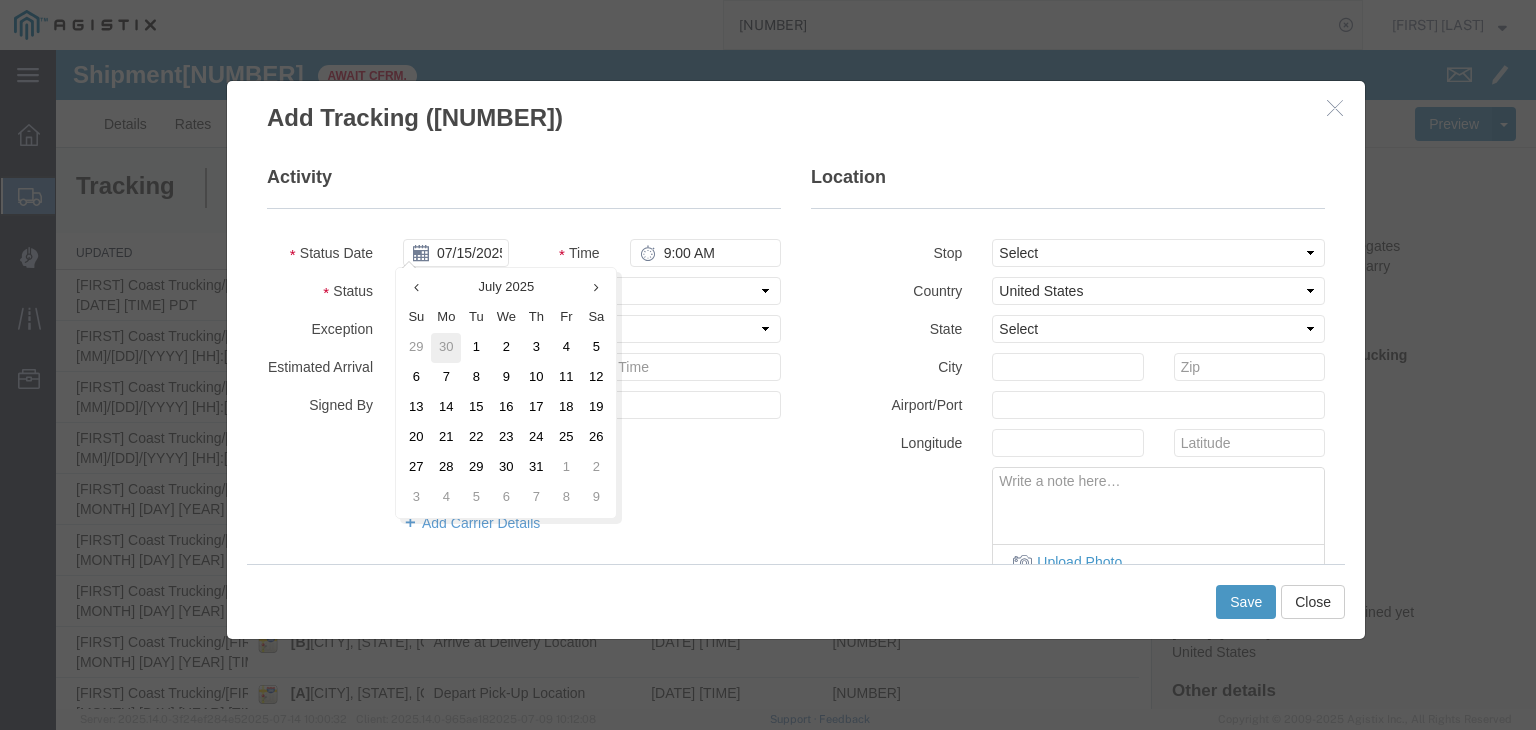 click on "30" at bounding box center (446, 348) 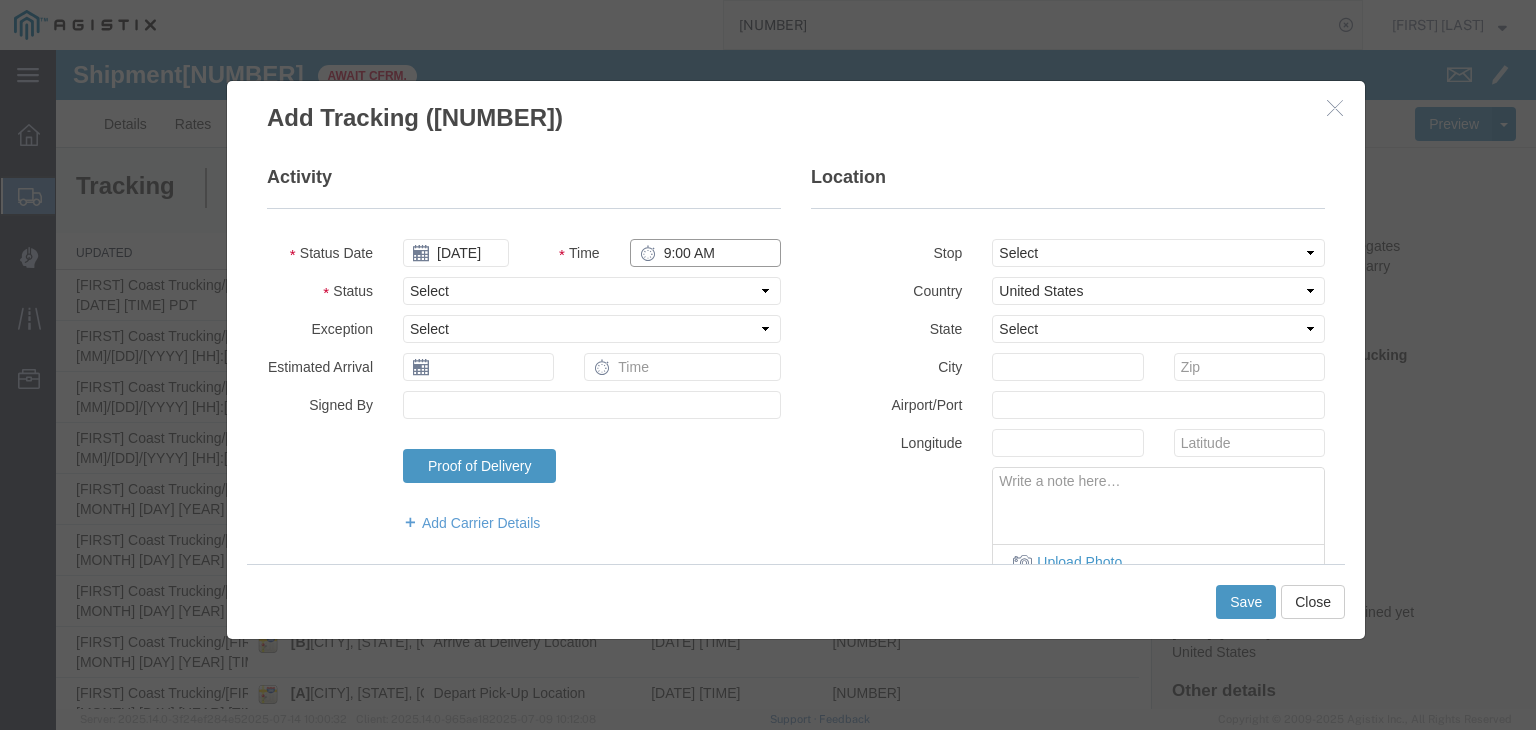 click on "9:00 AM" at bounding box center [705, 253] 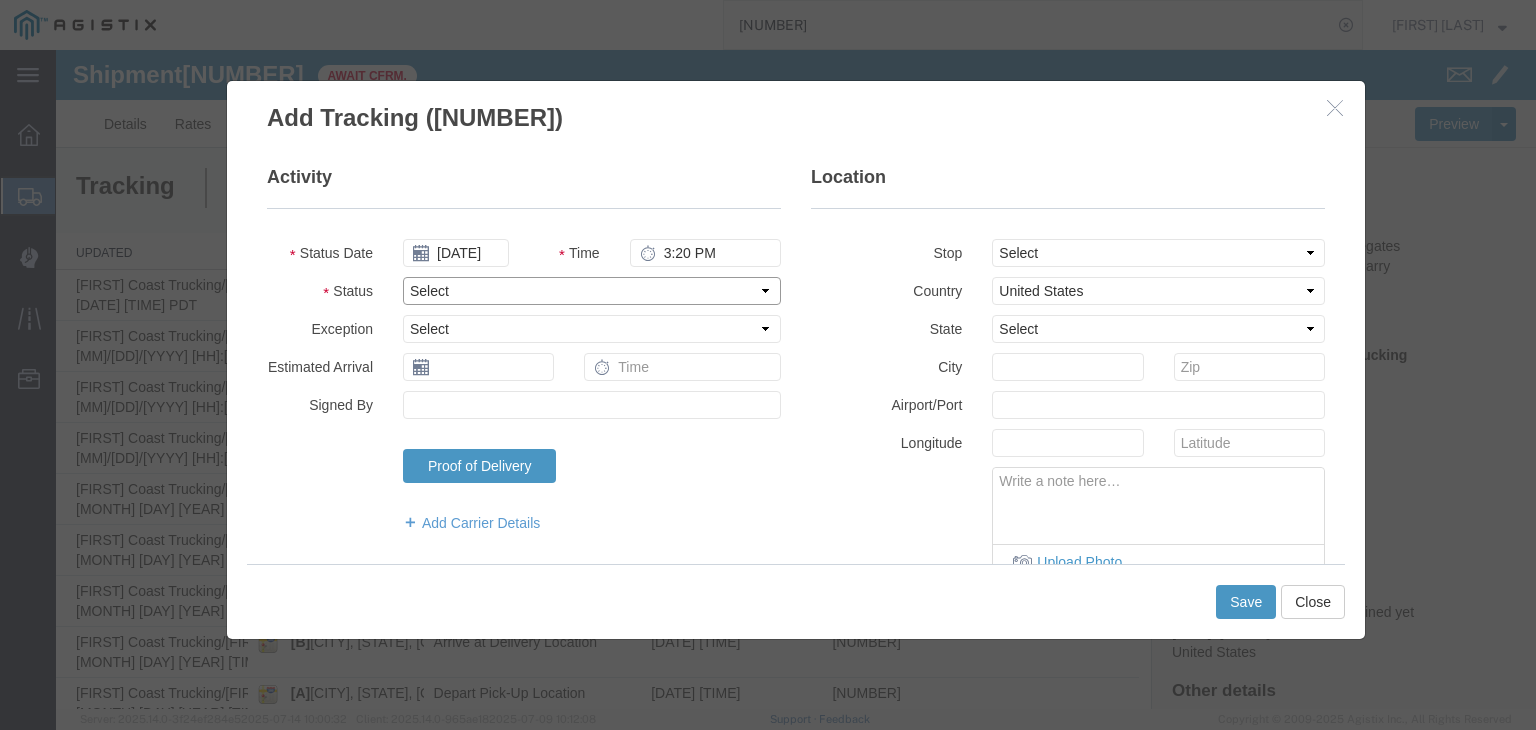 click on "Select Arrival Notice Available Arrival Notice Imported Arrive at Delivery Location Arrive at Pick-Up Location Arrive at Terminal Location Attempted Delivery Attempted Pick-Up Awaiting Customs Clearance Awaiting Pick-Up Break Start Break Stop Cargo Damaged Cargo-Offloaded Cleared Customs Confirmed on Board Customs Delay Customs Hold Customs Released DEA Hold Intact DEA Intensive/Exam Delivered Delivery Appointment Scheduled Delivery Confirmation Delivery Dock Closed Delivery Refused Depart Delivery Location Depart Pick-Up Location Depart Terminal Location Documents Uploaded Entry Docs Received Entry Submitted Estimated date / time for ETA Expired Export Customs Cleared Export Customs Sent FDA Documents Sent FDA Exam FDA Hold FDA Released FDA Review Flight Update Forwarded Fully Released Import Customs Cleared In-Transit In-Transit with Partner ISF filed Loaded Loading Started Mechanical Delay Missed Pick-Up Other Delay Out for Delivery Package Available Partial Delivery Partial Pick-Up Picked Up Proof of del" at bounding box center [592, 291] 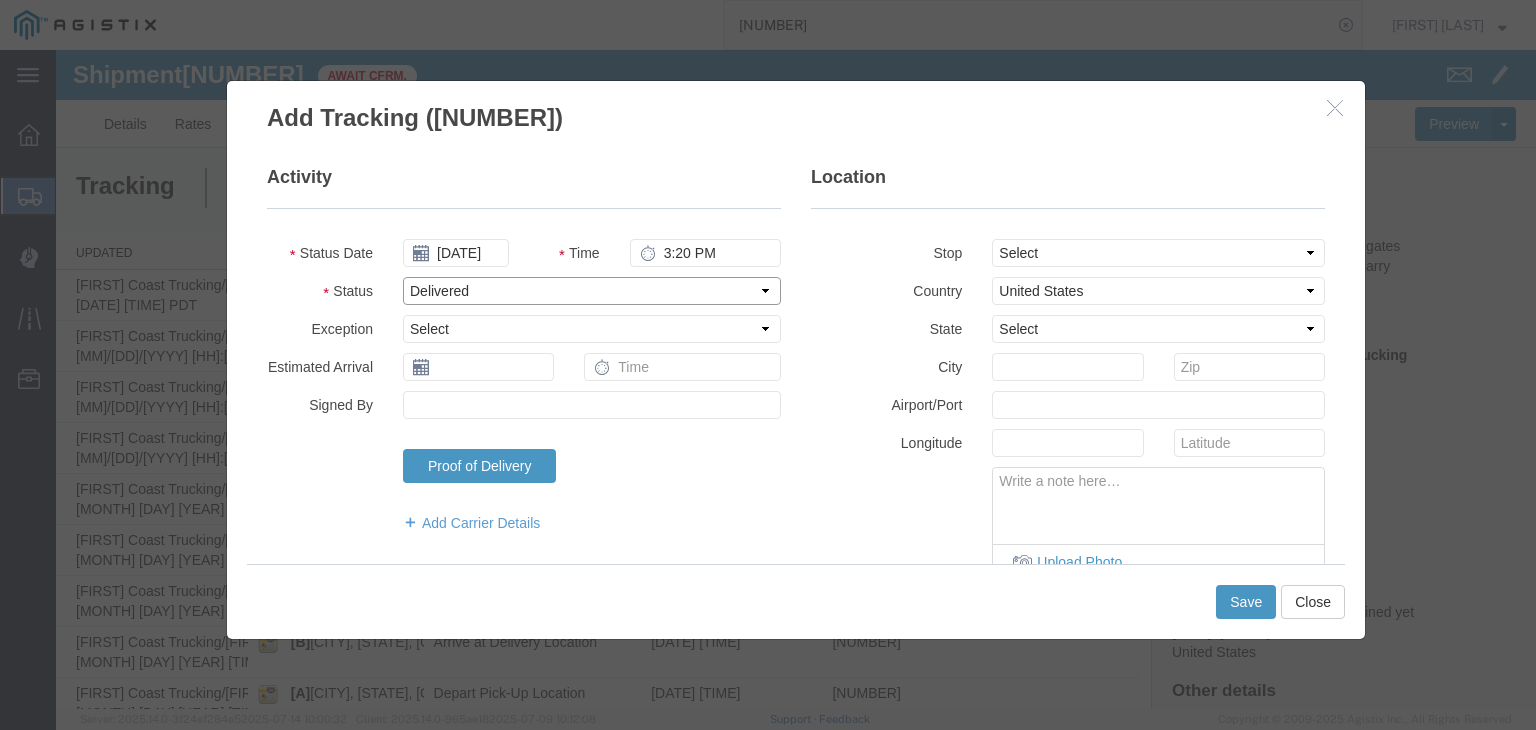 click on "Select Arrival Notice Available Arrival Notice Imported Arrive at Delivery Location Arrive at Pick-Up Location Arrive at Terminal Location Attempted Delivery Attempted Pick-Up Awaiting Customs Clearance Awaiting Pick-Up Break Start Break Stop Cargo Damaged Cargo-Offloaded Cleared Customs Confirmed on Board Customs Delay Customs Hold Customs Released DEA Hold Intact DEA Intensive/Exam Delivered Delivery Appointment Scheduled Delivery Confirmation Delivery Dock Closed Delivery Refused Depart Delivery Location Depart Pick-Up Location Depart Terminal Location Documents Uploaded Entry Docs Received Entry Submitted Estimated date / time for ETA Expired Export Customs Cleared Export Customs Sent FDA Documents Sent FDA Exam FDA Hold FDA Released FDA Review Flight Update Forwarded Fully Released Import Customs Cleared In-Transit In-Transit with Partner ISF filed Loaded Loading Started Mechanical Delay Missed Pick-Up Other Delay Out for Delivery Package Available Partial Delivery Partial Pick-Up Picked Up Proof of del" at bounding box center [592, 291] 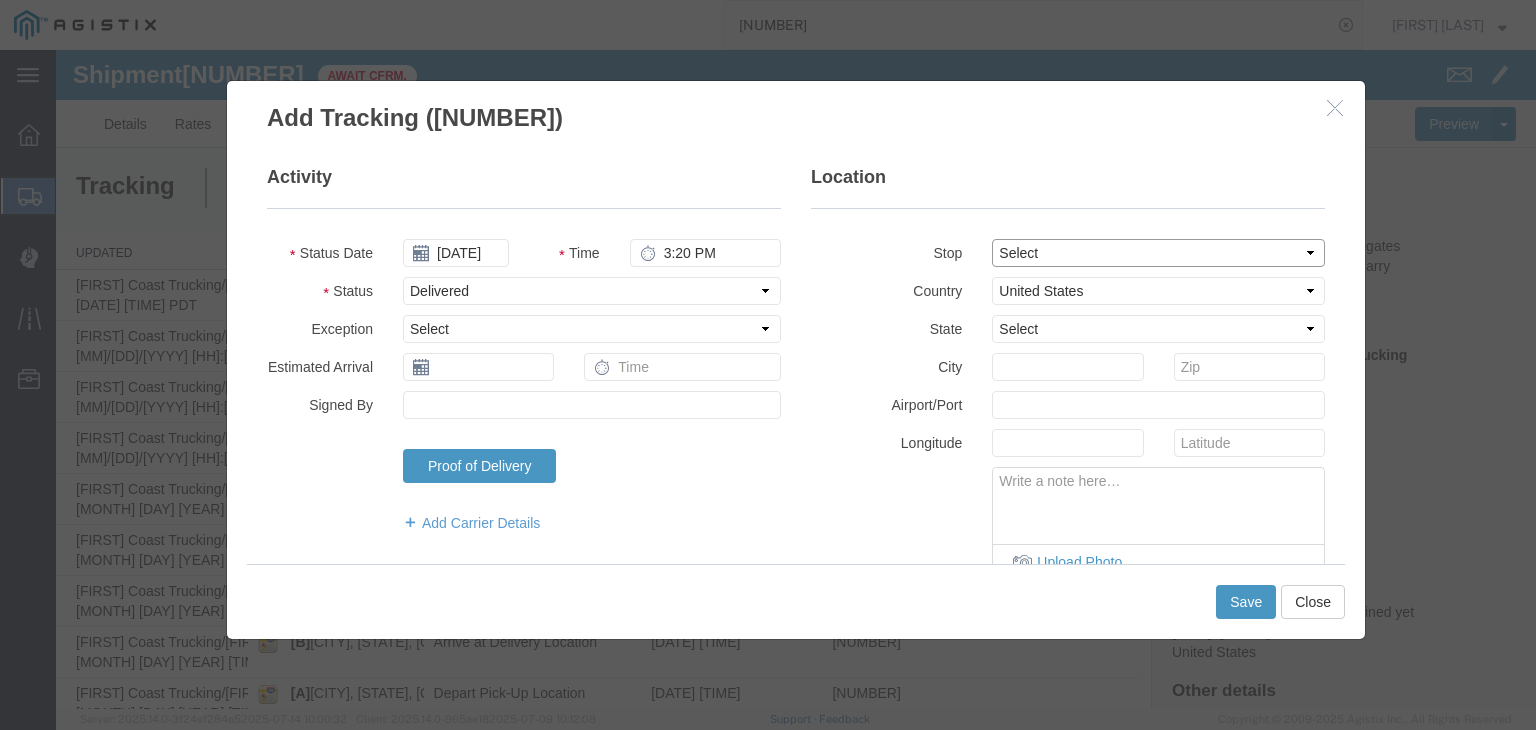 click on "Select From: [NUMBER] [STREET], [CITY], [STATE], [ZIPCODE], [COUNTRY] Stop 2: [NUMBER] [STREET], [CITY], [STATE], [ZIPCODE], [COUNTRY] To: The Final Destination is not defined yet, [CITY], [STATE], [COUNTRY]" at bounding box center (1158, 253) 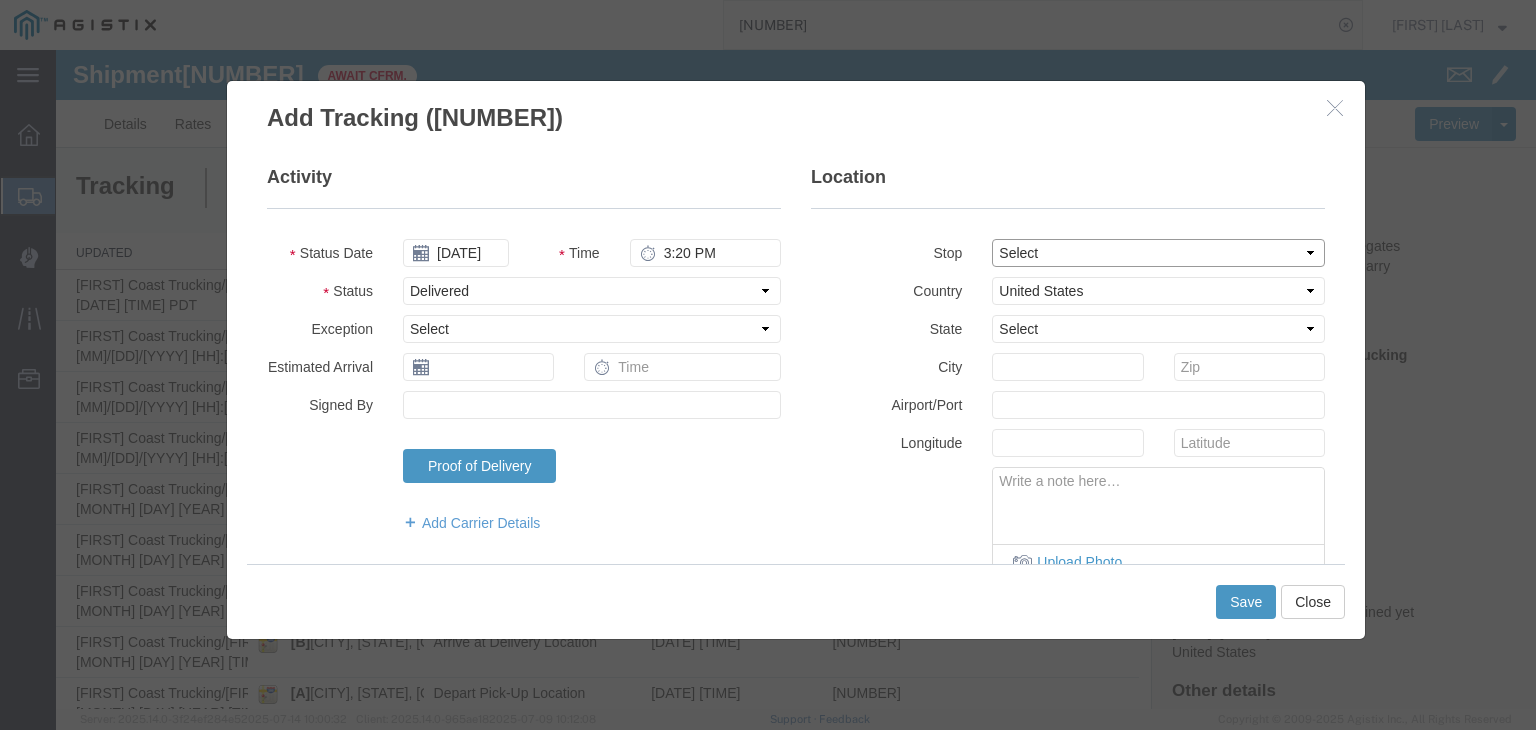 click on "Select From: [NUMBER] [STREET], [CITY], [STATE], [ZIPCODE], [COUNTRY] Stop 2: [NUMBER] [STREET], [CITY], [STATE], [ZIPCODE], [COUNTRY] To: The Final Destination is not defined yet, [CITY], [STATE], [COUNTRY]" at bounding box center [1158, 253] 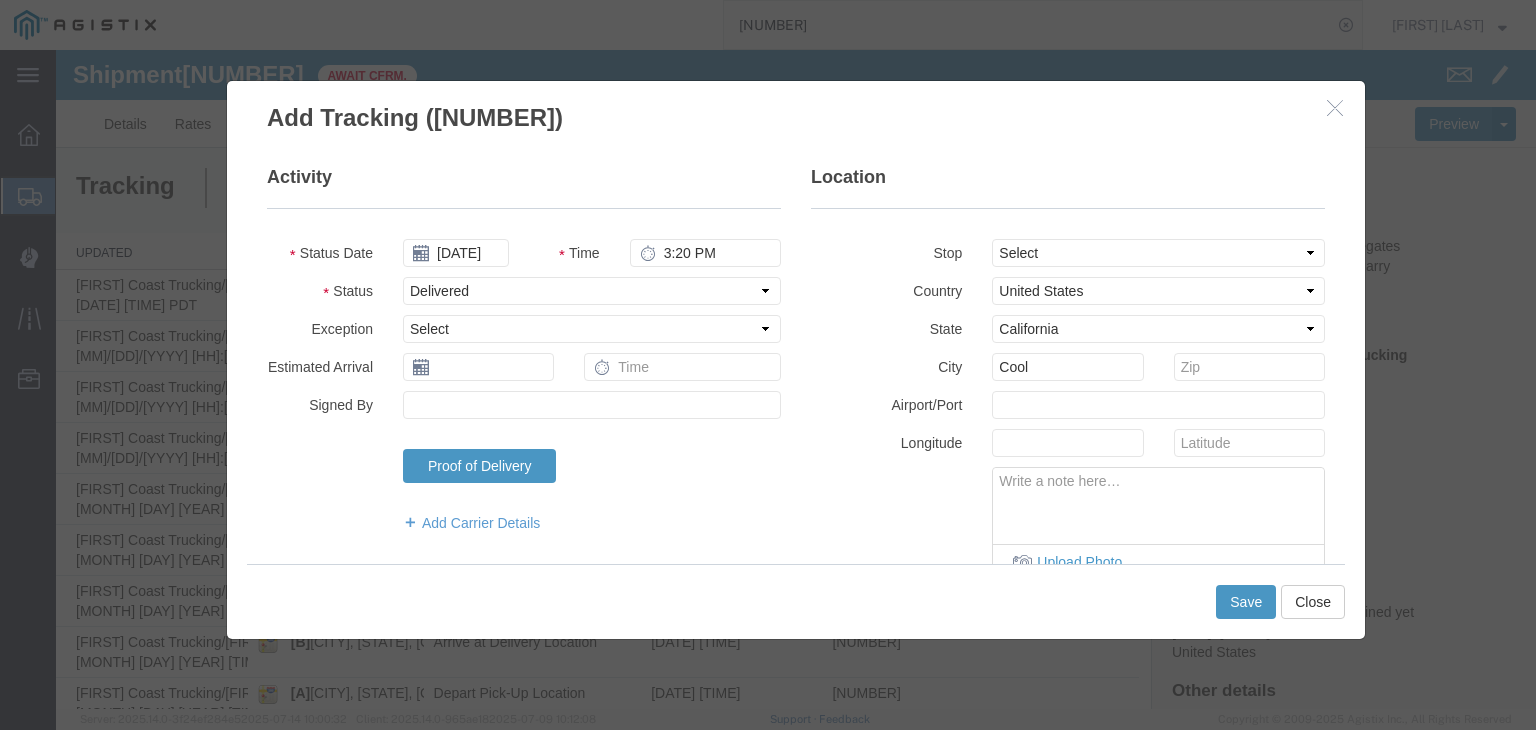 click at bounding box center (1158, 501) 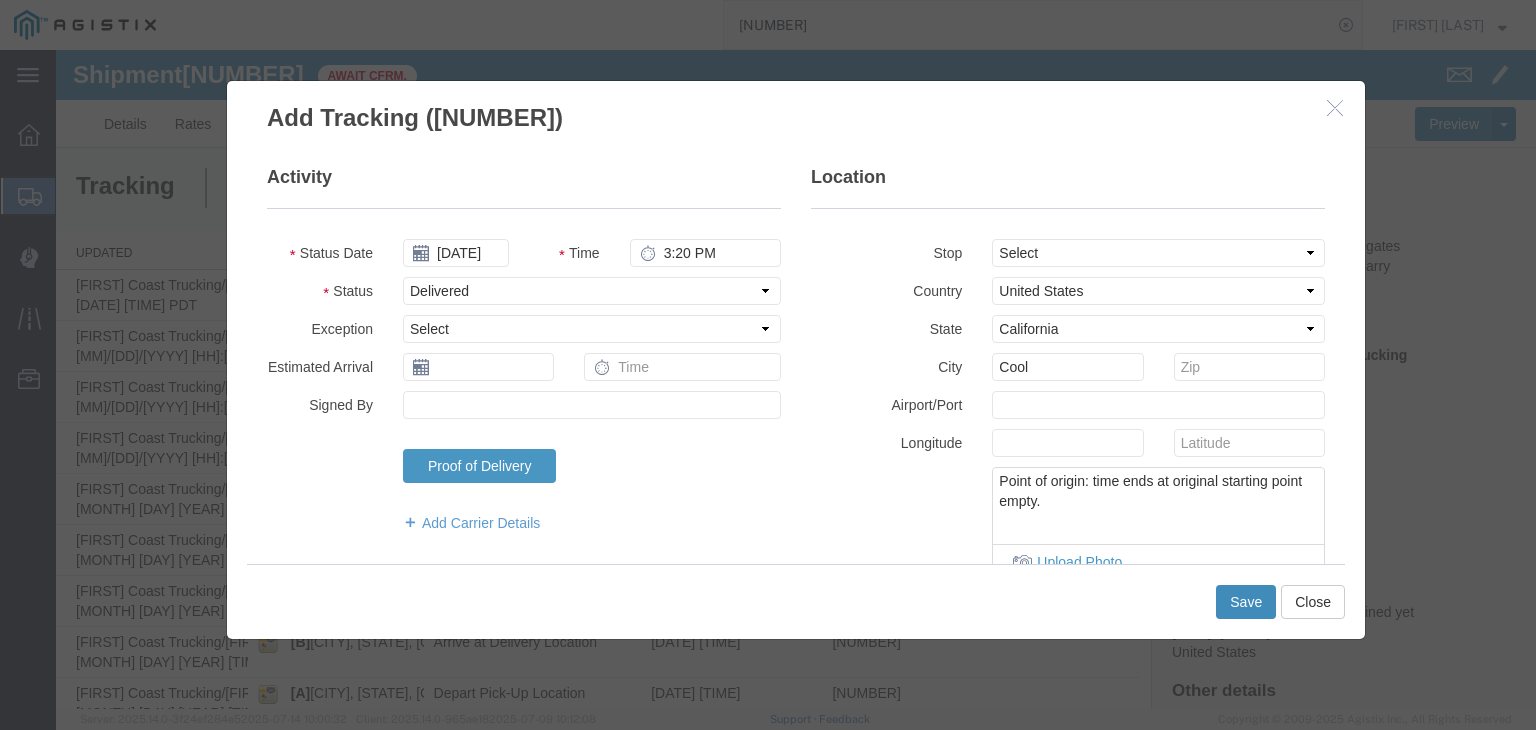 click on "Save" at bounding box center [1246, 602] 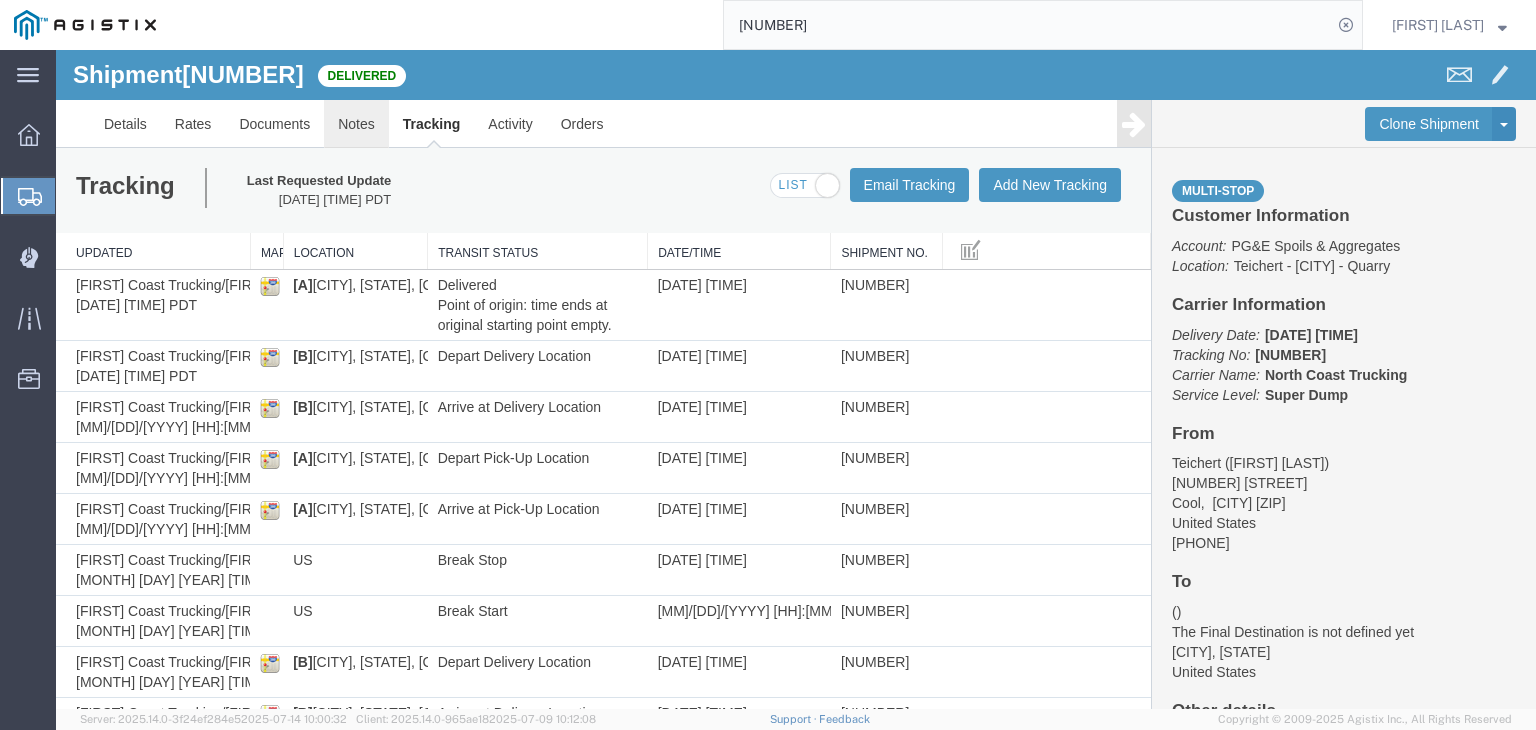 click on "Notes" at bounding box center (356, 124) 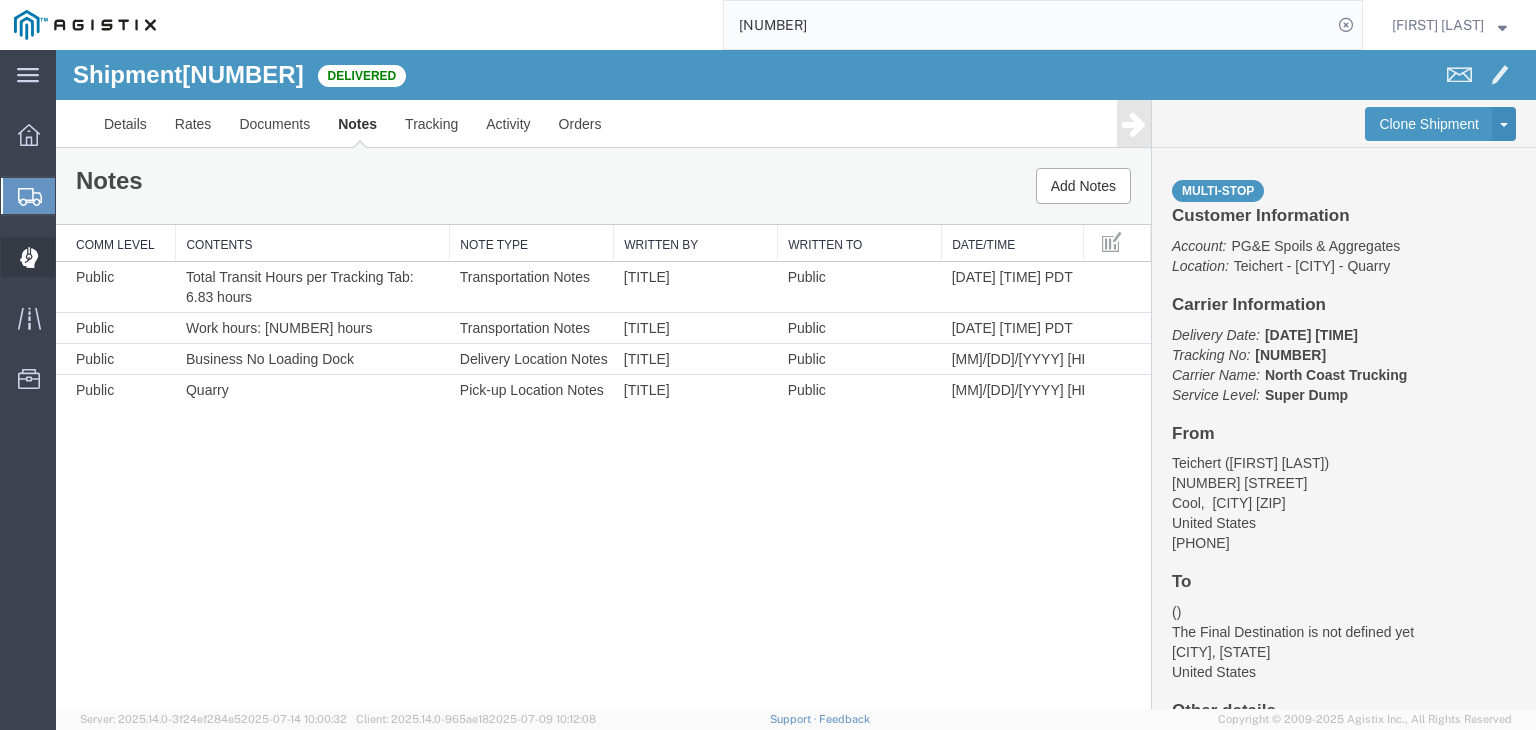 click 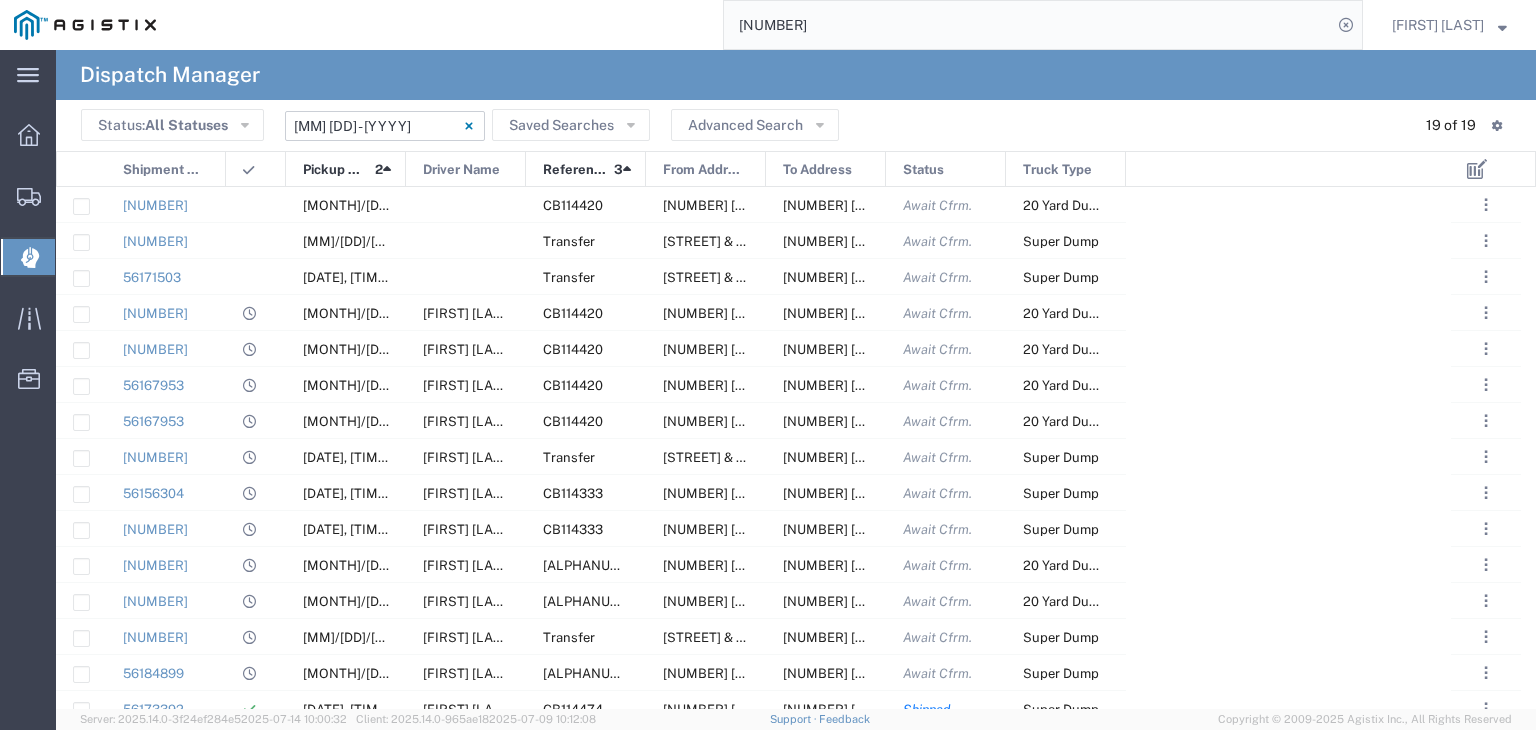 click on "[DATE] - [DATE]" 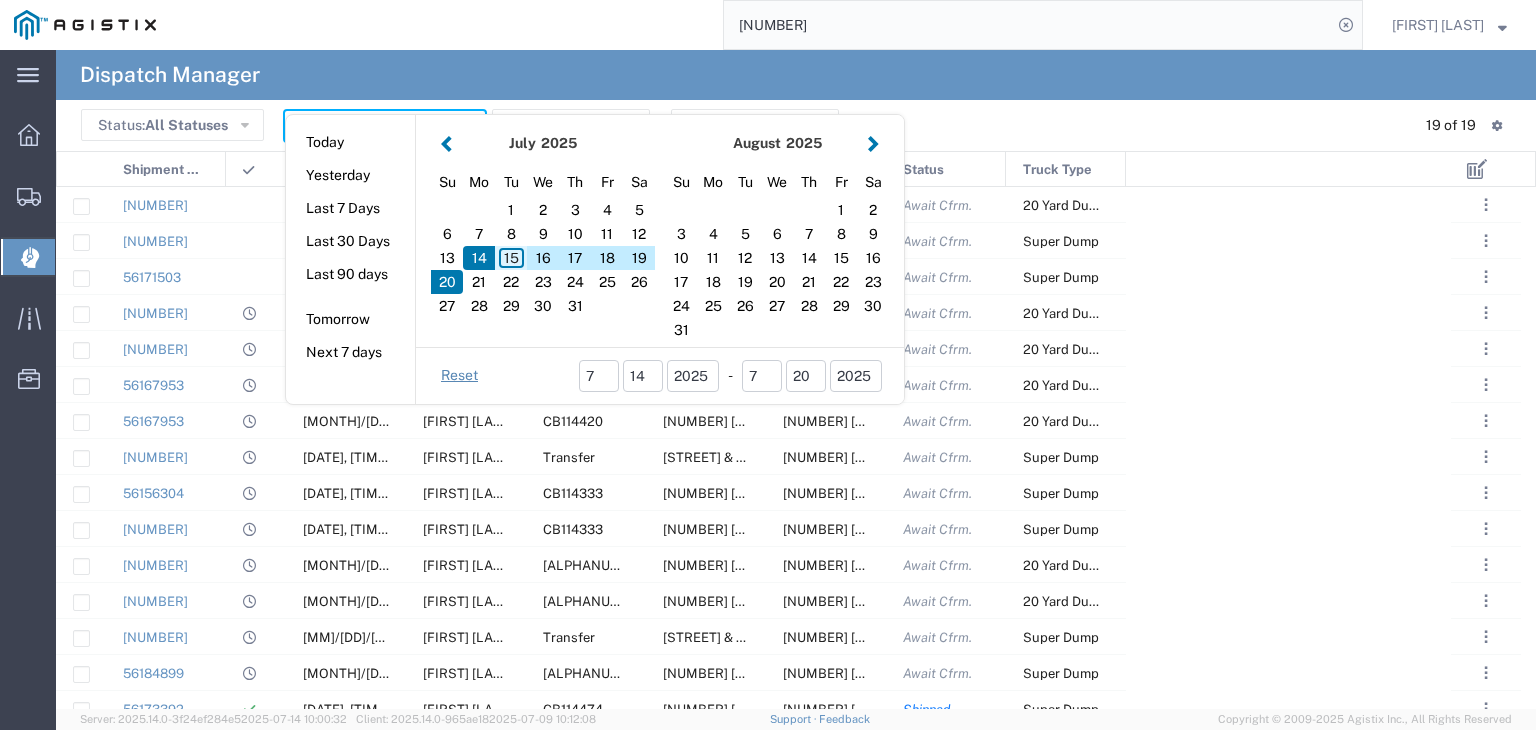 click on "15" 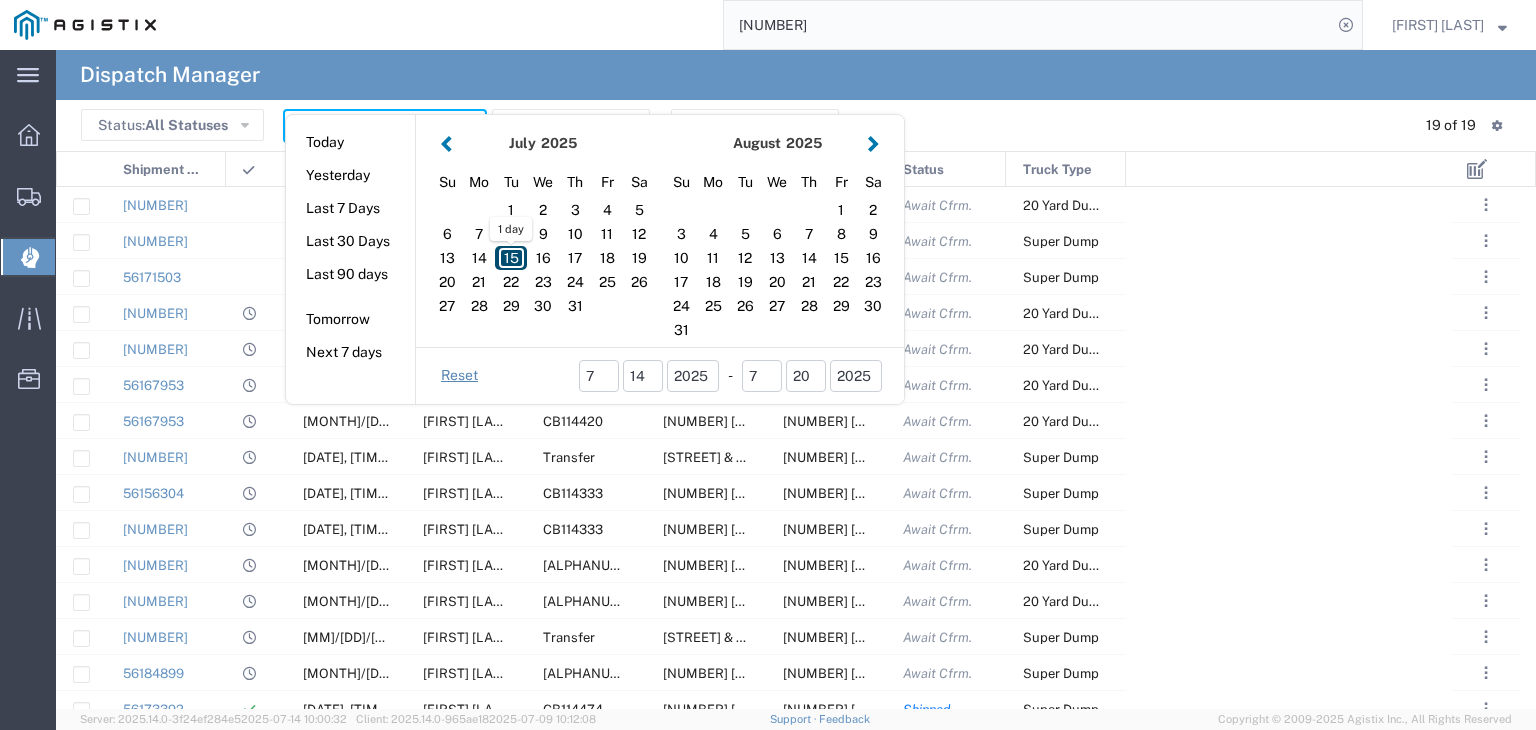 click on "15" 